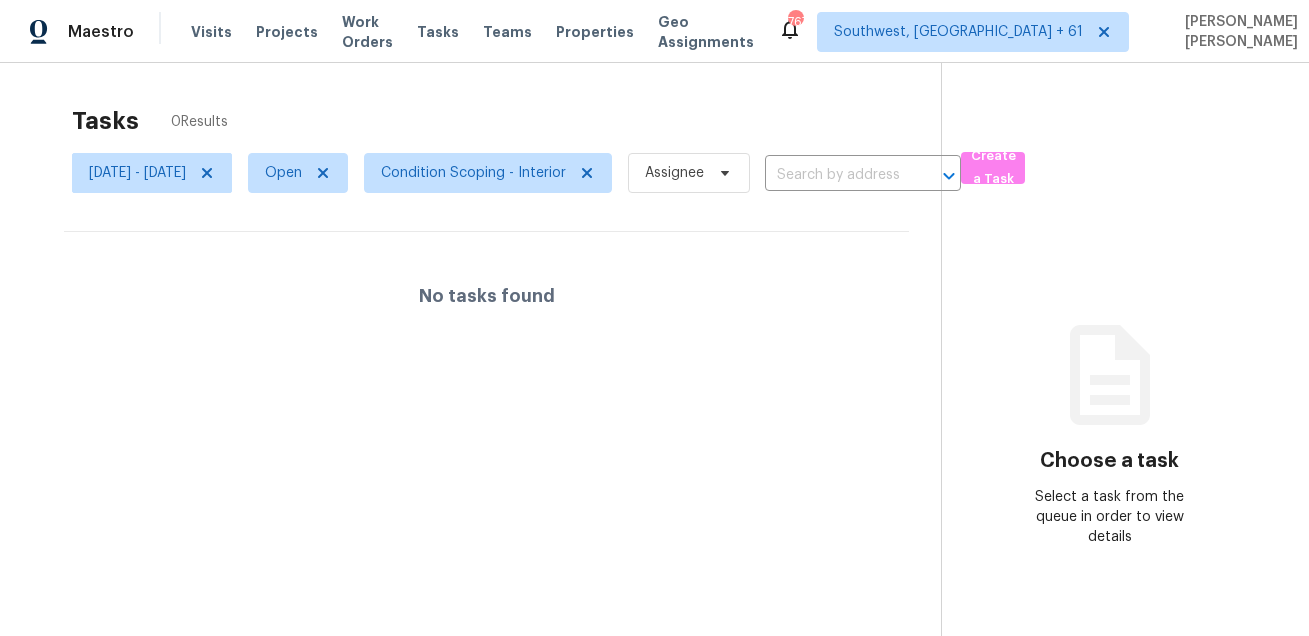 scroll, scrollTop: 0, scrollLeft: 0, axis: both 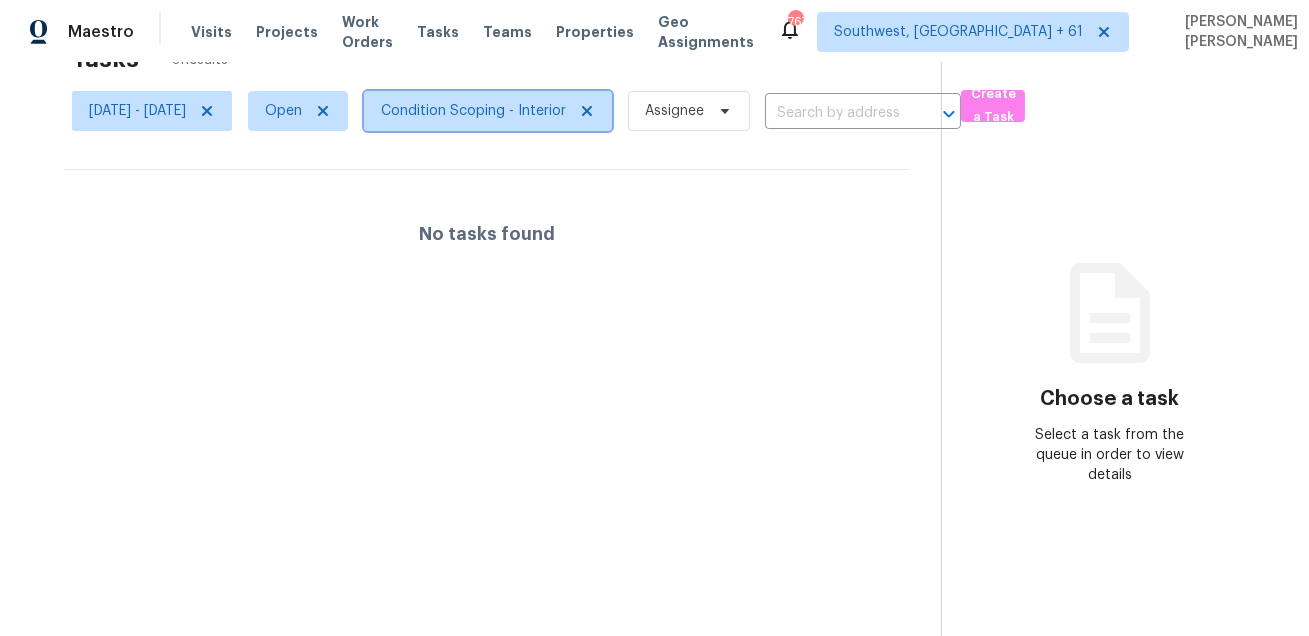 click on "Condition Scoping - Interior" at bounding box center (473, 111) 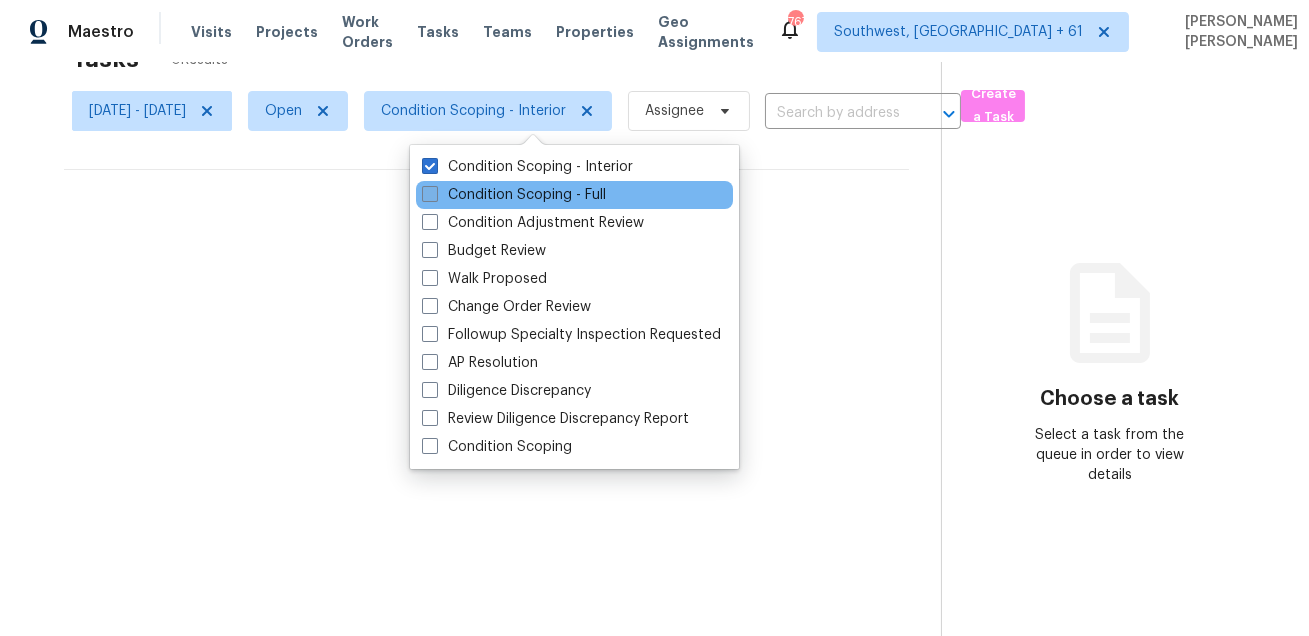 click on "Condition Scoping - Full" at bounding box center [514, 195] 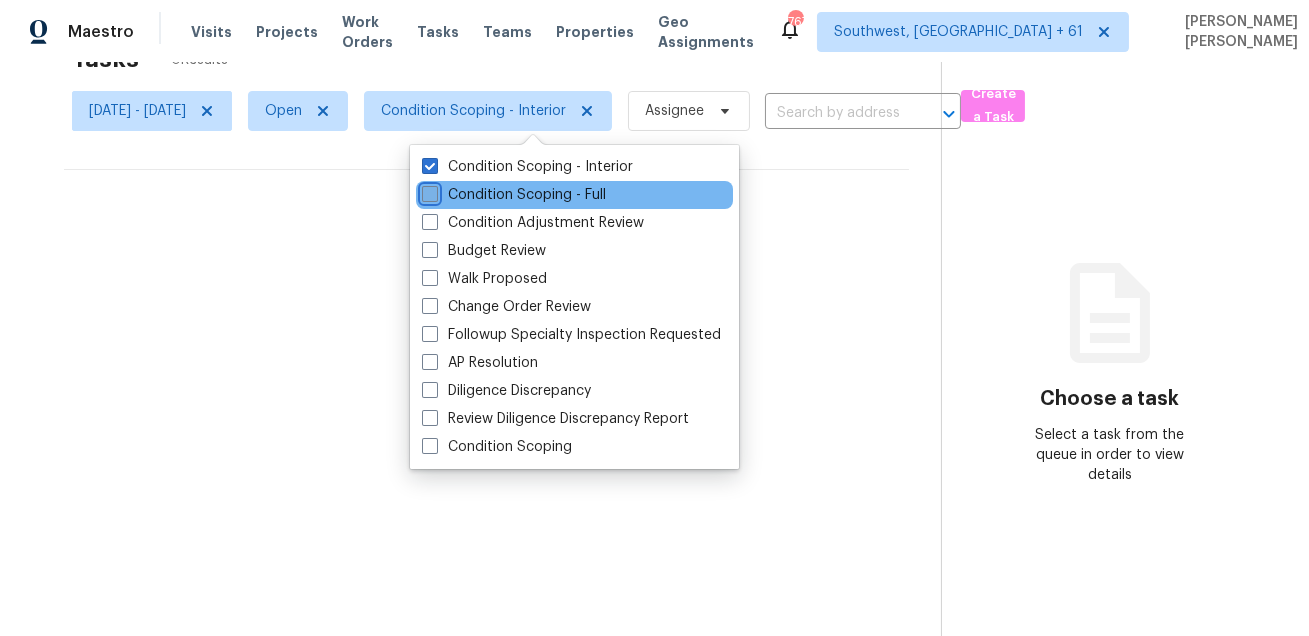 click on "Condition Scoping - Full" at bounding box center (428, 191) 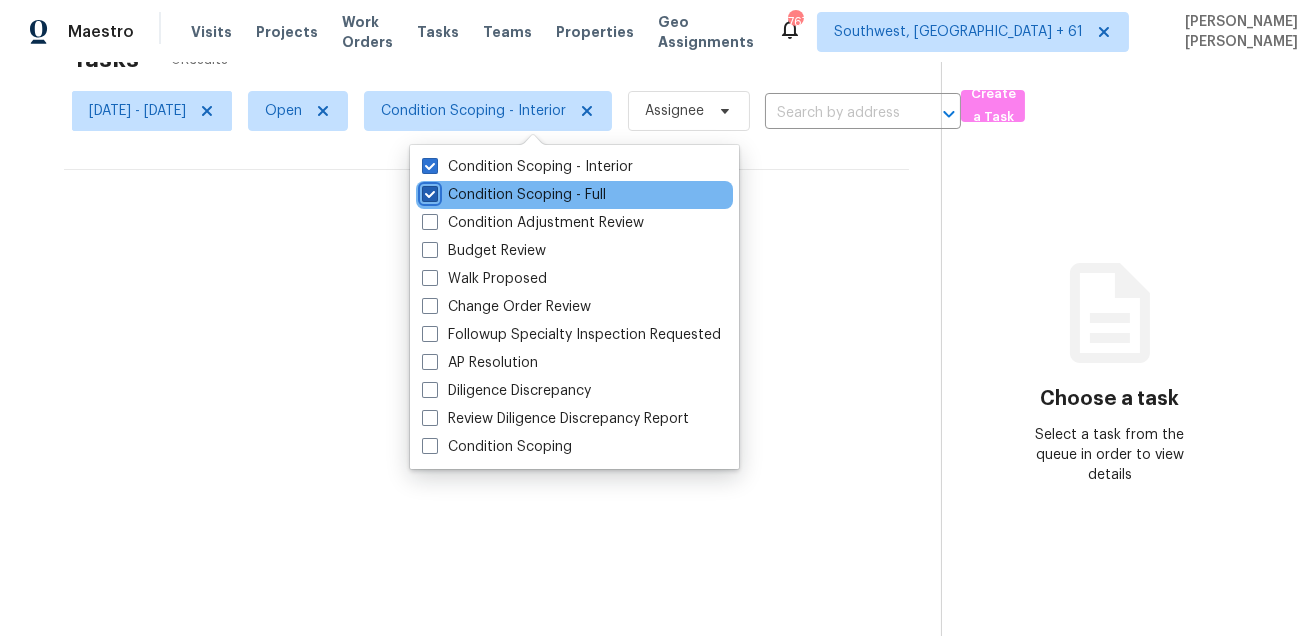 checkbox on "true" 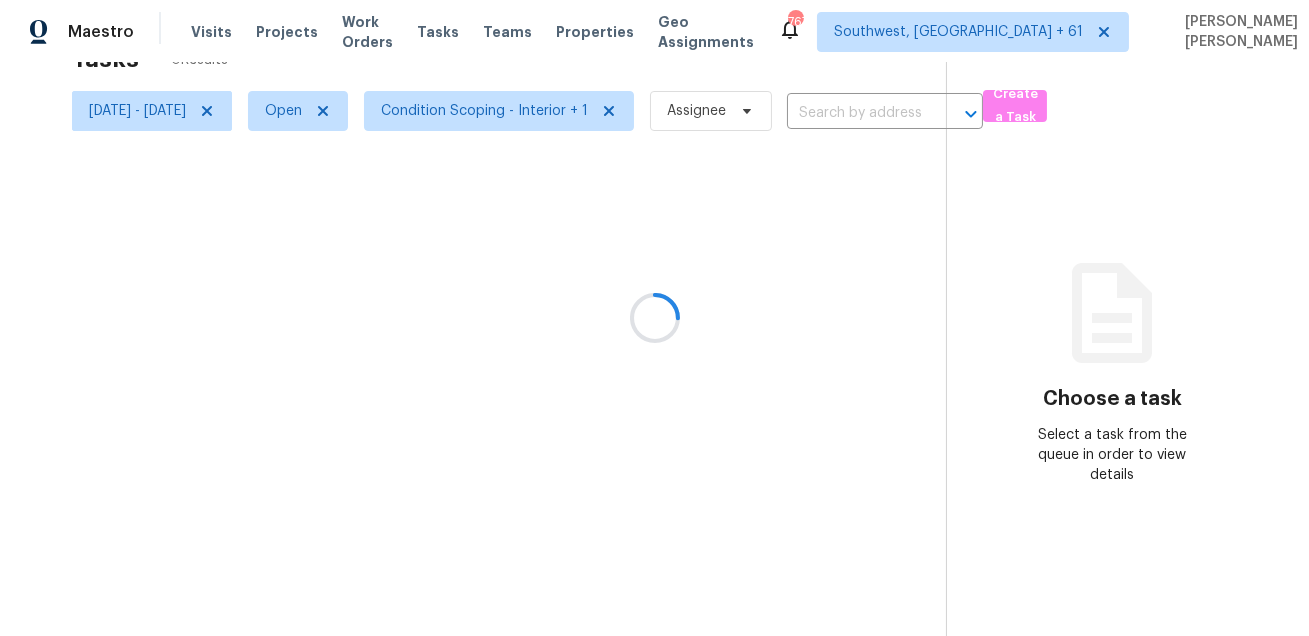 click at bounding box center [654, 318] 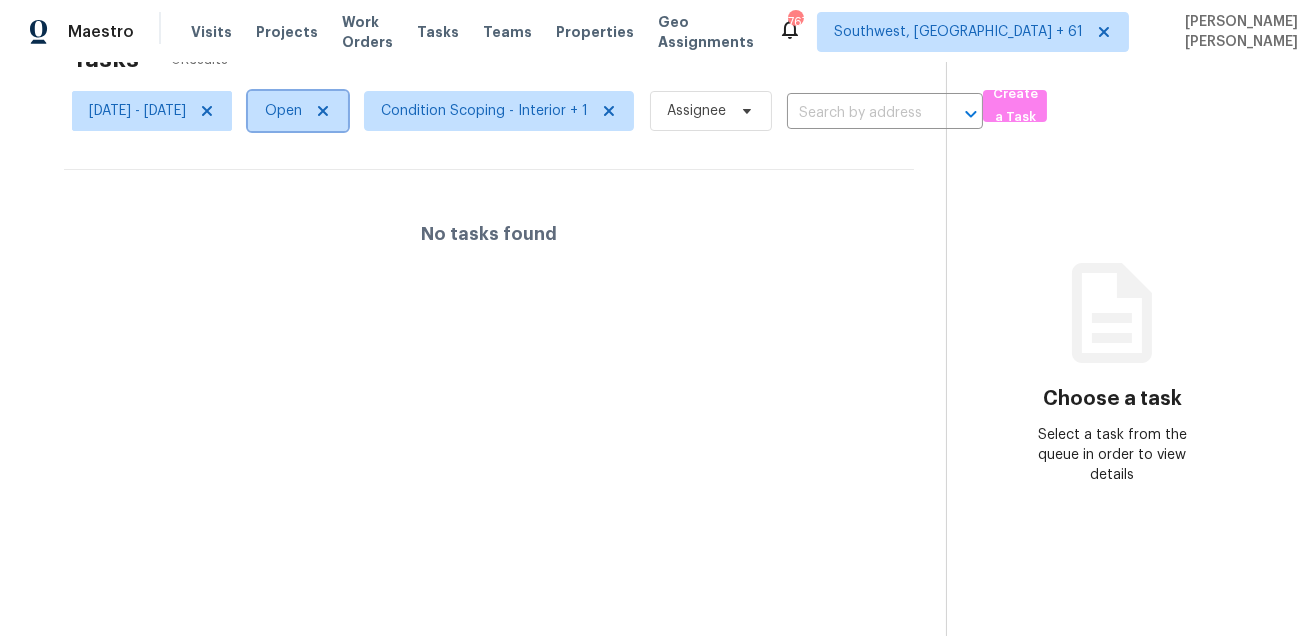 click on "Open" at bounding box center (283, 111) 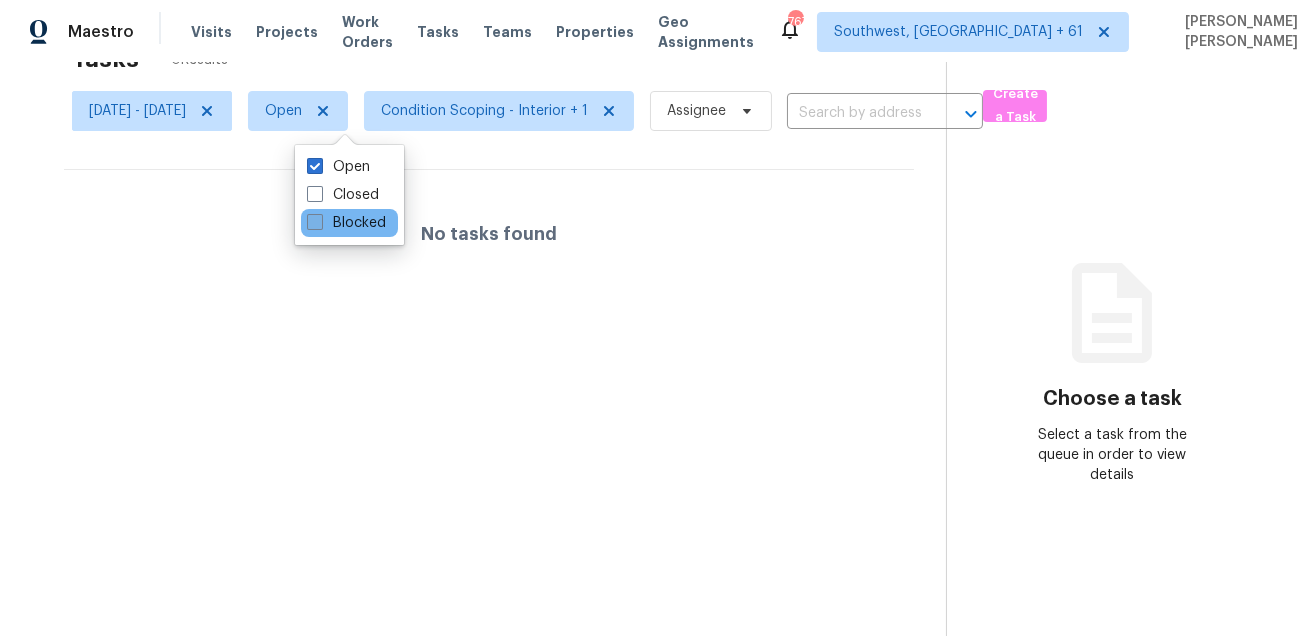 click at bounding box center (315, 222) 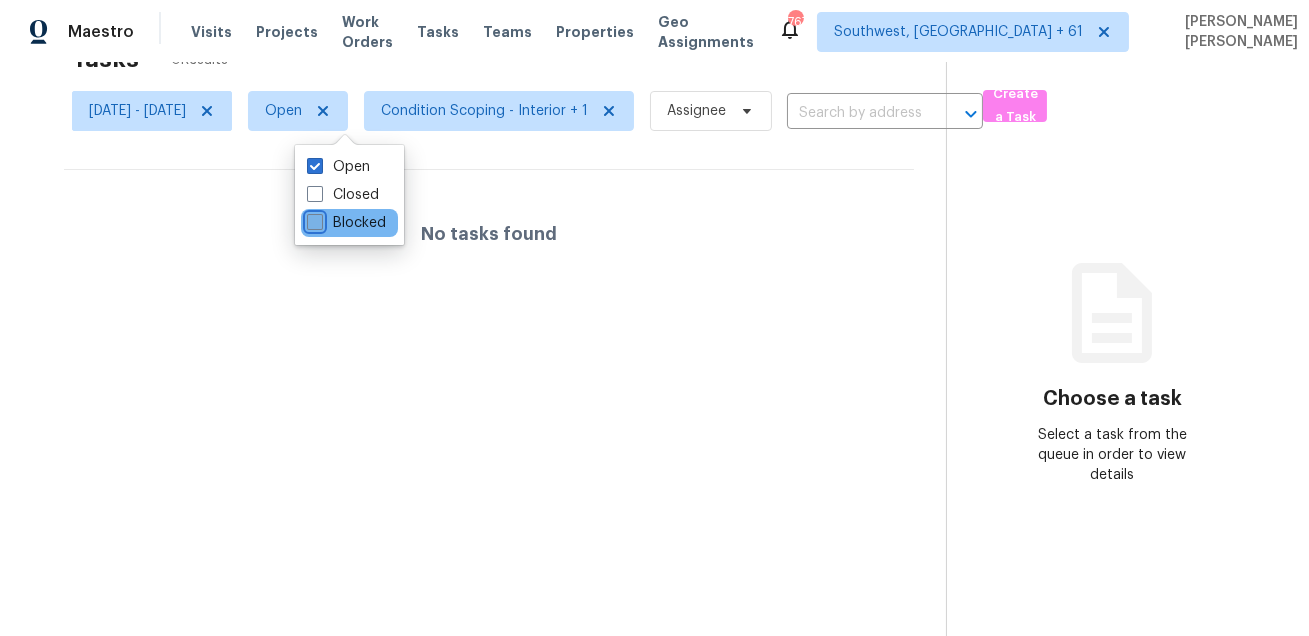 click on "Blocked" at bounding box center (313, 219) 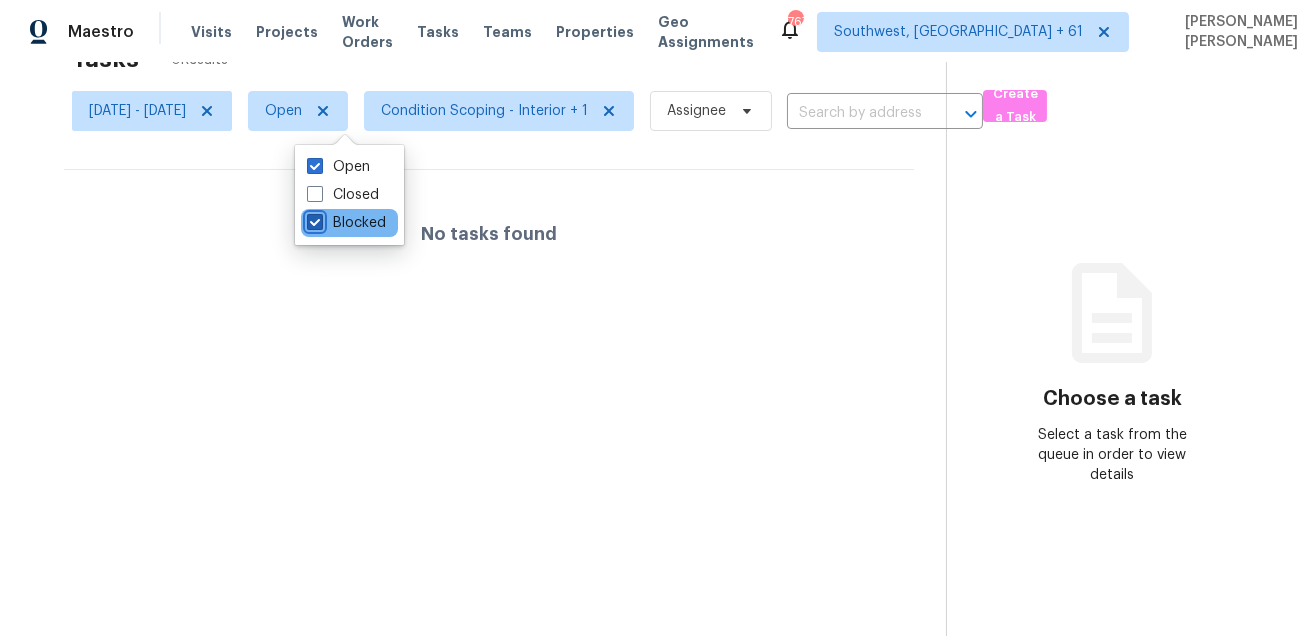 checkbox on "true" 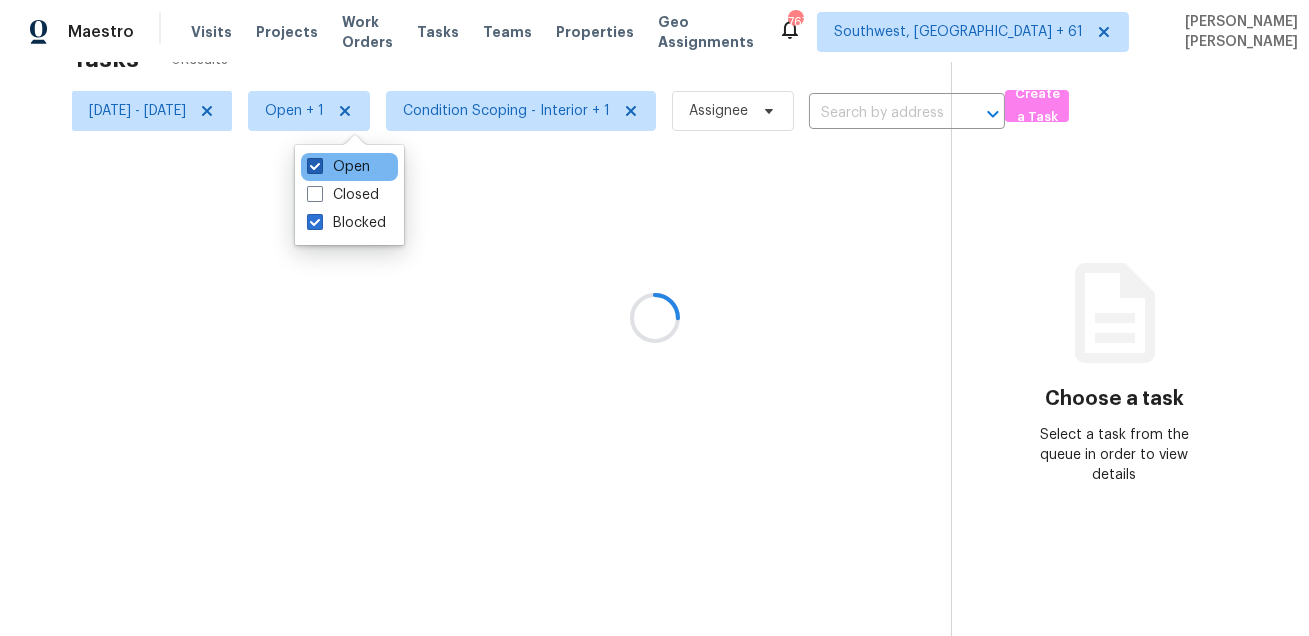 click on "Open" at bounding box center (338, 167) 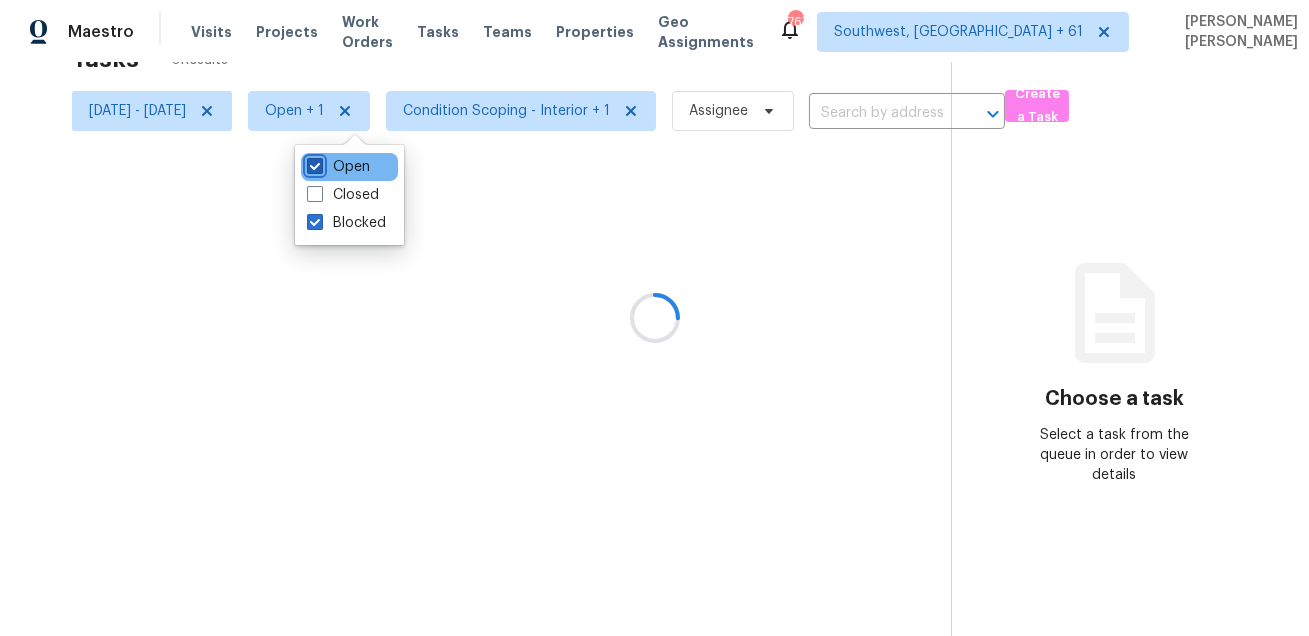 click on "Open" at bounding box center [313, 163] 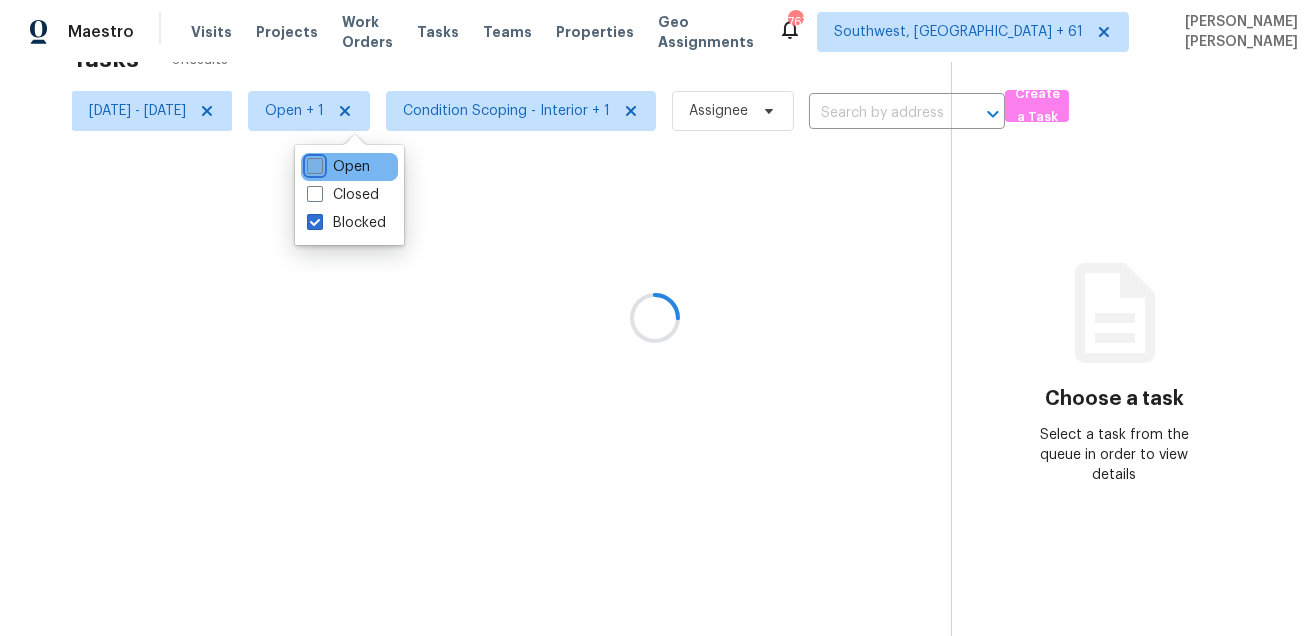 checkbox on "false" 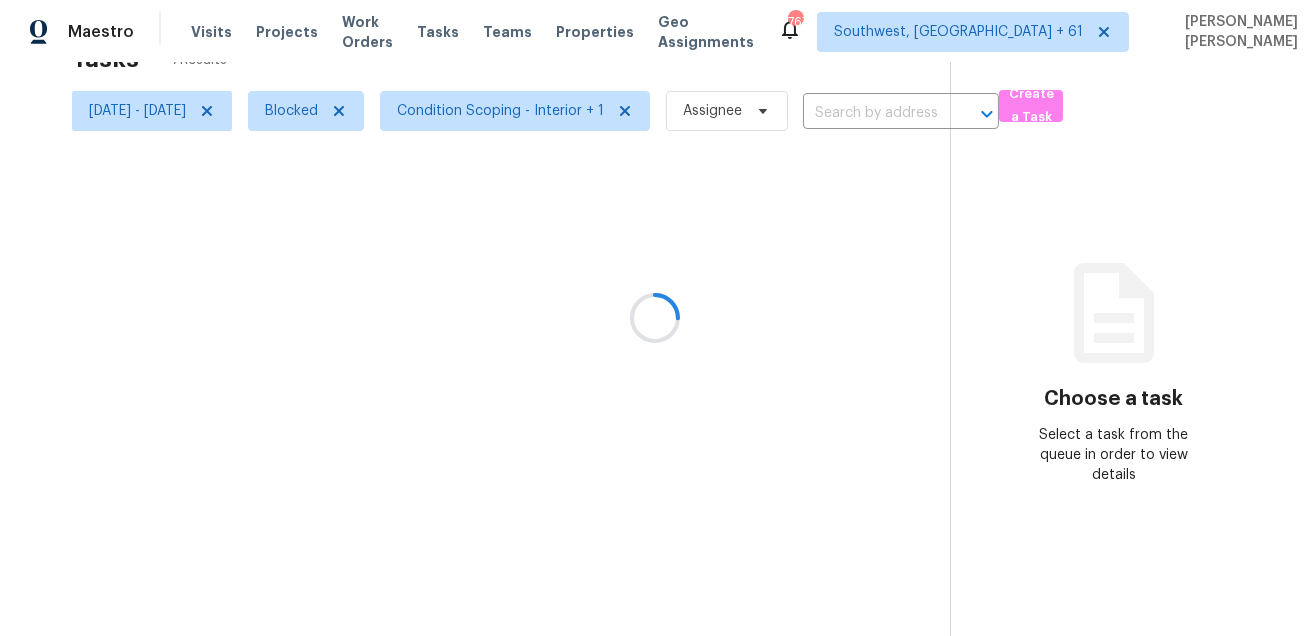 click at bounding box center (654, 318) 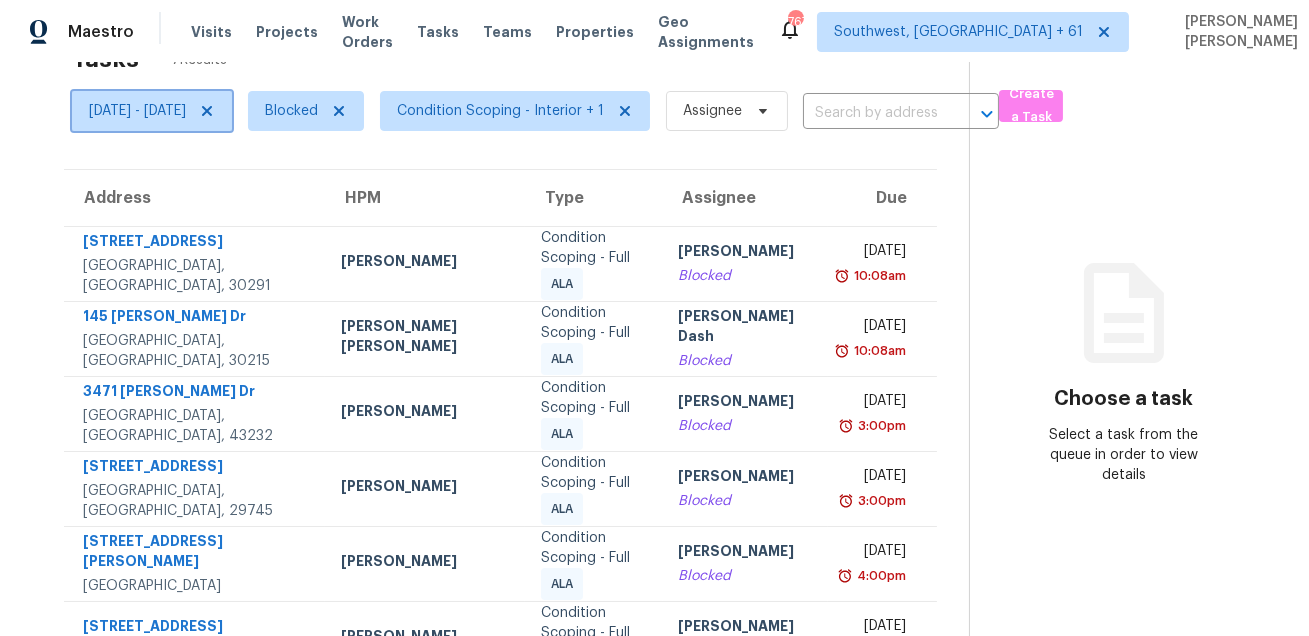 click 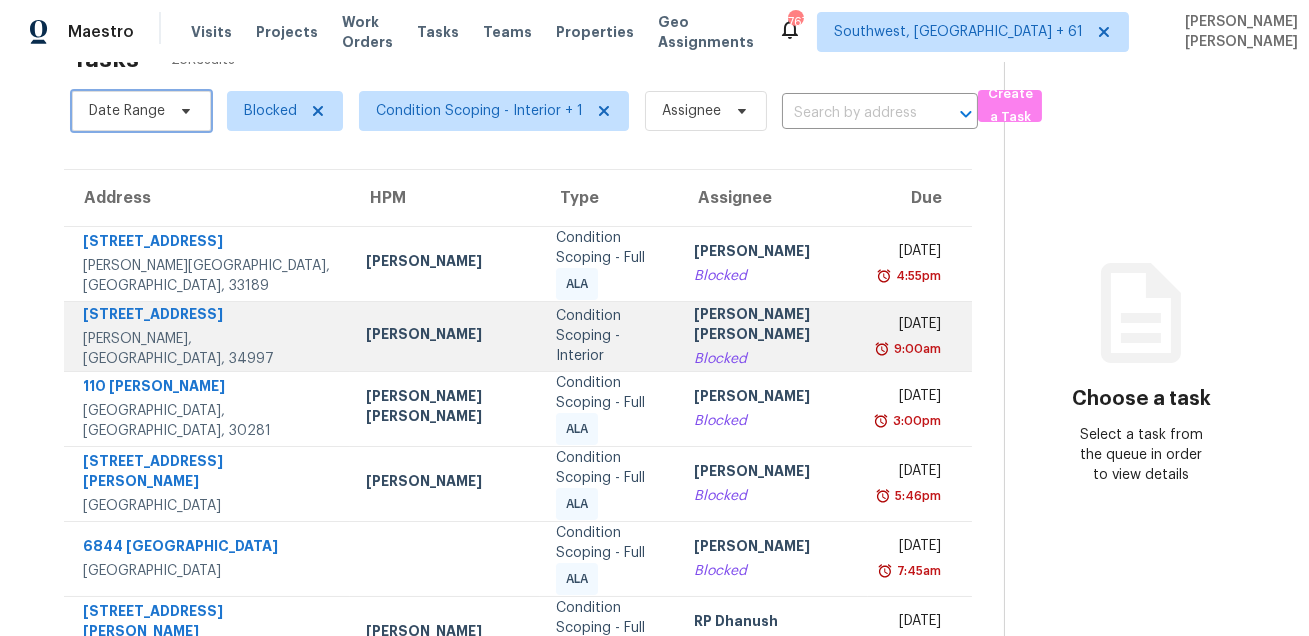 scroll, scrollTop: 0, scrollLeft: 0, axis: both 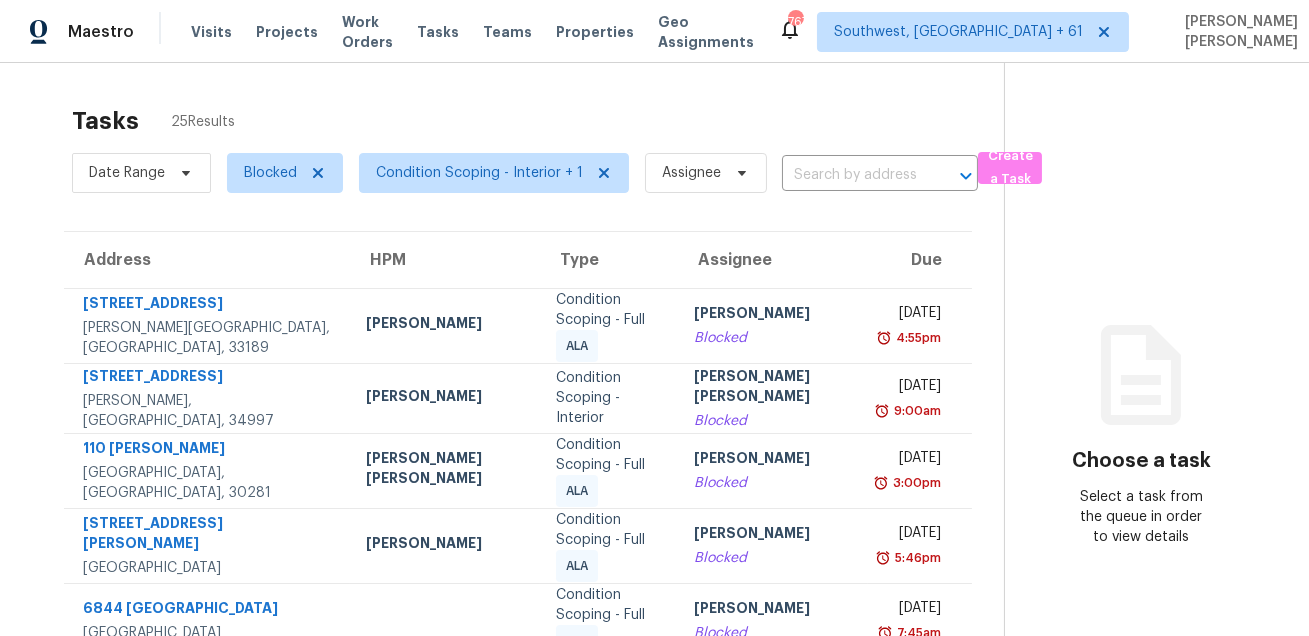 click on "Choose a task Select a task from the queue in order to view details" at bounding box center [1140, 575] 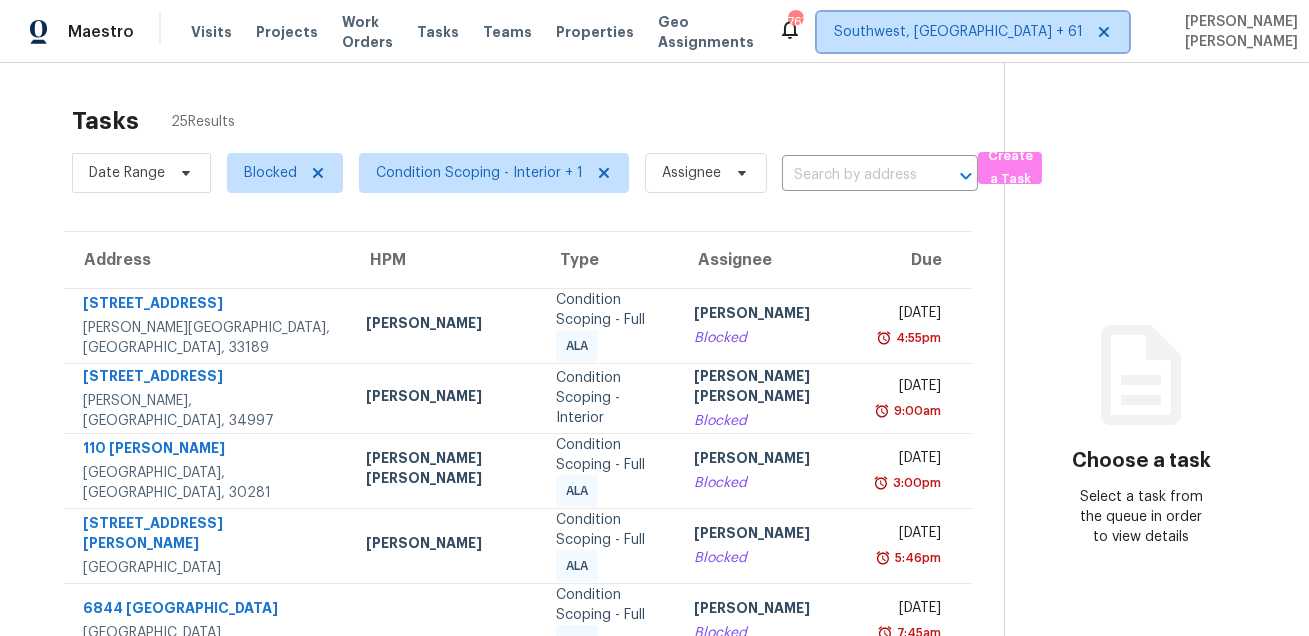 click on "Southwest, FL + 61" at bounding box center [973, 32] 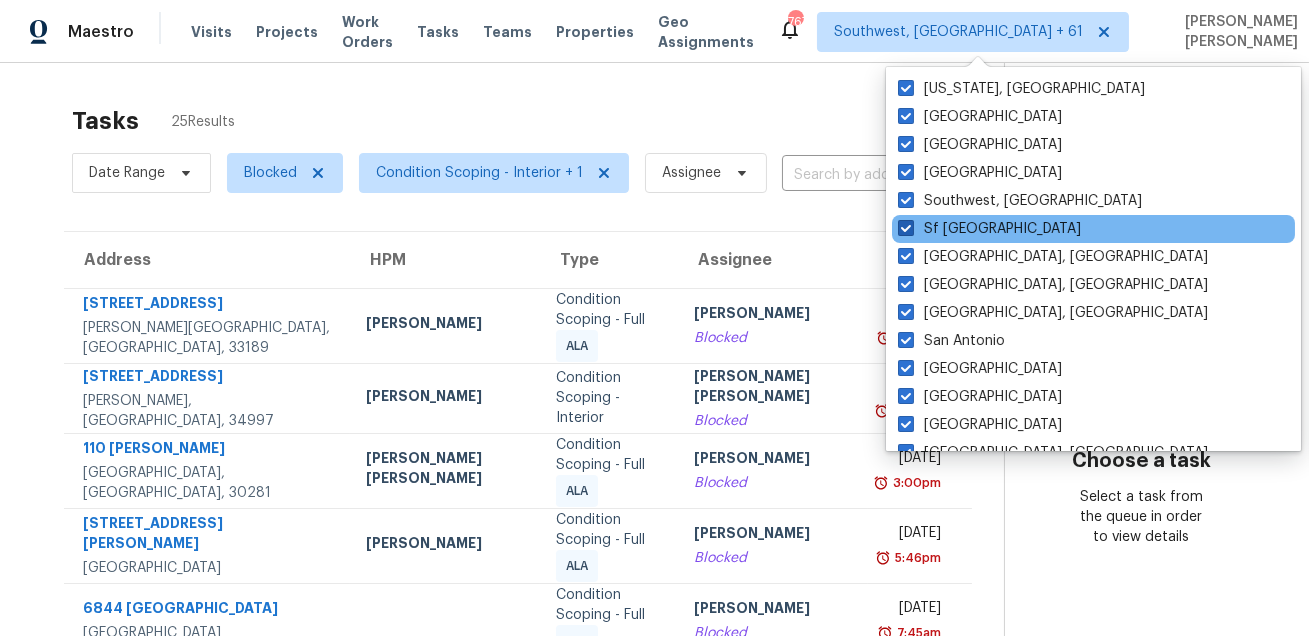 scroll, scrollTop: 1339, scrollLeft: 0, axis: vertical 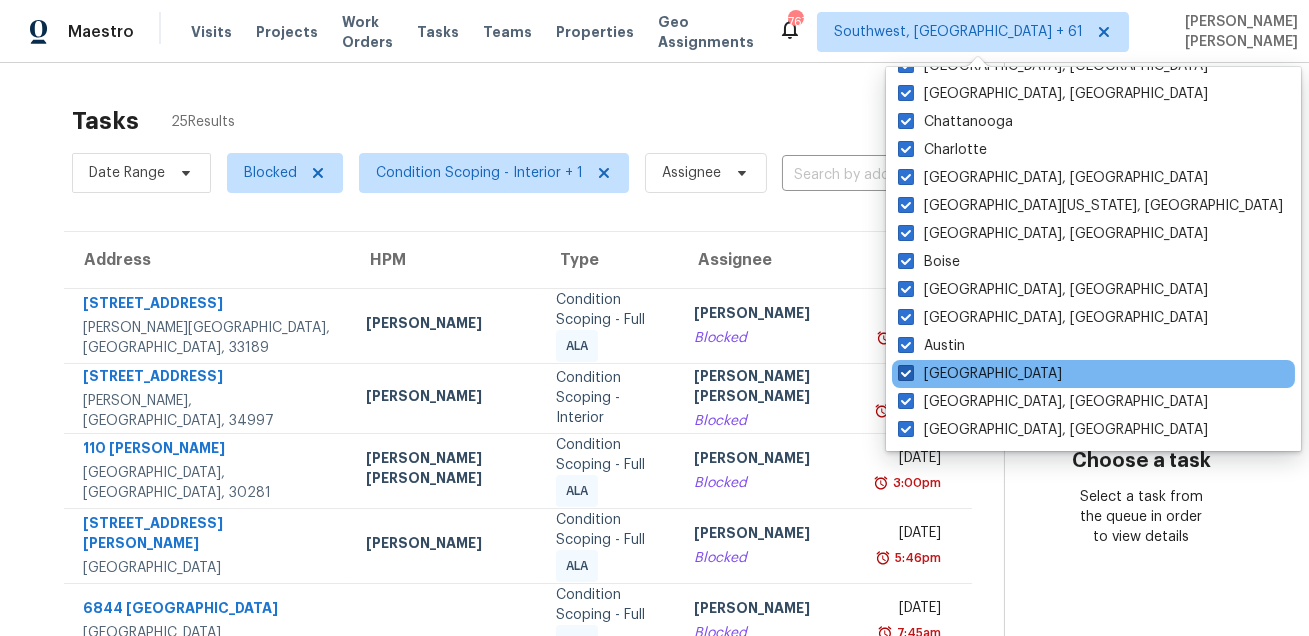 click on "Atlanta" at bounding box center [980, 374] 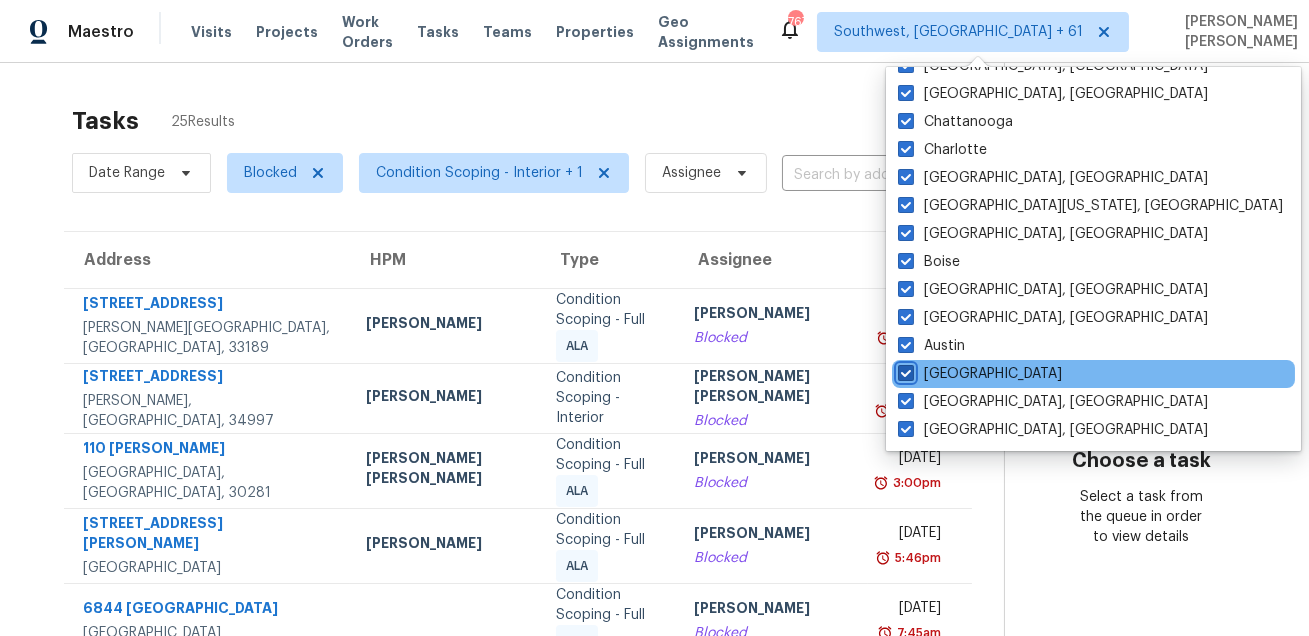 click on "Atlanta" at bounding box center (904, 370) 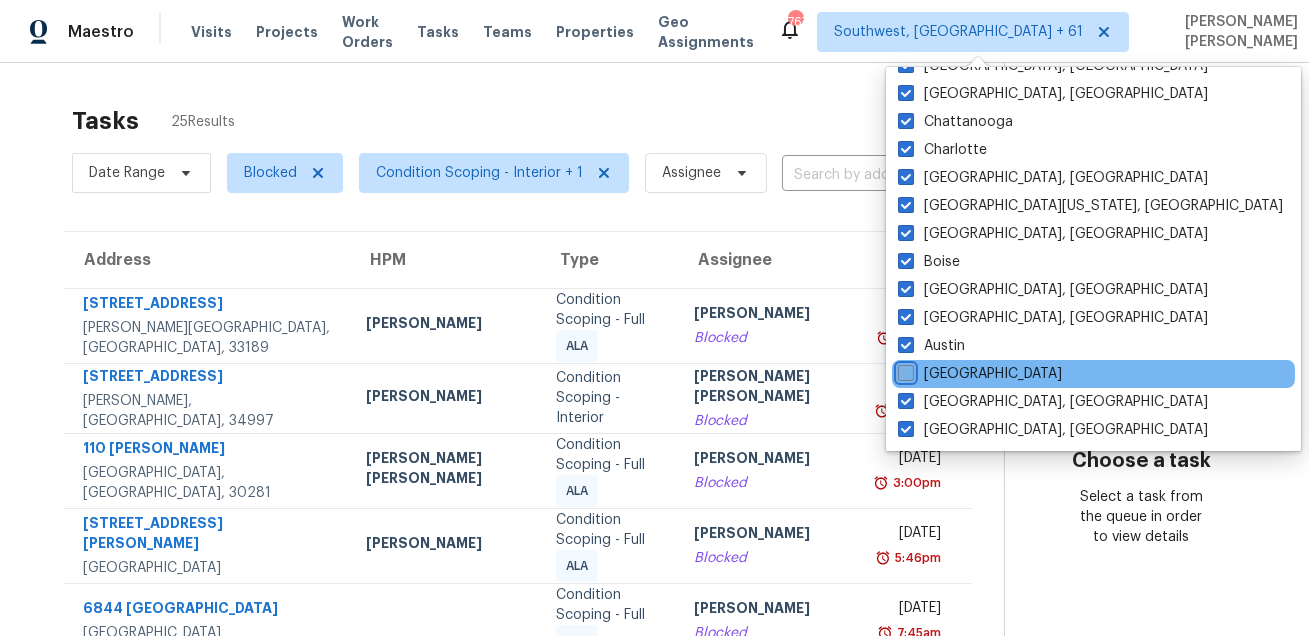 checkbox on "false" 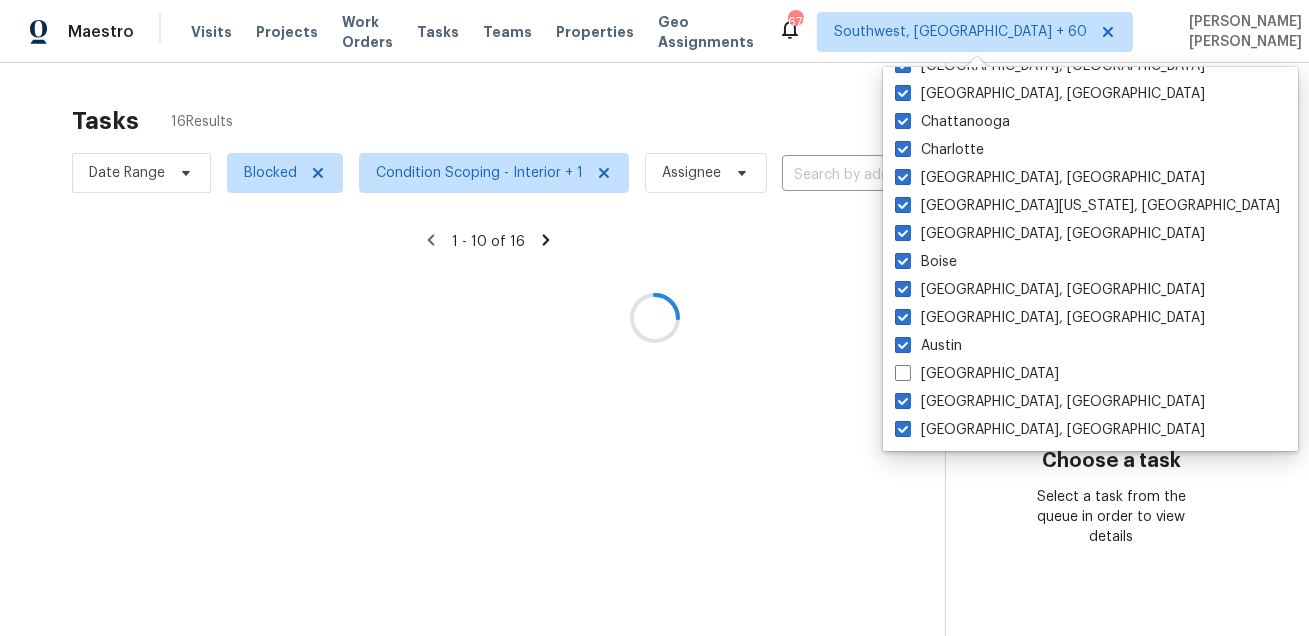 click at bounding box center (654, 318) 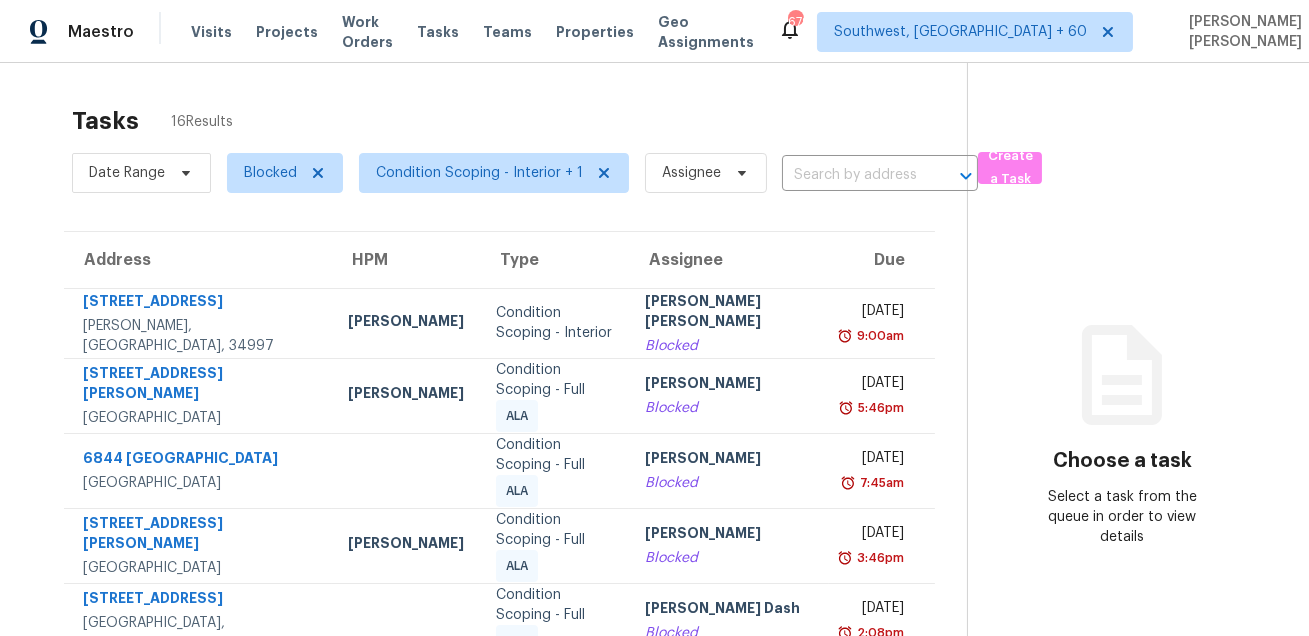 click on "Tasks 16  Results" at bounding box center (519, 121) 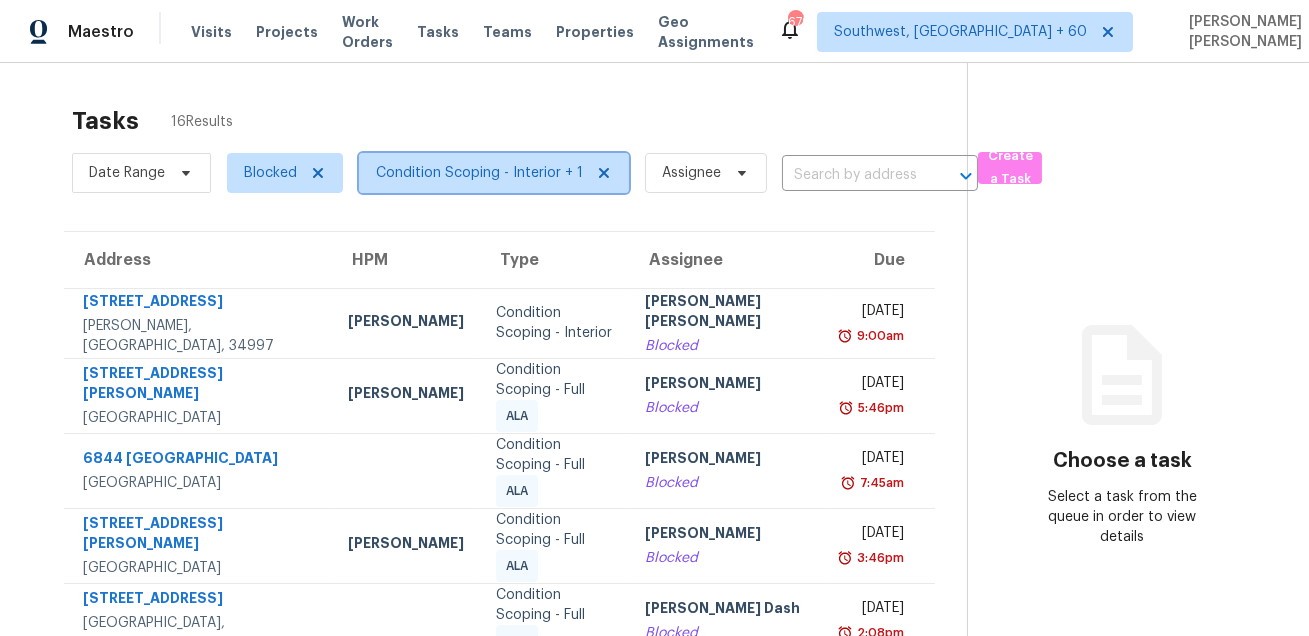 click on "Condition Scoping - Interior + 1" at bounding box center (479, 173) 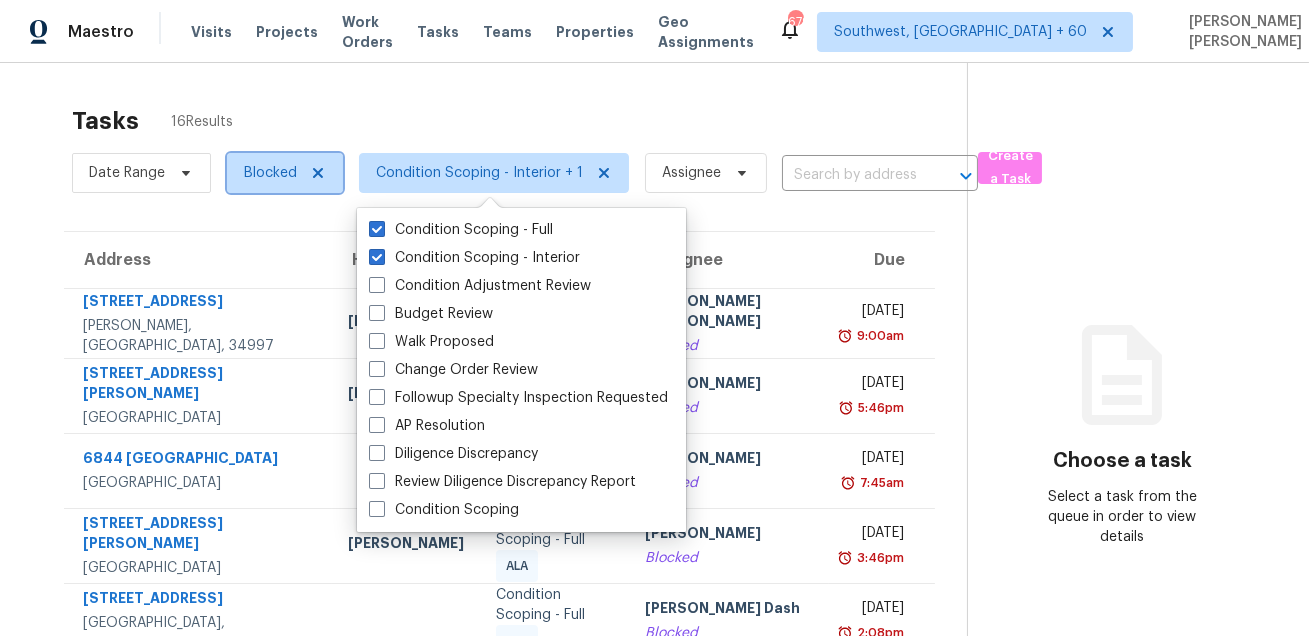 click on "Blocked" at bounding box center [270, 173] 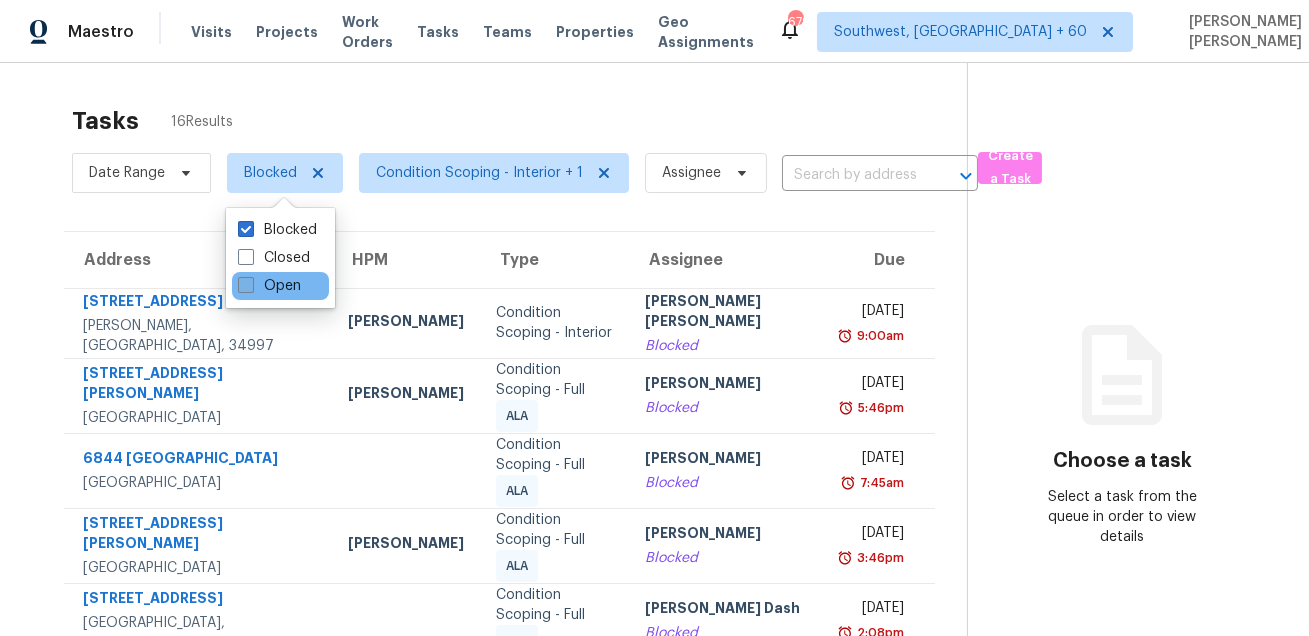 click on "Open" at bounding box center (269, 286) 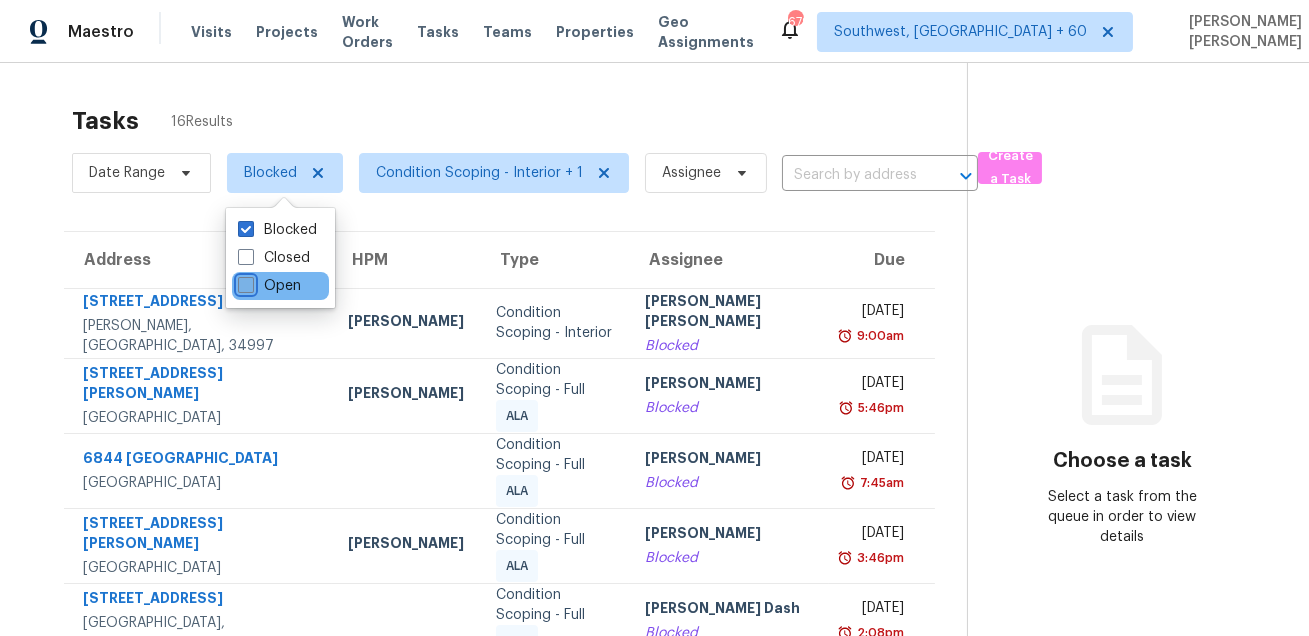 click on "Open" at bounding box center [244, 282] 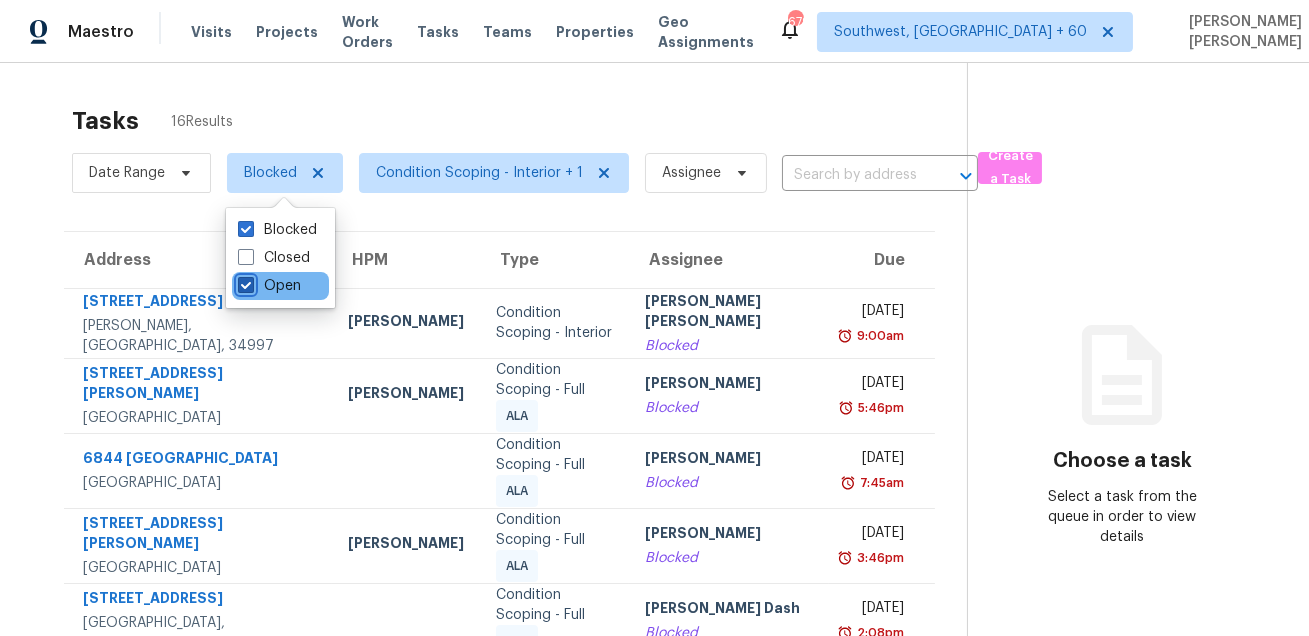 checkbox on "true" 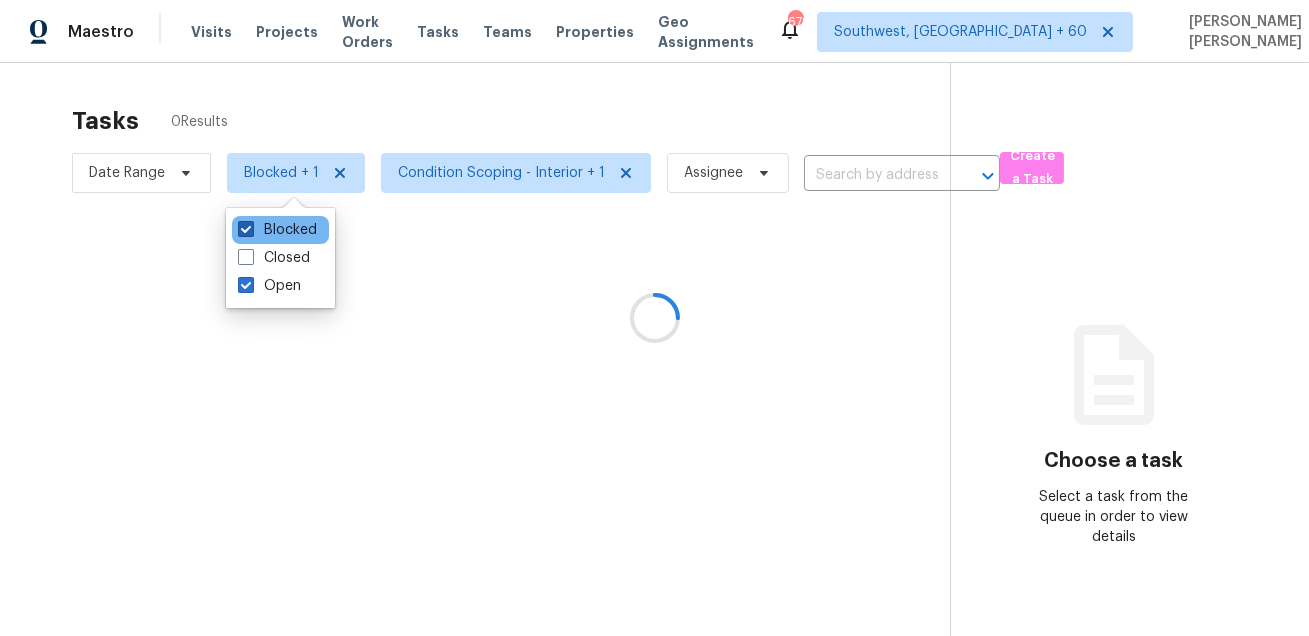 click on "Blocked" at bounding box center [277, 230] 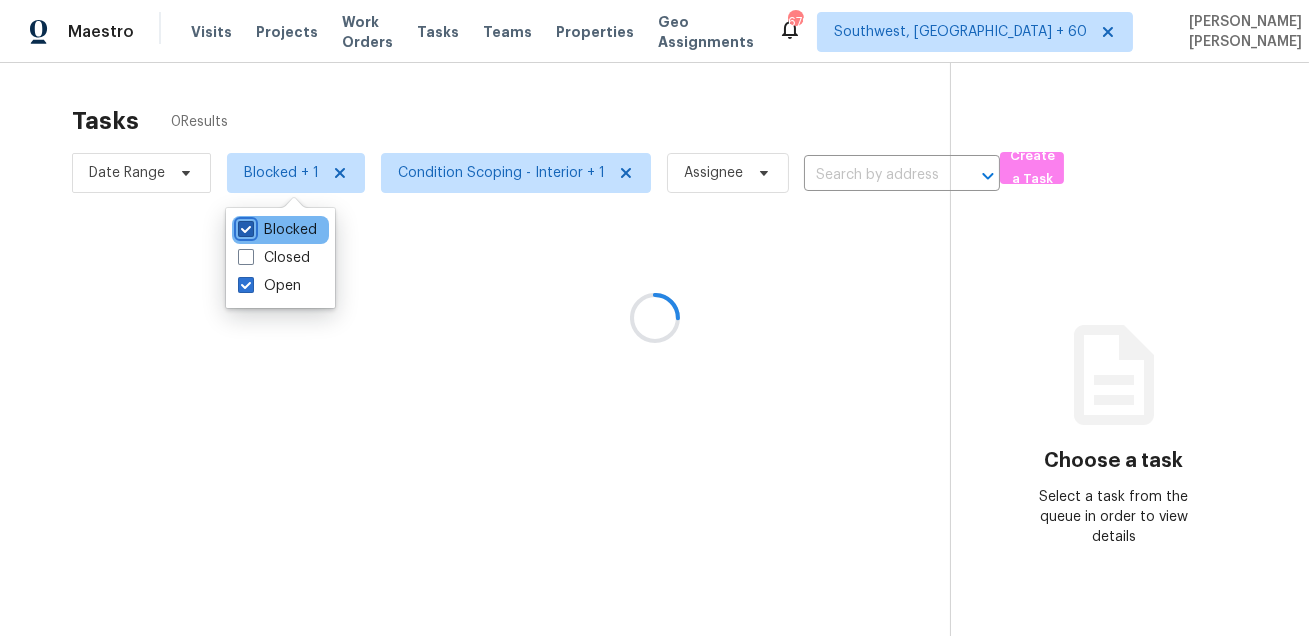 click on "Blocked" at bounding box center (244, 226) 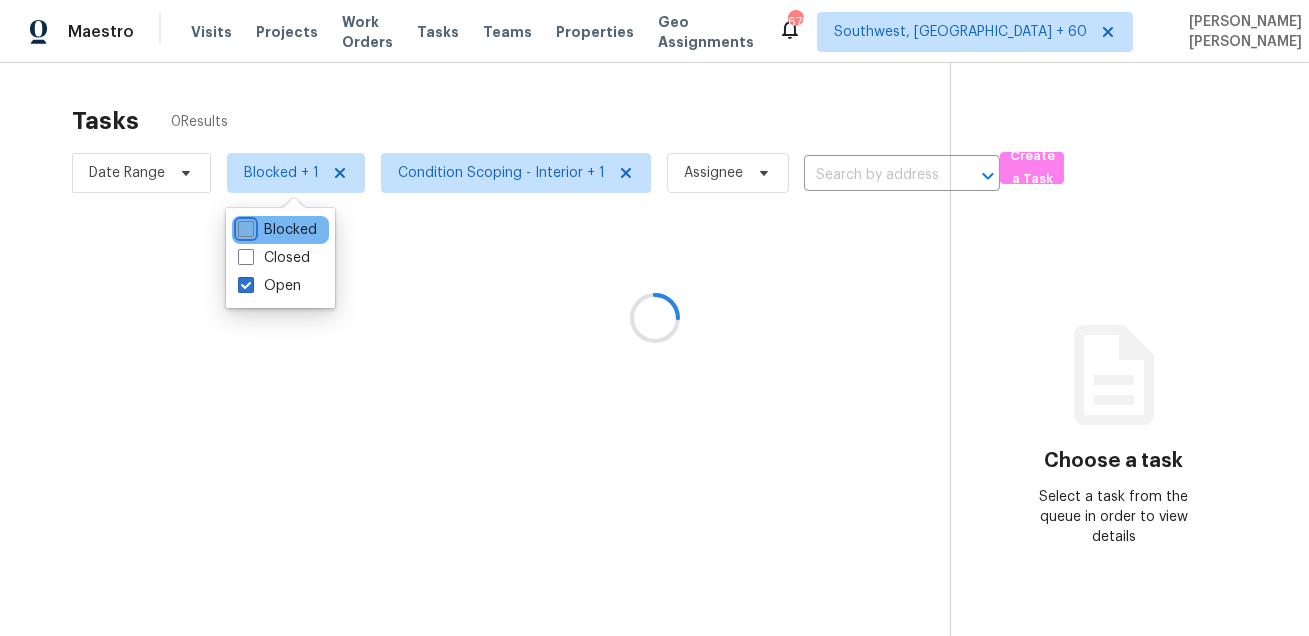 checkbox on "false" 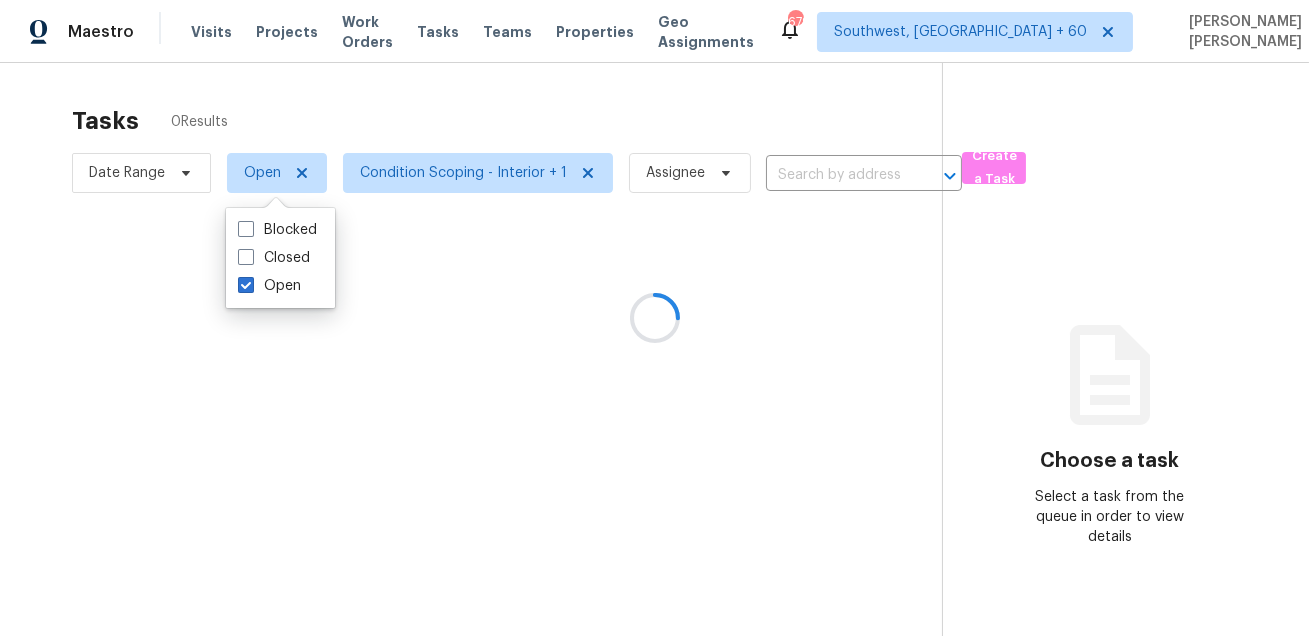 click at bounding box center [654, 318] 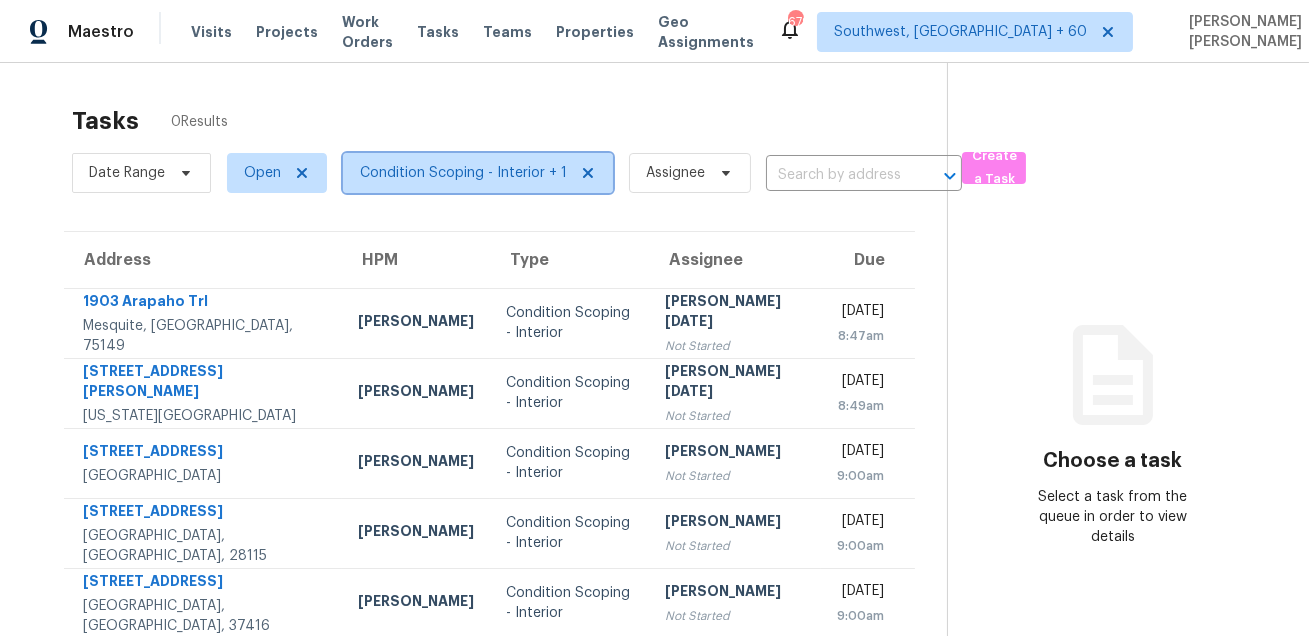 click on "Condition Scoping - Interior + 1" at bounding box center (463, 173) 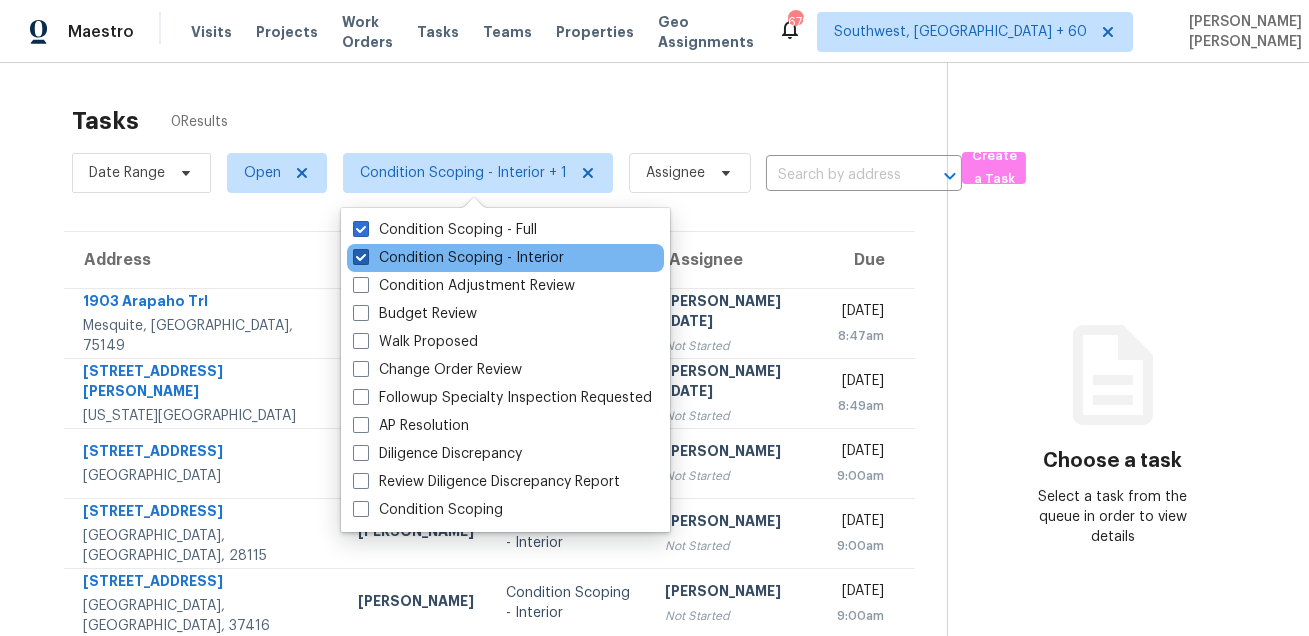 click on "Condition Scoping - Interior" at bounding box center [458, 258] 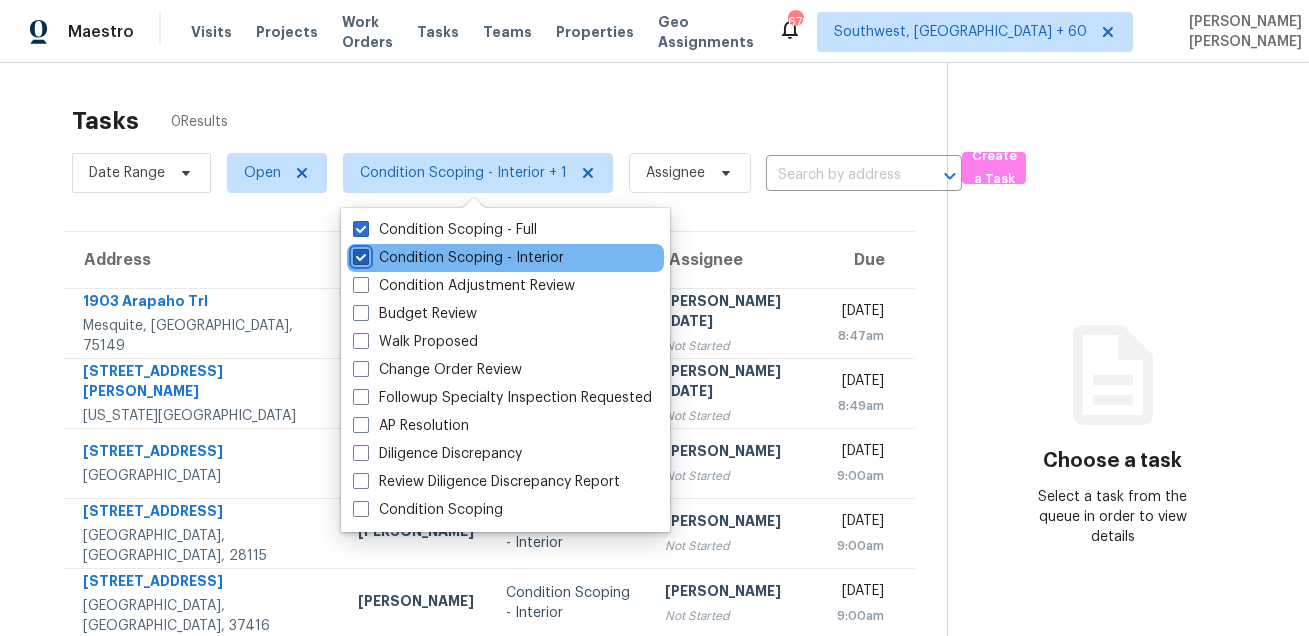 click on "Condition Scoping - Interior" at bounding box center (359, 254) 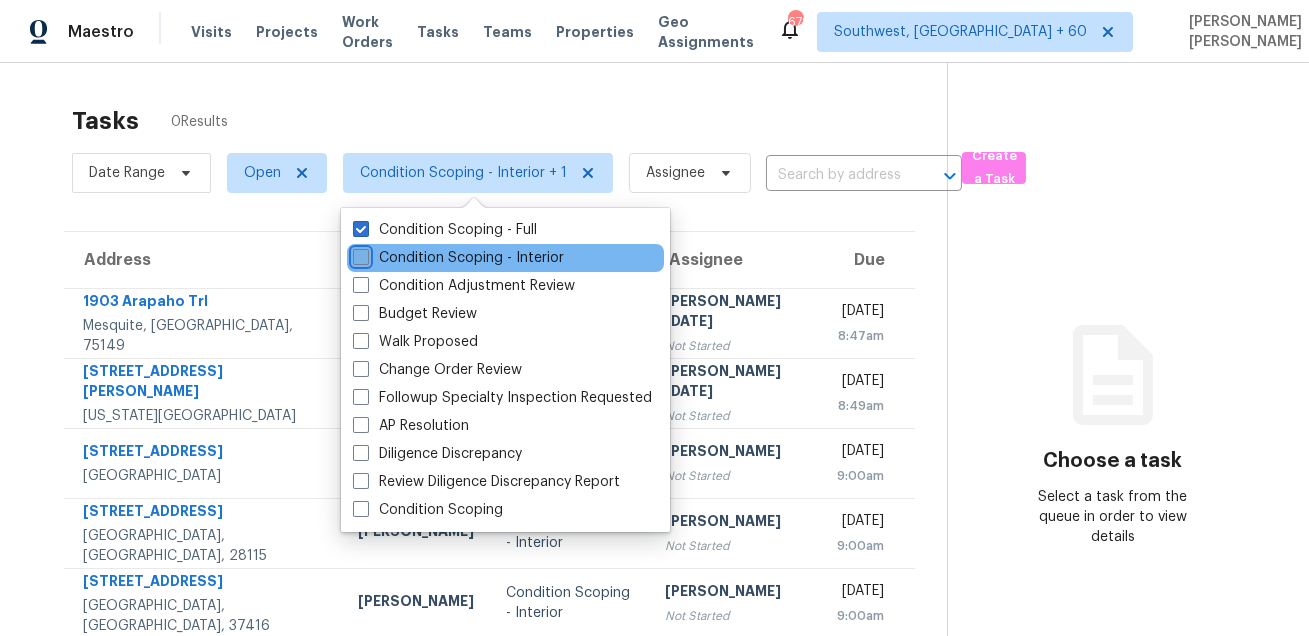 checkbox on "false" 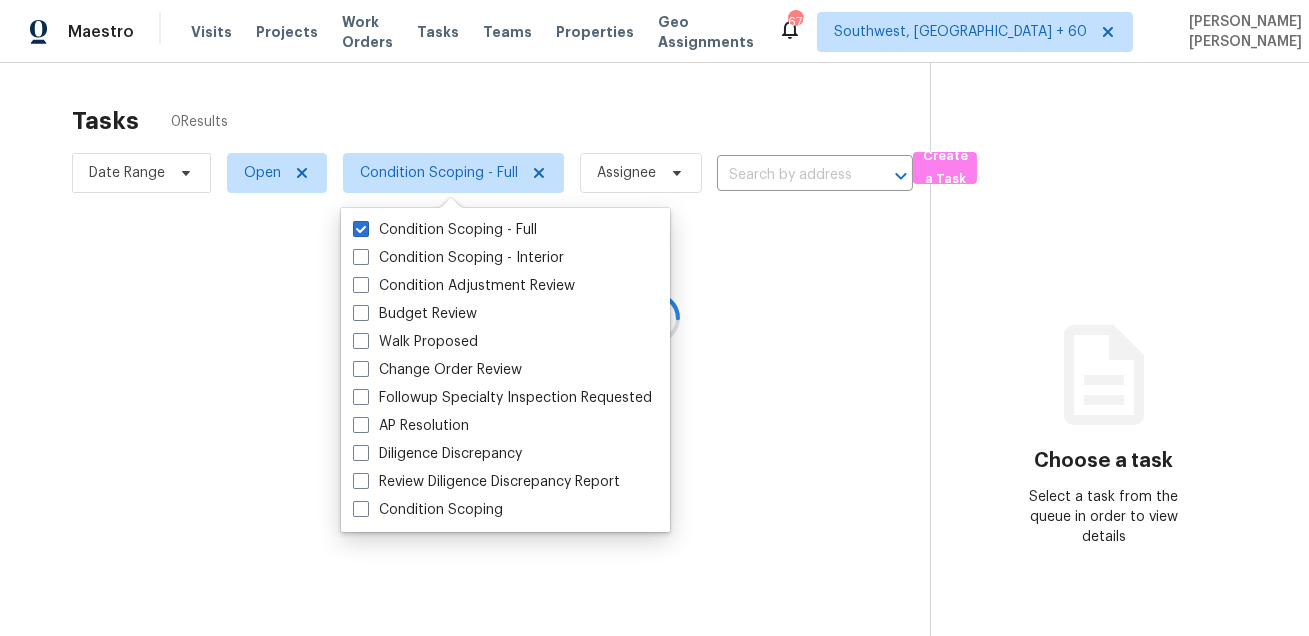 click at bounding box center (654, 318) 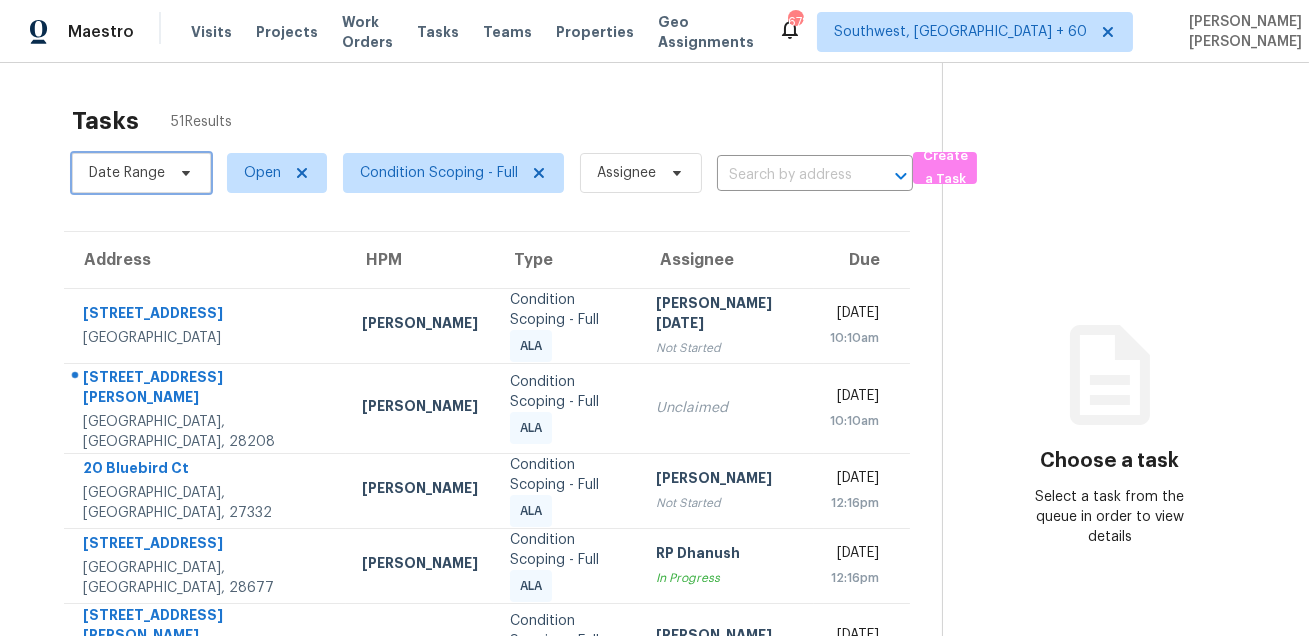 click on "Date Range" at bounding box center [141, 173] 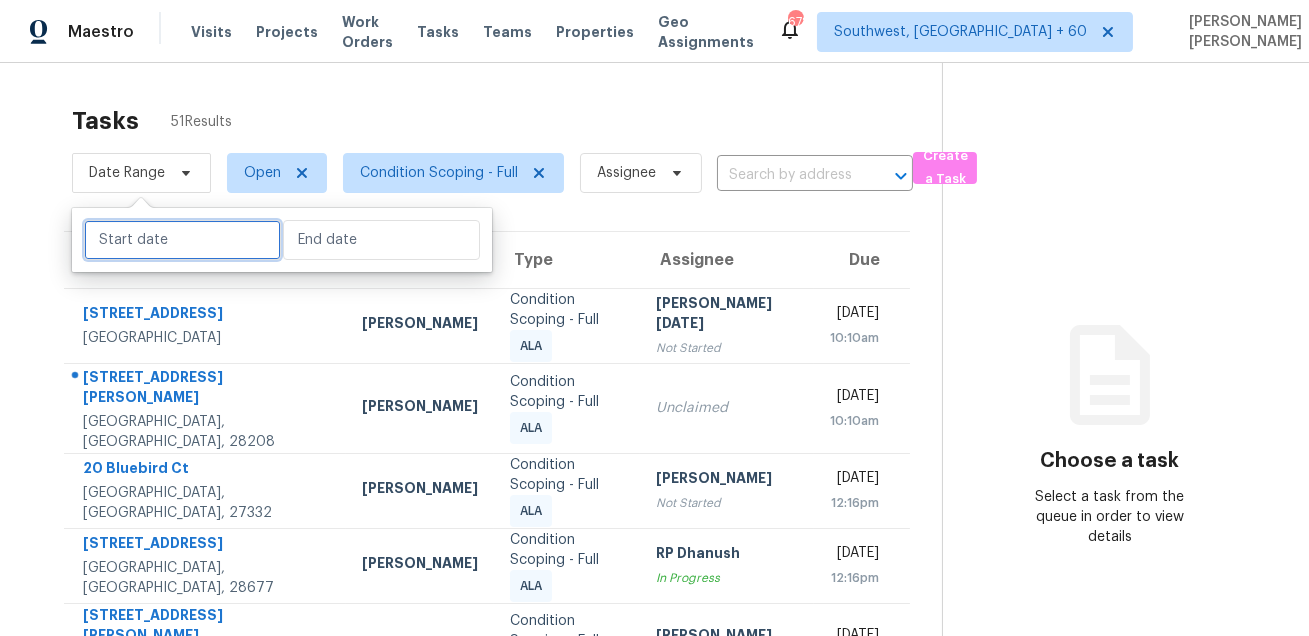 click at bounding box center [182, 240] 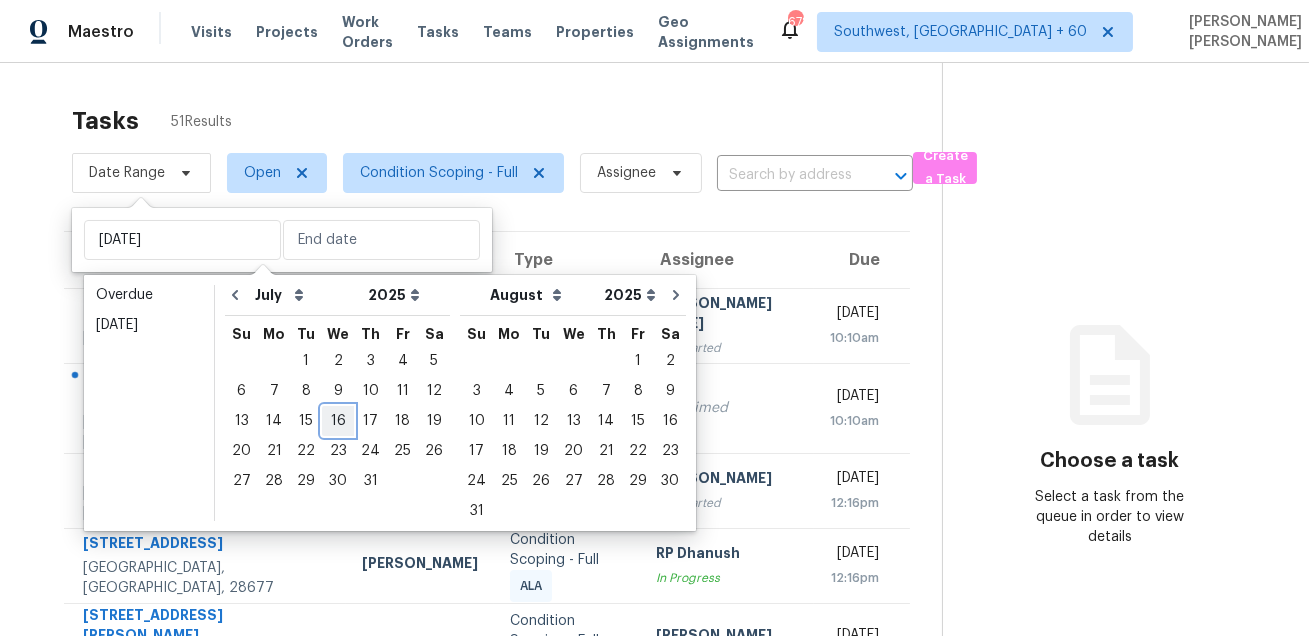 click on "16" at bounding box center (338, 421) 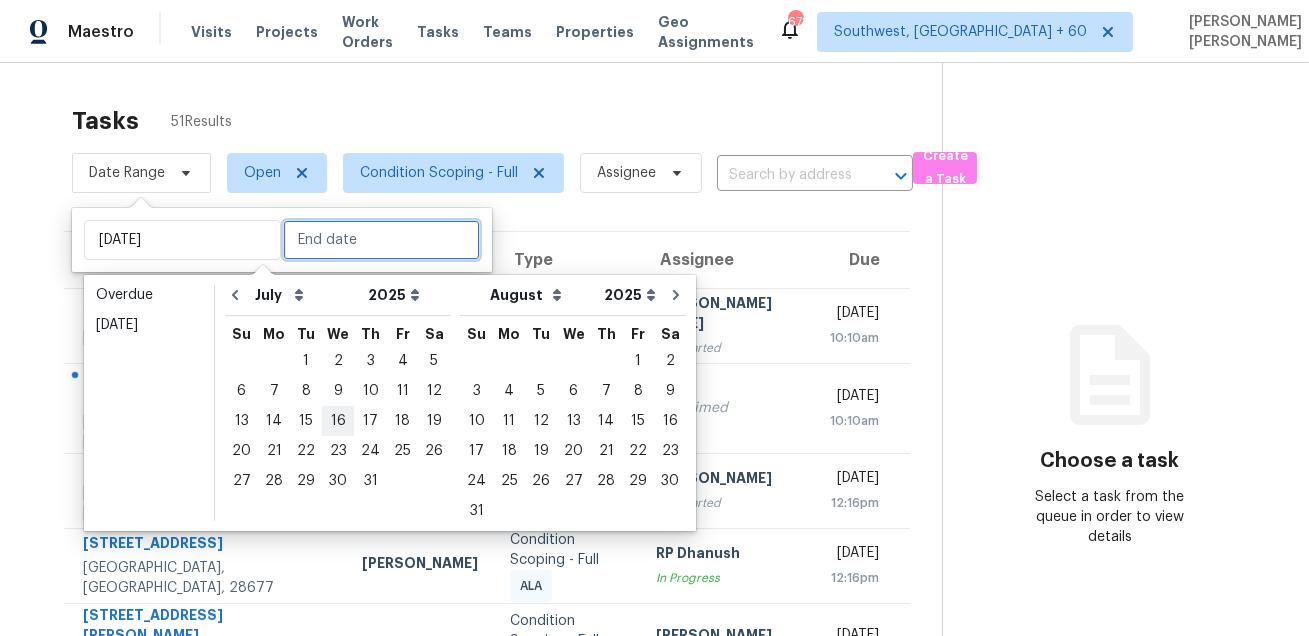 type on "Wed, Jul 16" 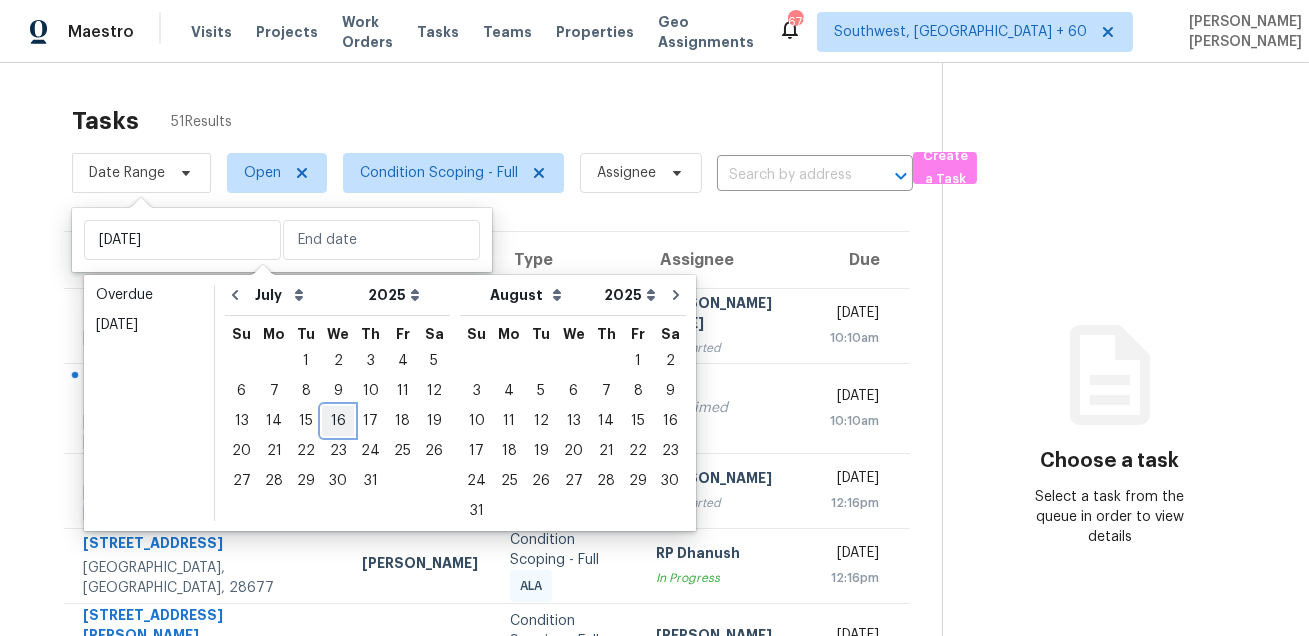 click on "16" at bounding box center [338, 421] 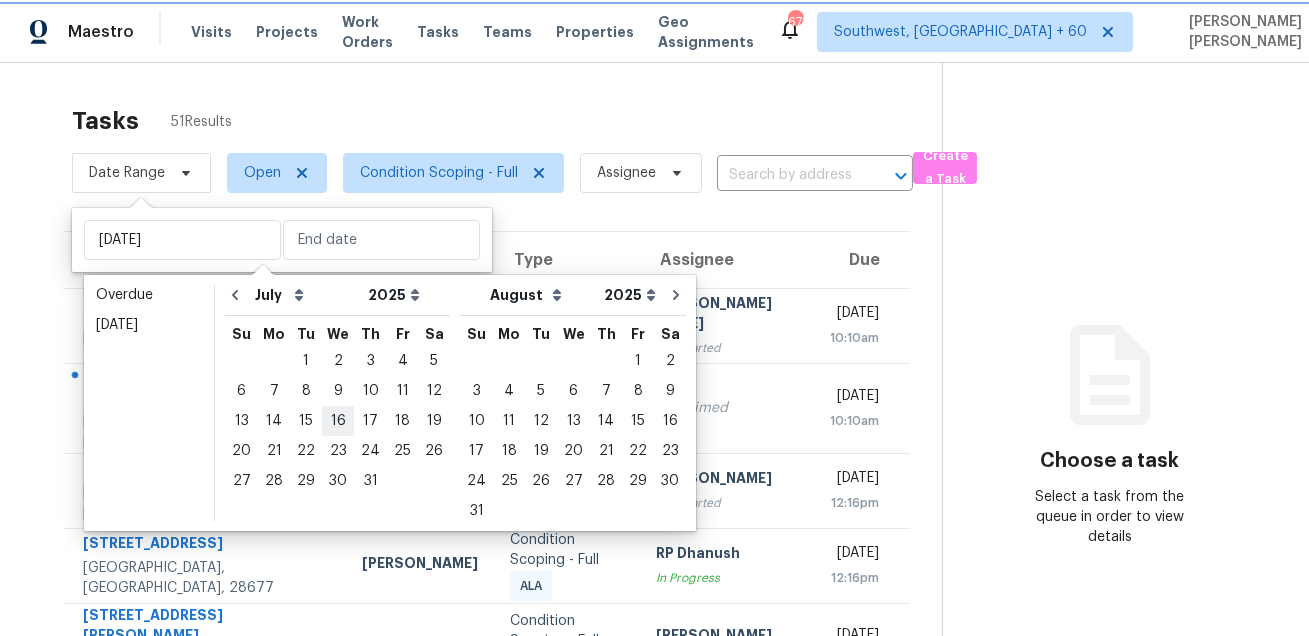 type on "Wed, Jul 16" 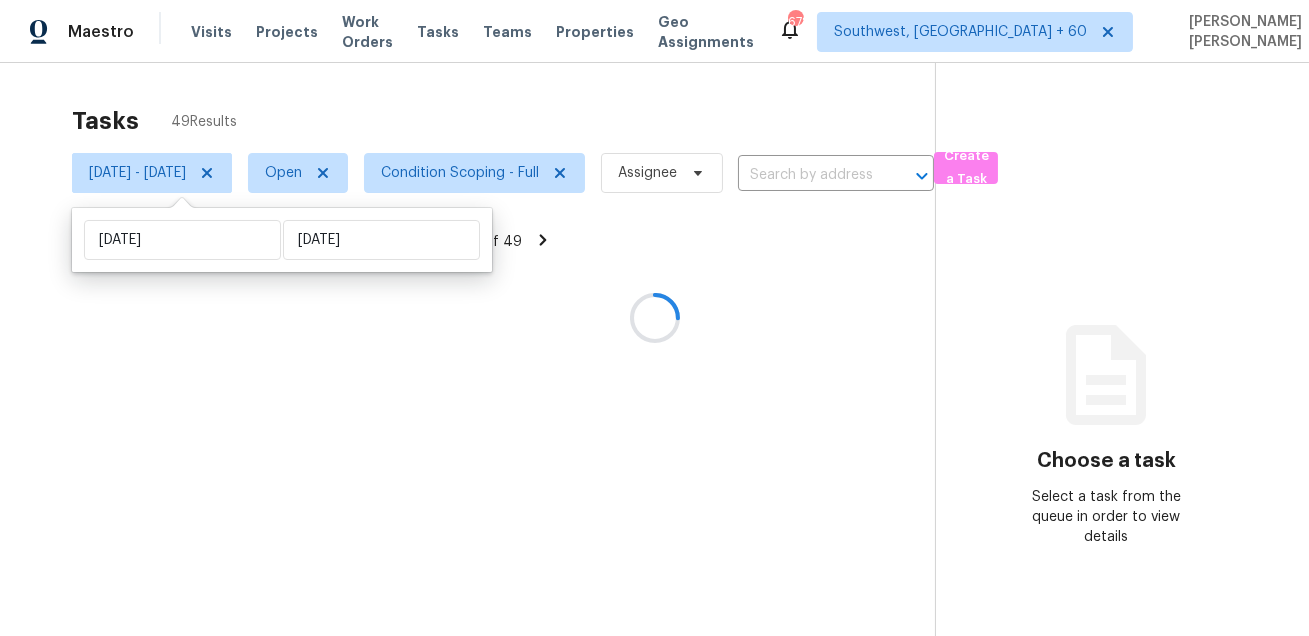 click at bounding box center (654, 318) 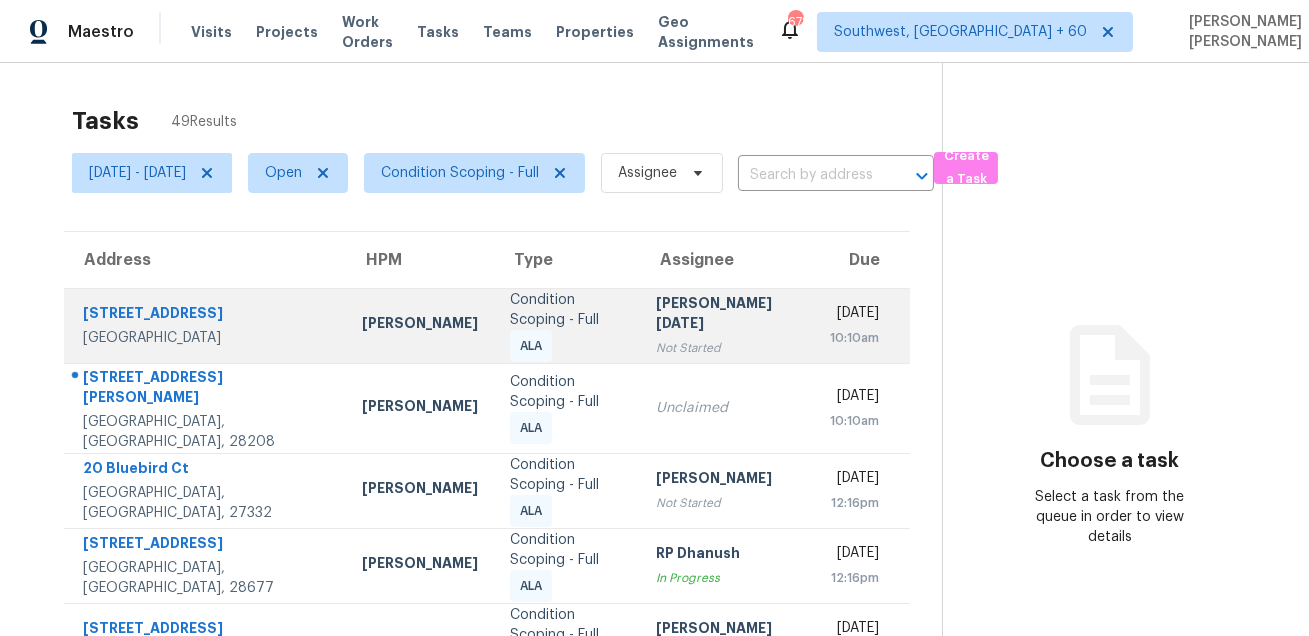 click on "Saint Petersburg, FL, 33713" at bounding box center [206, 338] 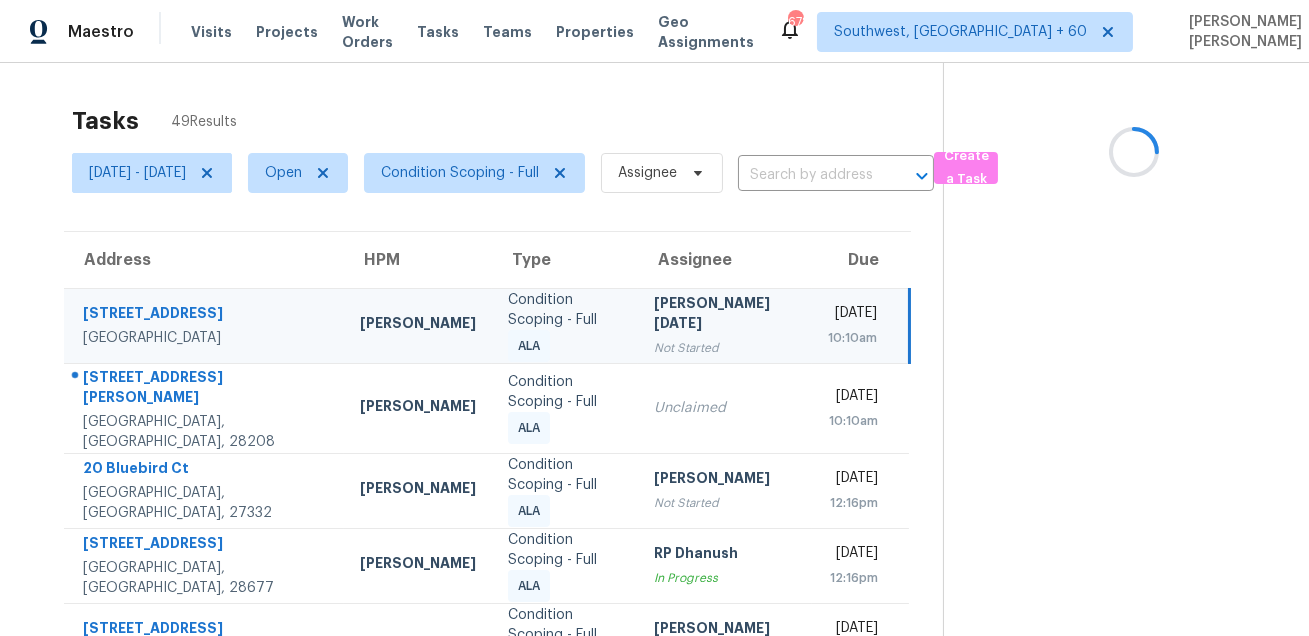 click on "Saint Petersburg, FL, 33713" at bounding box center [205, 338] 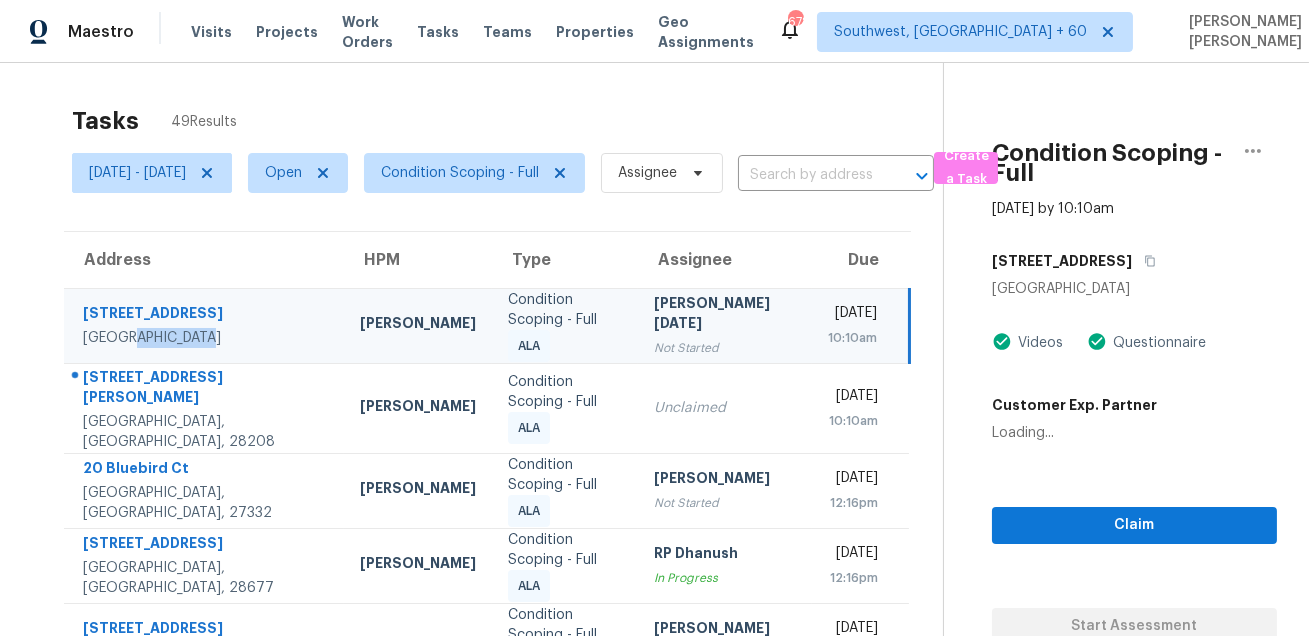 click on "3145 33rd Ave N" at bounding box center [205, 315] 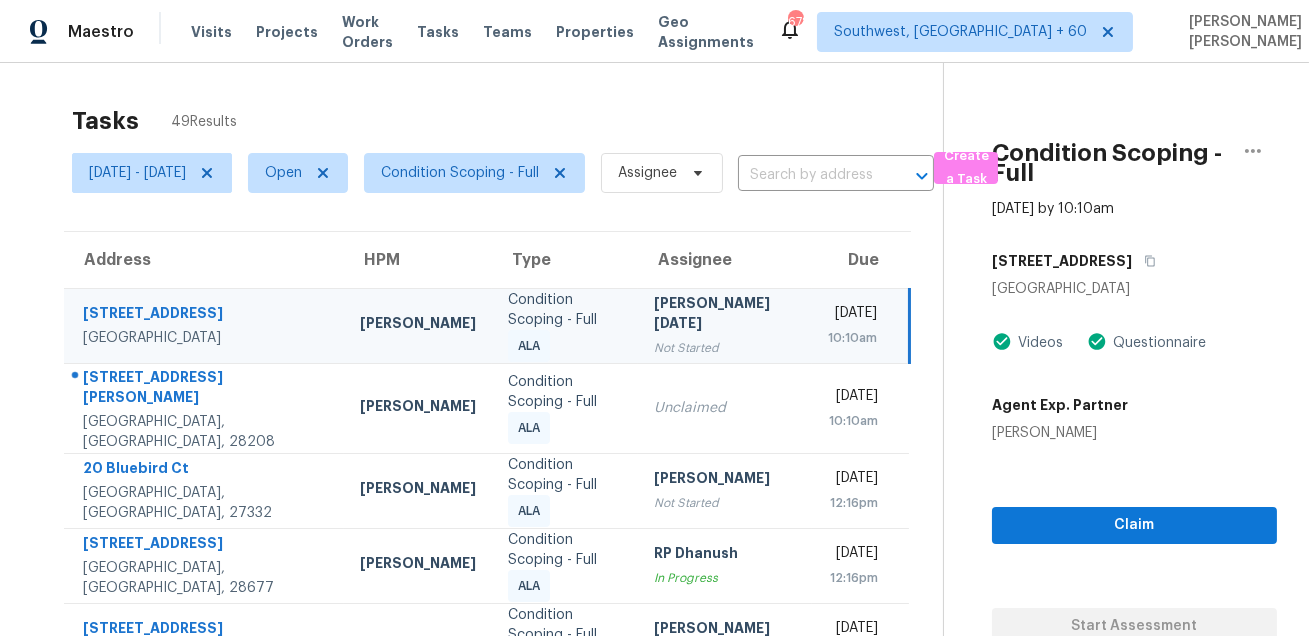 click on "3145 33rd Ave N" at bounding box center [205, 315] 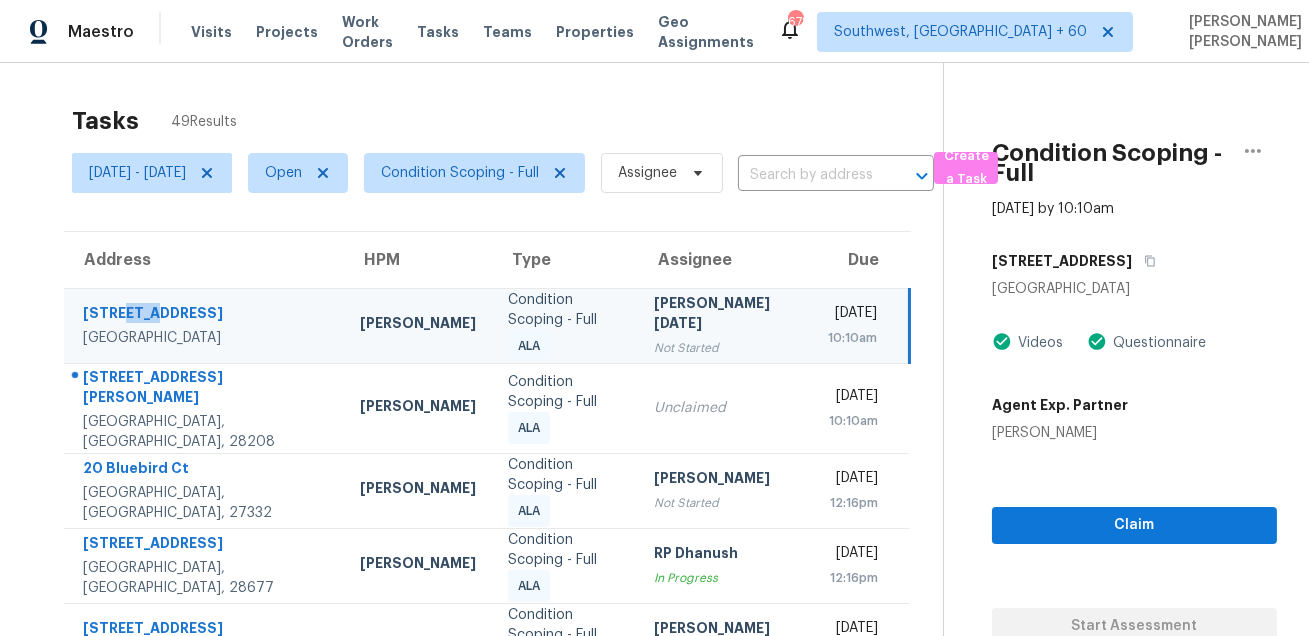 click on "3145 33rd Ave N" at bounding box center (205, 315) 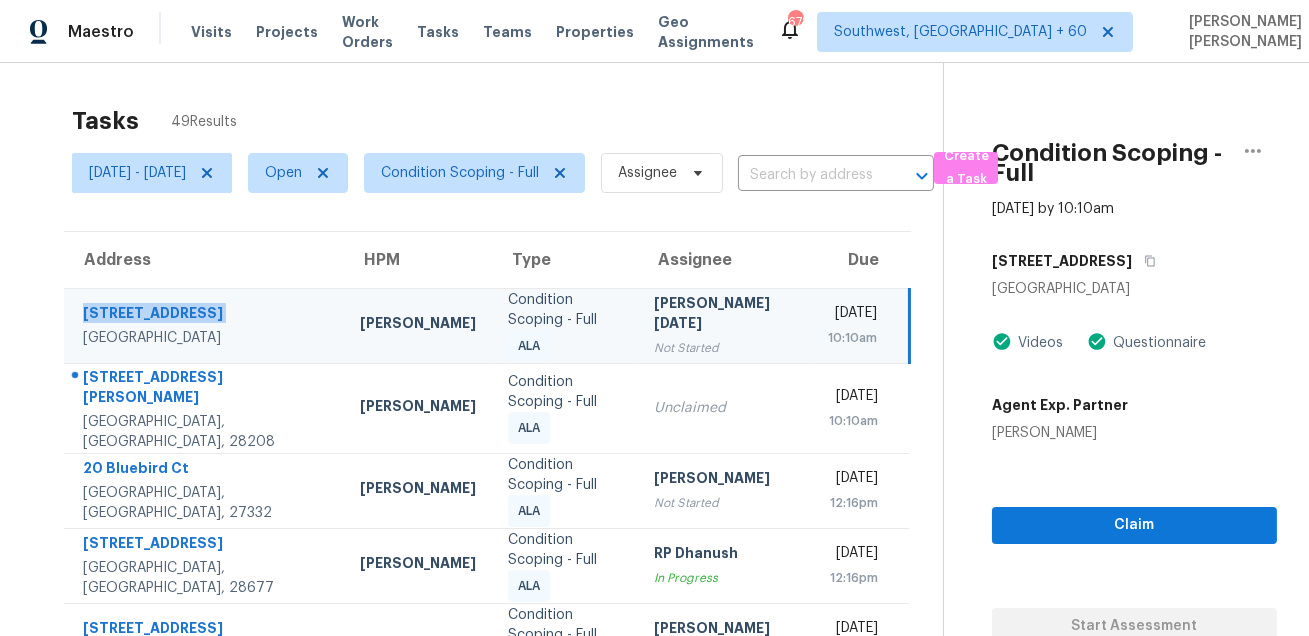 copy on "3145 33rd Ave N" 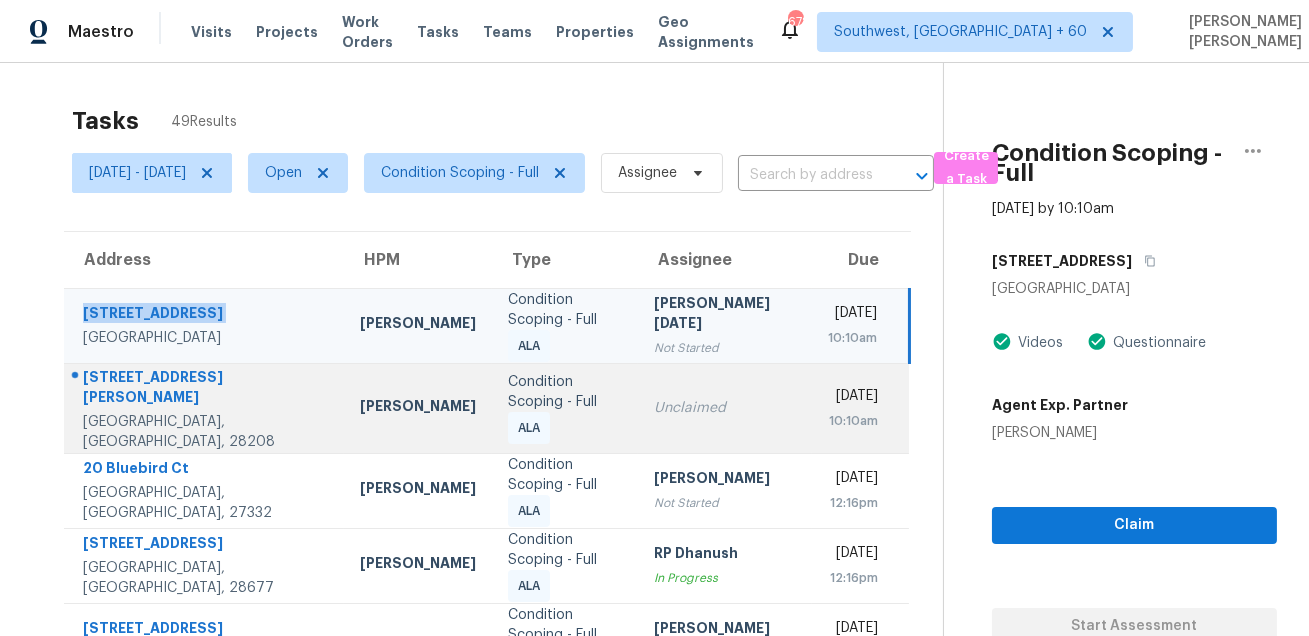 click on "355 S Bruns Ave" at bounding box center [205, 389] 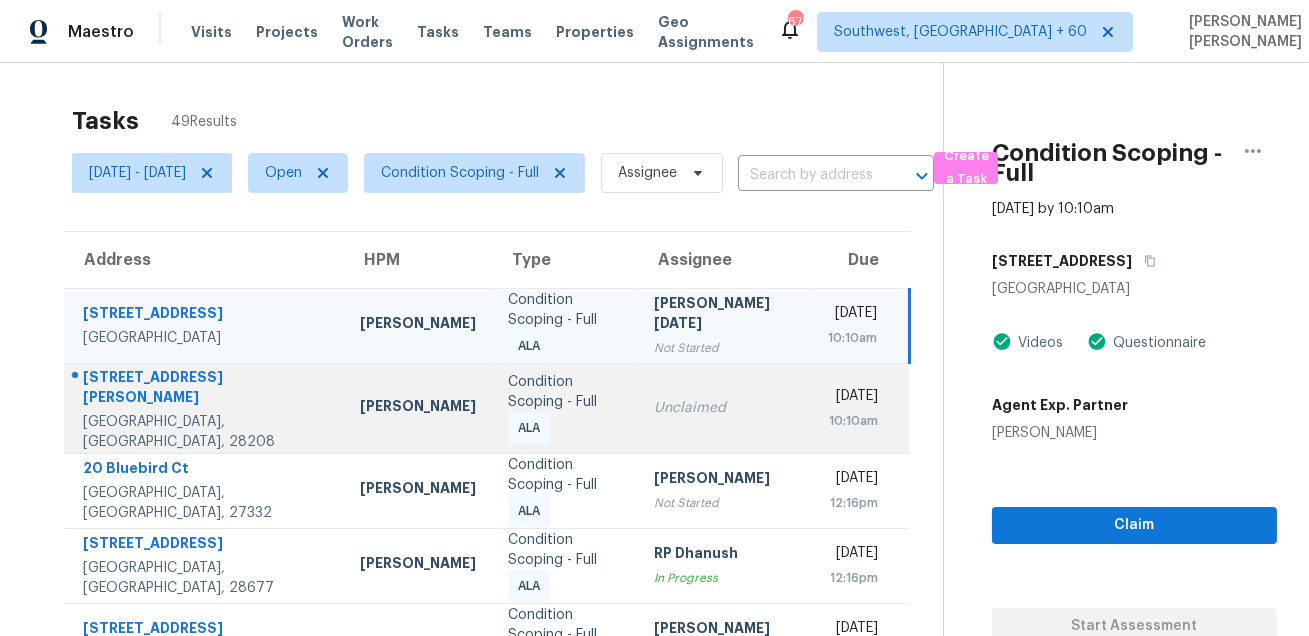 click on "355 S Bruns Ave" at bounding box center [205, 389] 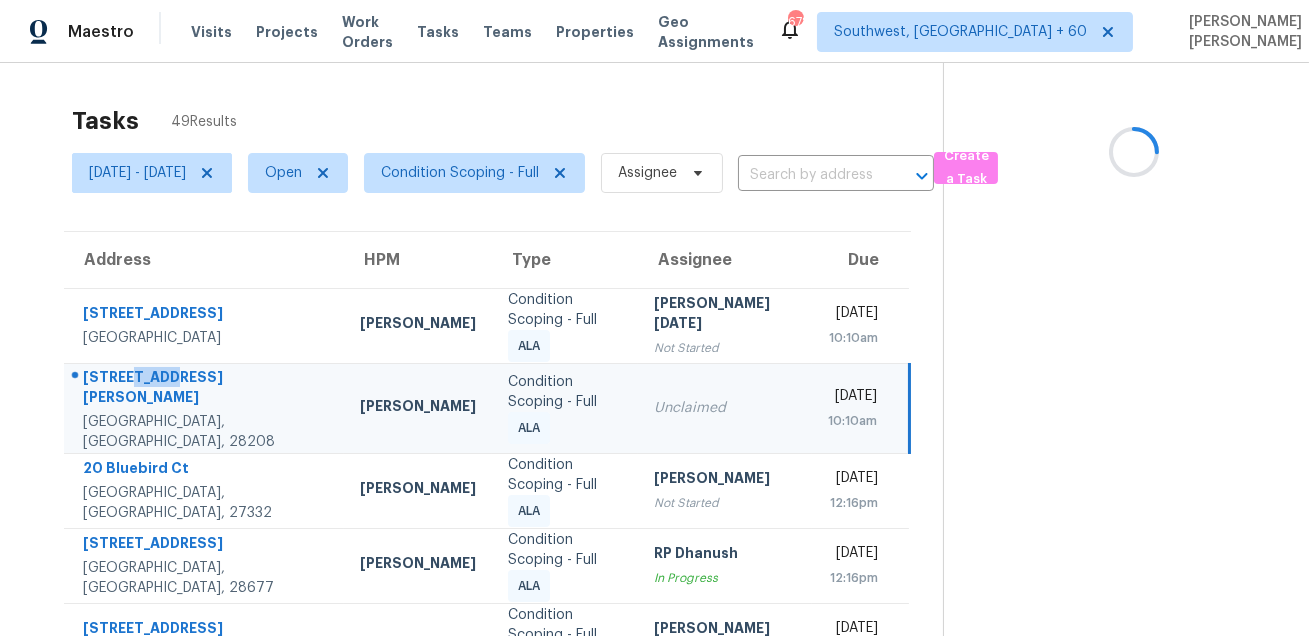 click on "355 S Bruns Ave" at bounding box center (205, 389) 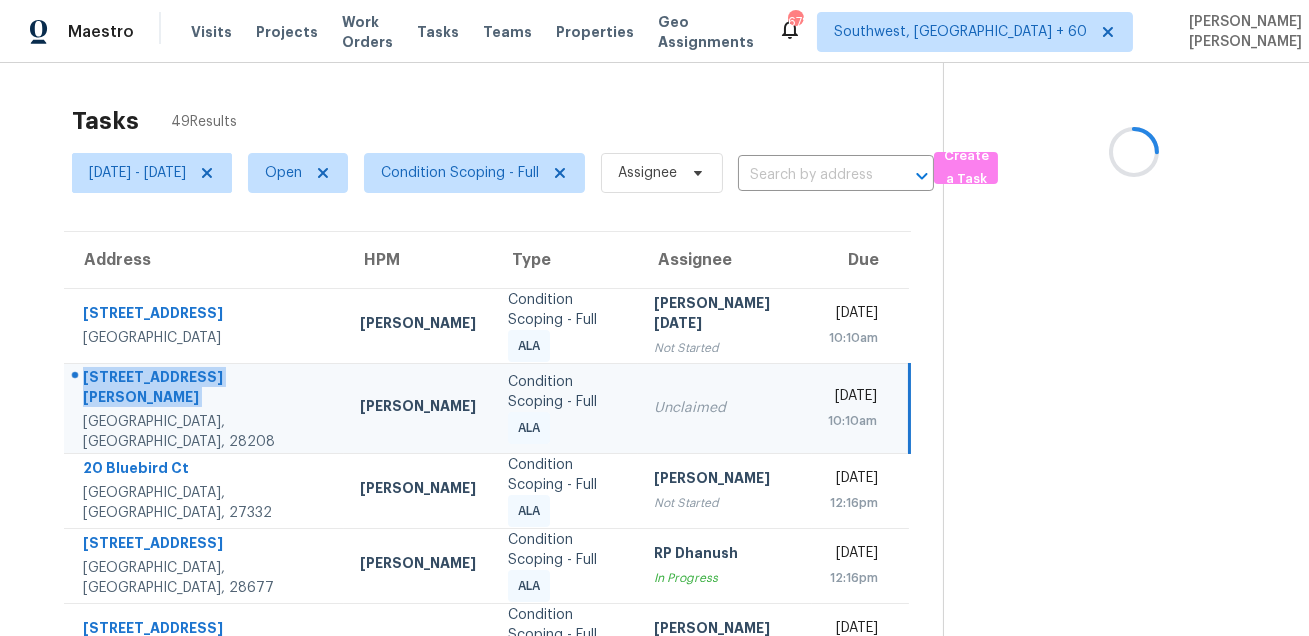 copy on "355 S Bruns Ave" 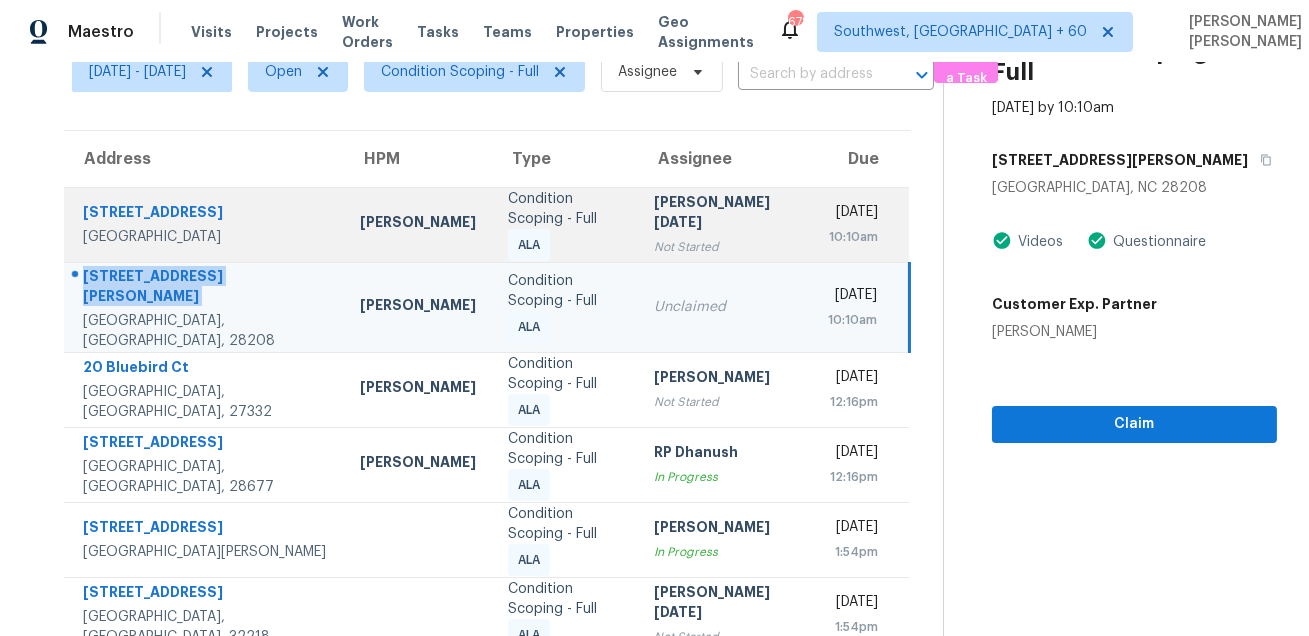 scroll, scrollTop: 198, scrollLeft: 0, axis: vertical 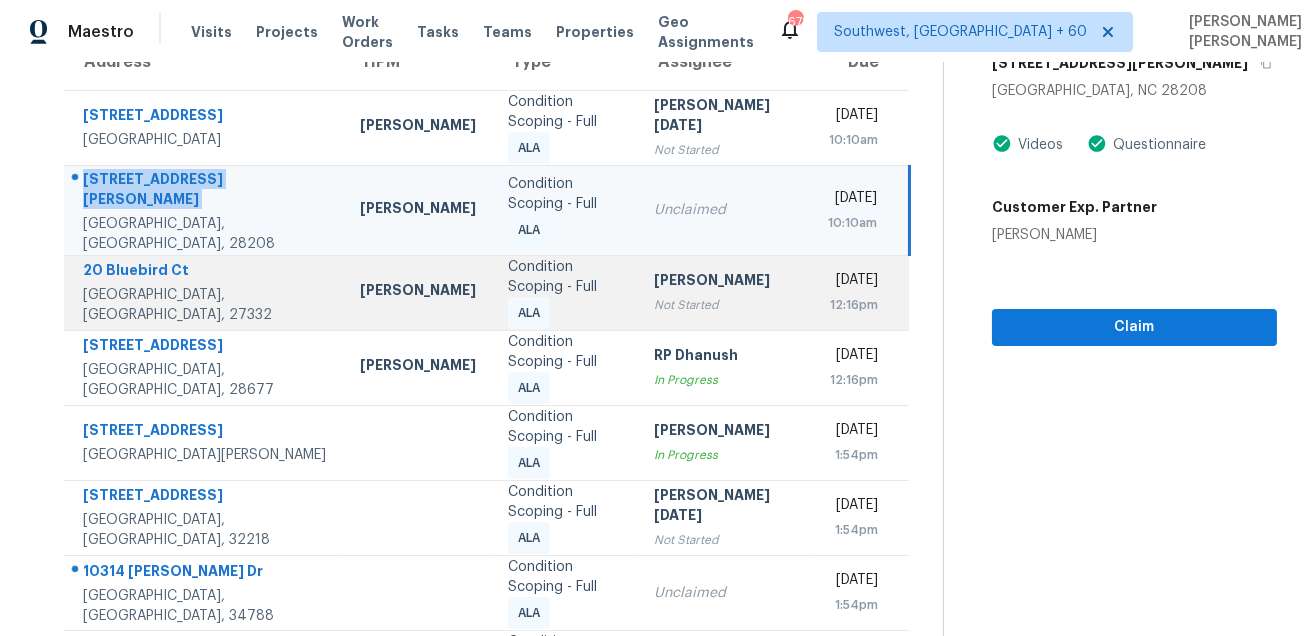 click on "20 Bluebird Ct" at bounding box center [205, 272] 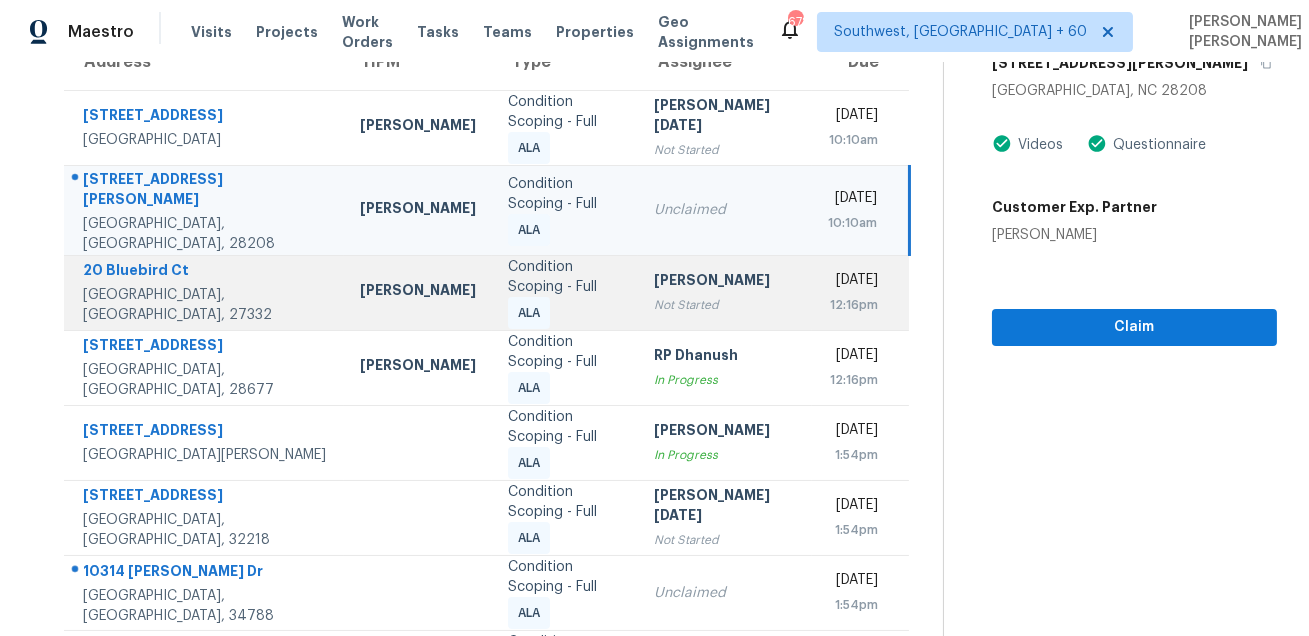 click on "20 Bluebird Ct" at bounding box center (205, 272) 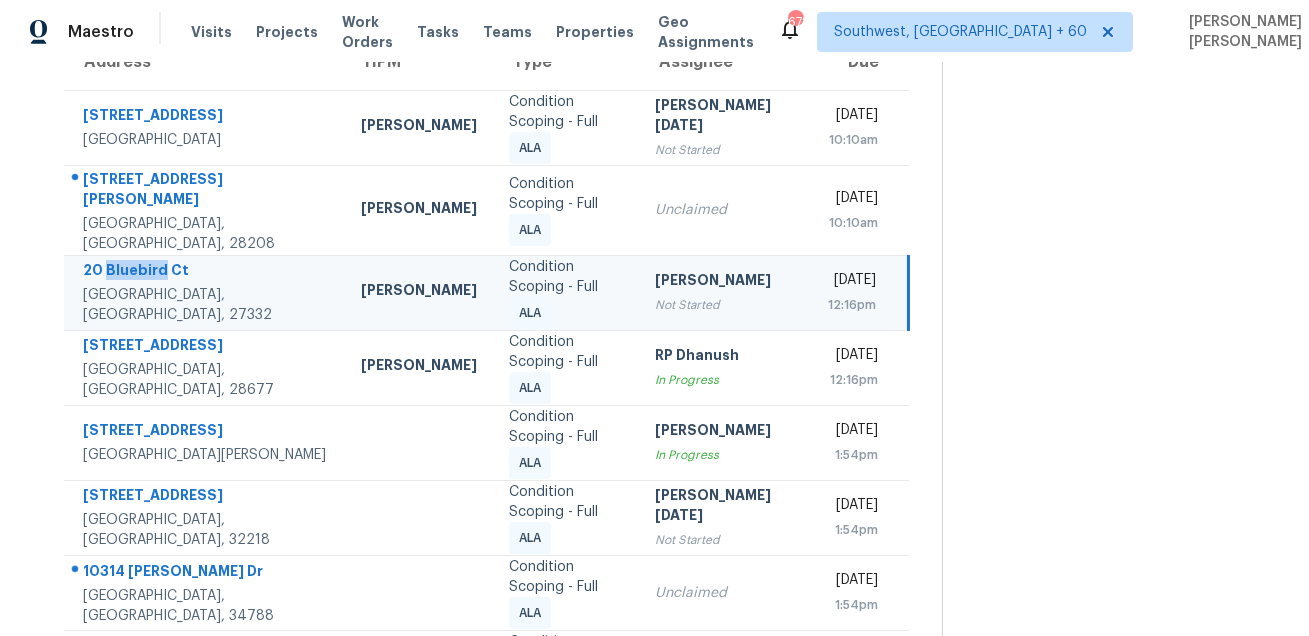 click on "20 Bluebird Ct" at bounding box center [206, 272] 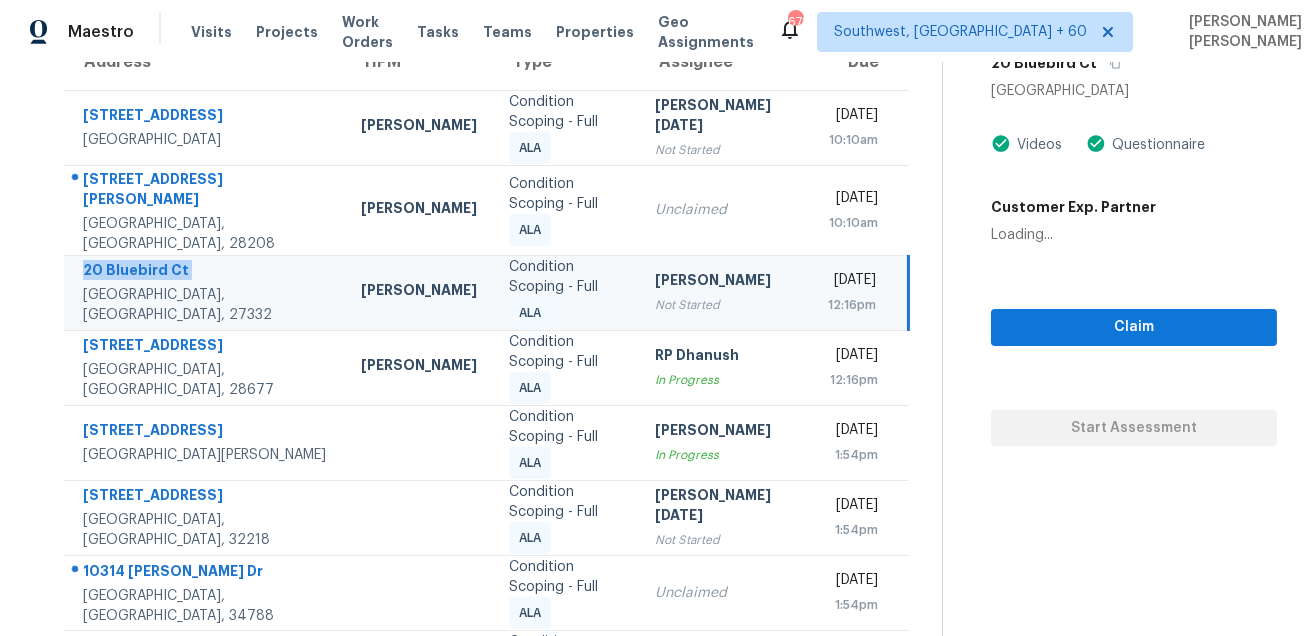 copy on "20 Bluebird Ct" 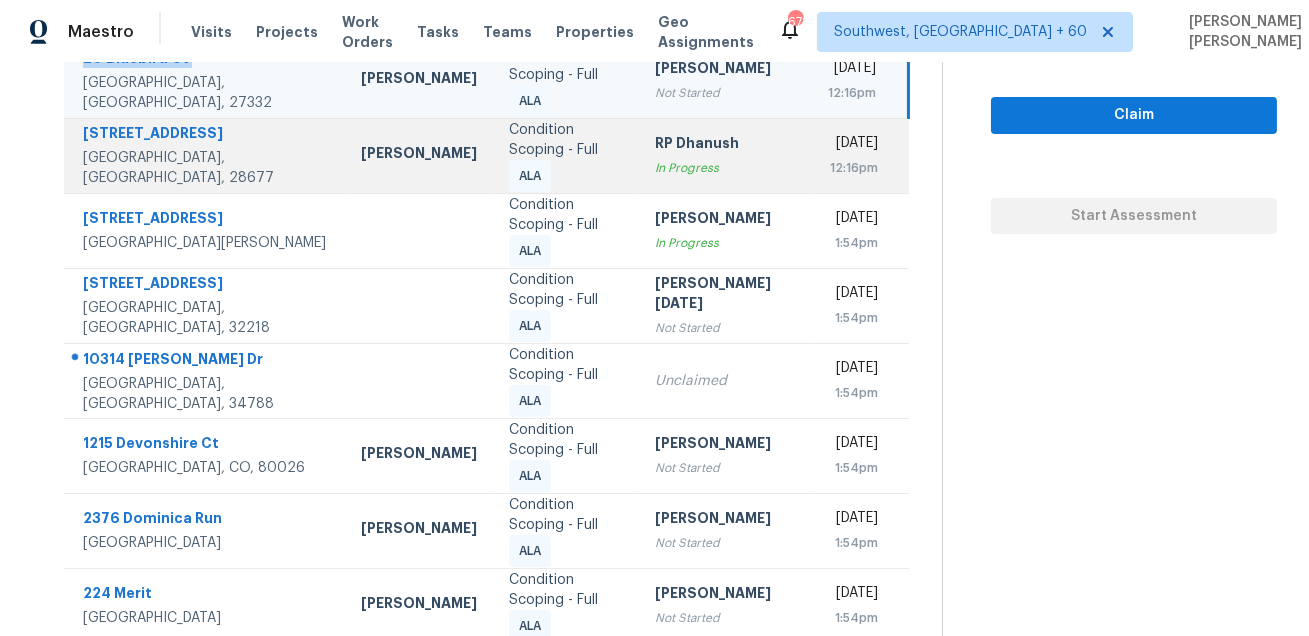 scroll, scrollTop: 429, scrollLeft: 0, axis: vertical 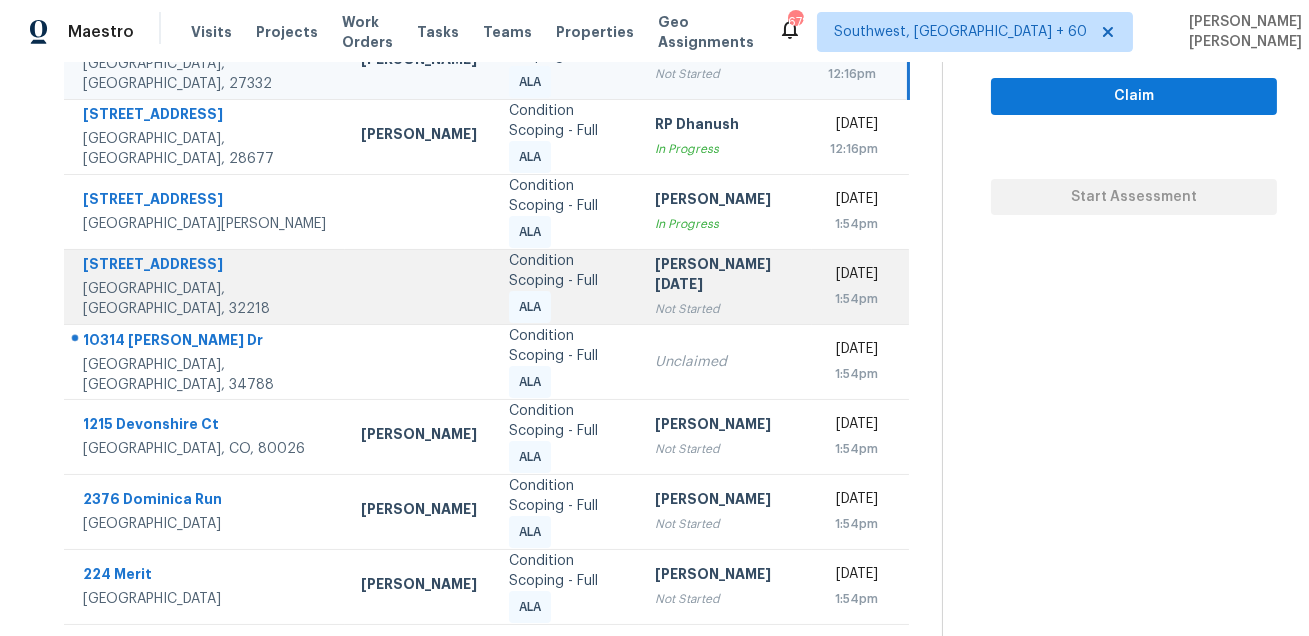 click on "10531 Rutgers Rd" at bounding box center [206, 266] 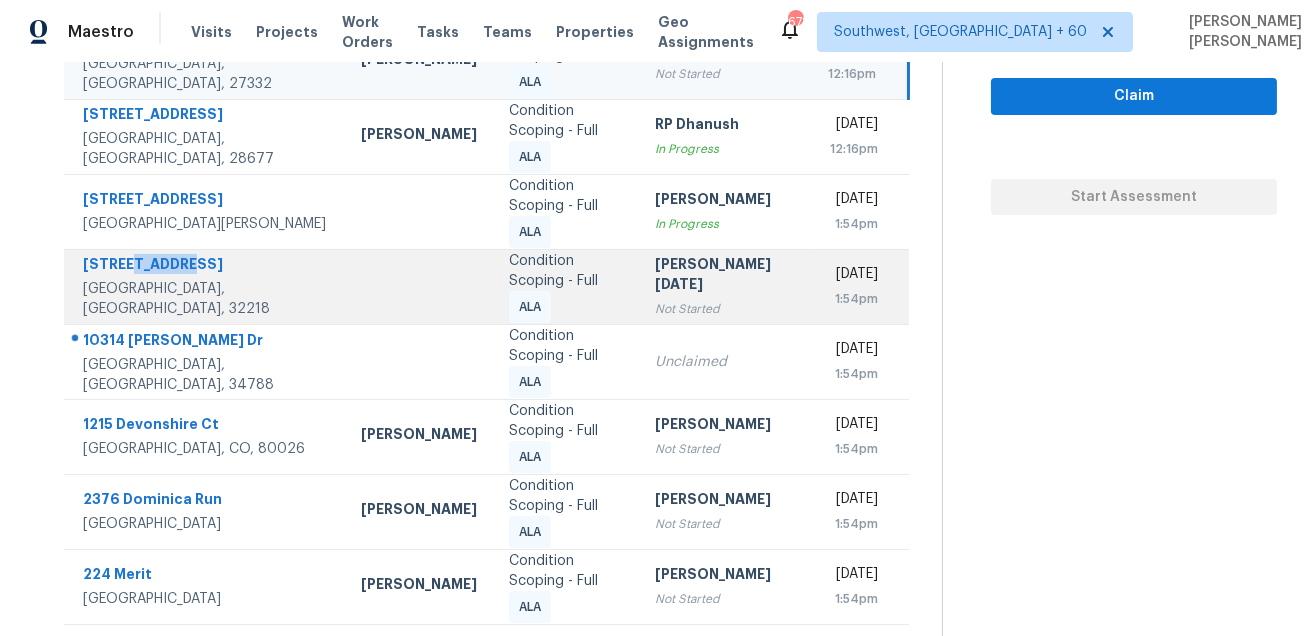 click on "10531 Rutgers Rd" at bounding box center [206, 266] 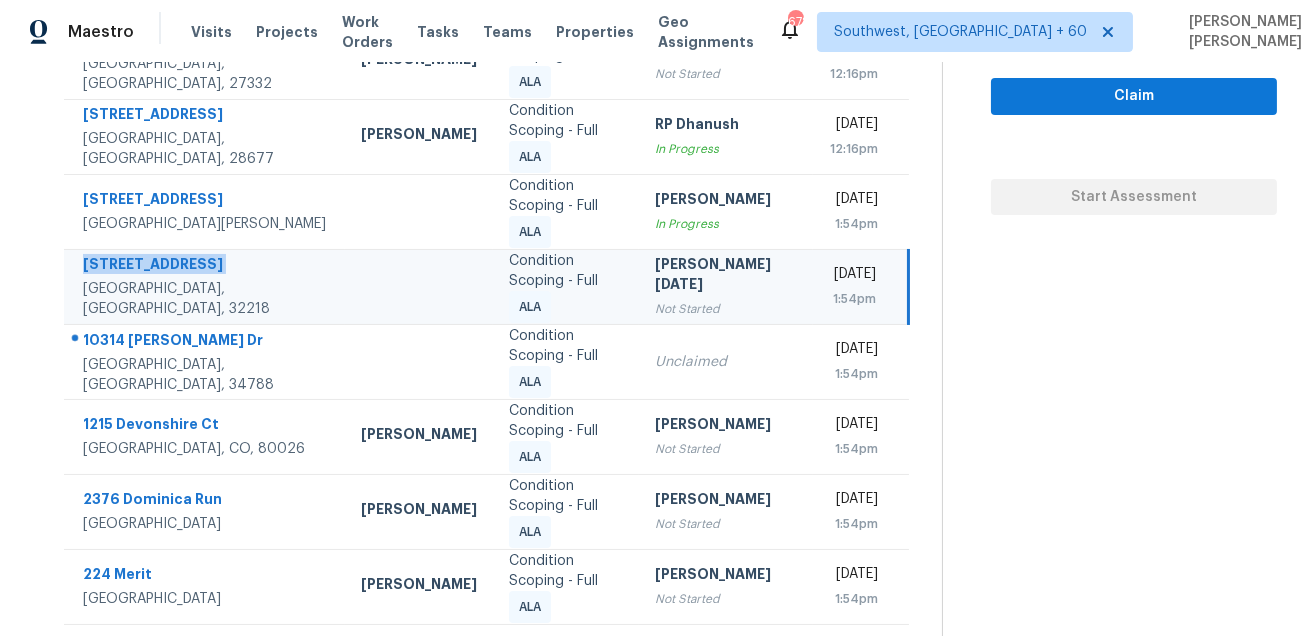 copy on "10531 Rutgers Rd" 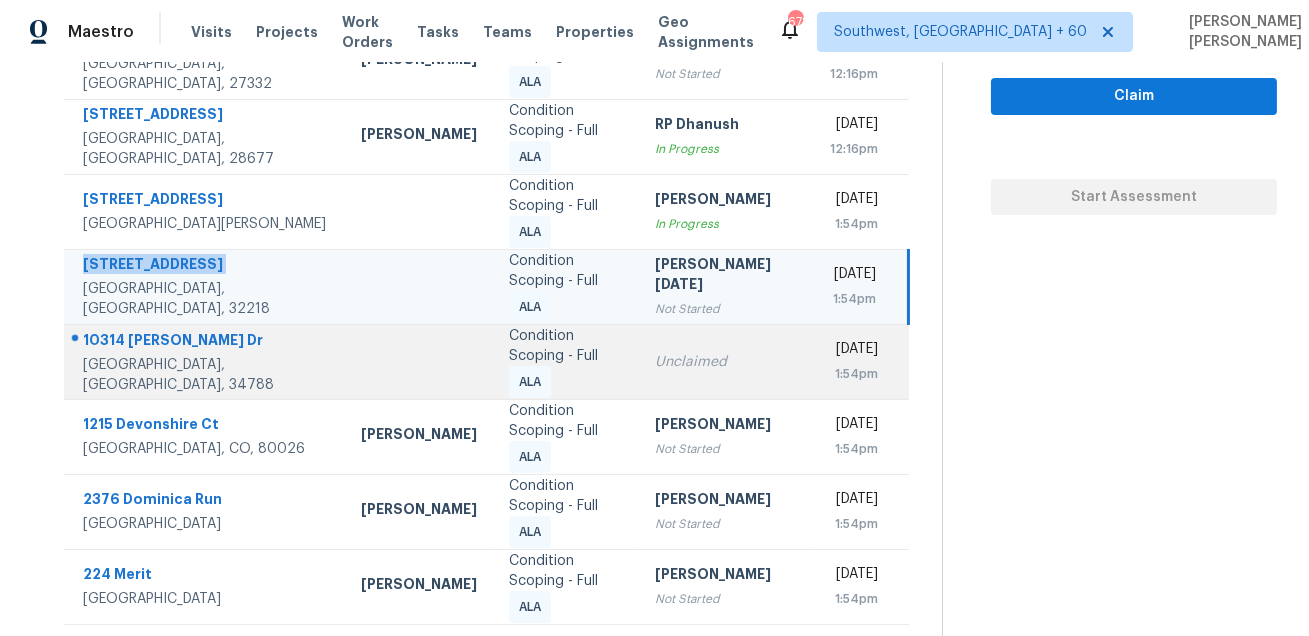 click on "10314 Patrick Dr" at bounding box center [206, 342] 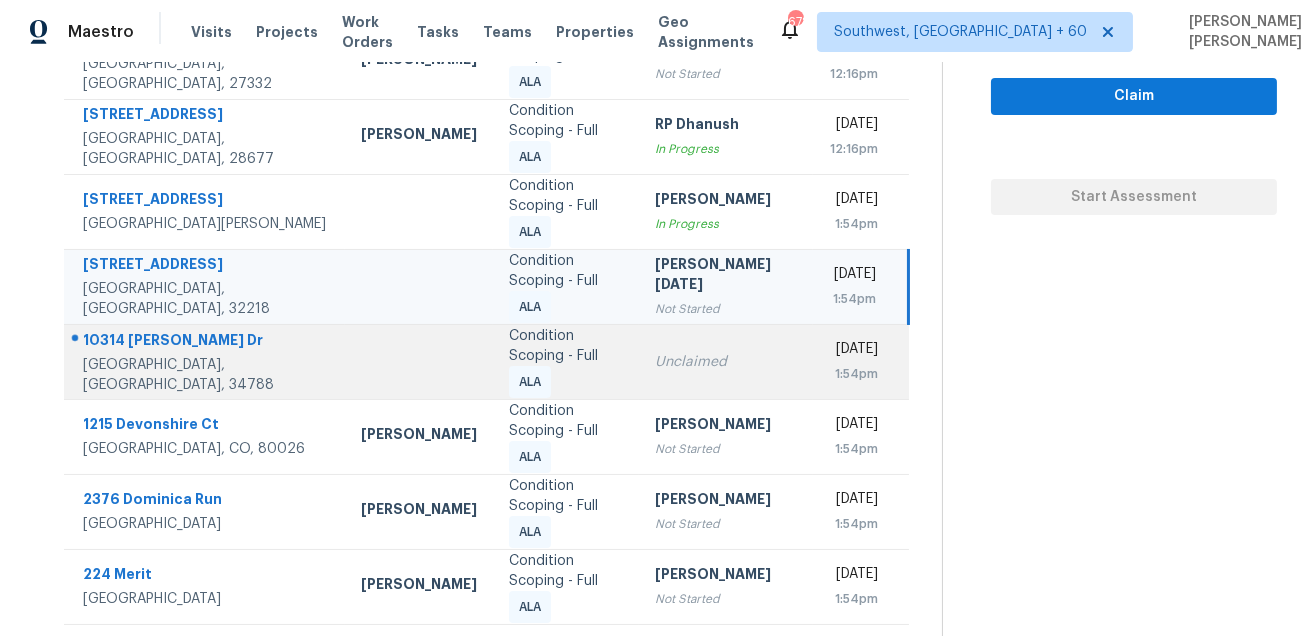 click on "10314 Patrick Dr" at bounding box center (206, 342) 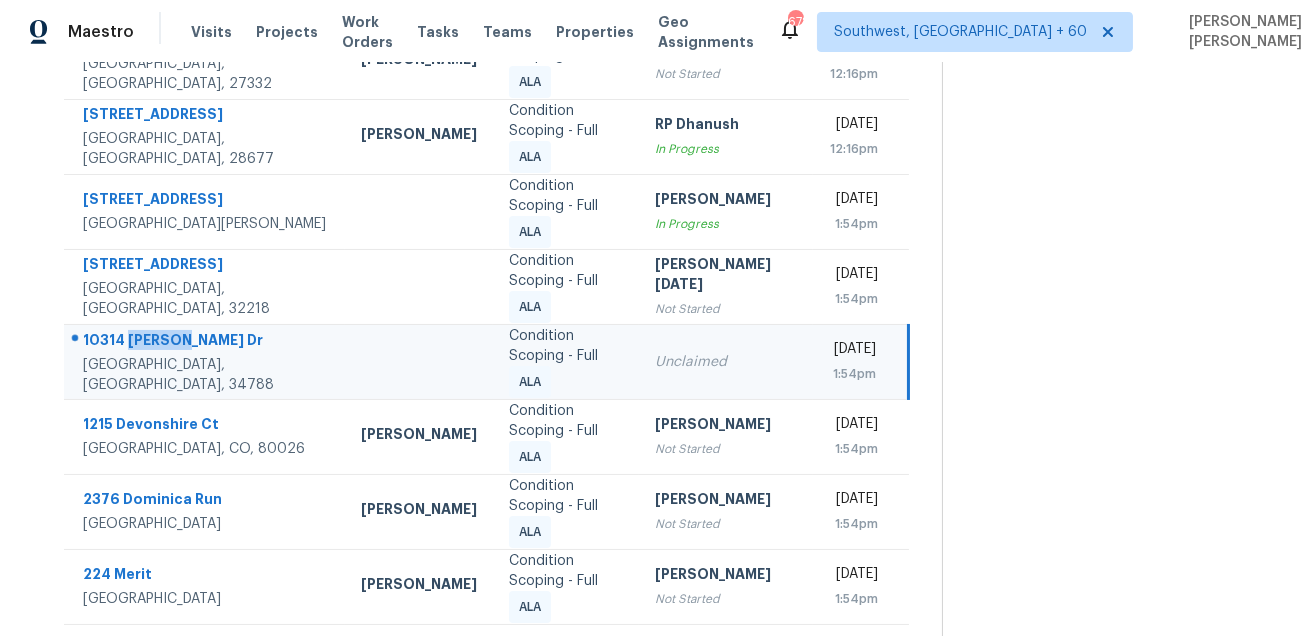 click on "10314 Patrick Dr" at bounding box center (206, 342) 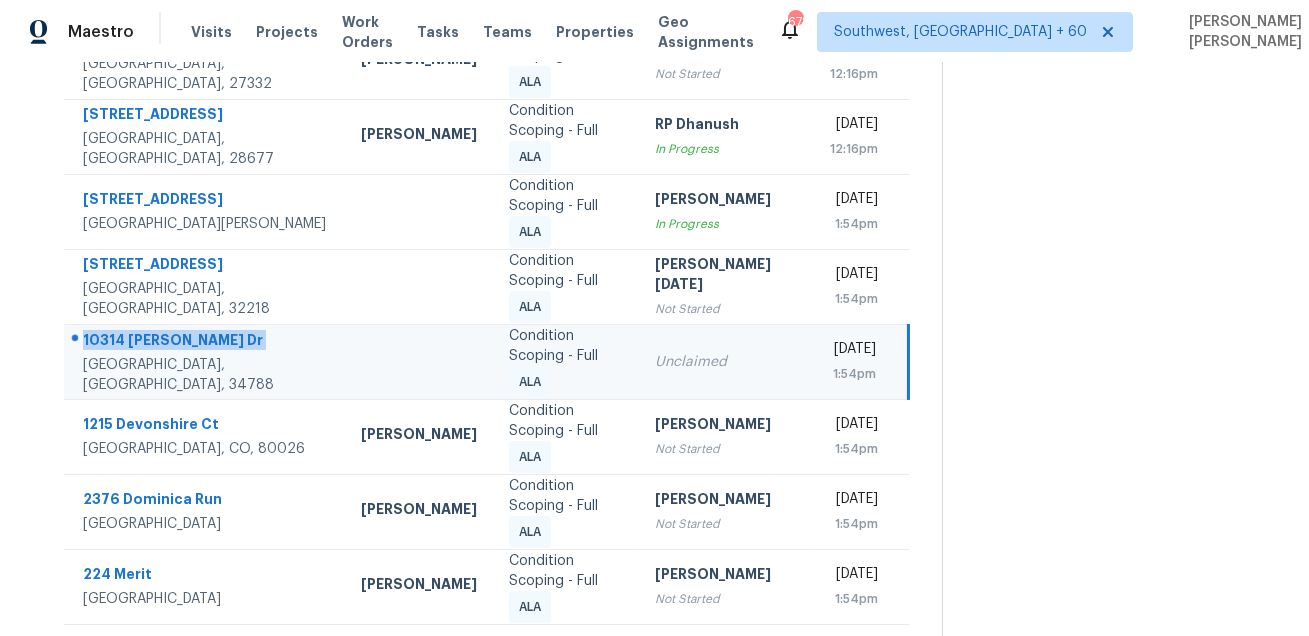 copy on "10314 Patrick Dr" 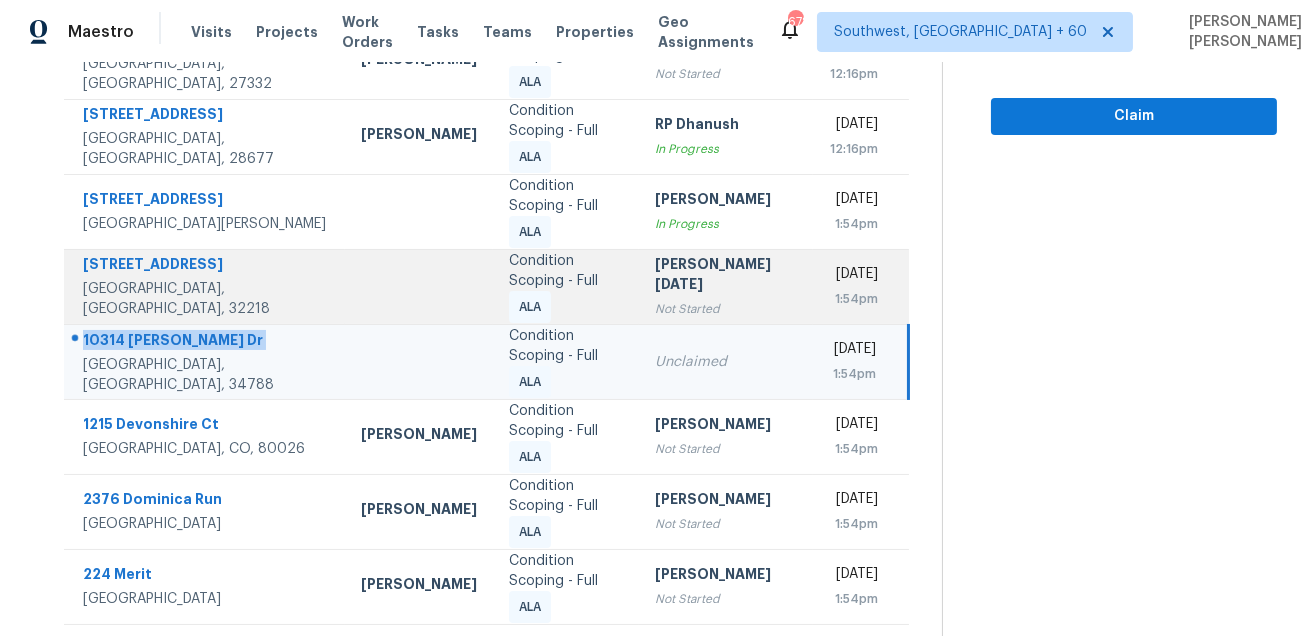 scroll, scrollTop: 453, scrollLeft: 0, axis: vertical 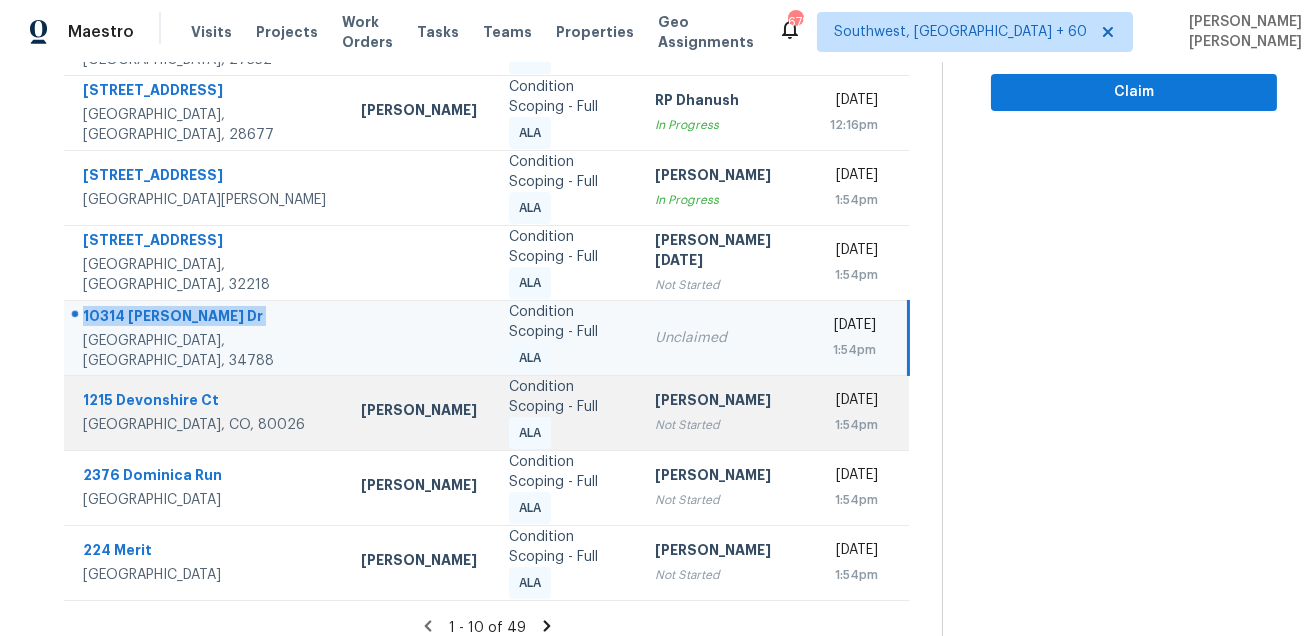 click on "1215 Devonshire Ct" at bounding box center [206, 402] 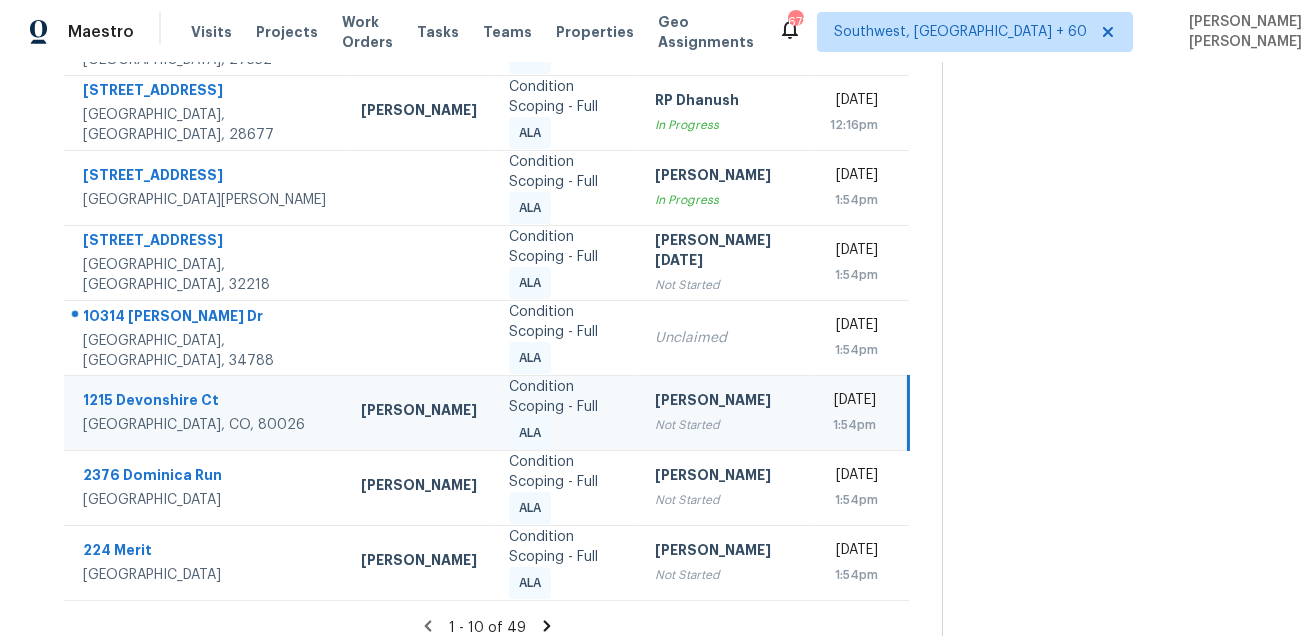 click on "1215 Devonshire Ct" at bounding box center (206, 402) 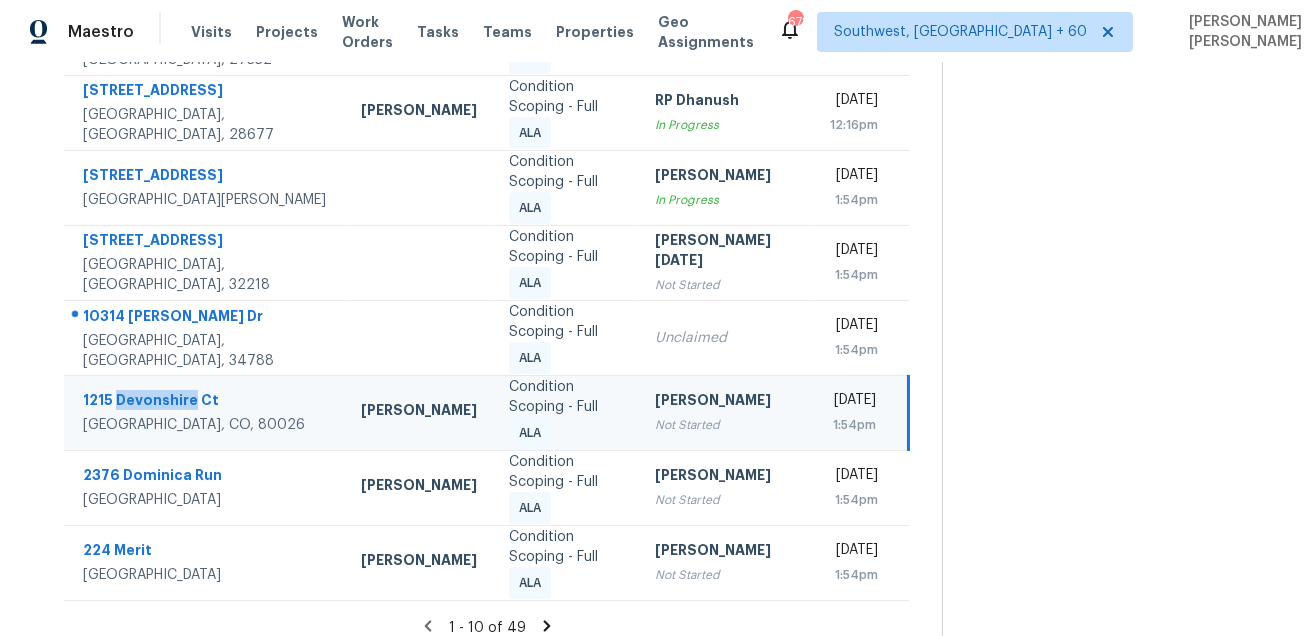 click on "1215 Devonshire Ct" at bounding box center [206, 402] 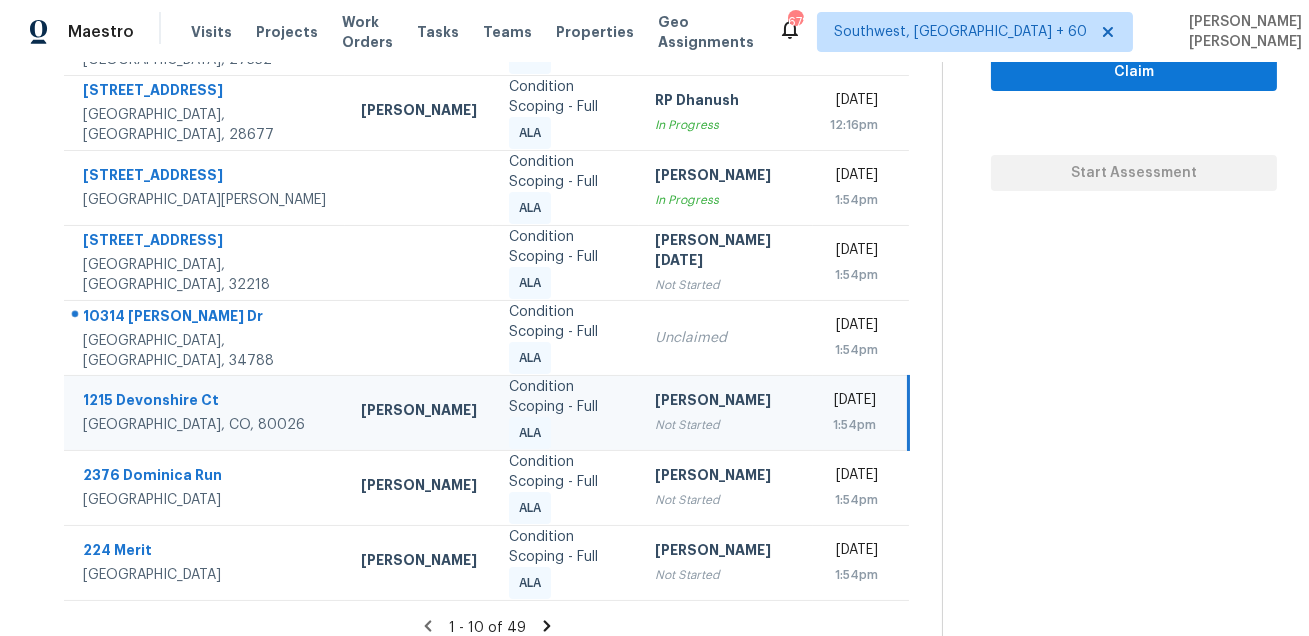 click on "1215 Devonshire Ct" at bounding box center [206, 402] 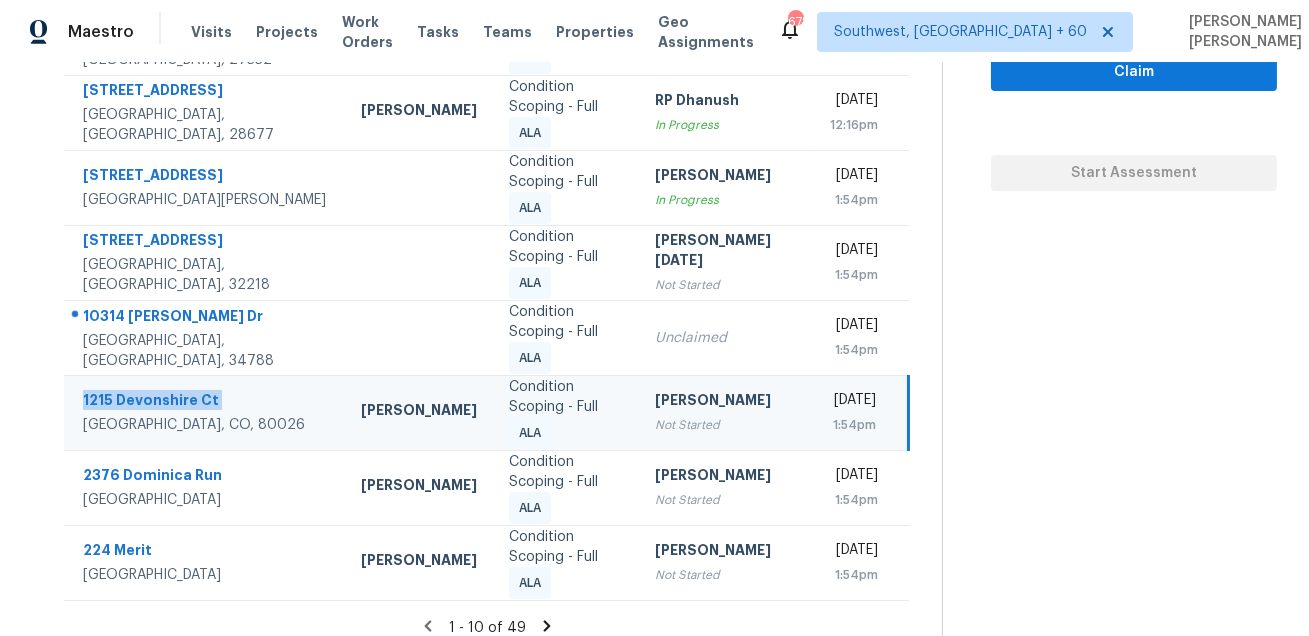 copy on "1215 Devonshire Ct" 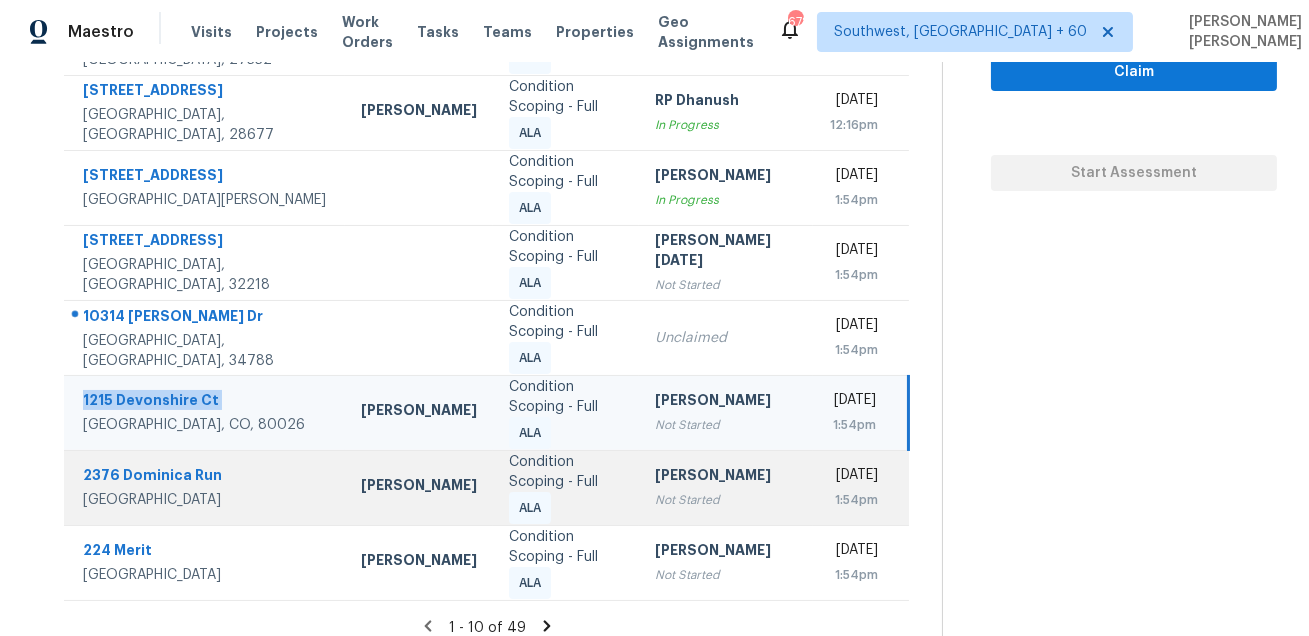 click on "2376 Dominica Run" at bounding box center (206, 477) 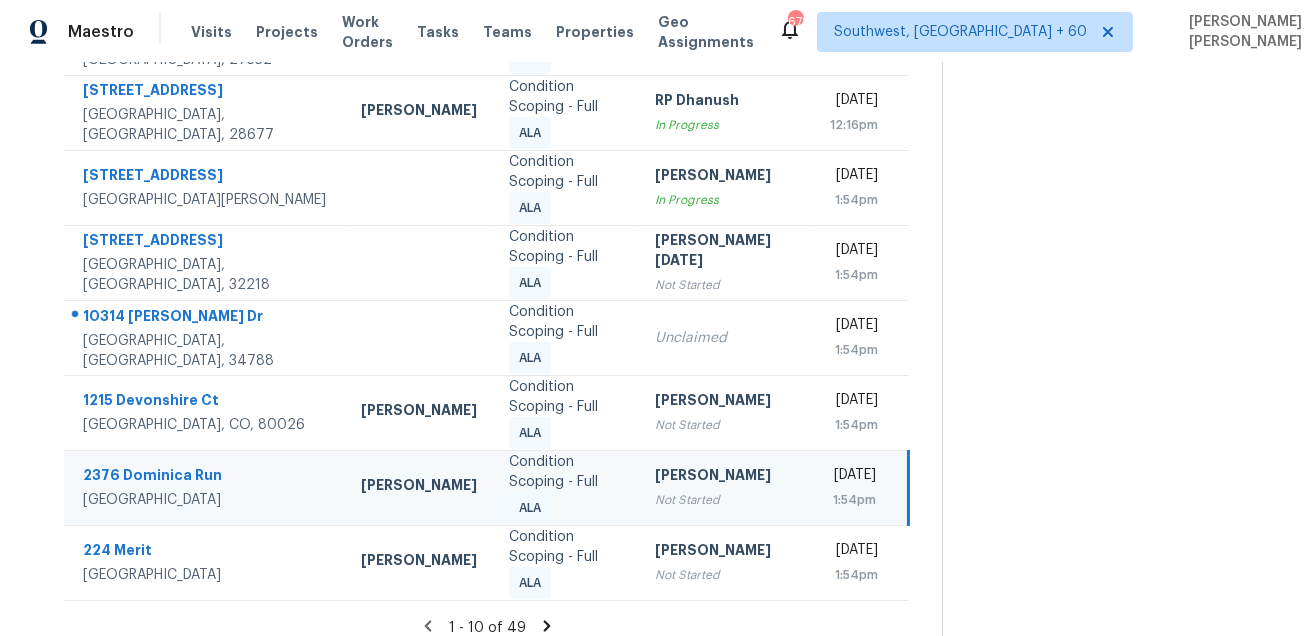 click on "2376 Dominica Run" at bounding box center [206, 477] 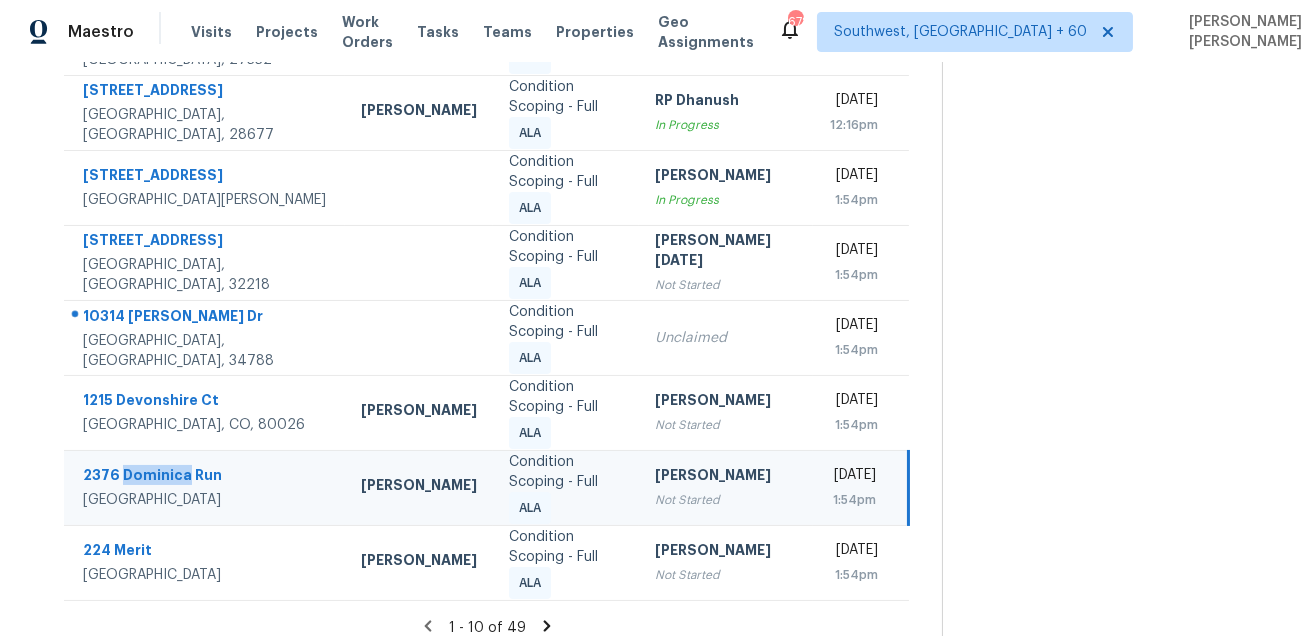 click on "2376 Dominica Run" at bounding box center [206, 477] 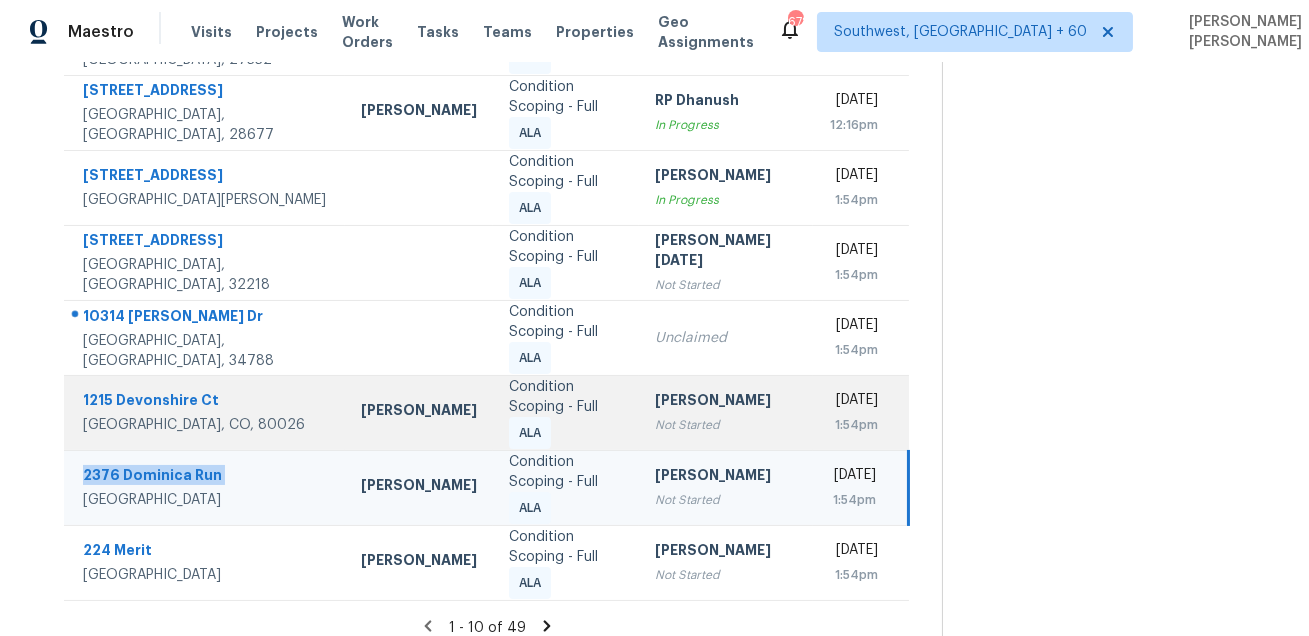 copy on "2376 Dominica Run" 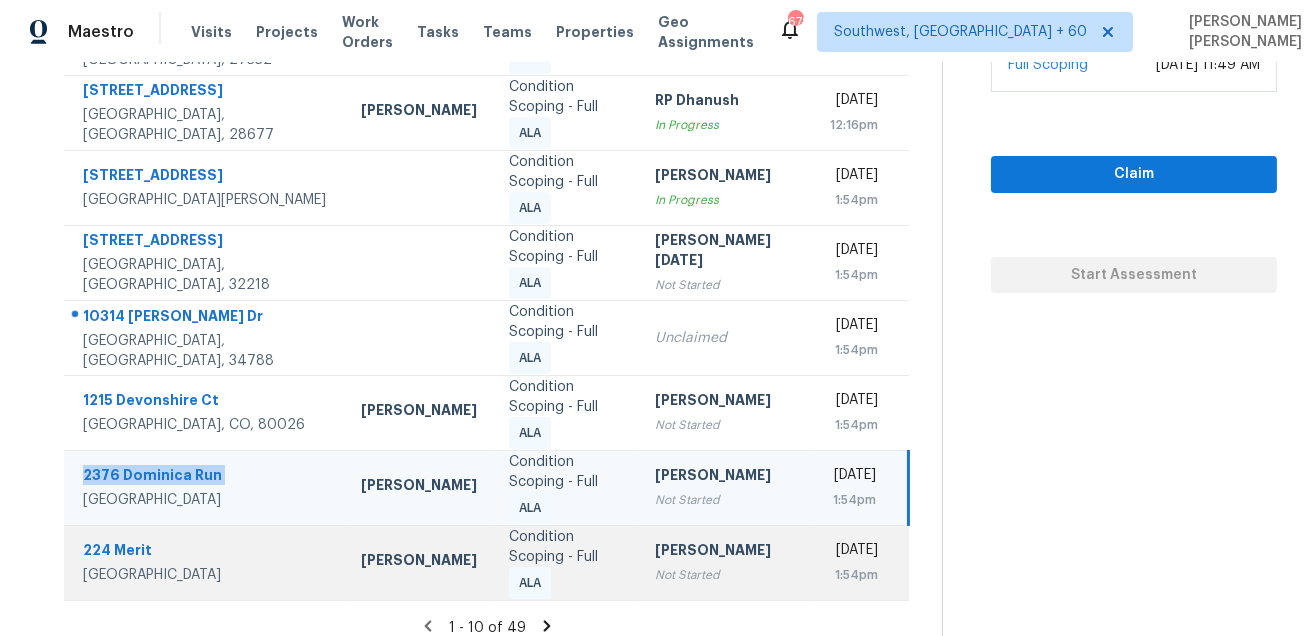 click on "224 Merit" at bounding box center [206, 552] 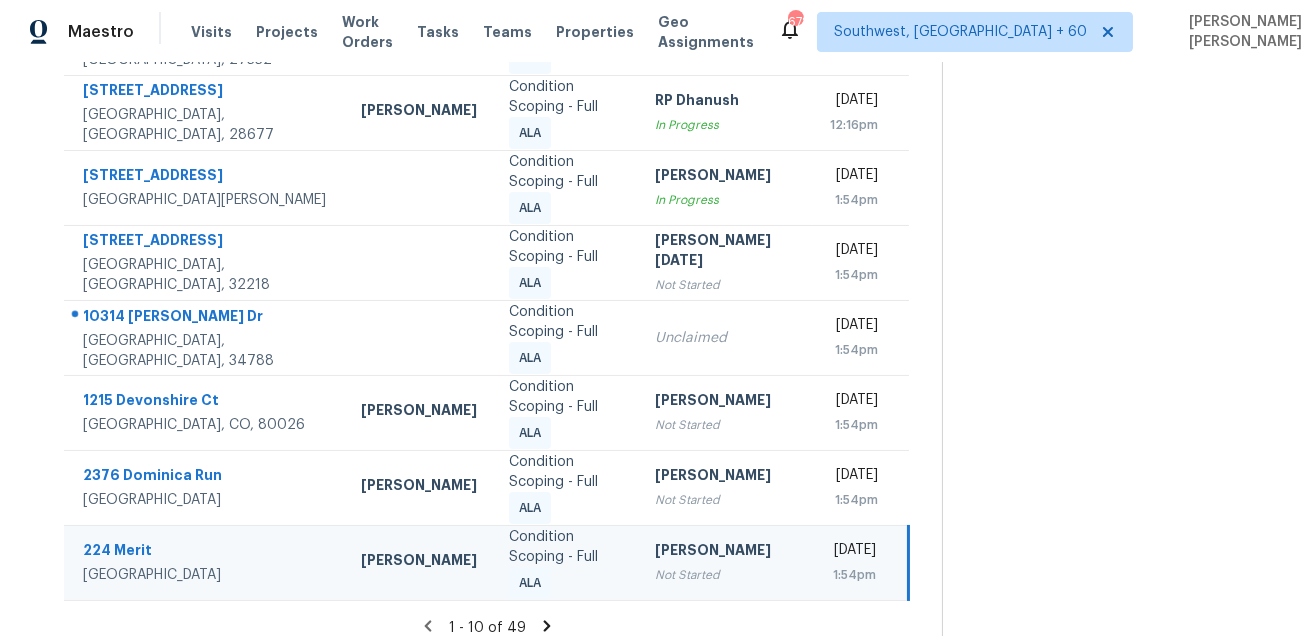 click on "224 Merit" at bounding box center (206, 552) 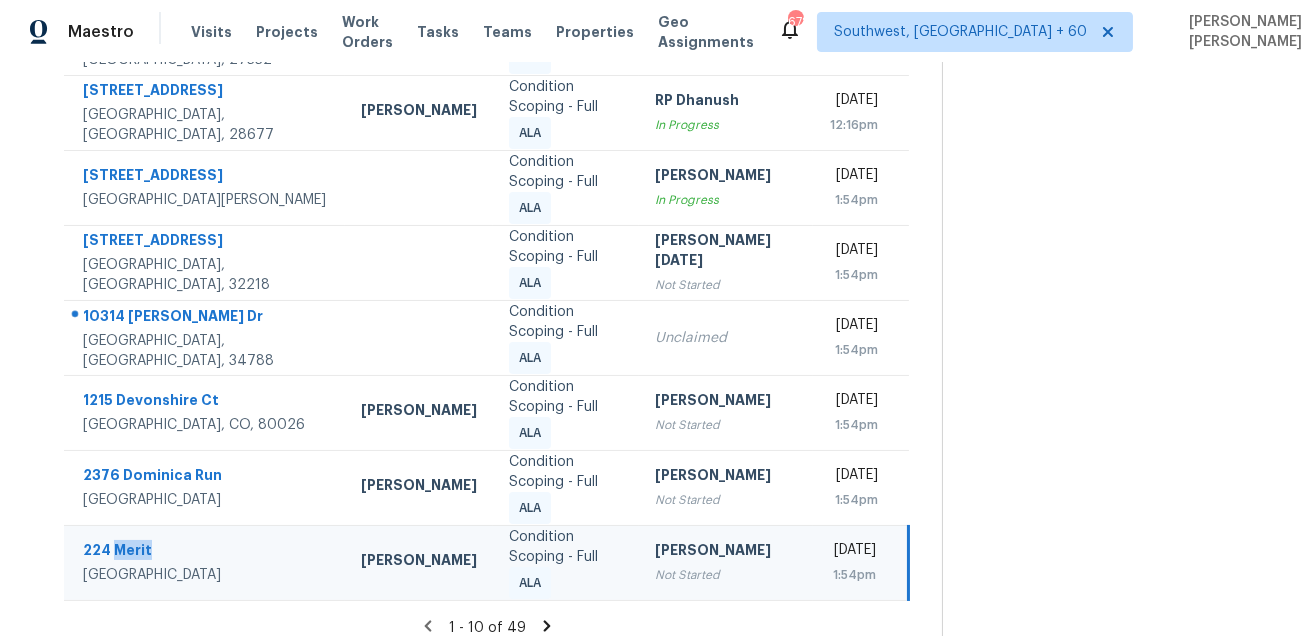 click on "224 Merit" at bounding box center [206, 552] 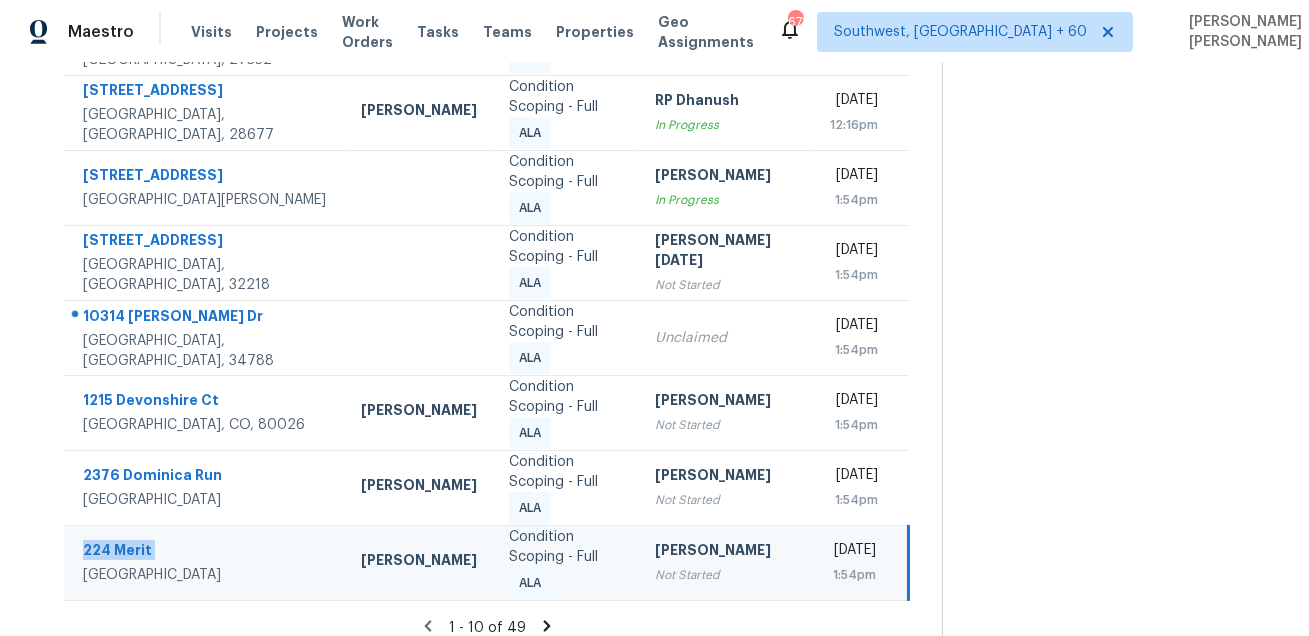 copy on "224 Merit" 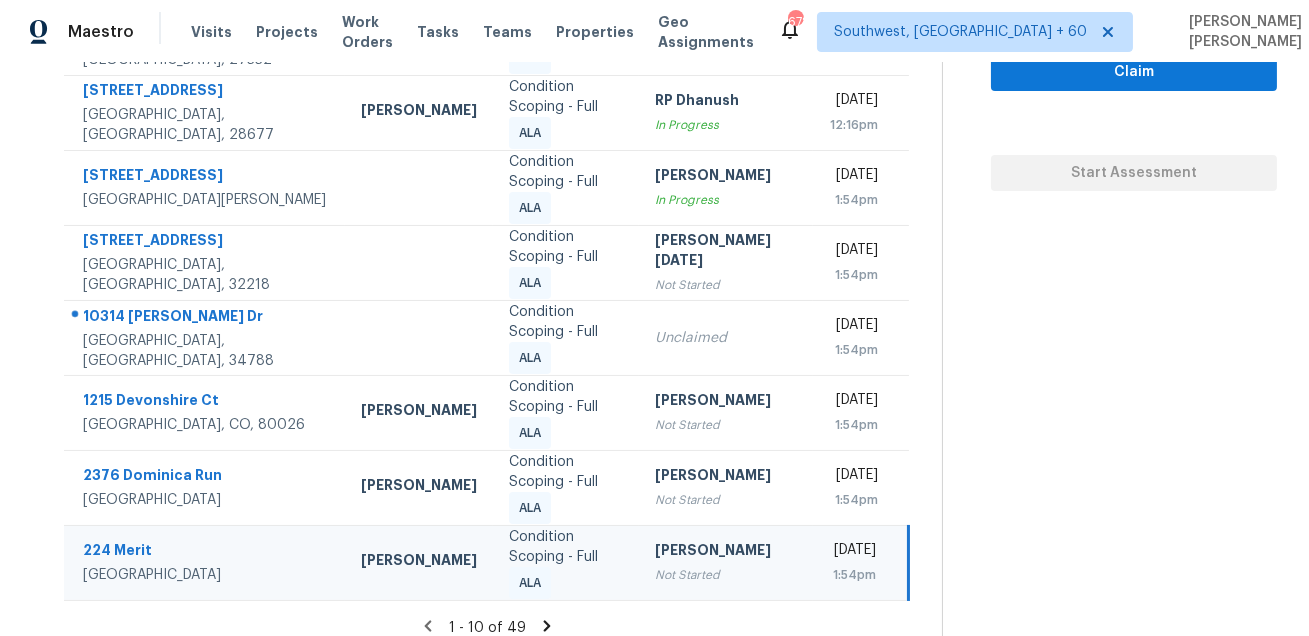 click 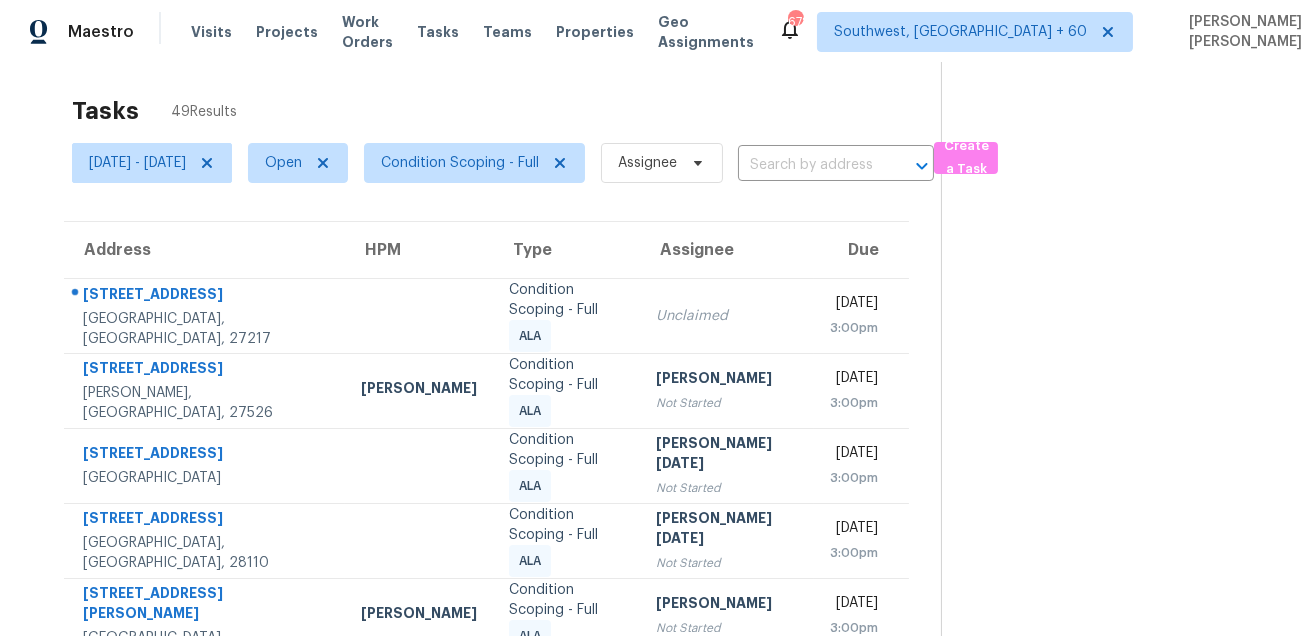 scroll, scrollTop: 0, scrollLeft: 0, axis: both 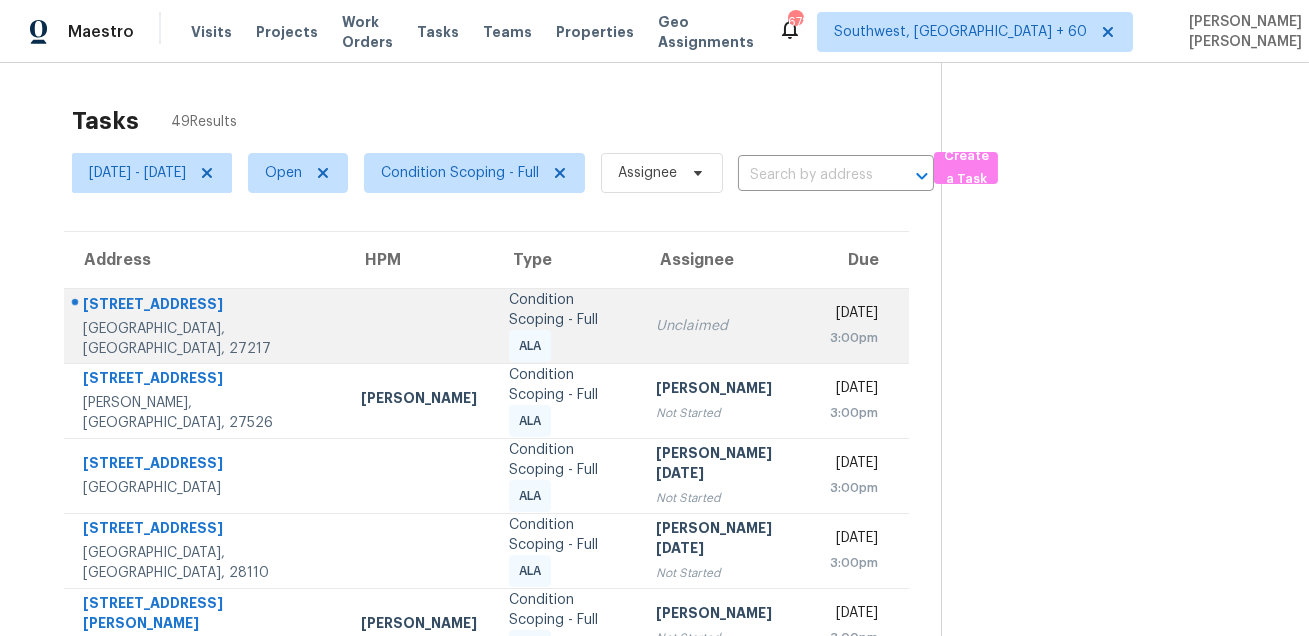 click on "1331 Elm St" at bounding box center [206, 306] 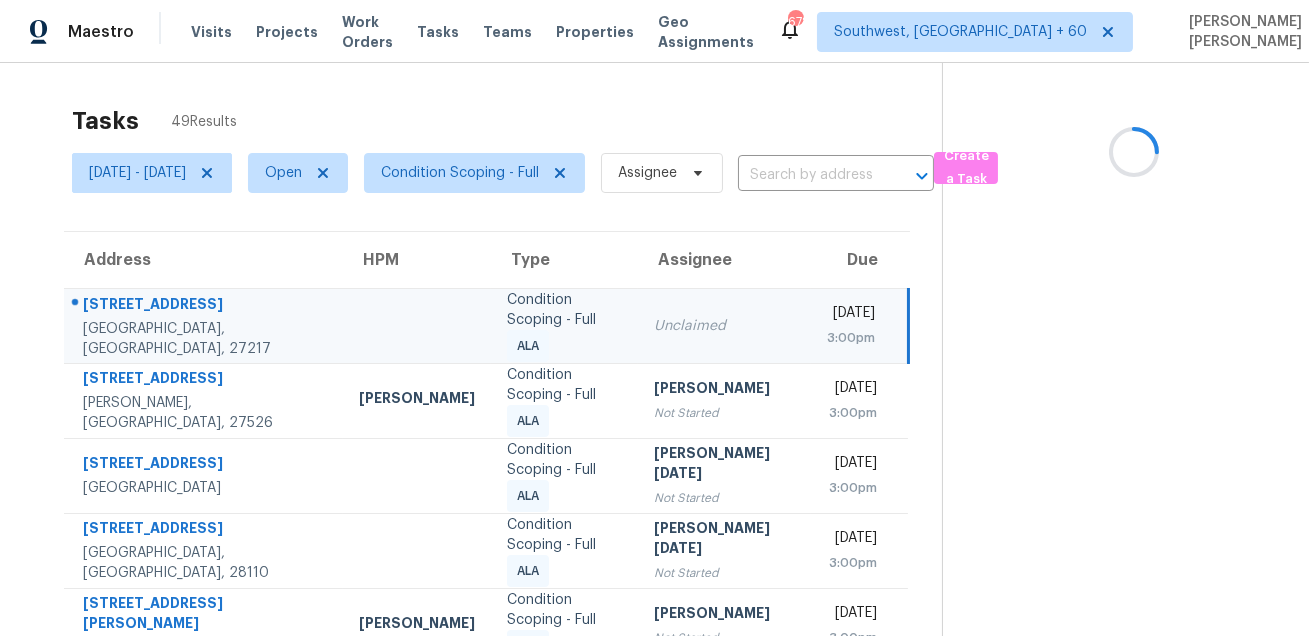 click on "1331 Elm St" at bounding box center (205, 306) 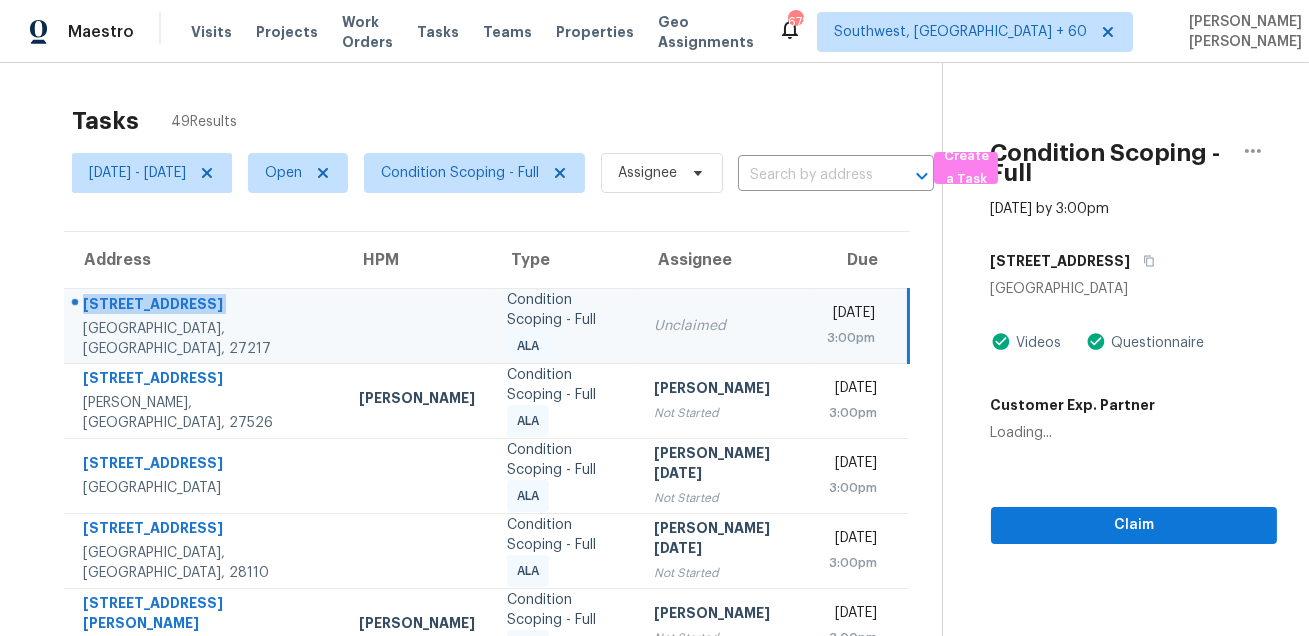 copy on "1331 Elm St" 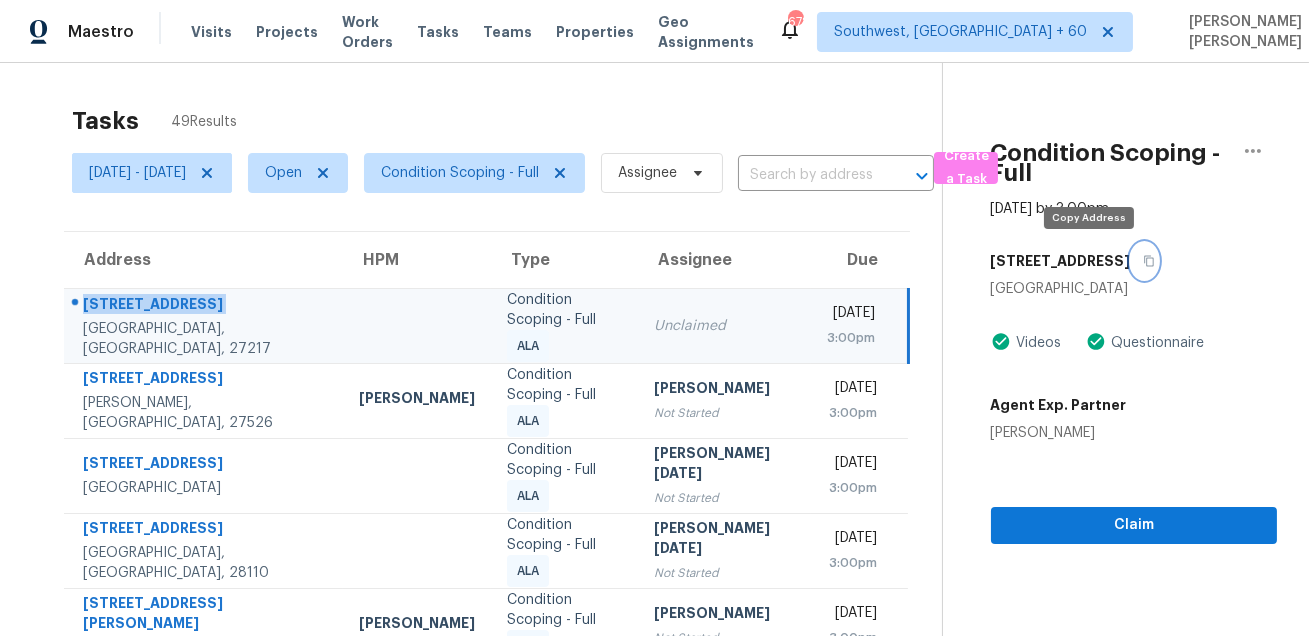 click at bounding box center [1144, 261] 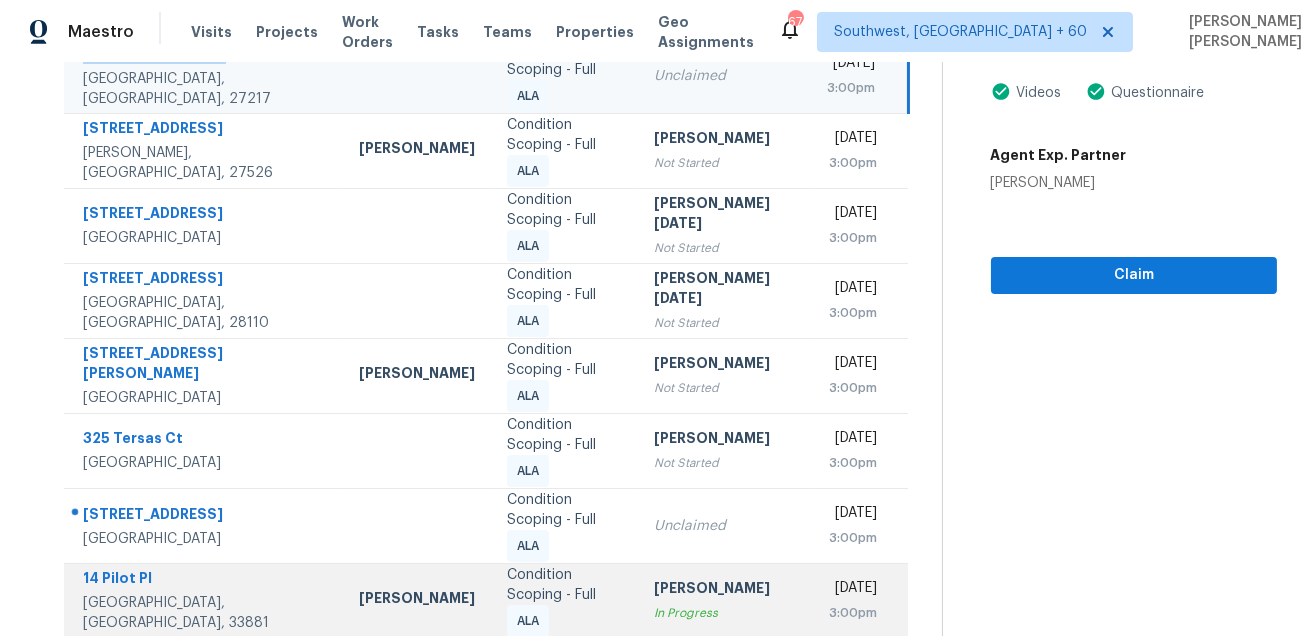 scroll, scrollTop: 177, scrollLeft: 0, axis: vertical 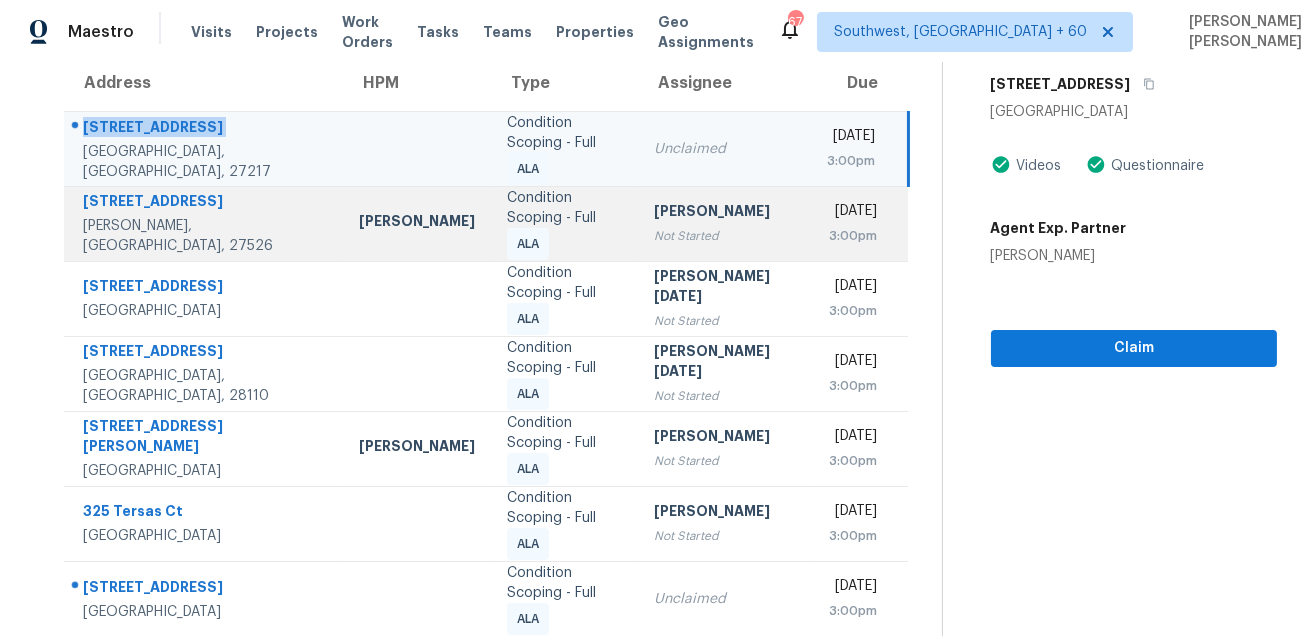 click on "3825 Wyndfair Dr   Fuquay Varina, NC, 27526" at bounding box center [203, 223] 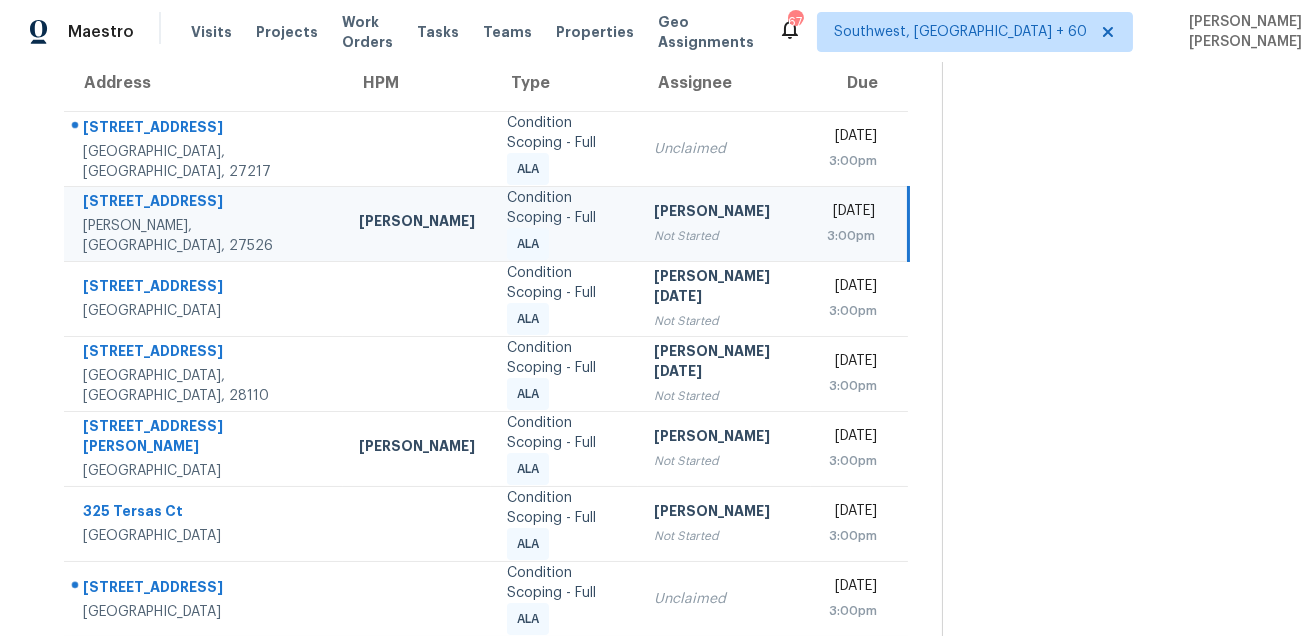 click on "3825 Wyndfair Dr   Fuquay Varina, NC, 27526" at bounding box center (203, 223) 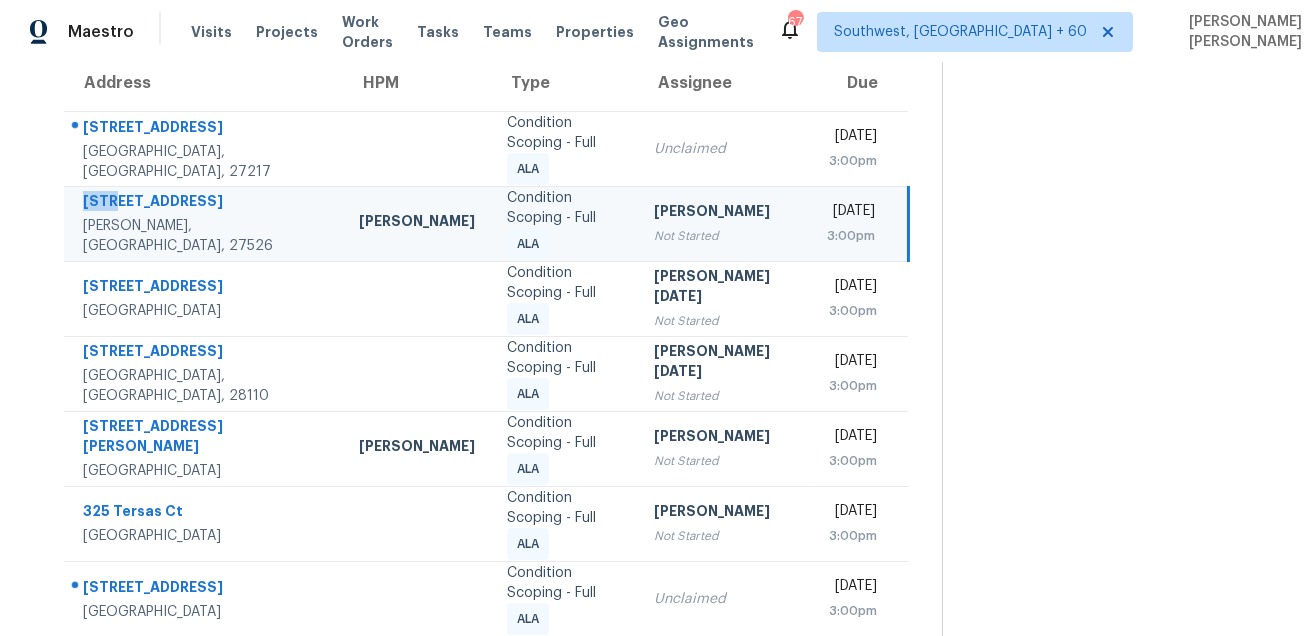 click on "3825 Wyndfair Dr   Fuquay Varina, NC, 27526" at bounding box center (203, 223) 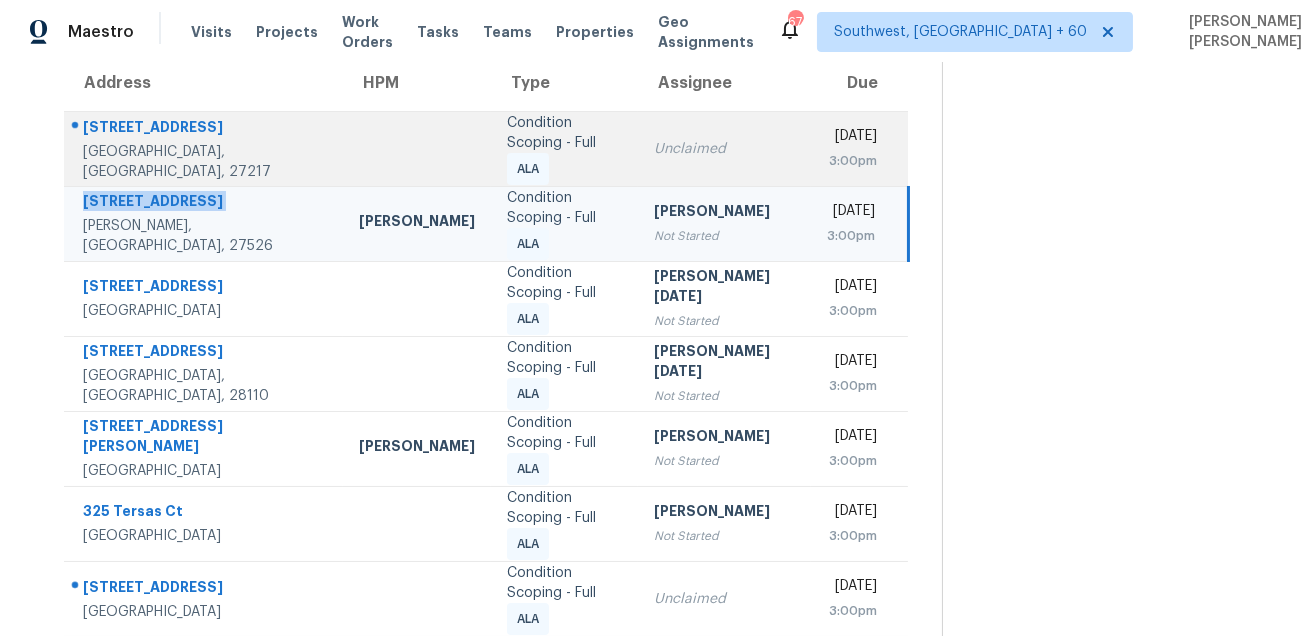 copy on "3825 Wyndfair Dr" 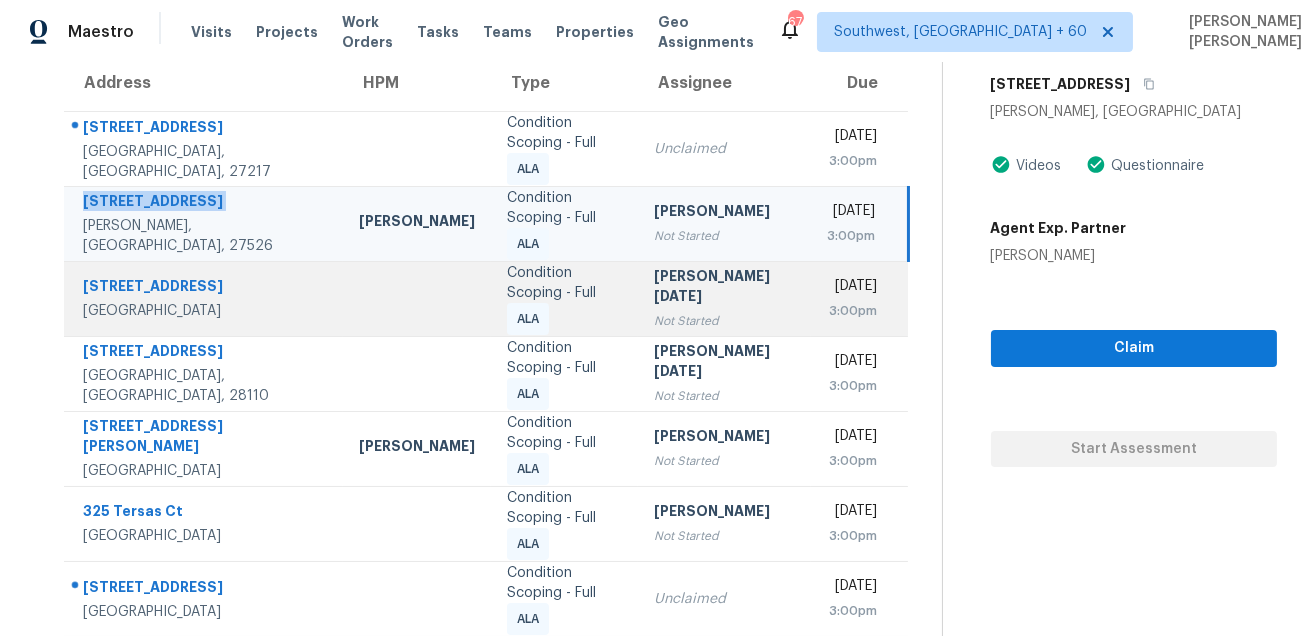 click on "9753 Woodstone Mill Dr" at bounding box center (205, 288) 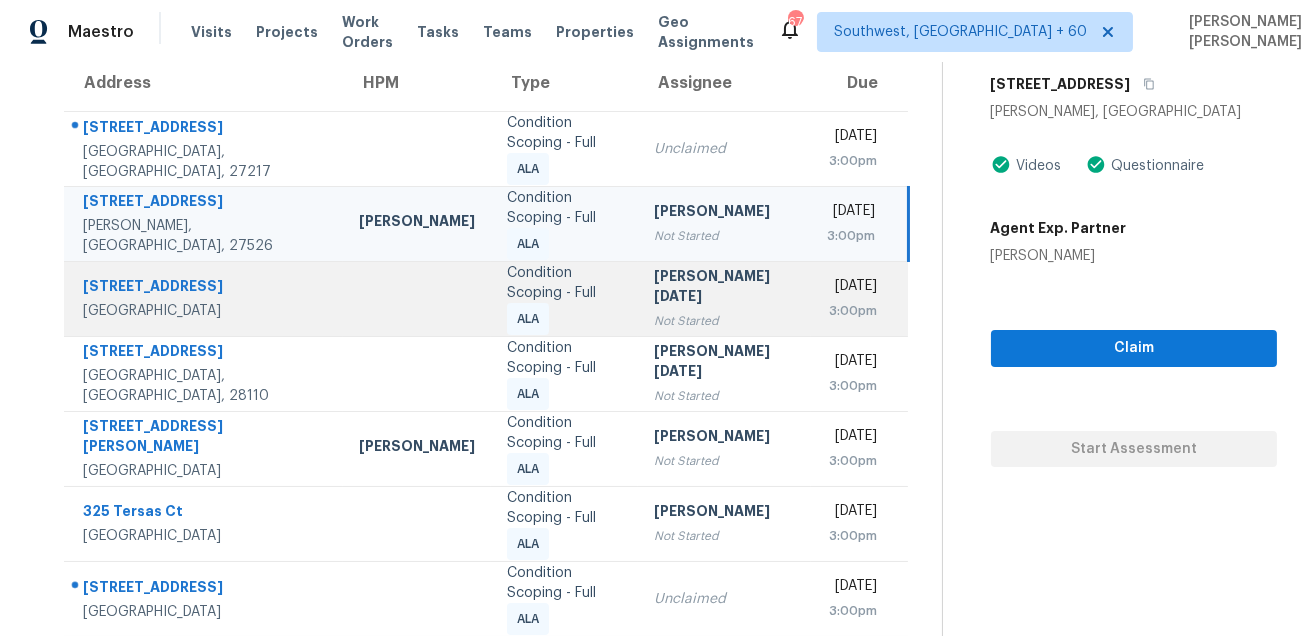 click on "9753 Woodstone Mill Dr" at bounding box center (205, 288) 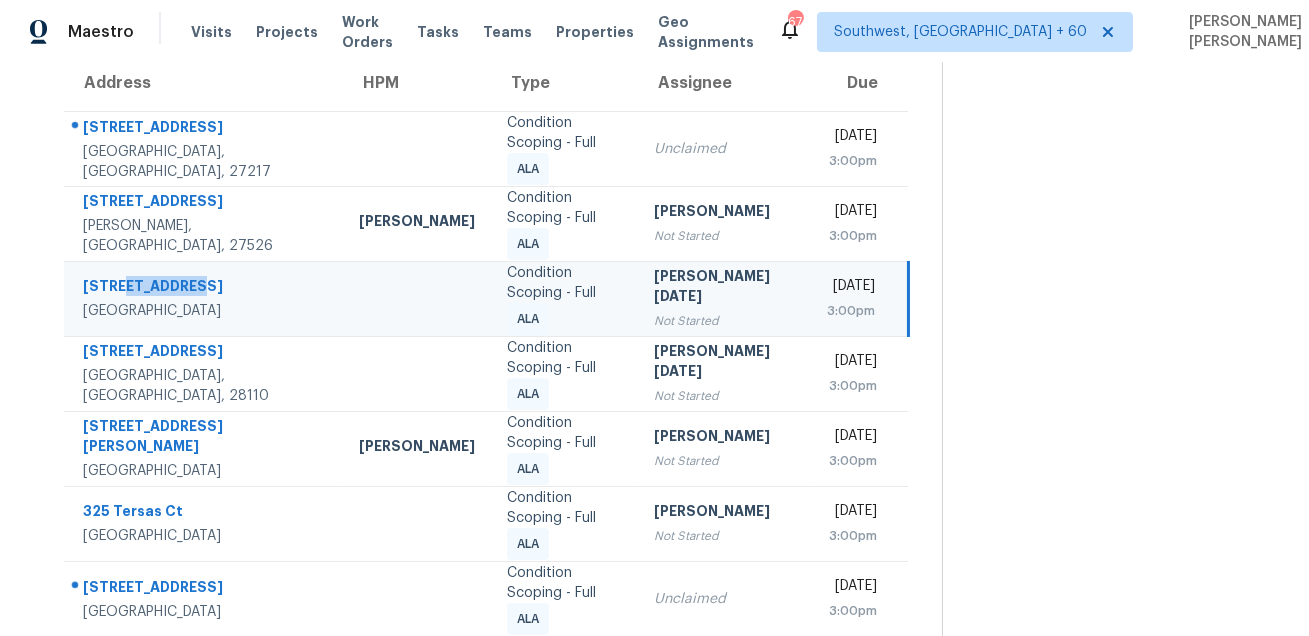 click on "9753 Woodstone Mill Dr" at bounding box center (205, 288) 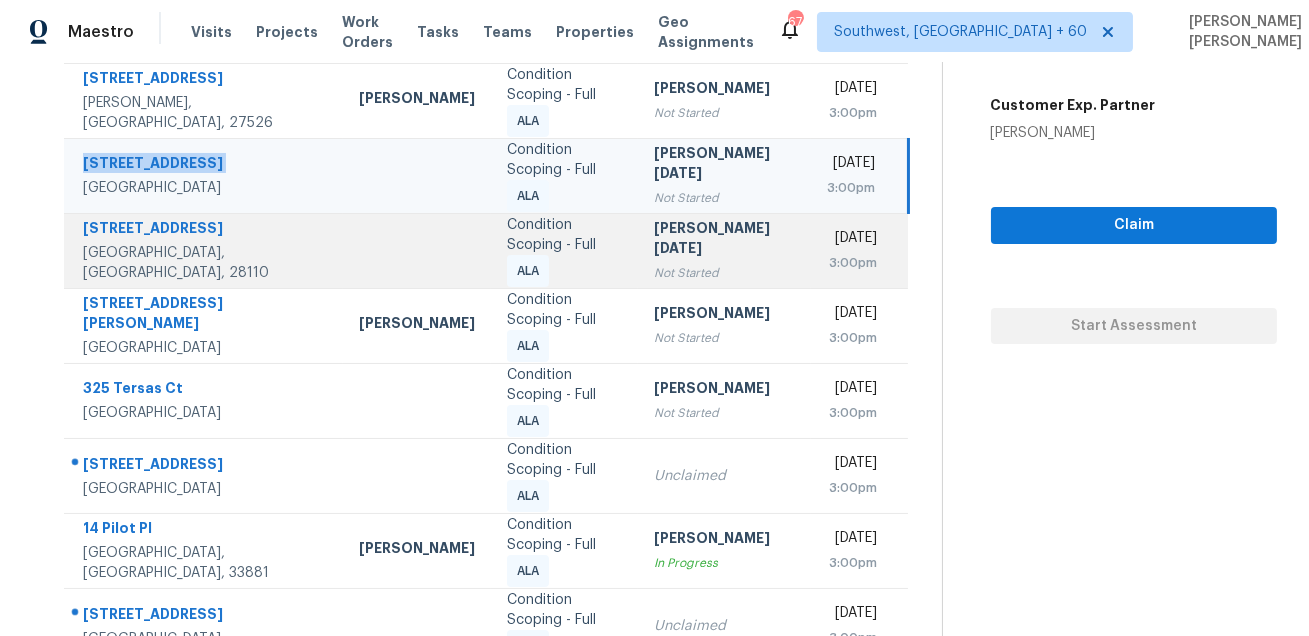 scroll, scrollTop: 324, scrollLeft: 0, axis: vertical 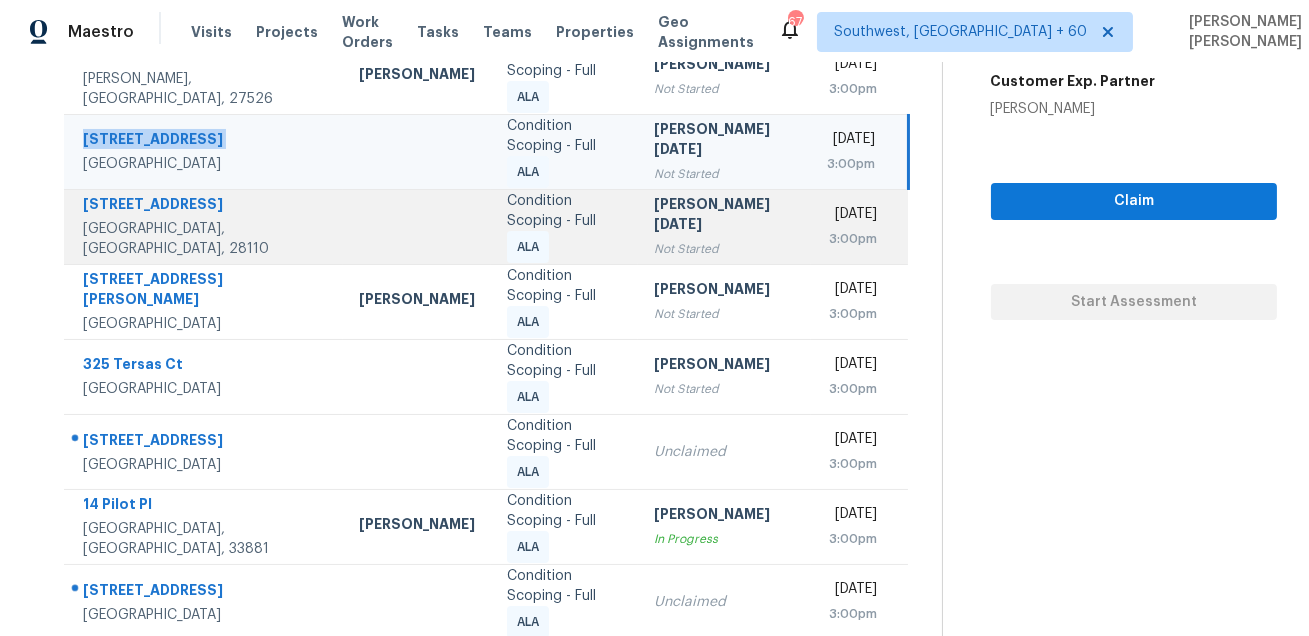 click on "611 Red Cedar Ln" at bounding box center (205, 206) 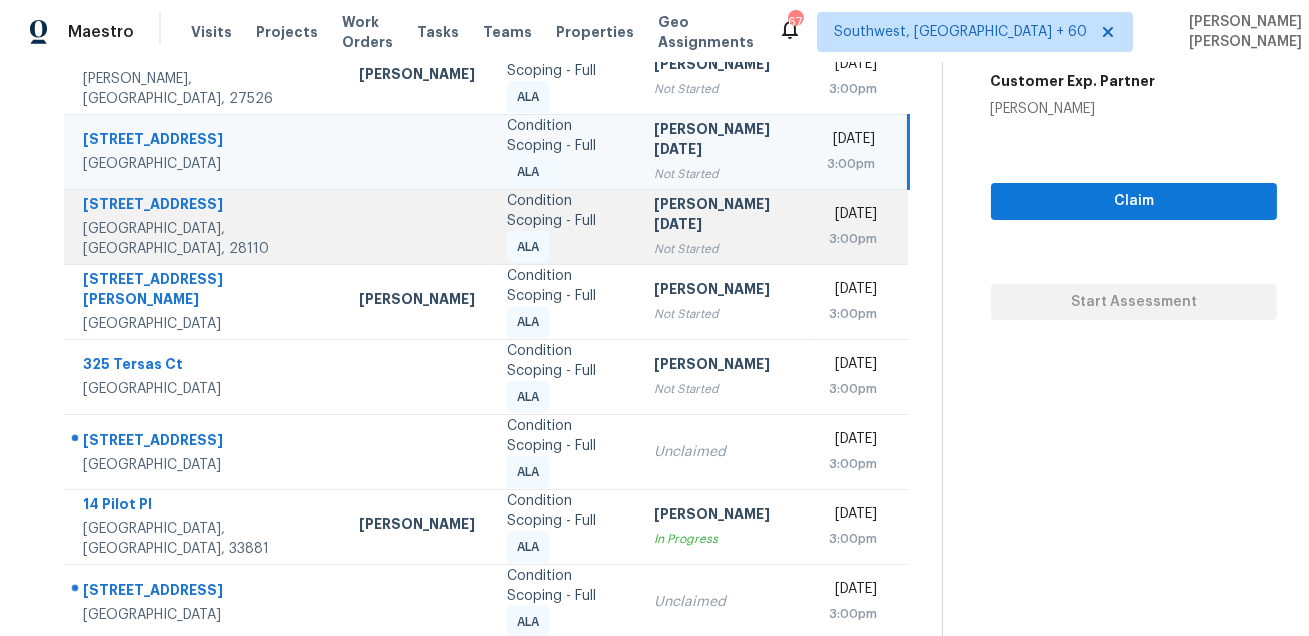 click on "611 Red Cedar Ln" at bounding box center (205, 206) 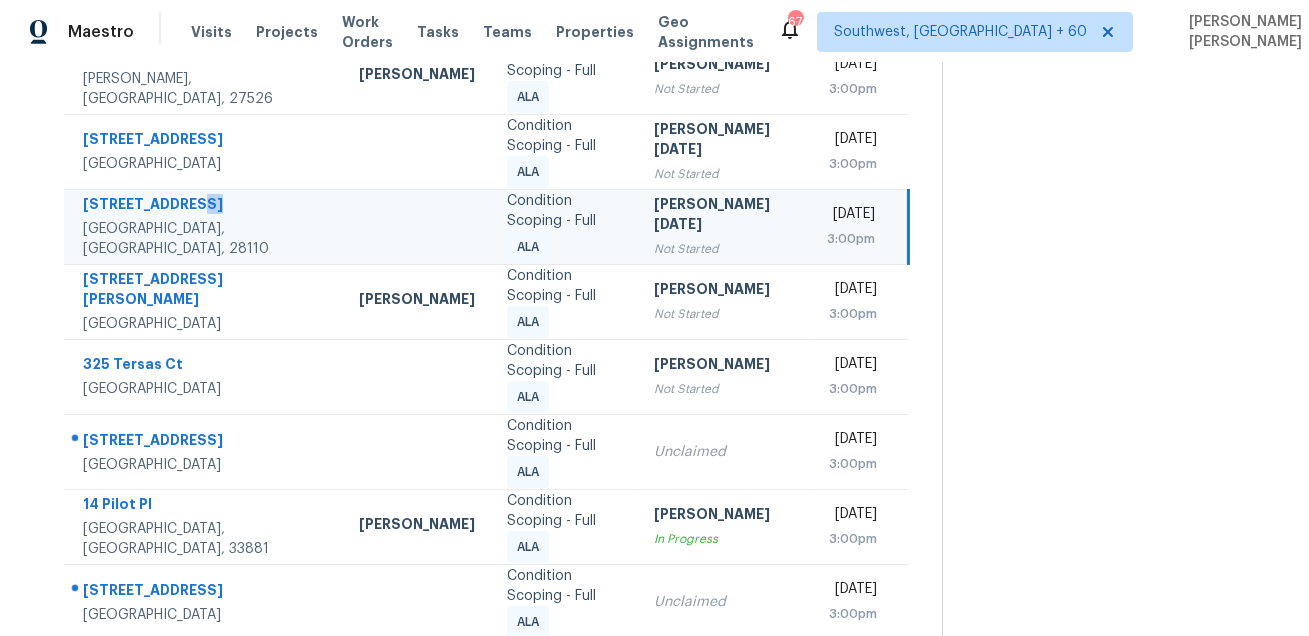 click on "611 Red Cedar Ln" at bounding box center [205, 206] 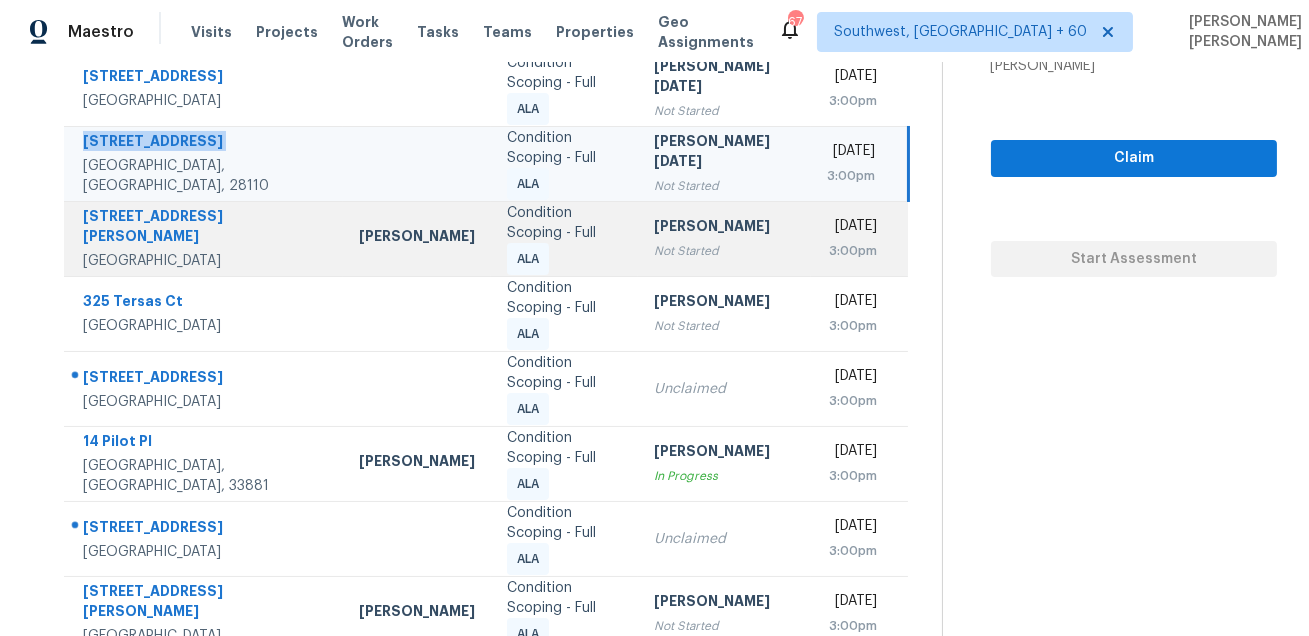 scroll, scrollTop: 438, scrollLeft: 0, axis: vertical 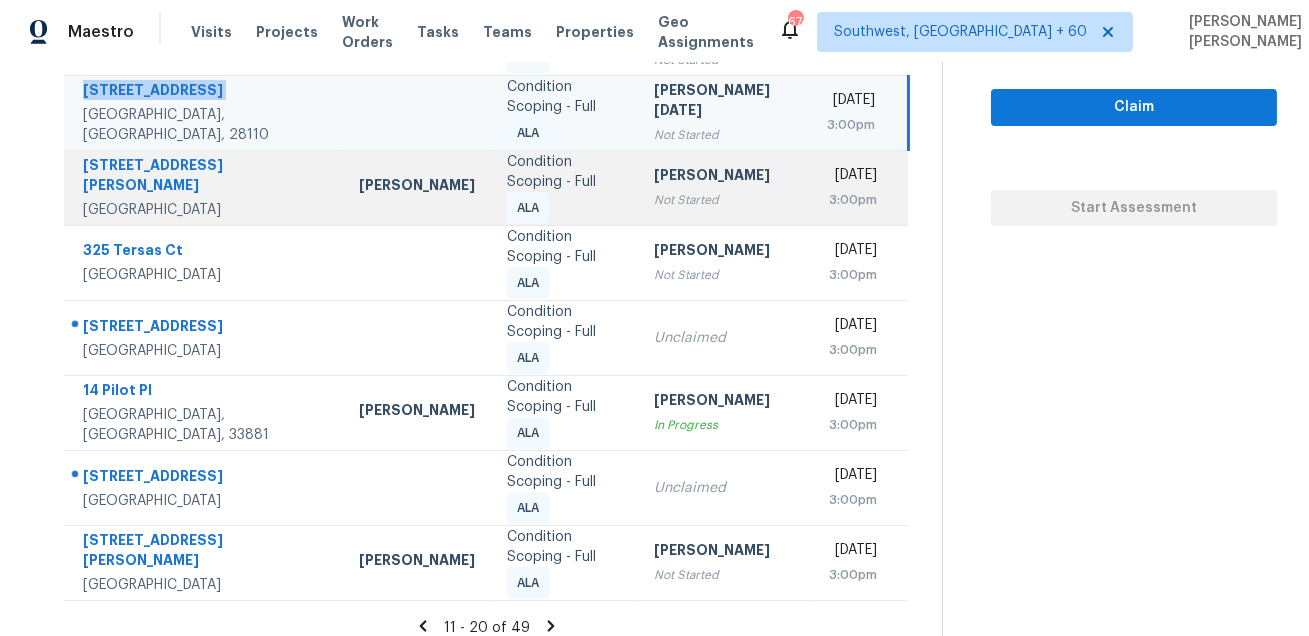 click on "3537 Alfred Rd" at bounding box center (205, 177) 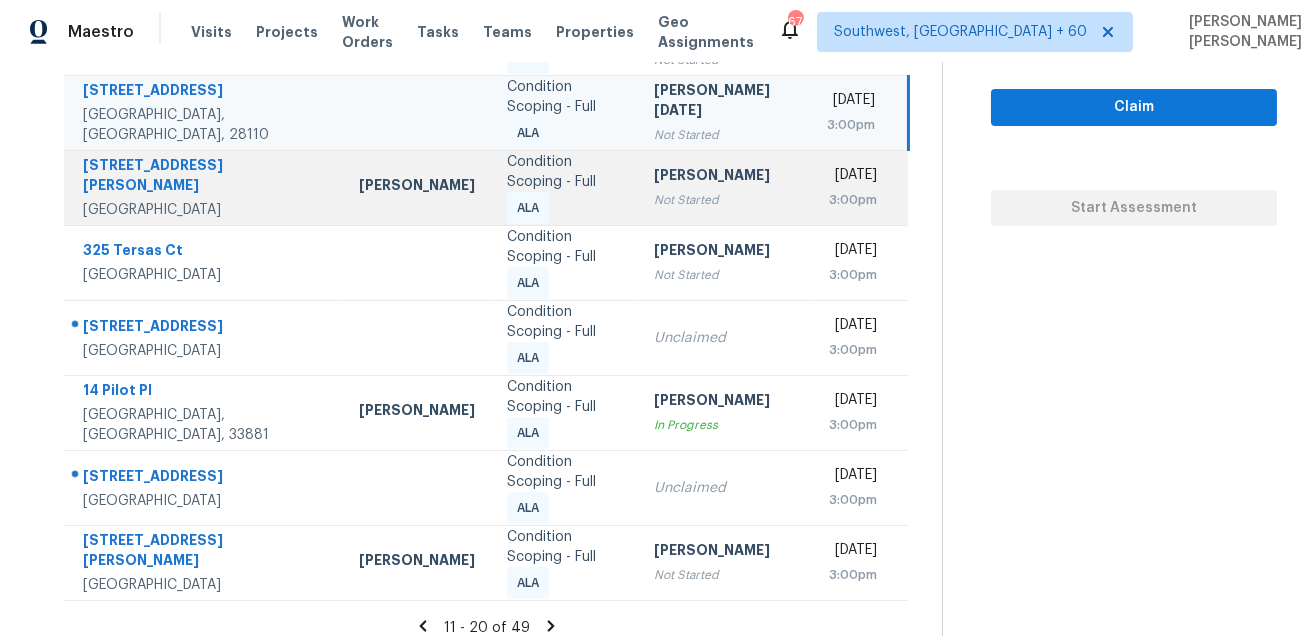 click on "3537 Alfred Rd" at bounding box center (205, 177) 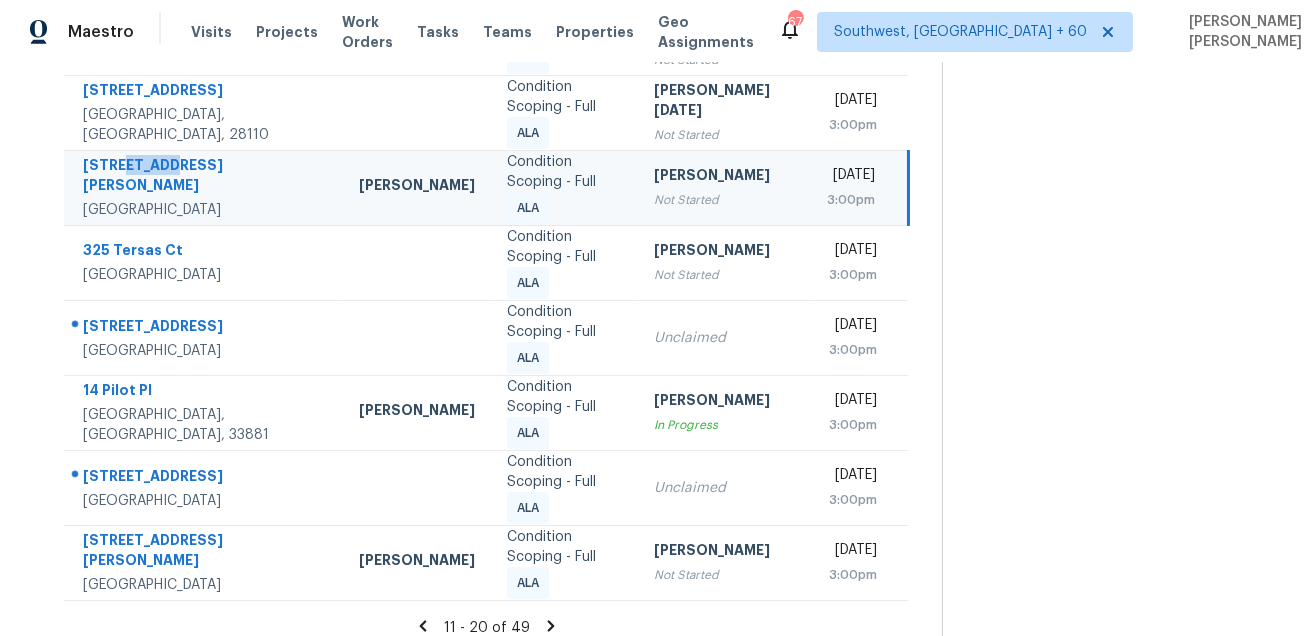 click on "3537 Alfred Rd" at bounding box center [205, 177] 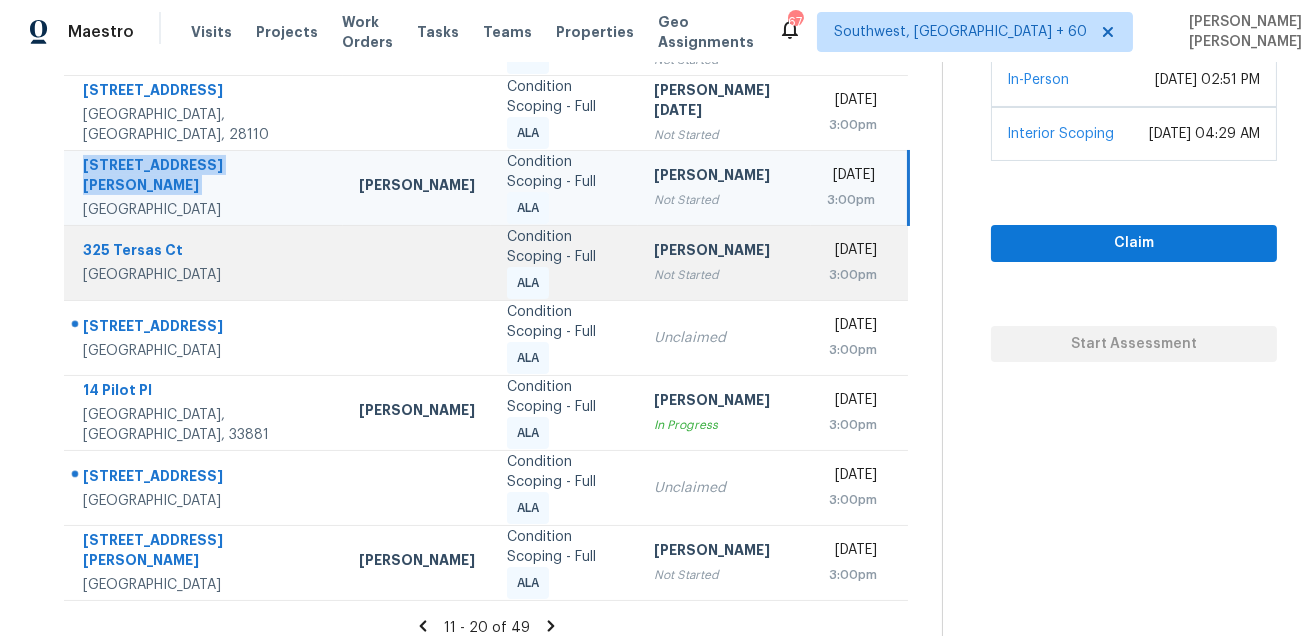 click on "325 Tersas Ct" at bounding box center [205, 252] 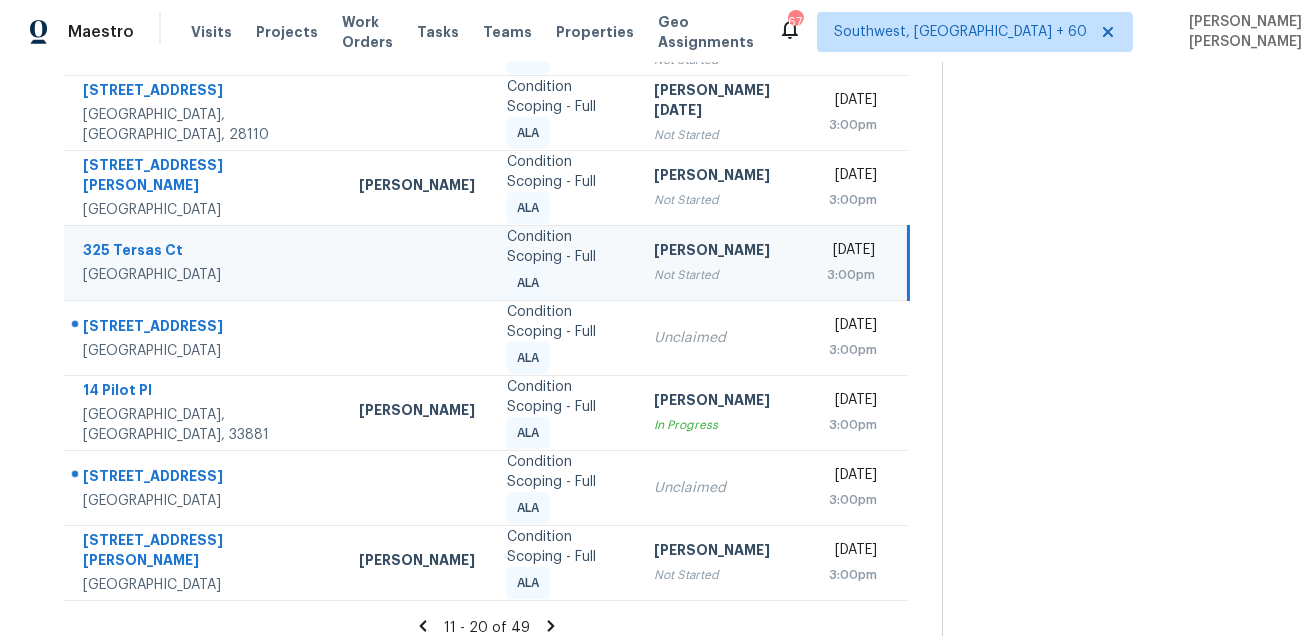 click on "325 Tersas Ct" at bounding box center [205, 252] 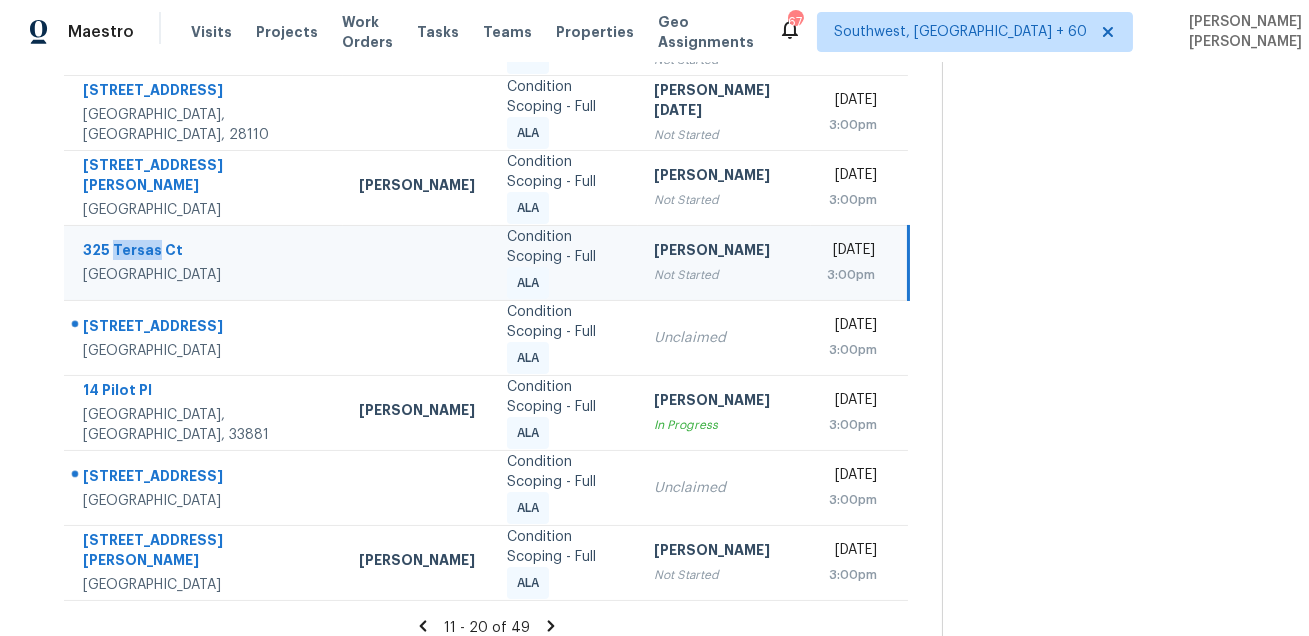 click on "325 Tersas Ct" at bounding box center (205, 252) 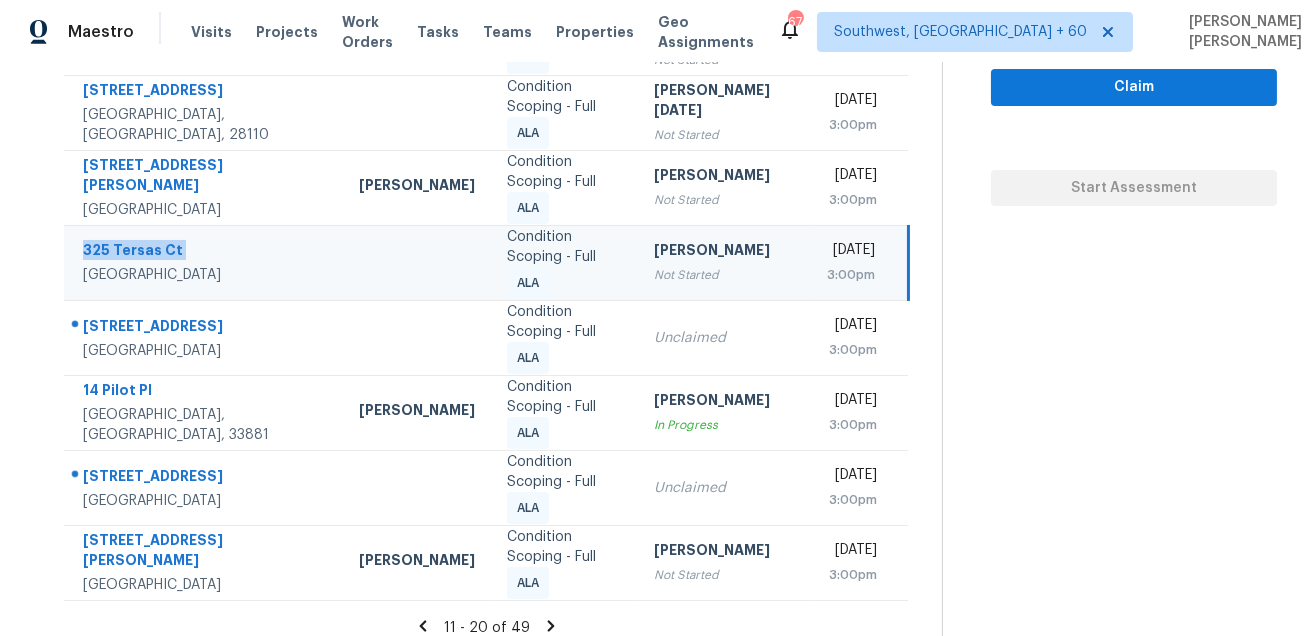 scroll, scrollTop: 453, scrollLeft: 0, axis: vertical 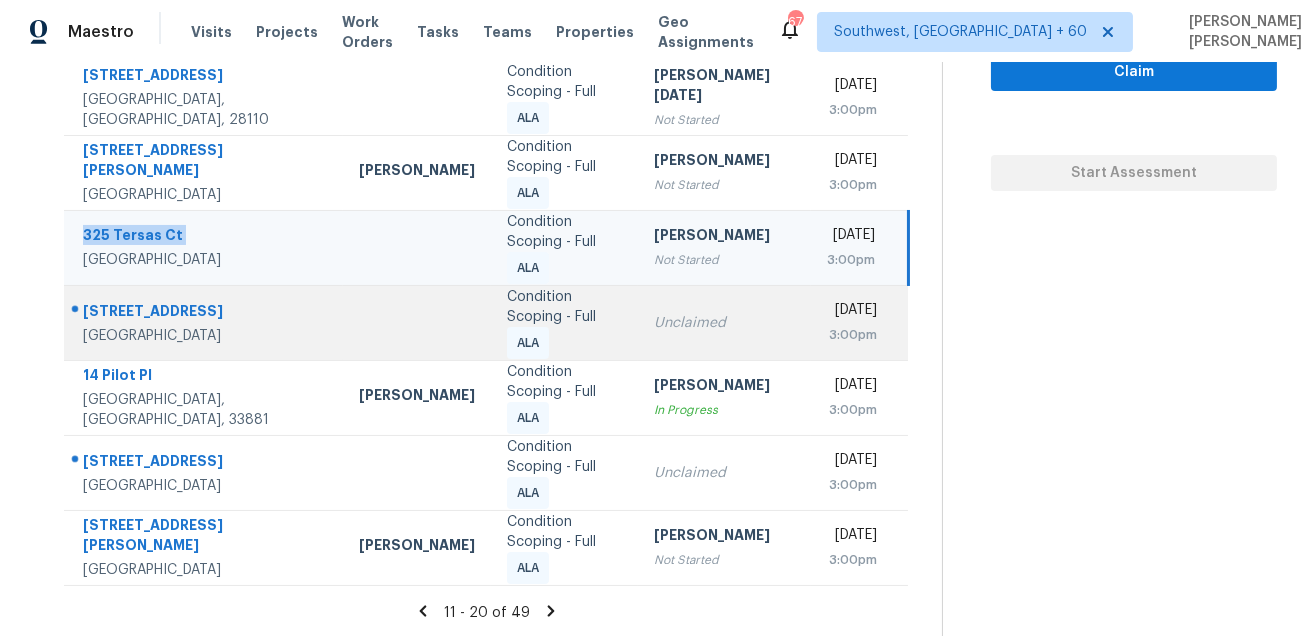 click on "3705 Whitehaven Rd" at bounding box center (205, 313) 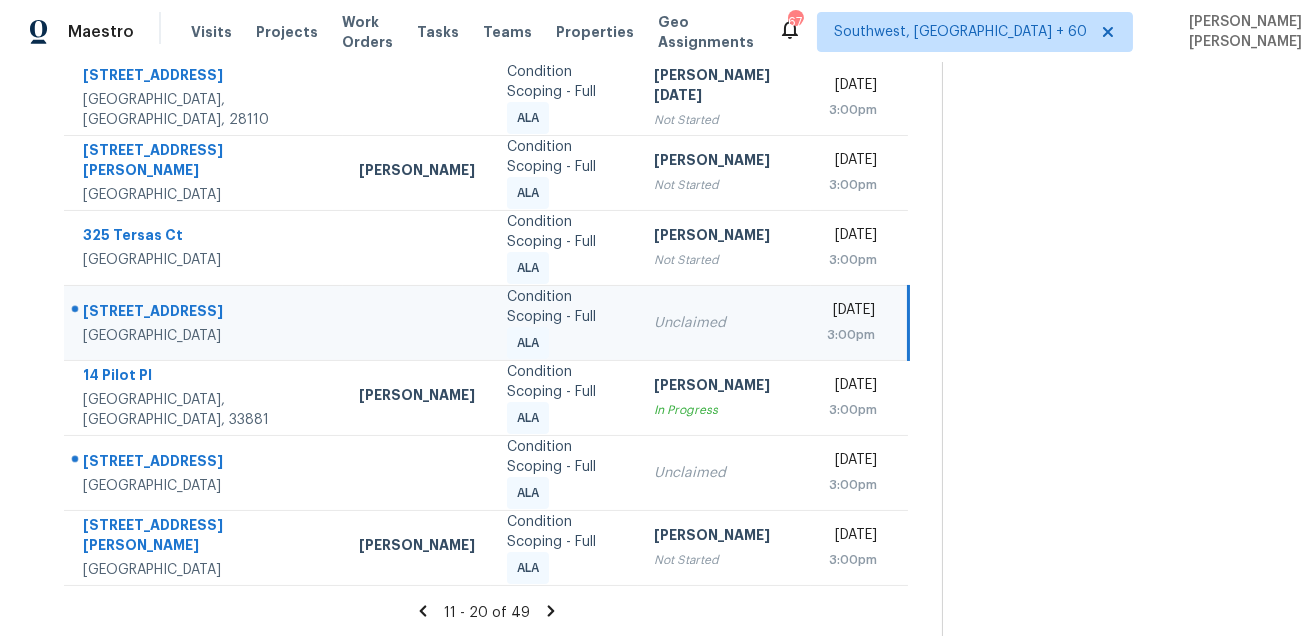 click on "3705 Whitehaven Rd" at bounding box center (205, 313) 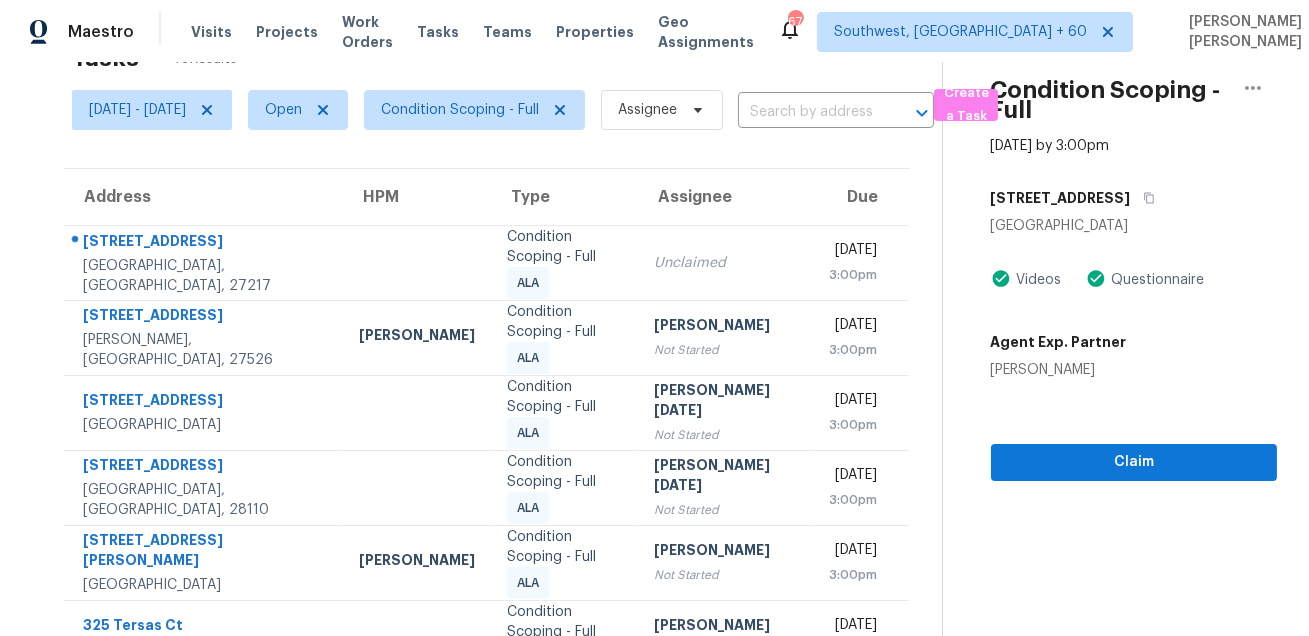 scroll, scrollTop: 0, scrollLeft: 0, axis: both 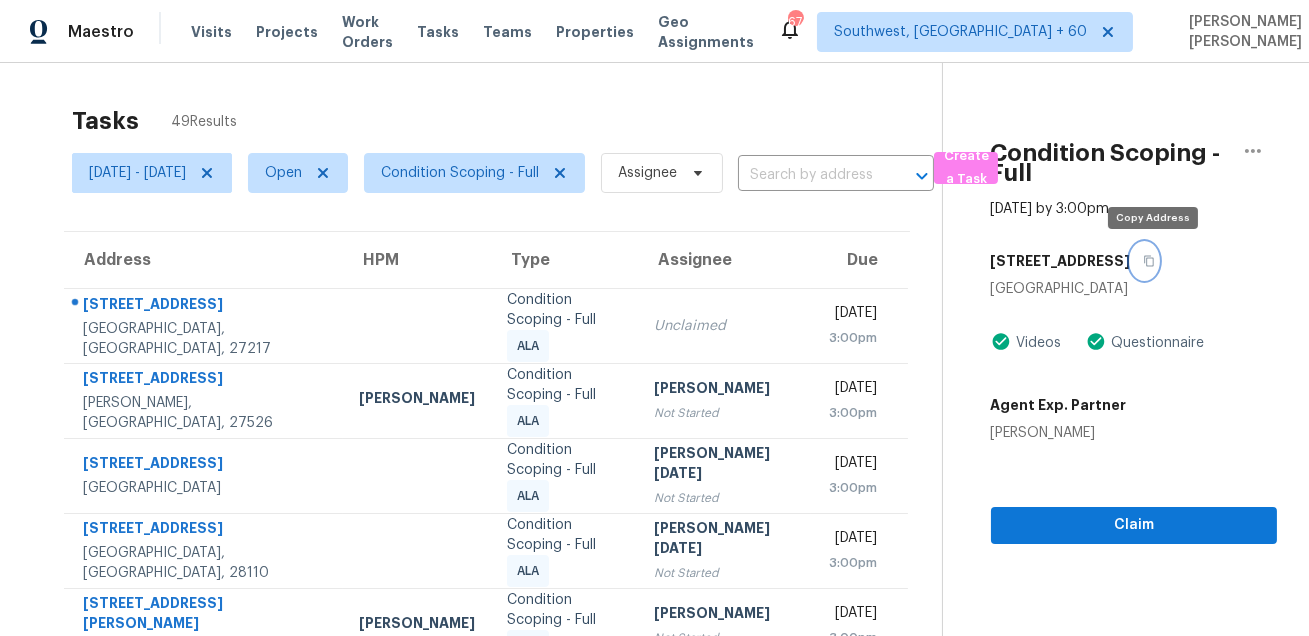 click at bounding box center (1144, 261) 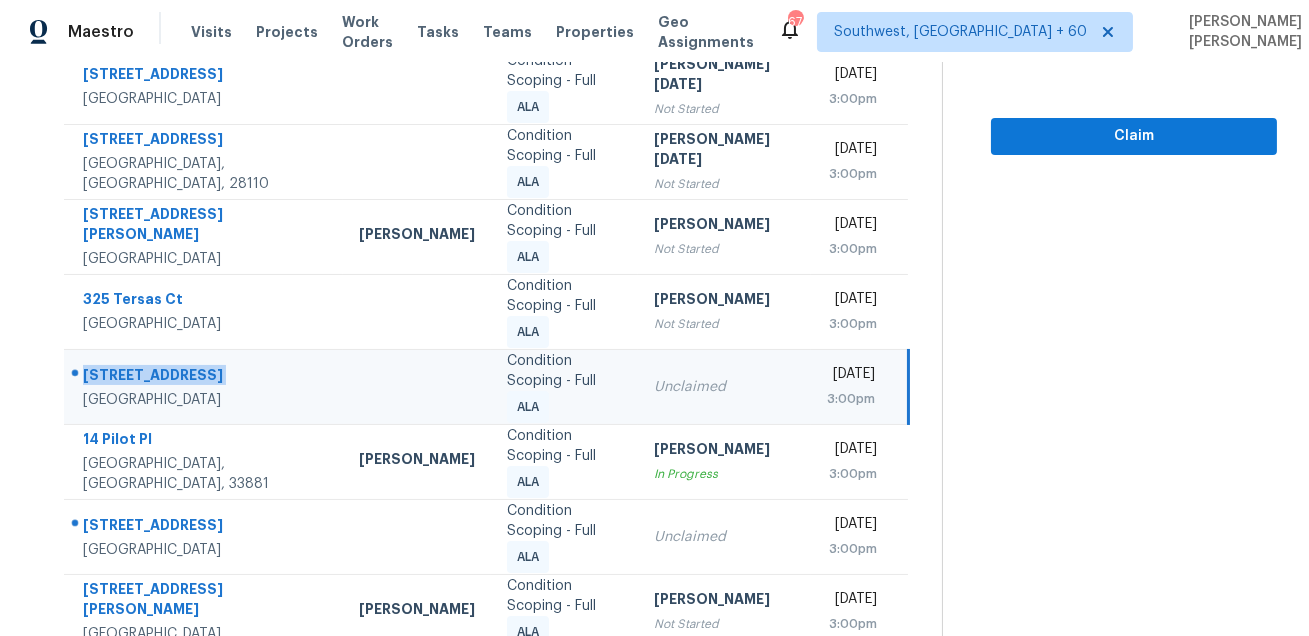 scroll, scrollTop: 453, scrollLeft: 0, axis: vertical 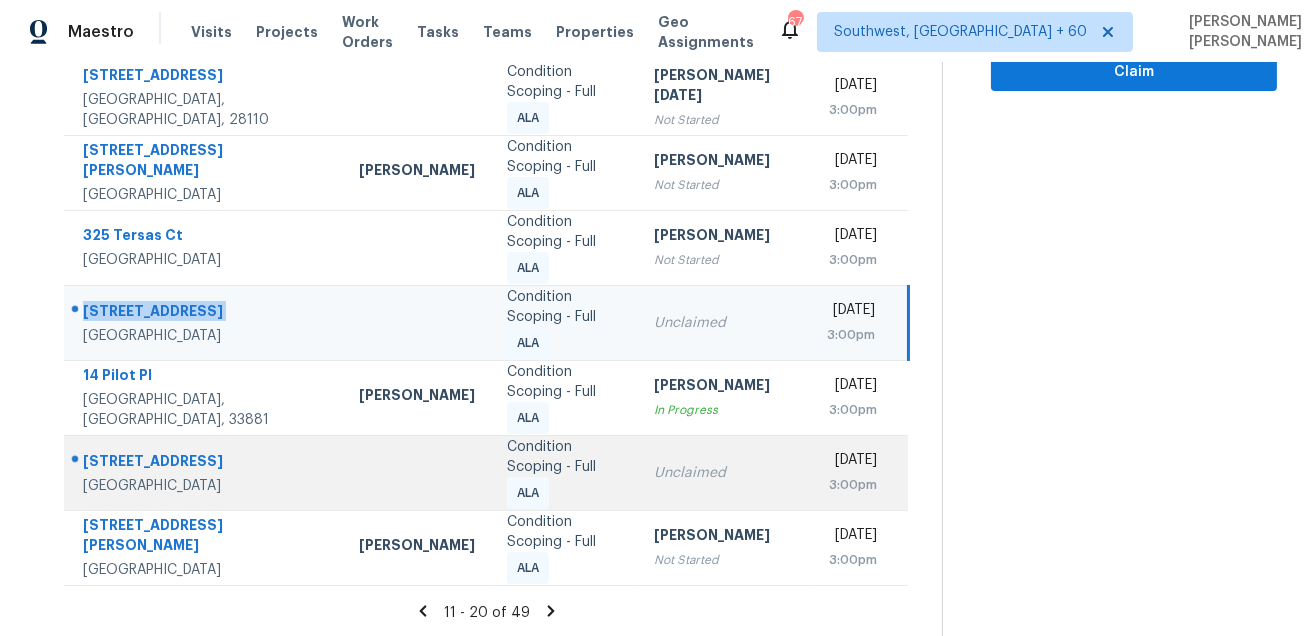 click on "7066 54th Ave N" at bounding box center (205, 463) 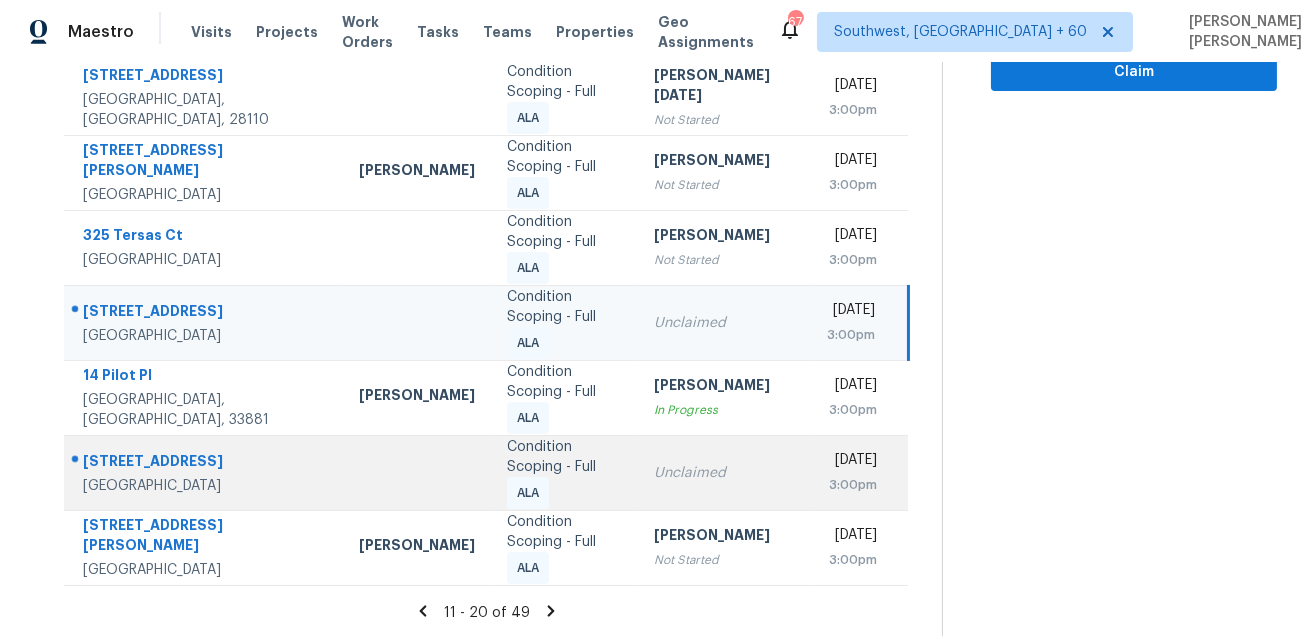 click on "7066 54th Ave N" at bounding box center [205, 463] 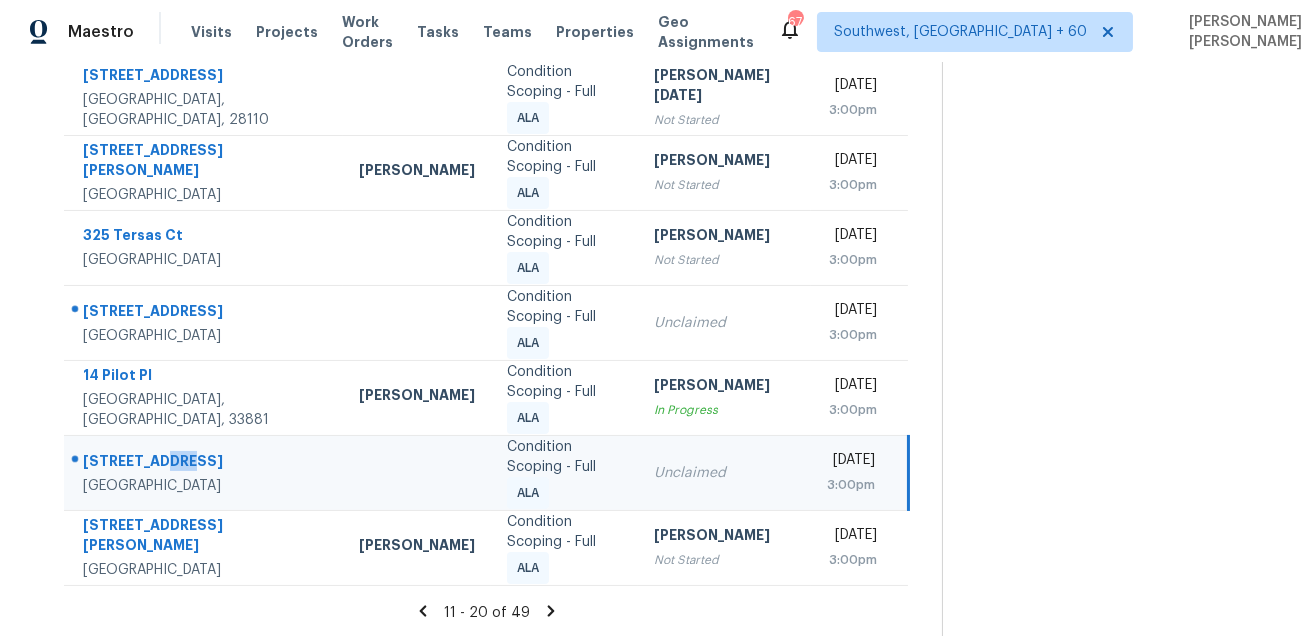 click on "7066 54th Ave N" at bounding box center (205, 463) 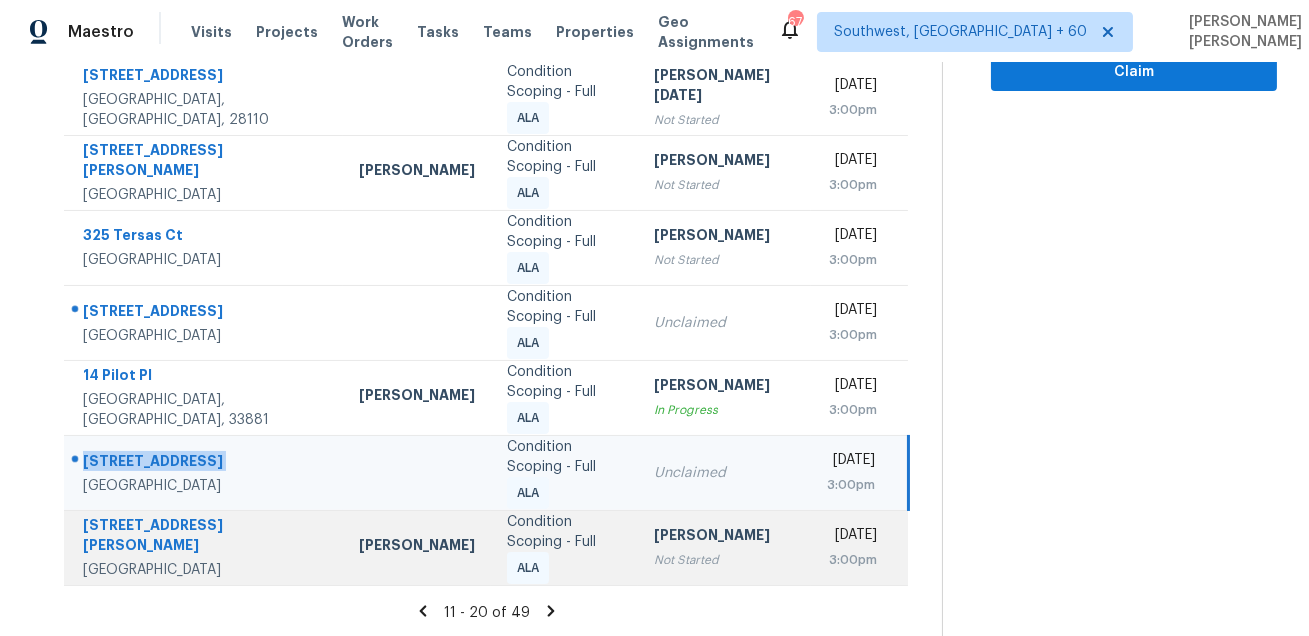 click on "23 Bishop Ln" at bounding box center (205, 537) 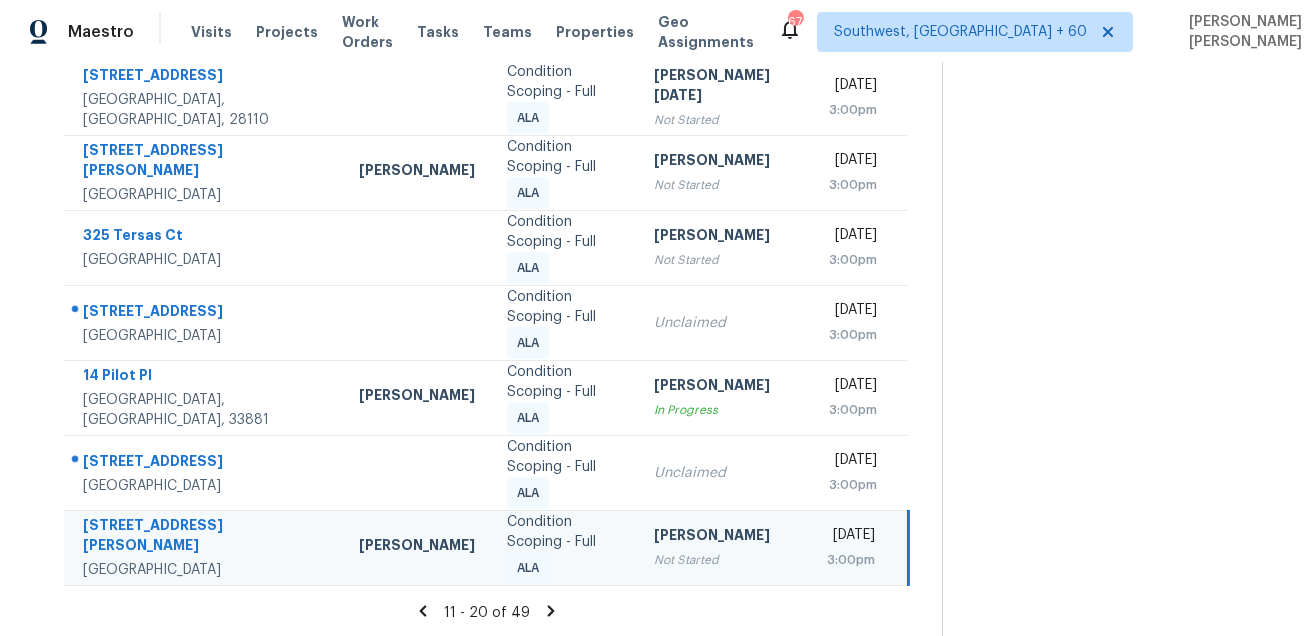 click on "23 Bishop Ln" at bounding box center (205, 537) 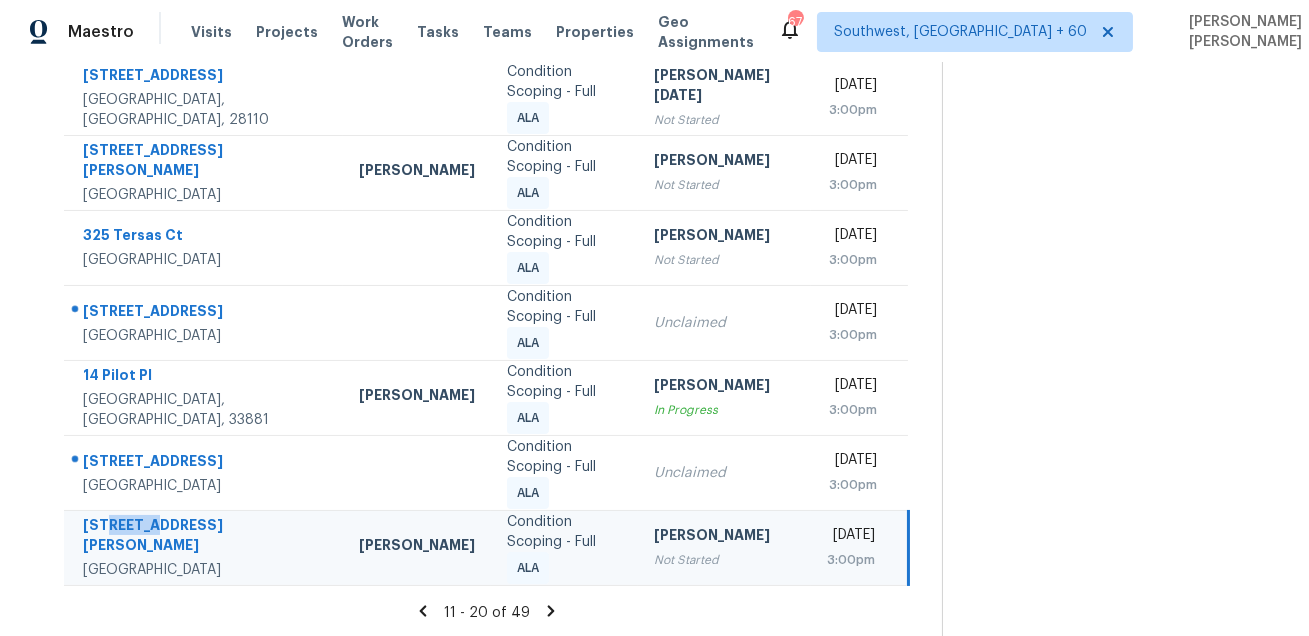 click on "23 Bishop Ln" at bounding box center (205, 537) 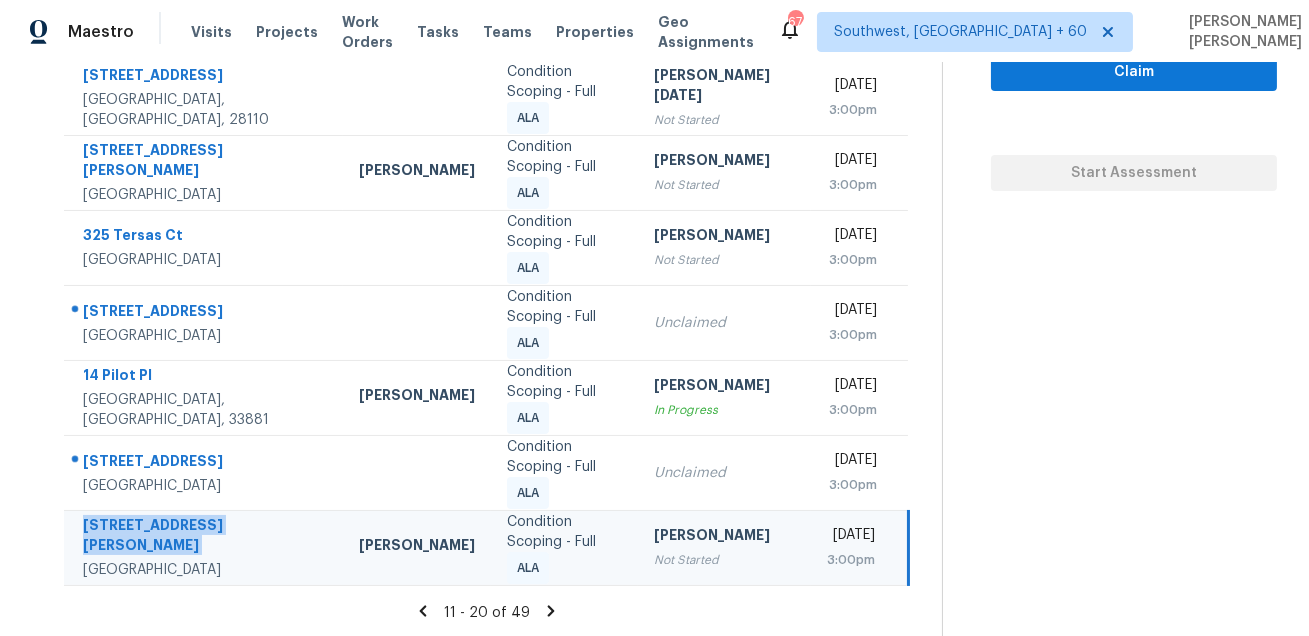 click 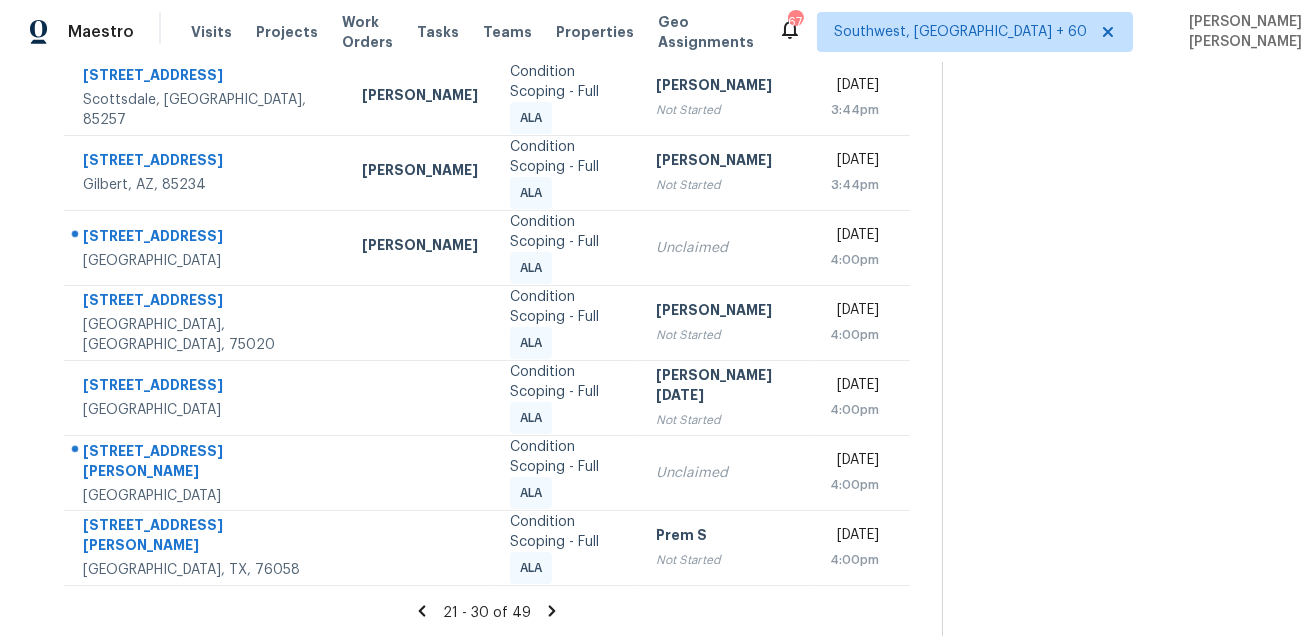 scroll, scrollTop: 0, scrollLeft: 0, axis: both 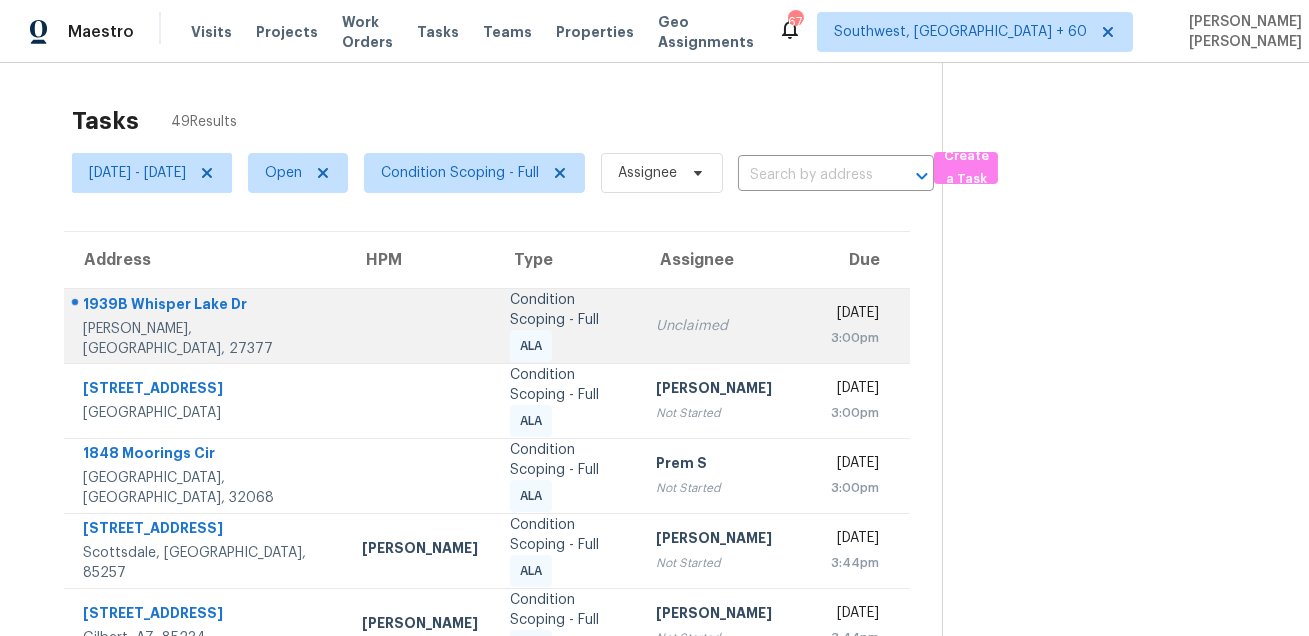 click at bounding box center (197, 305) 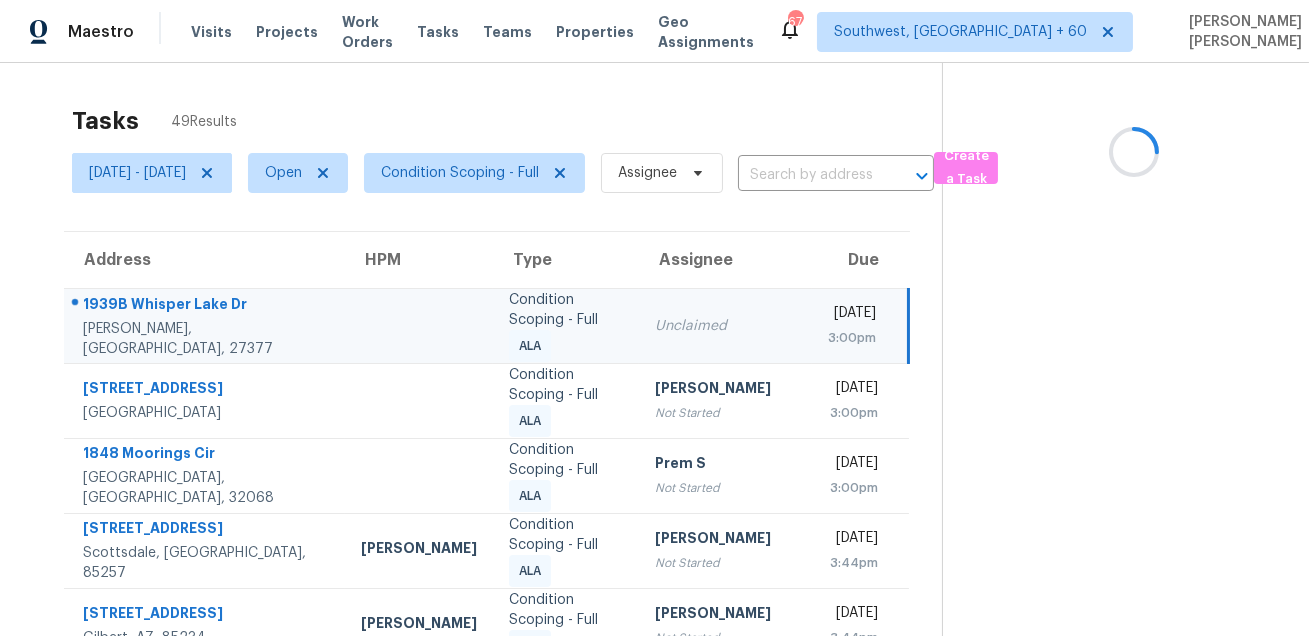 click at bounding box center (197, 305) 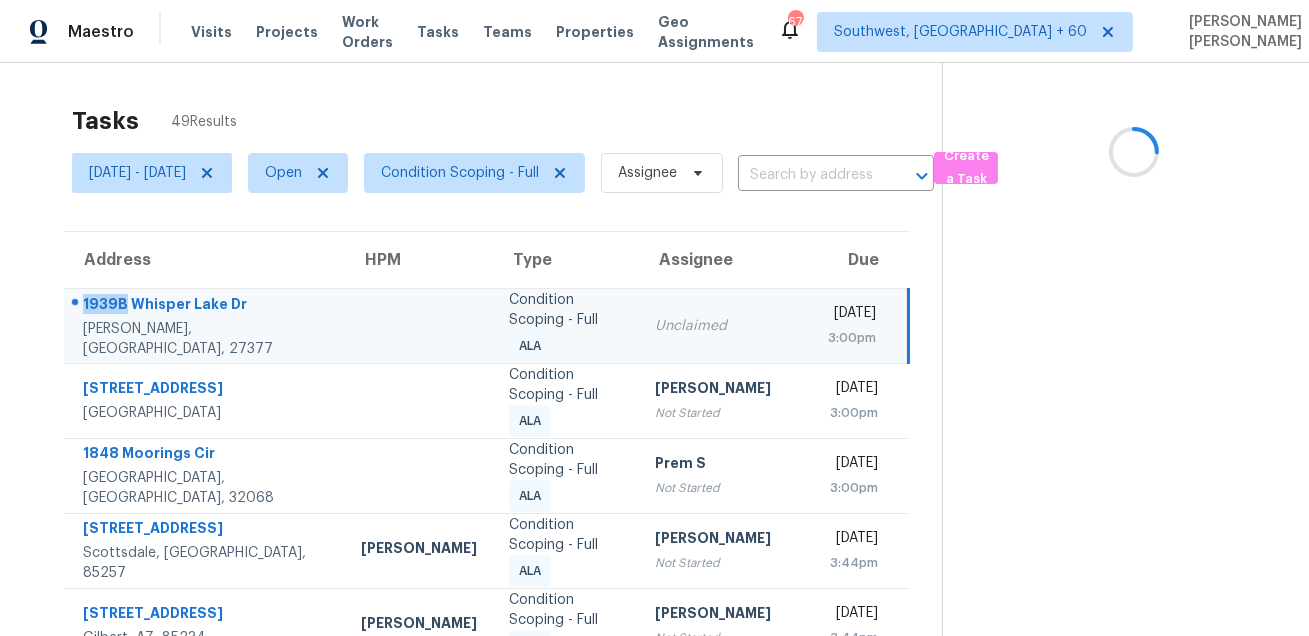 click at bounding box center [197, 305] 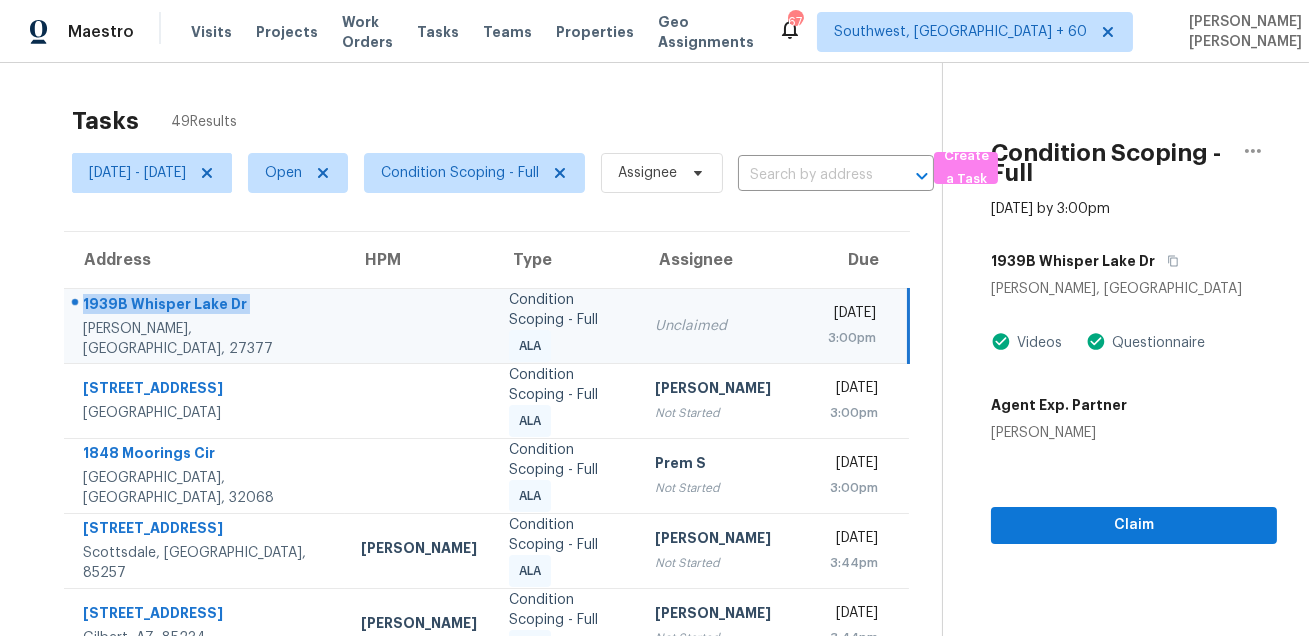 click on "Tasks 49  Results Wed, Jul 16 - Wed, Jul 16 Open Condition Scoping - Full Assignee ​ Create a Task Address HPM Type Assignee Due 1939B Whisper Lake Dr   Whitsett, NC, 27377 Condition Scoping - Full ALA Unclaimed Wed, Jul 16th 2025 3:00pm 11038 Upton St   Spring Hill, FL, 34608 Condition Scoping - Full ALA Vigneshwaran B Not Started Wed, Jul 16th 2025 3:00pm 1848 Moorings Cir   Middleburg, FL, 32068 Condition Scoping - Full ALA Prem S Not Started Wed, Jul 16th 2025 3:00pm 8501 E Sheridan St   Scottsdale, AZ, 85257 Brian Borntrager Condition Scoping - Full ALA Roopesh Jaikanth Not Started Wed, Jul 16th 2025 3:44pm 1700 E Lakeside Dr Unit 48 Gilbert, AZ, 85234 Scott Nicol Condition Scoping - Full ALA Roopesh Jaikanth Not Started Wed, Jul 16th 2025 3:44pm 8402 Oakland Heights Ln   Richmond, TX, 77407 Stephen Lacy Condition Scoping - Full ALA Unclaimed Wed, Jul 16th 2025 4:00pm 830 W Bond St   Denison, TX, 75020 Condition Scoping - Full ALA Sakthivel Chandran Not Started Wed, Jul 16th 2025 4:00pm ALA Prabhu Raja" at bounding box center [654, 577] 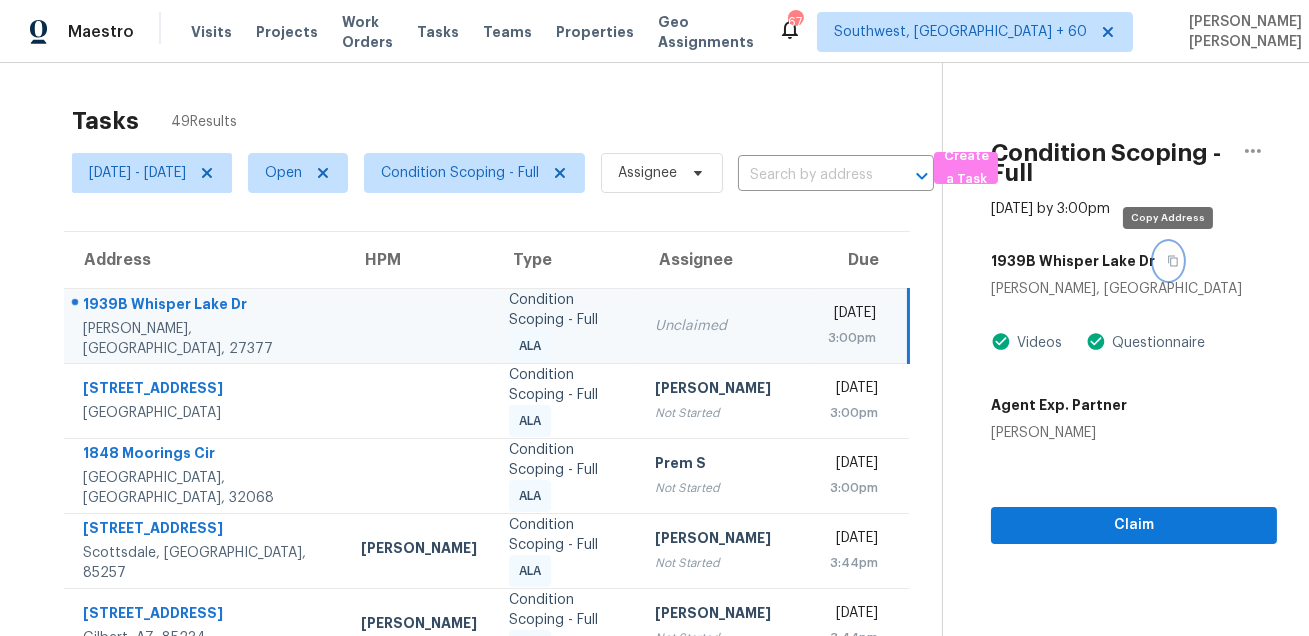 click 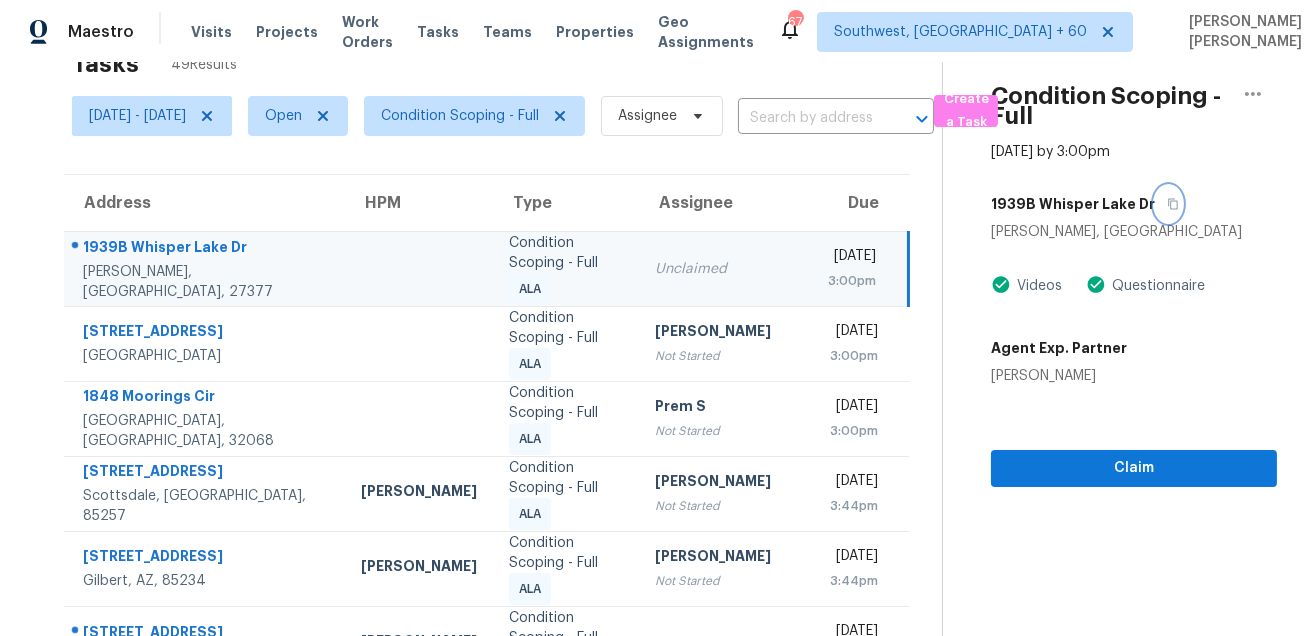 scroll, scrollTop: 129, scrollLeft: 0, axis: vertical 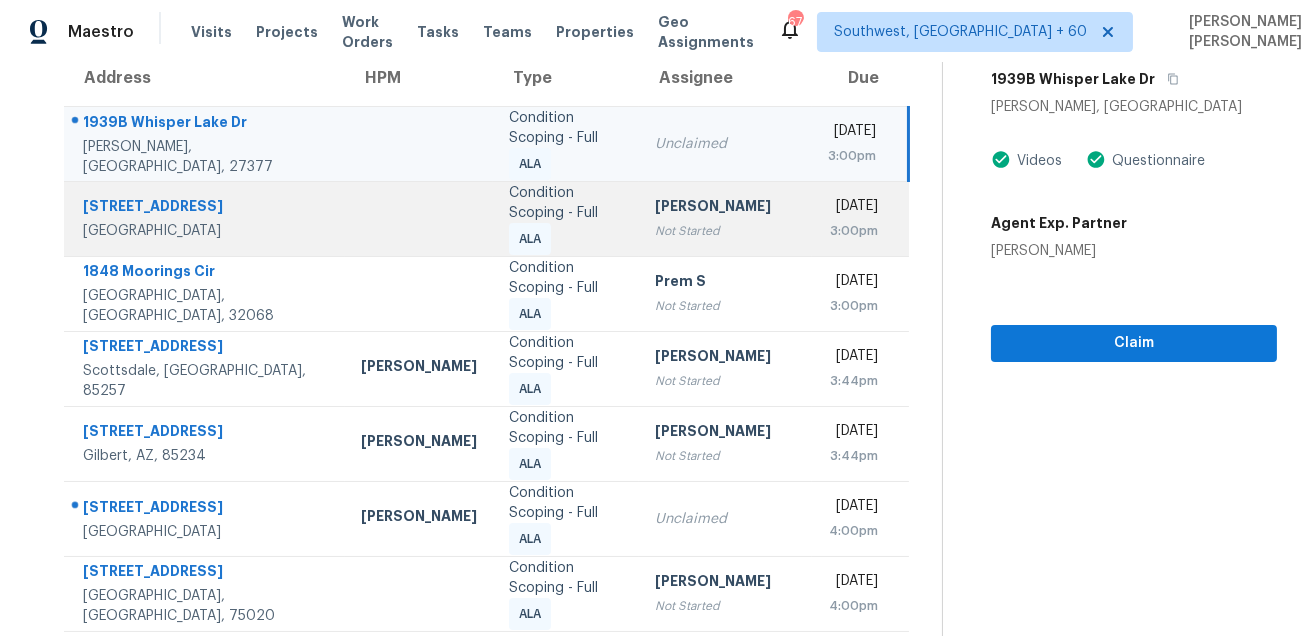 click on "11038 Upton St" at bounding box center [206, 208] 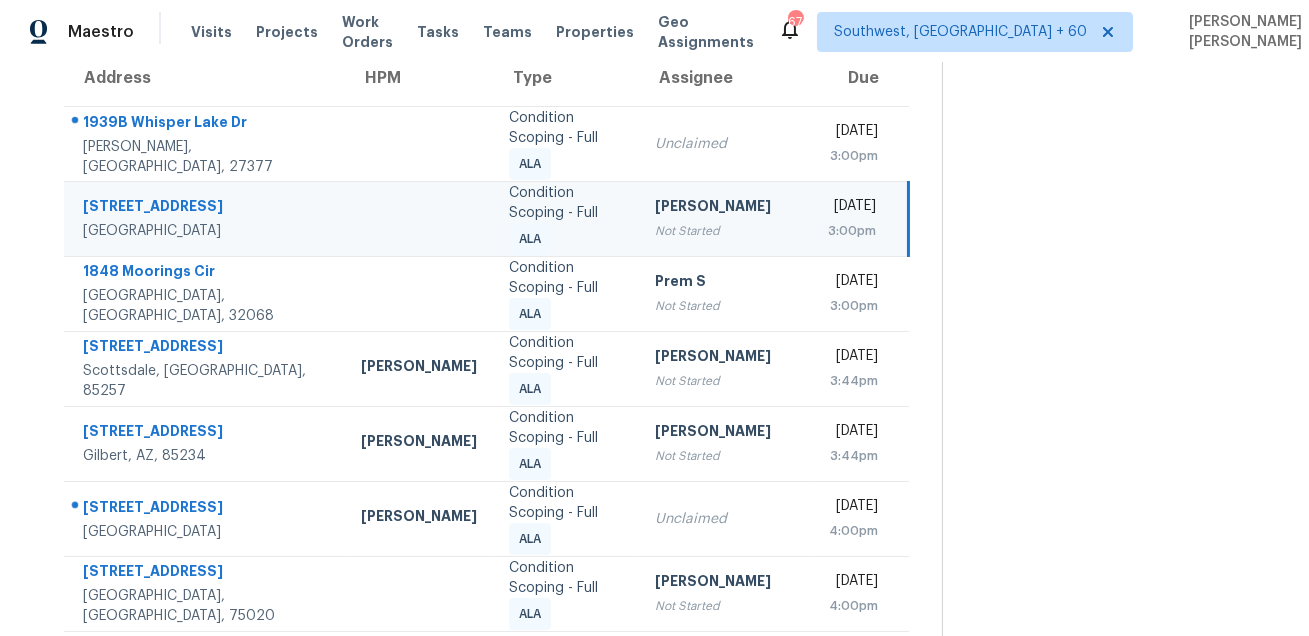 click on "11038 Upton St" at bounding box center (206, 208) 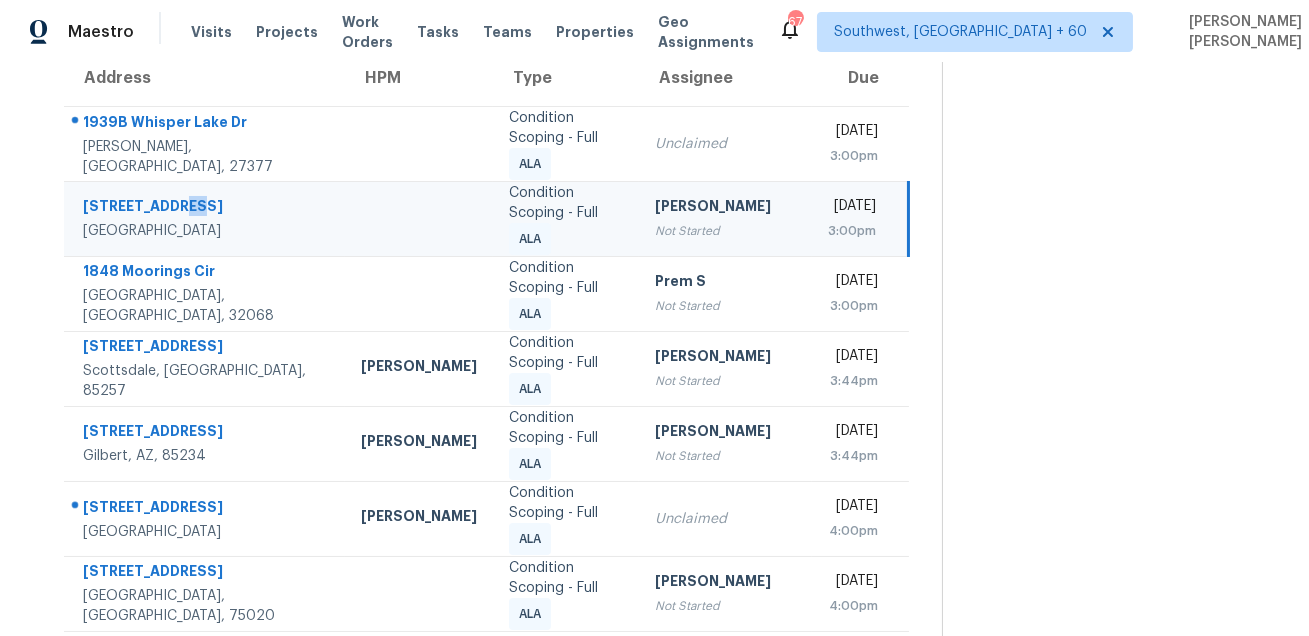 click on "11038 Upton St" at bounding box center (206, 208) 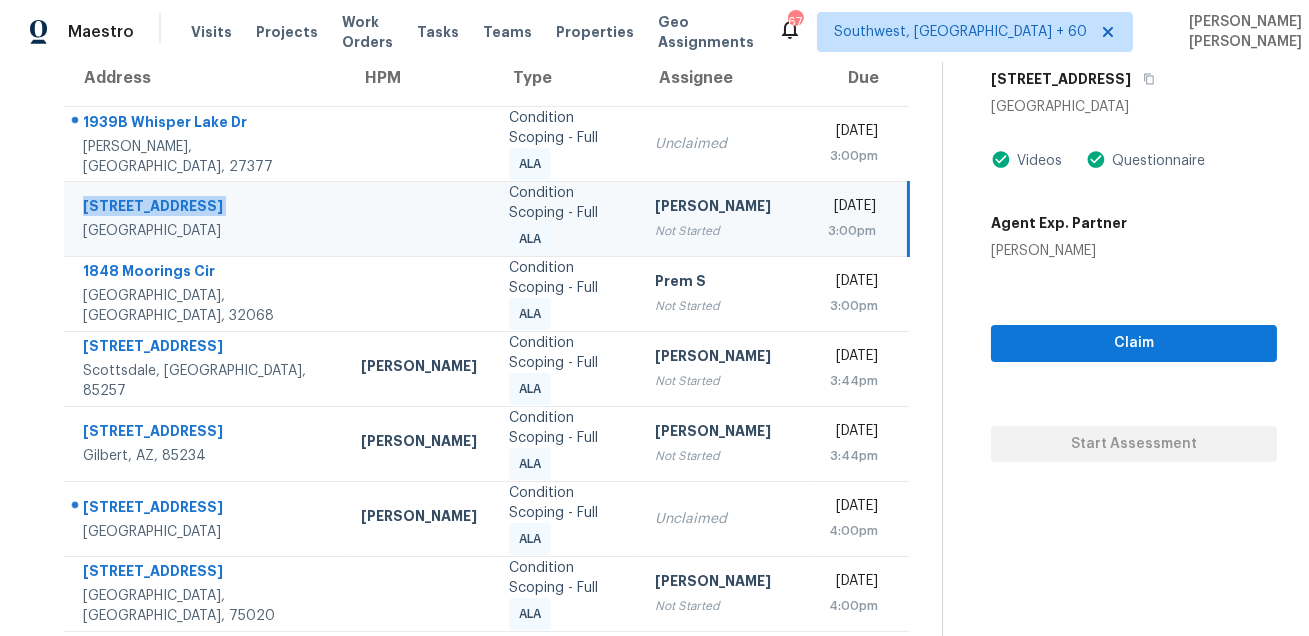 scroll, scrollTop: 100, scrollLeft: 0, axis: vertical 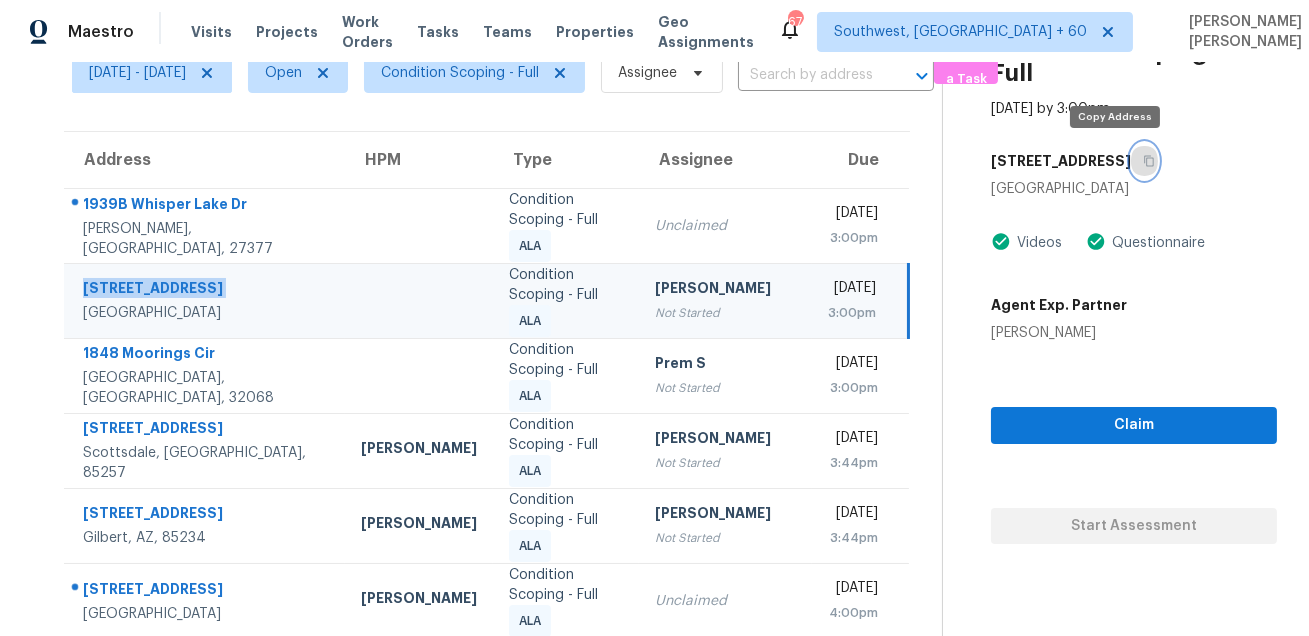 click 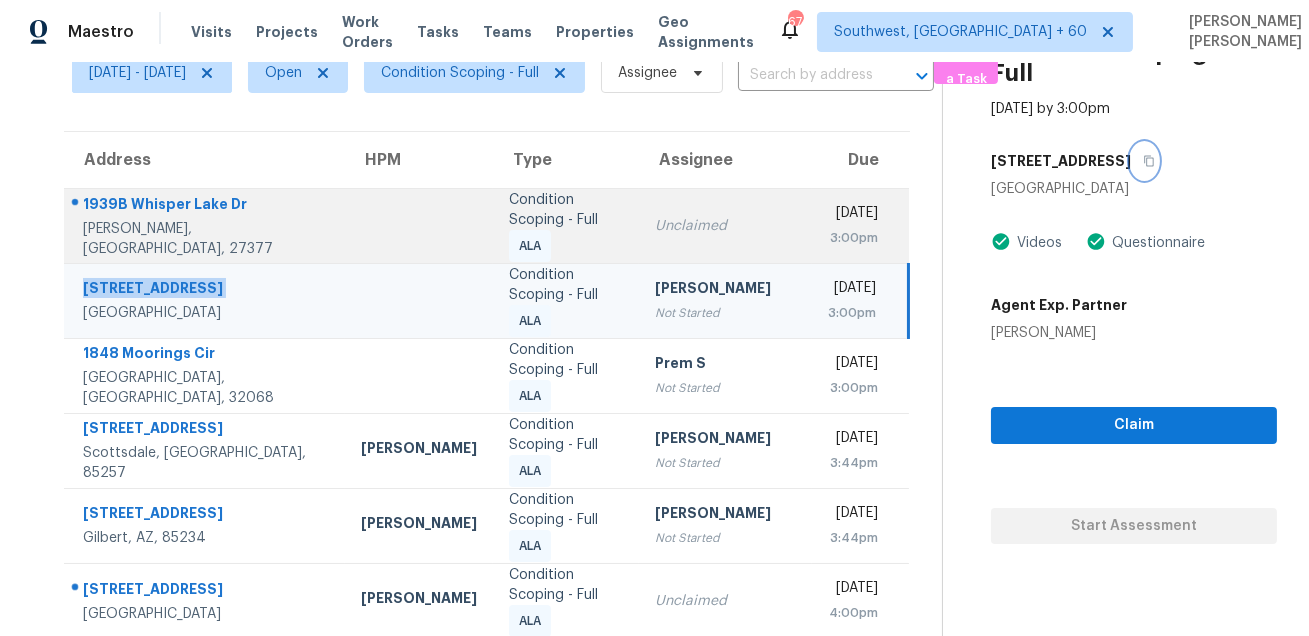 scroll, scrollTop: 216, scrollLeft: 0, axis: vertical 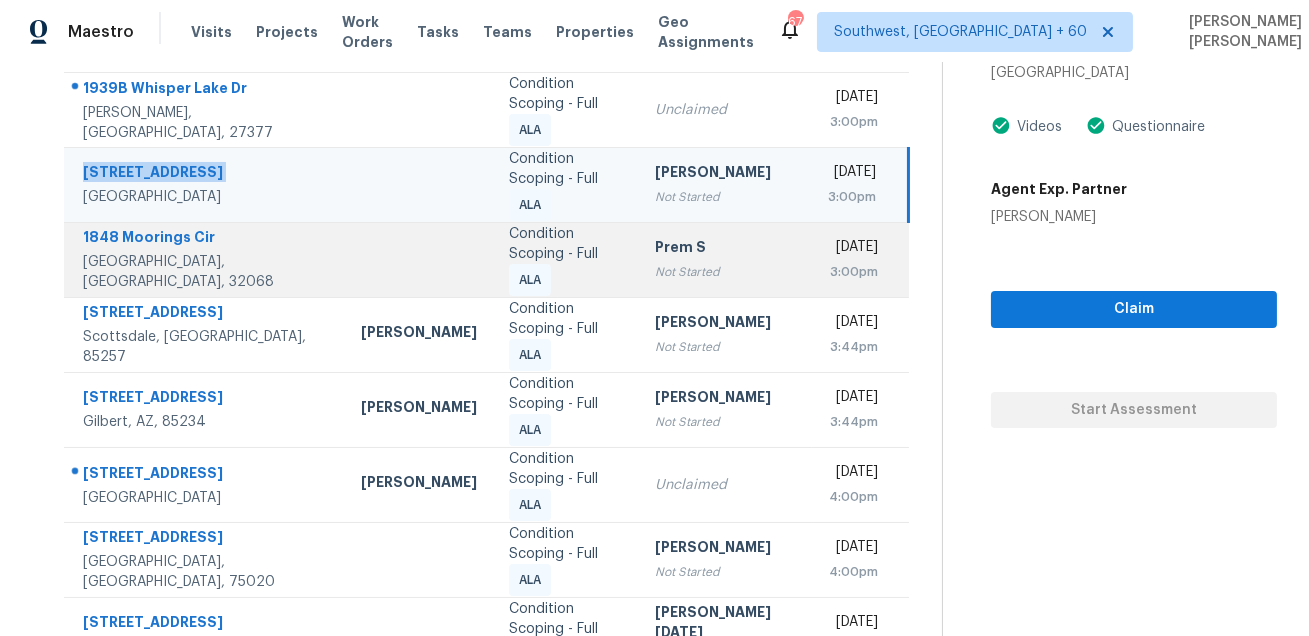 click on "1848 Moorings Cir" at bounding box center [206, 239] 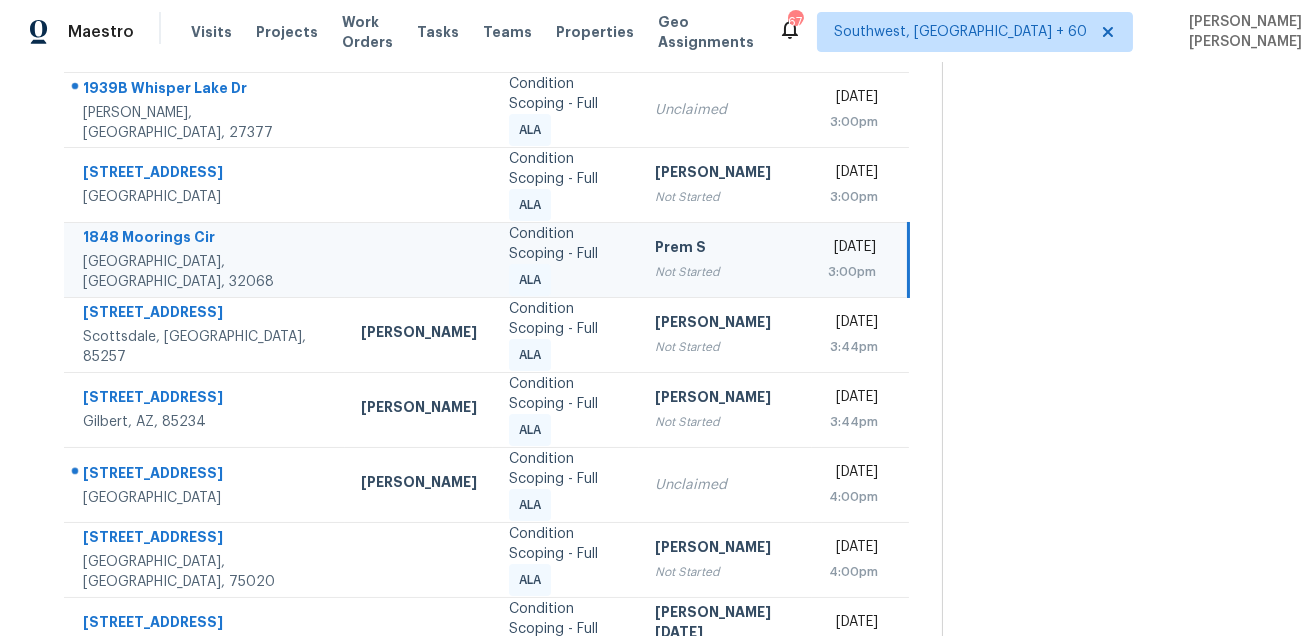 click on "1848 Moorings Cir" at bounding box center [206, 239] 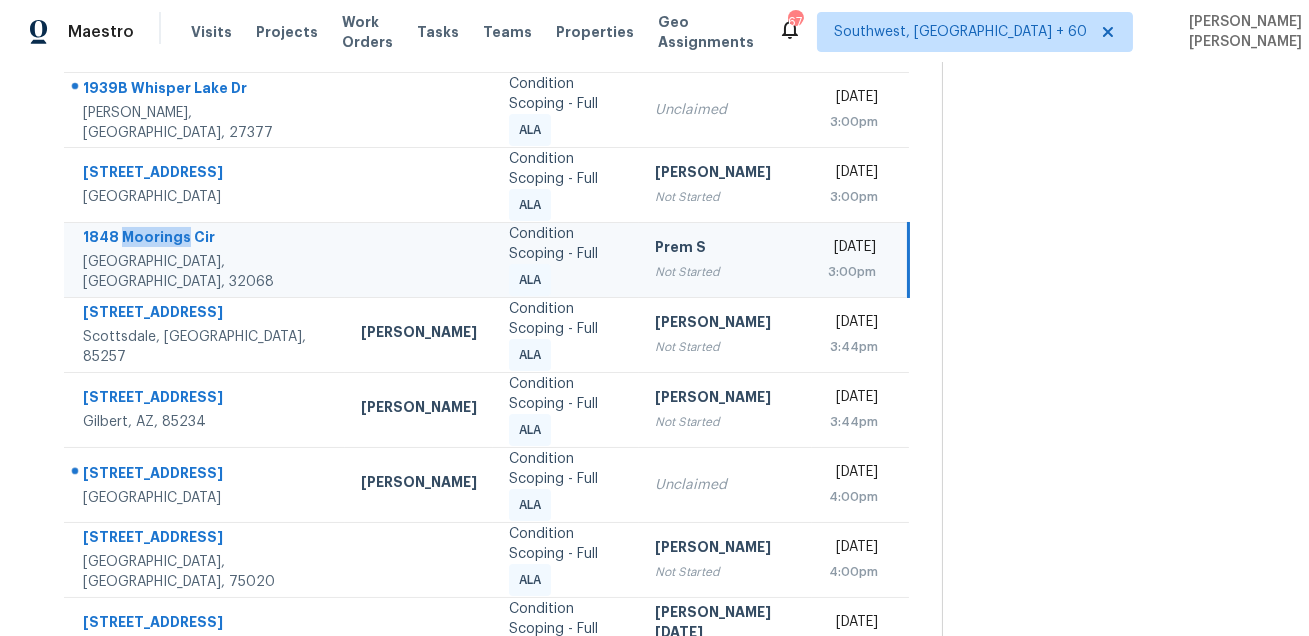 click on "1848 Moorings Cir" at bounding box center [206, 239] 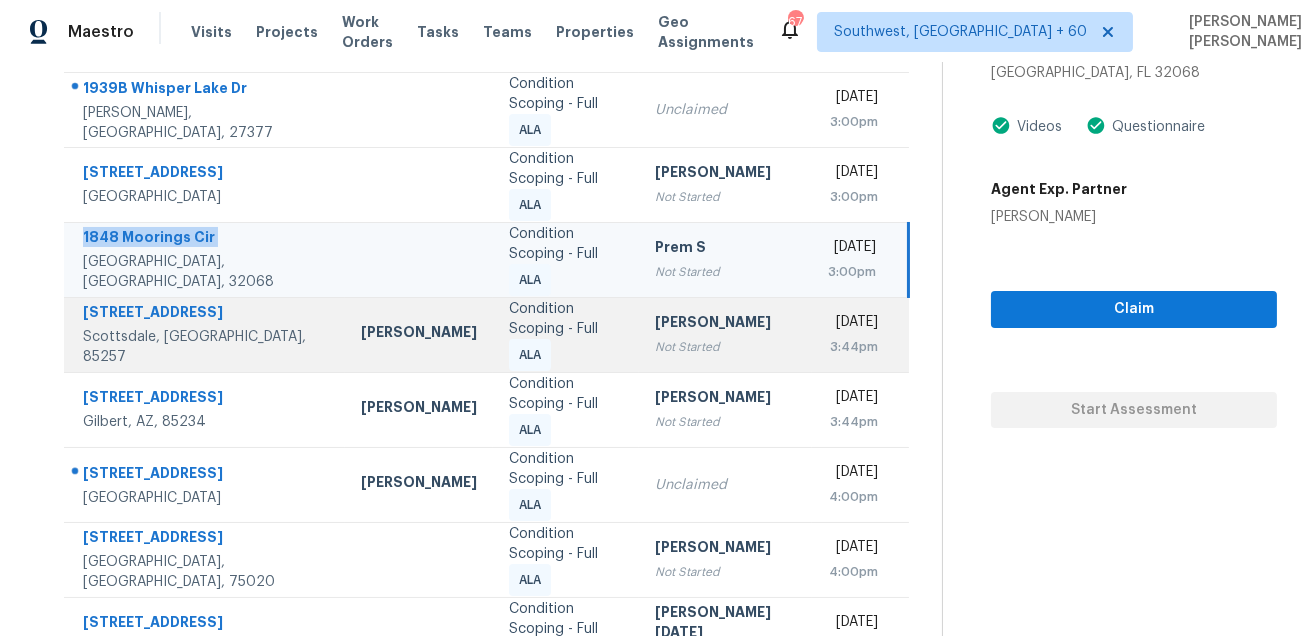 click on "8501 E Sheridan St   Scottsdale, AZ, 85257" at bounding box center (204, 334) 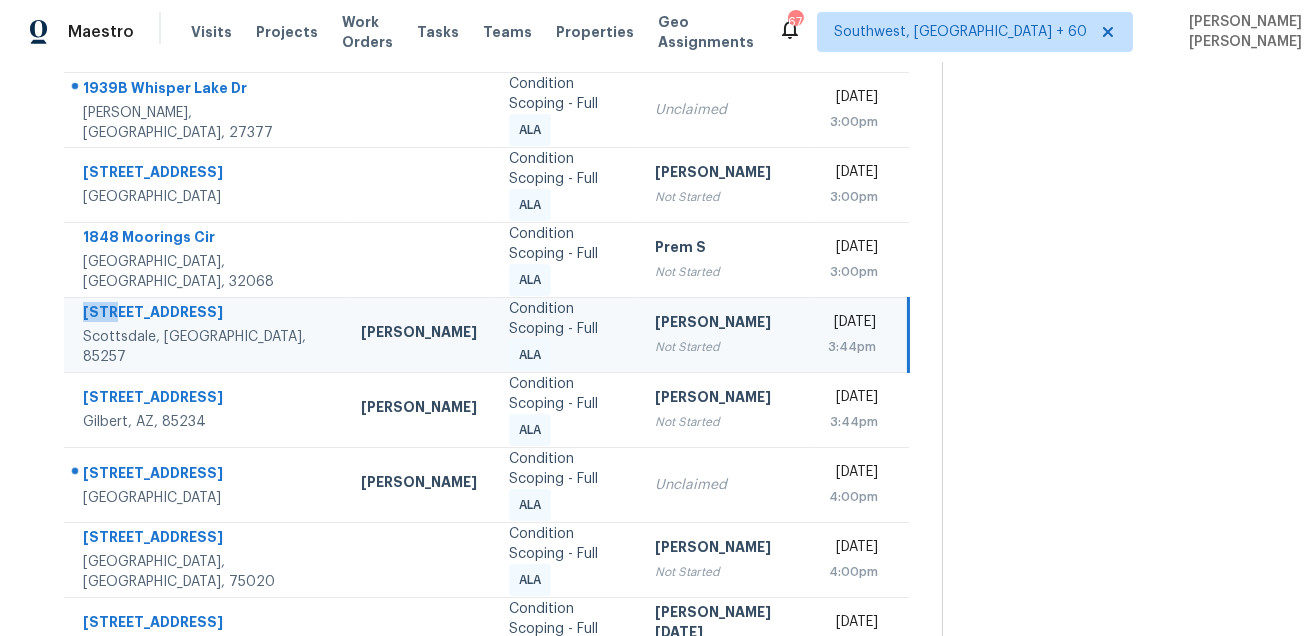 click on "8501 E Sheridan St   Scottsdale, AZ, 85257" at bounding box center (204, 334) 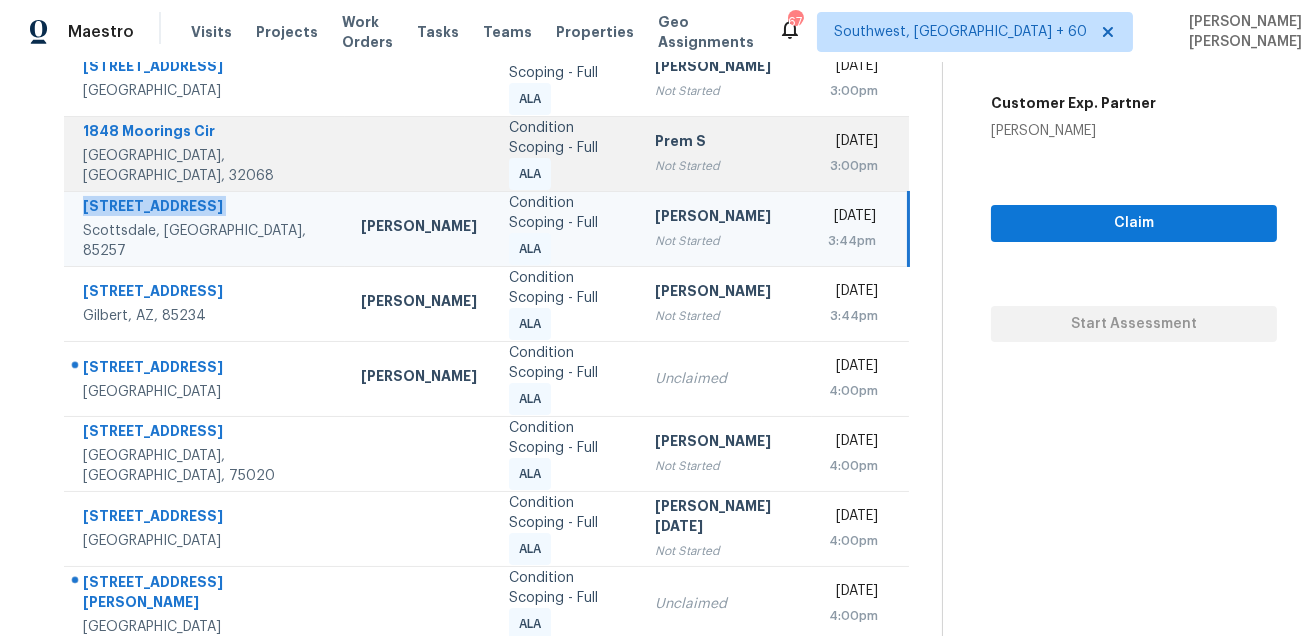 scroll, scrollTop: 429, scrollLeft: 0, axis: vertical 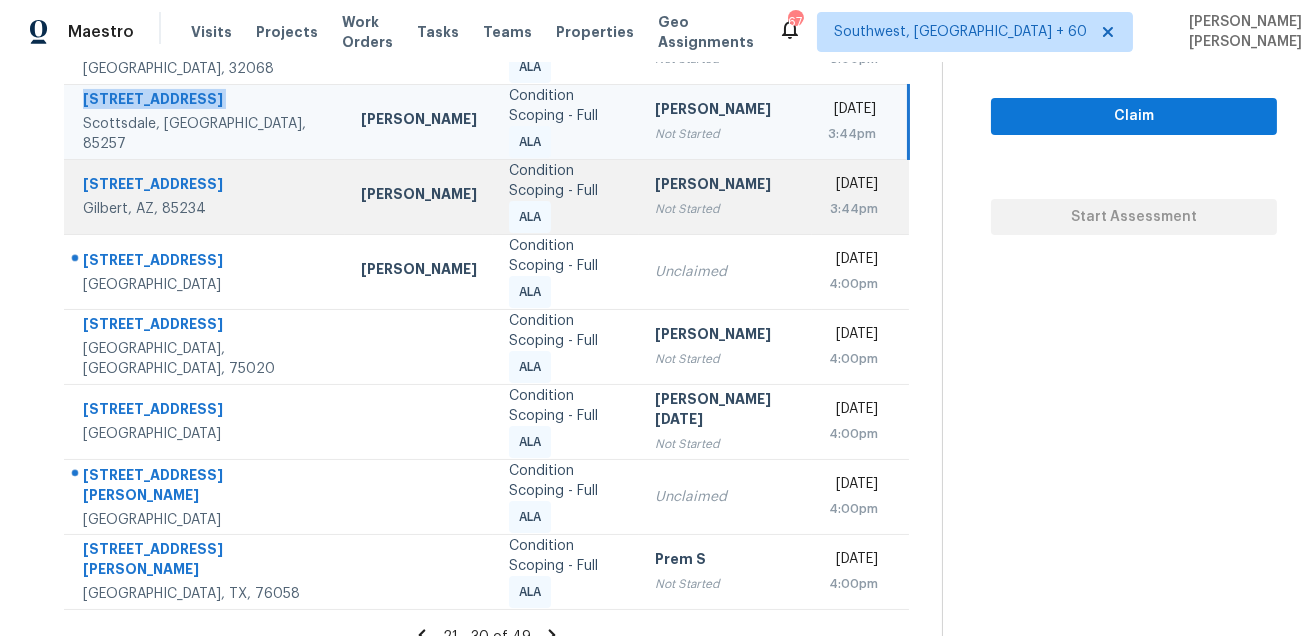 click on "1700 E Lakeside Dr Unit 48 Gilbert, AZ, 85234" at bounding box center (204, 196) 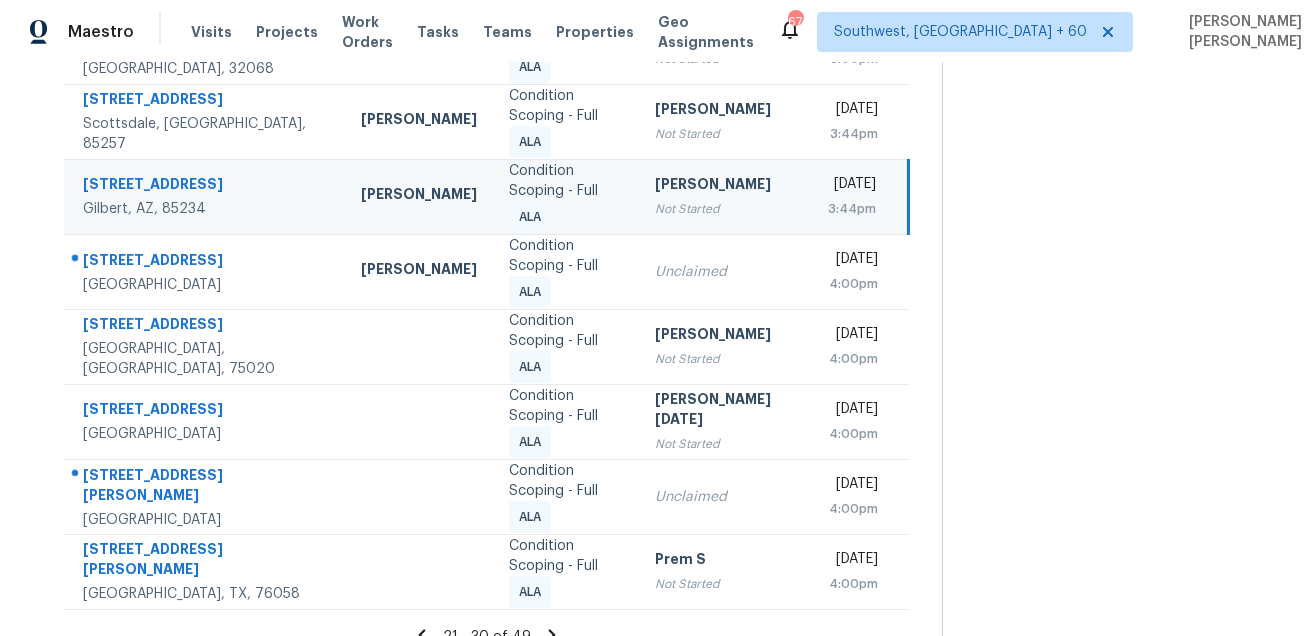 click on "1700 E Lakeside Dr Unit 48 Gilbert, AZ, 85234" at bounding box center (204, 196) 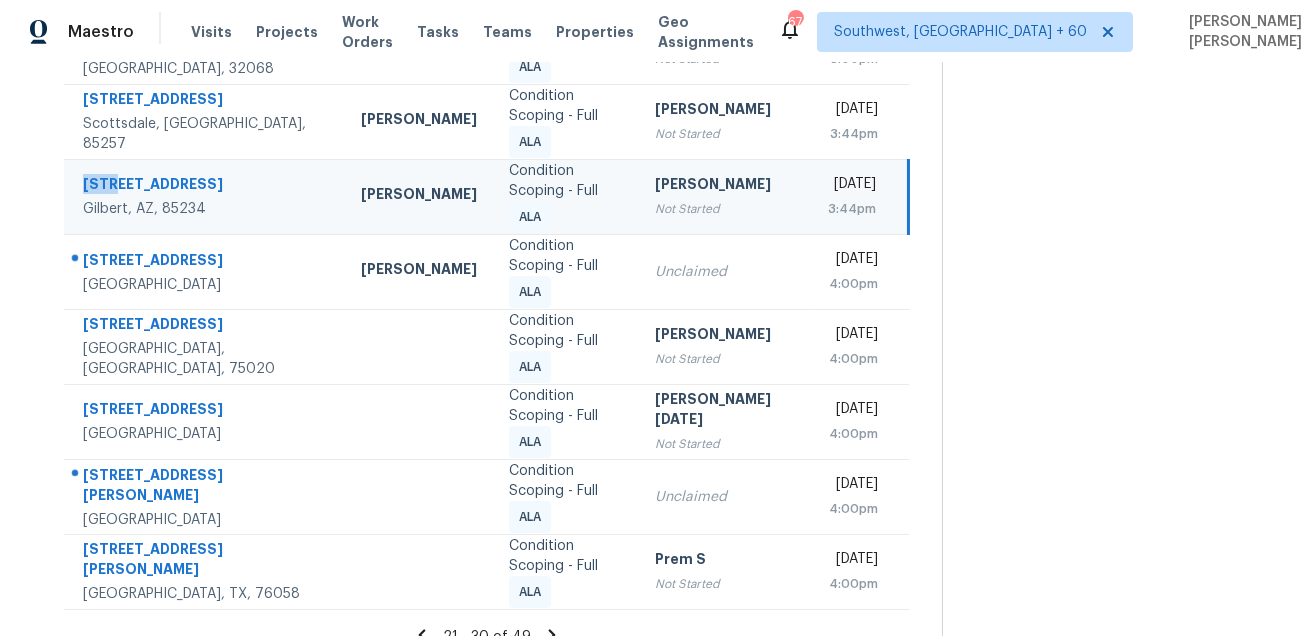 click on "1700 E Lakeside Dr Unit 48 Gilbert, AZ, 85234" at bounding box center [204, 196] 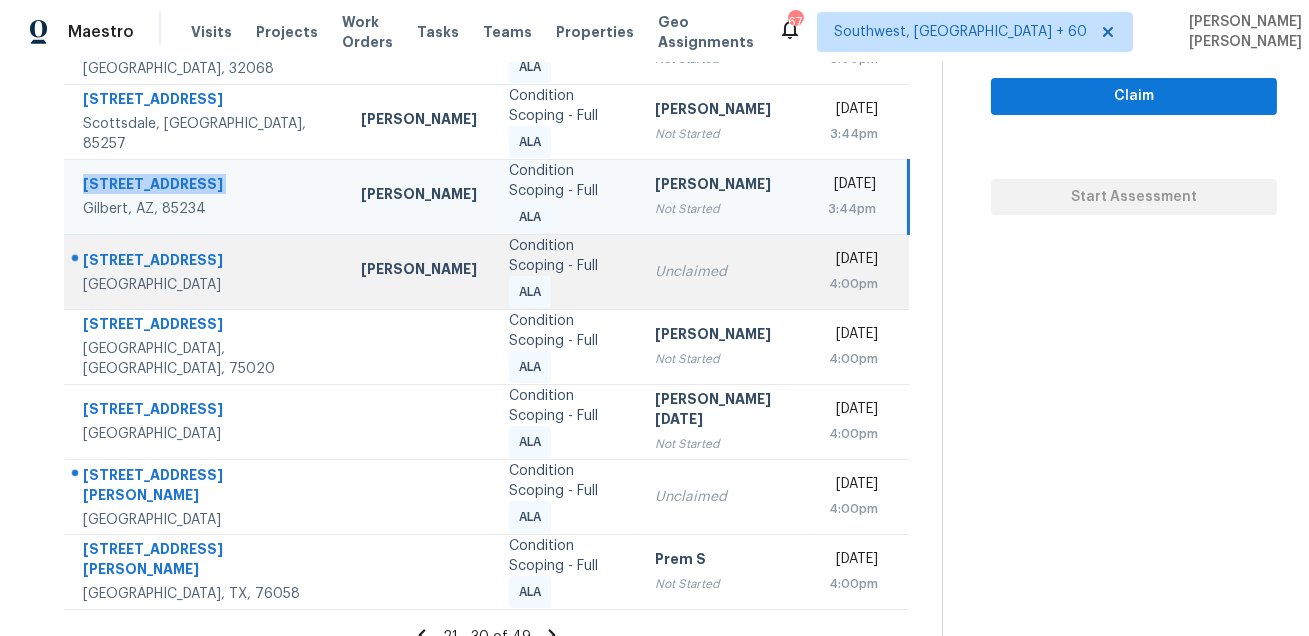 scroll, scrollTop: 453, scrollLeft: 0, axis: vertical 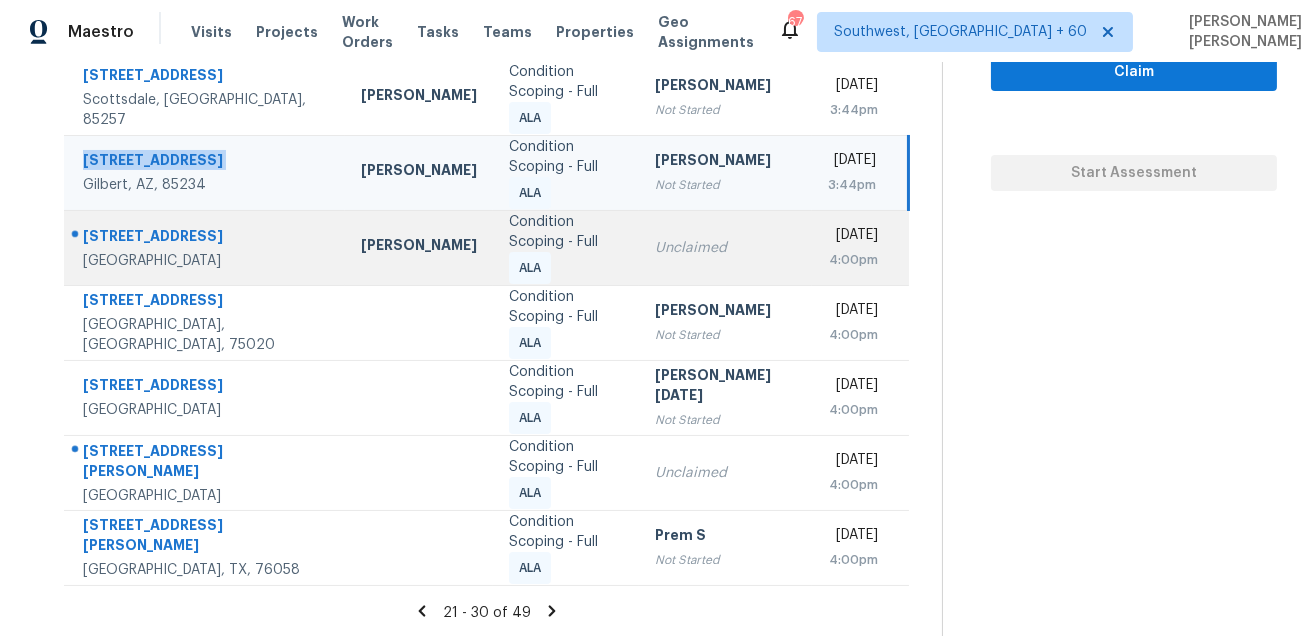click on "8402 Oakland Heights Ln" at bounding box center (206, 238) 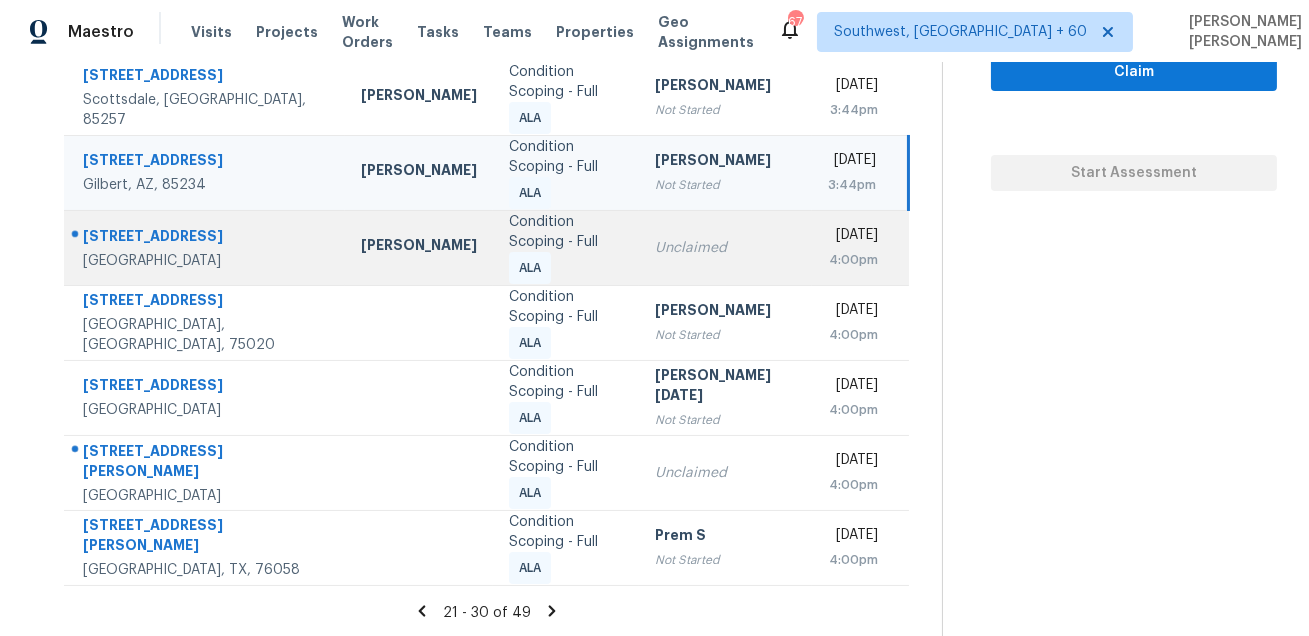 click on "8402 Oakland Heights Ln" at bounding box center [206, 238] 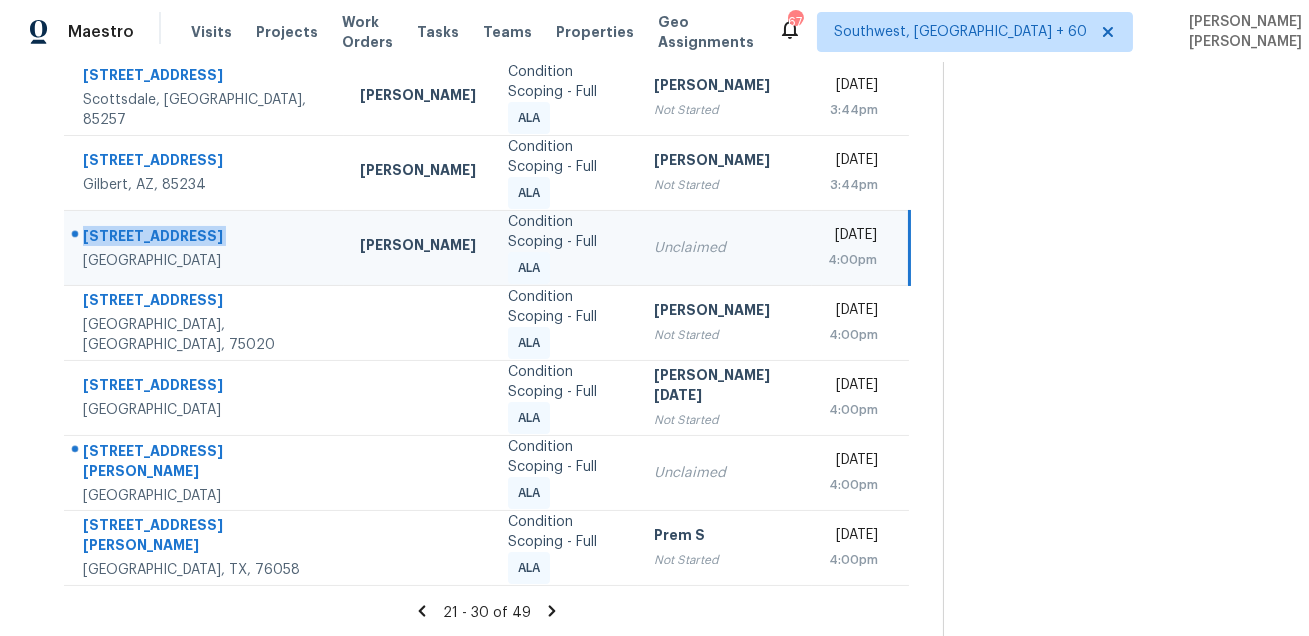 click on "8402 Oakland Heights Ln" at bounding box center [205, 238] 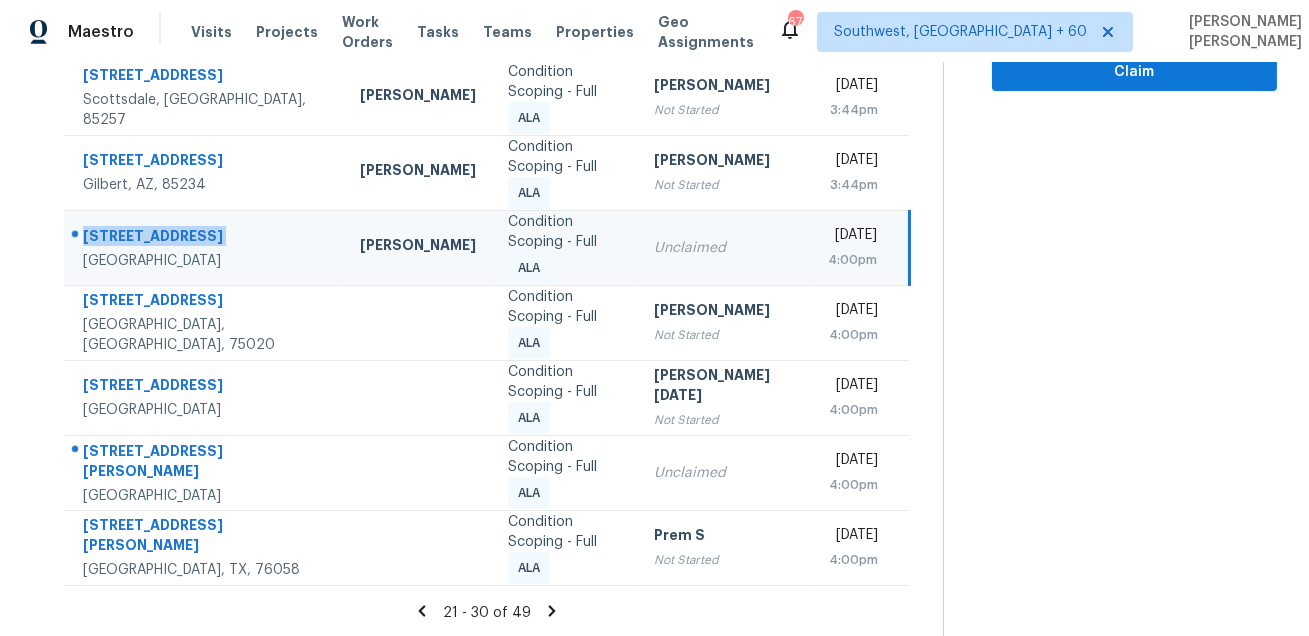 scroll, scrollTop: 116, scrollLeft: 0, axis: vertical 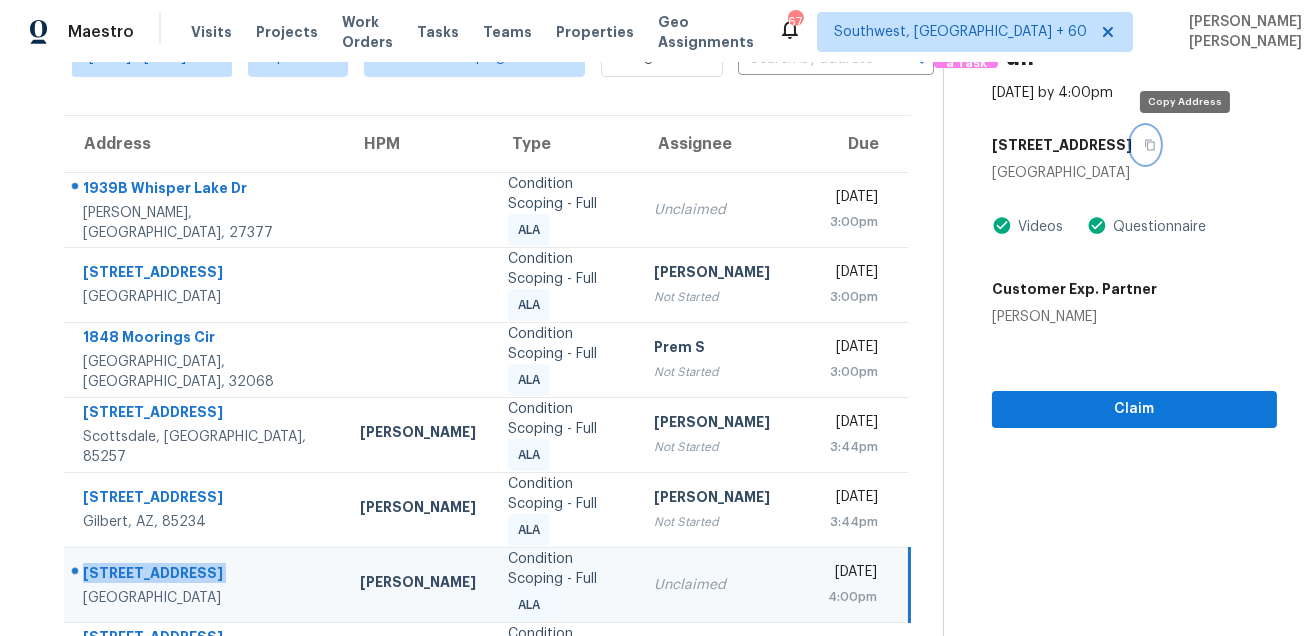 click at bounding box center [1145, 145] 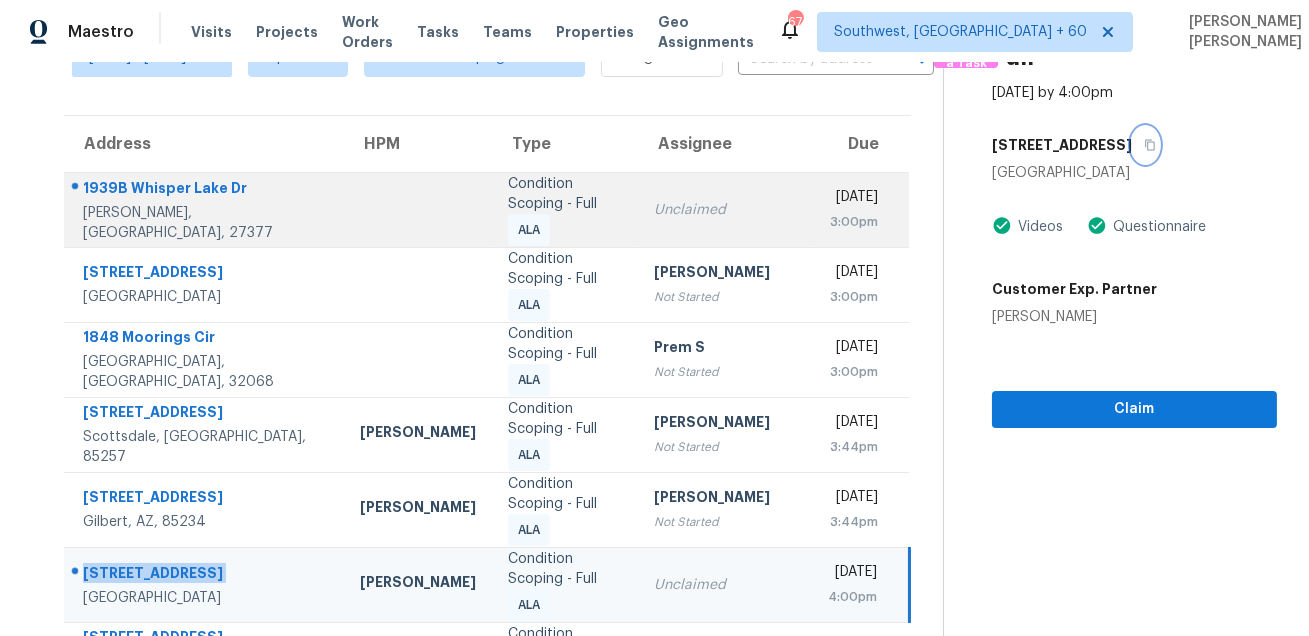 scroll, scrollTop: 453, scrollLeft: 0, axis: vertical 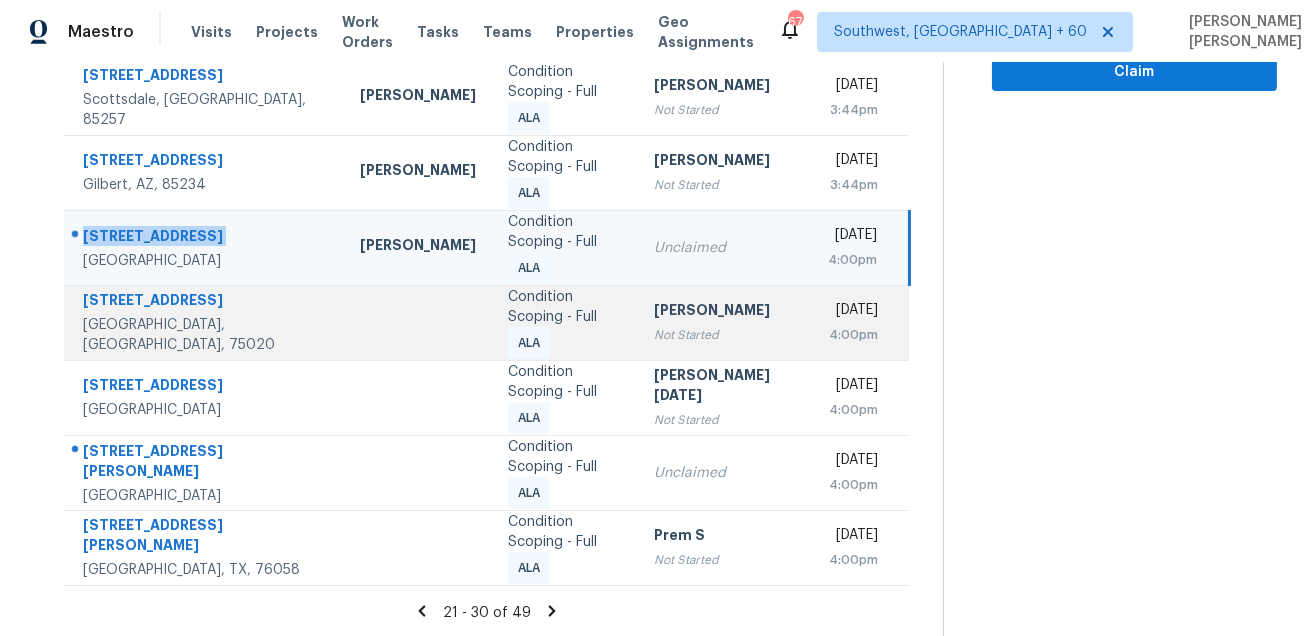 click on "830 W Bond St" at bounding box center (205, 302) 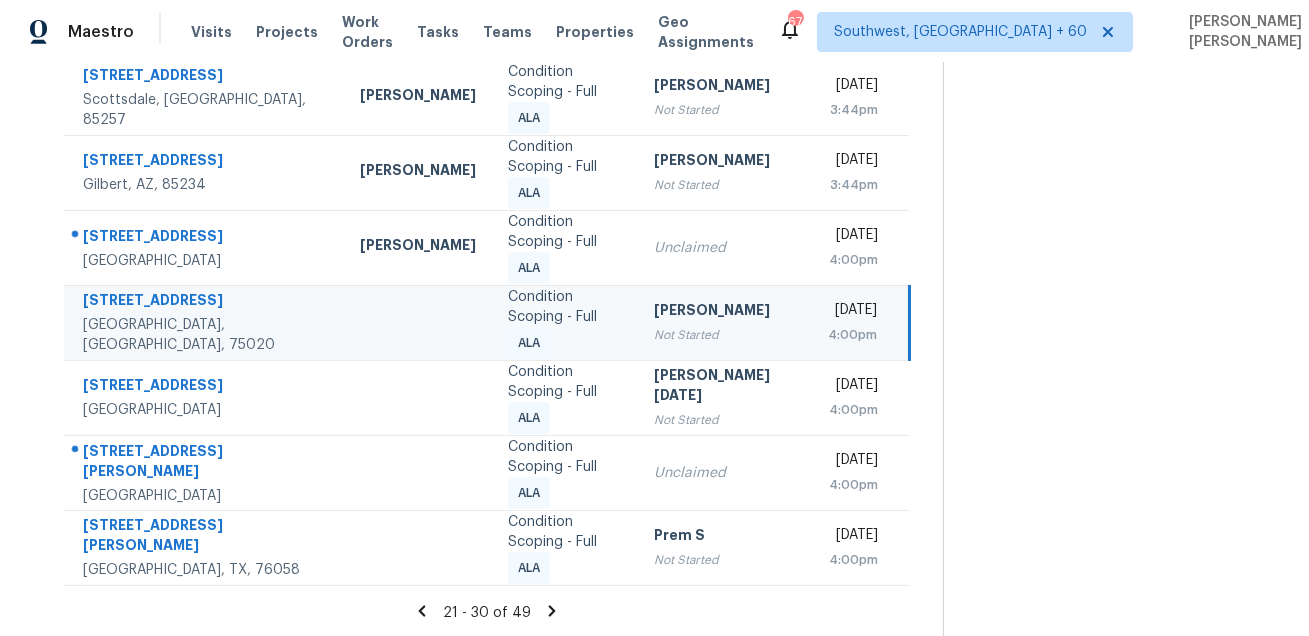 click on "830 W Bond St" at bounding box center [205, 302] 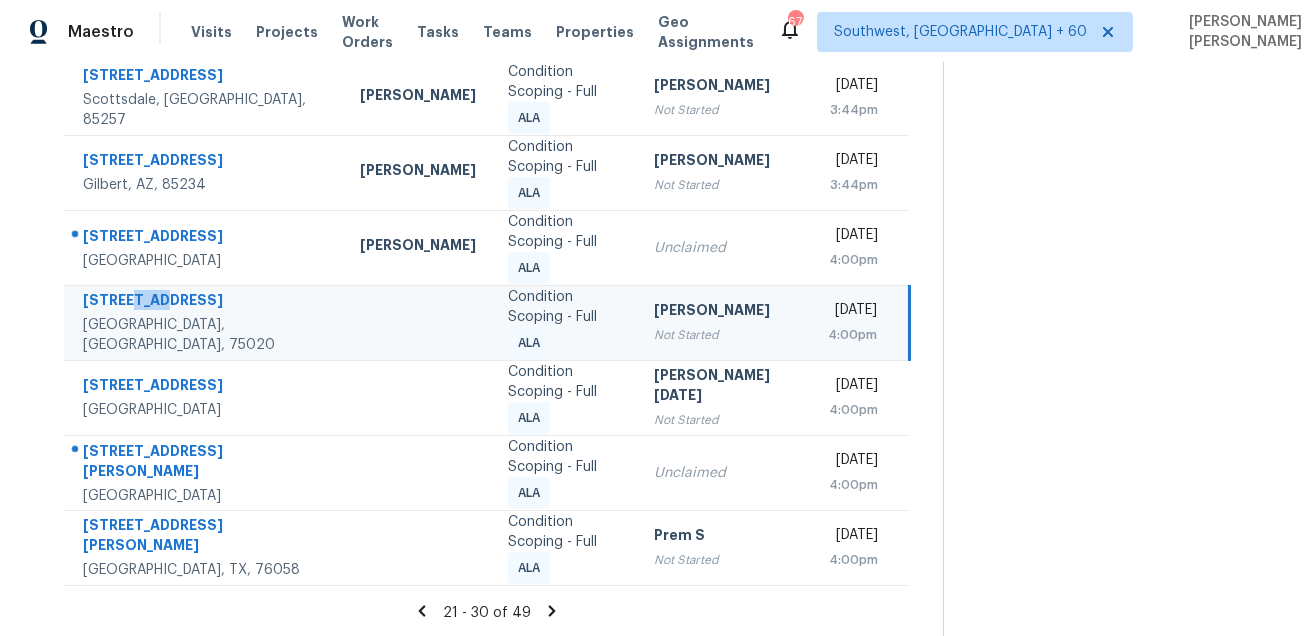 click on "830 W Bond St" at bounding box center (205, 302) 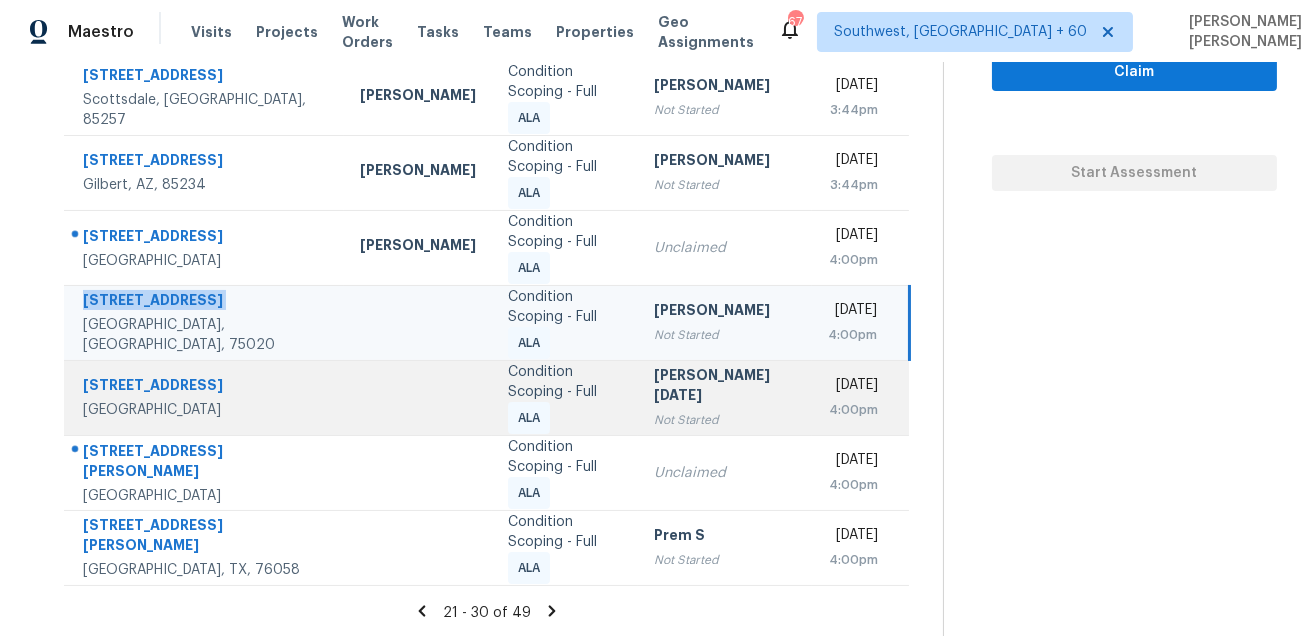 click on "939 Indian Creek Trl" at bounding box center [205, 387] 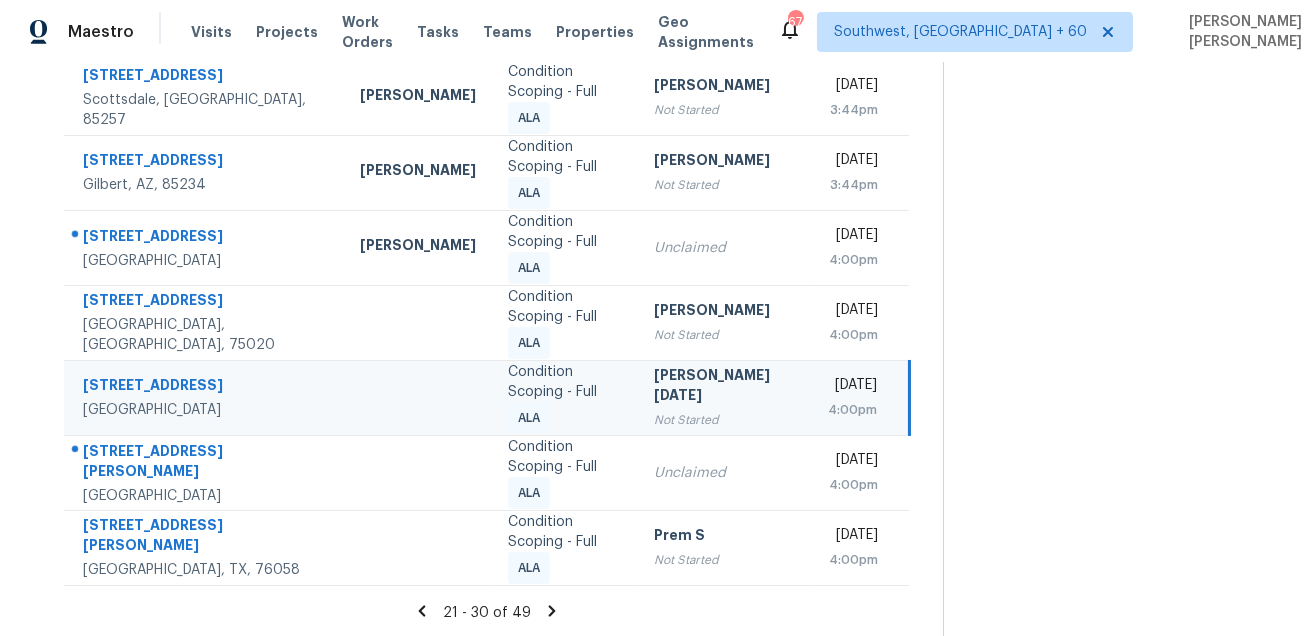 click on "939 Indian Creek Trl" at bounding box center (205, 387) 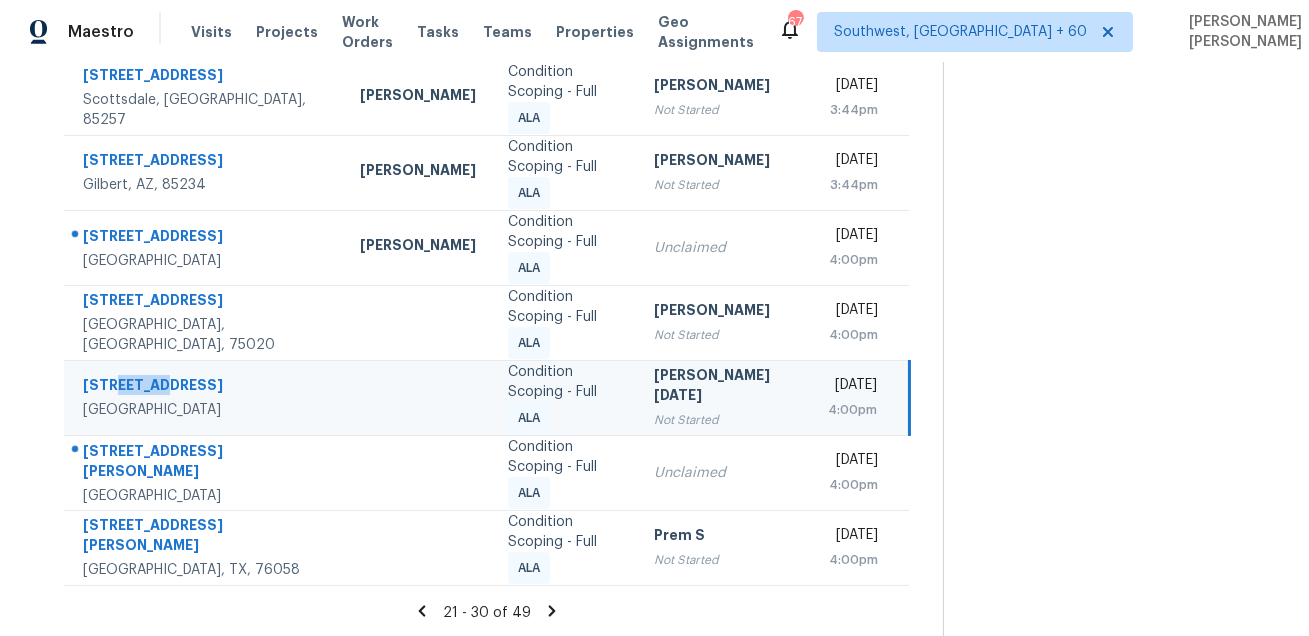 click on "939 Indian Creek Trl" at bounding box center [205, 387] 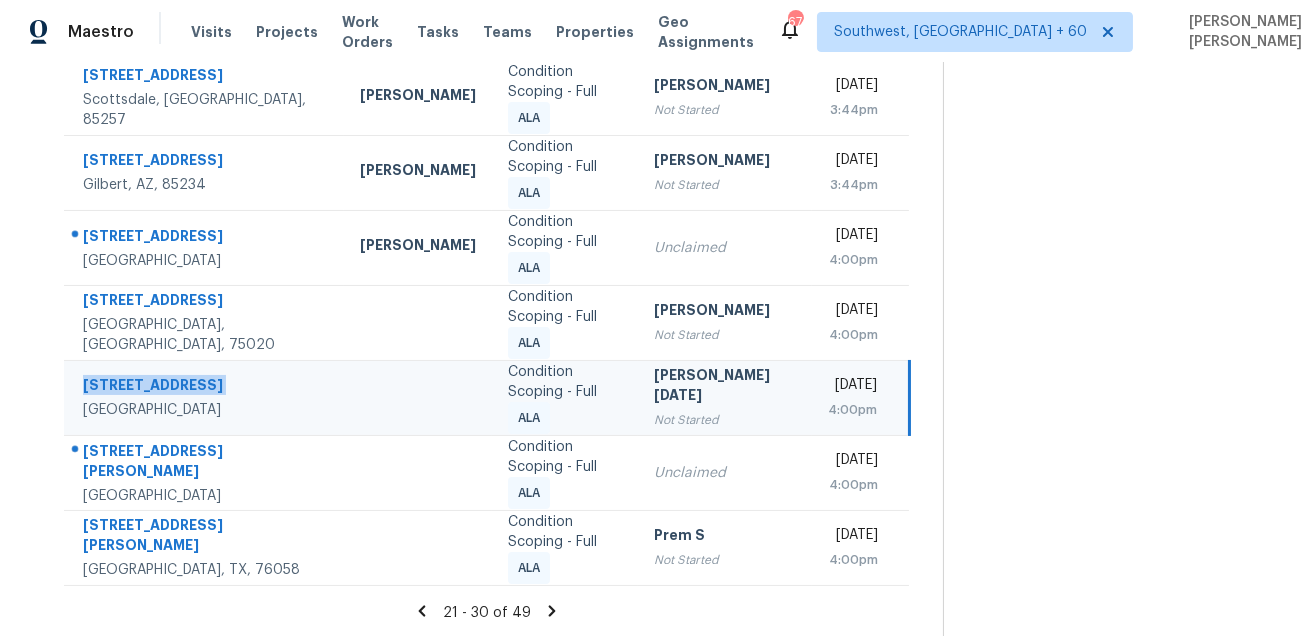 click on "939 Indian Creek Trl" at bounding box center (205, 387) 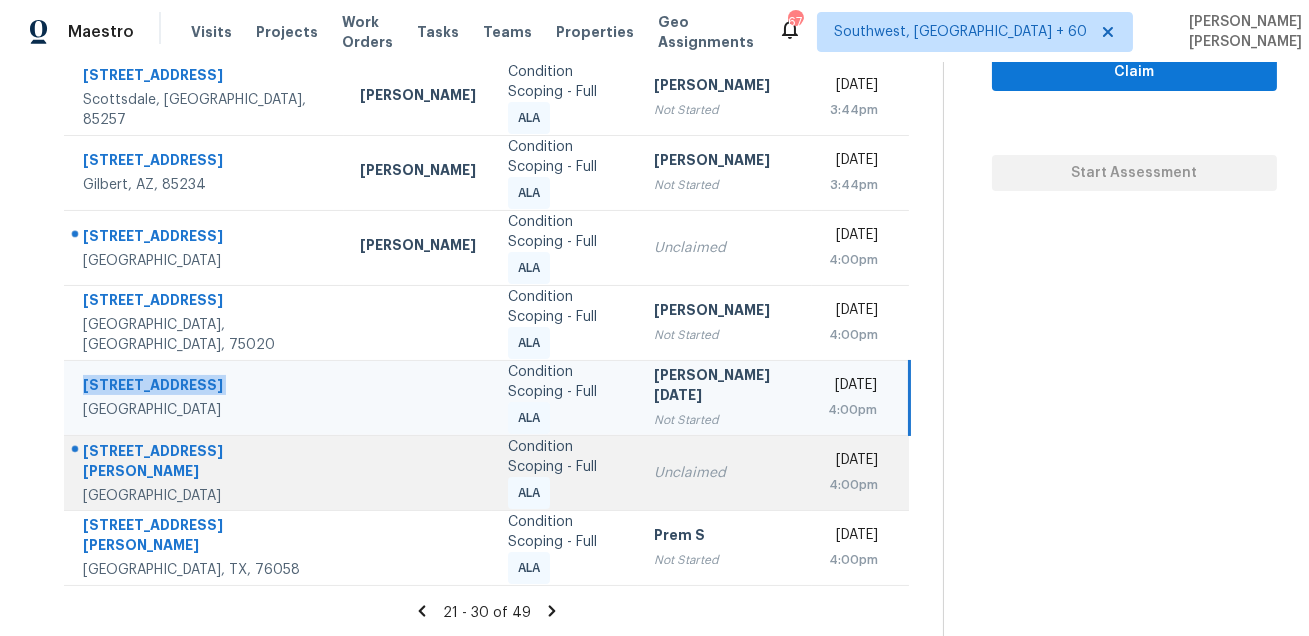 click on "4309 Ken Michael Ct" at bounding box center (205, 463) 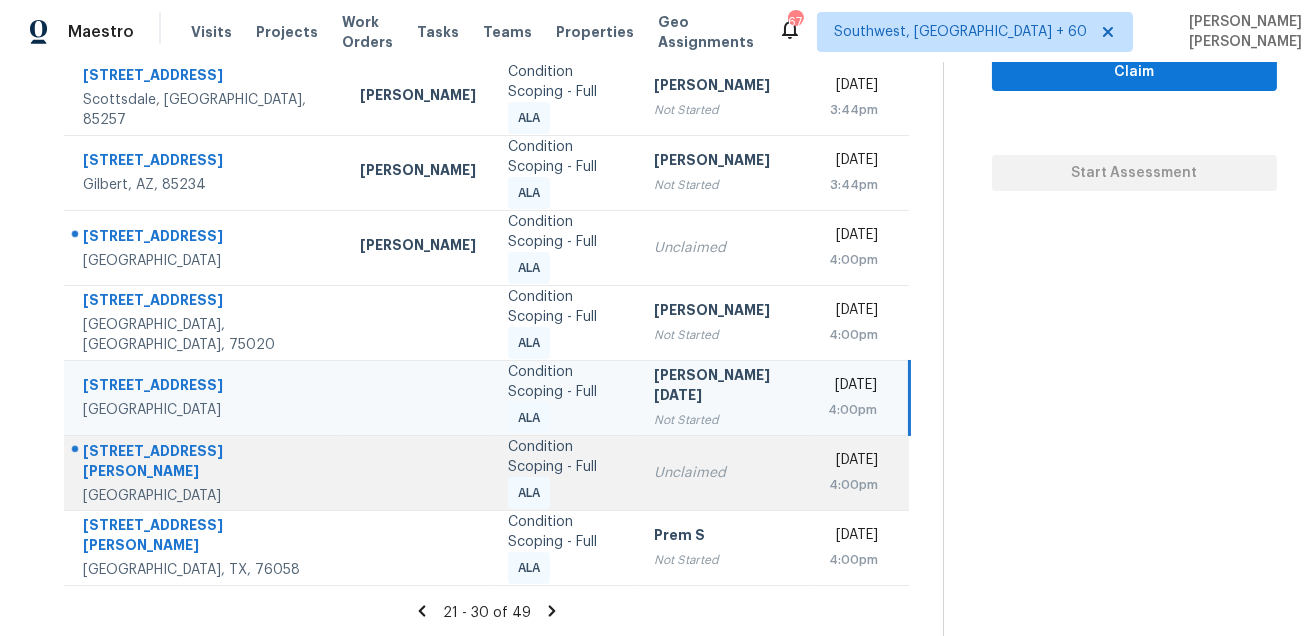 click on "4309 Ken Michael Ct" at bounding box center [205, 463] 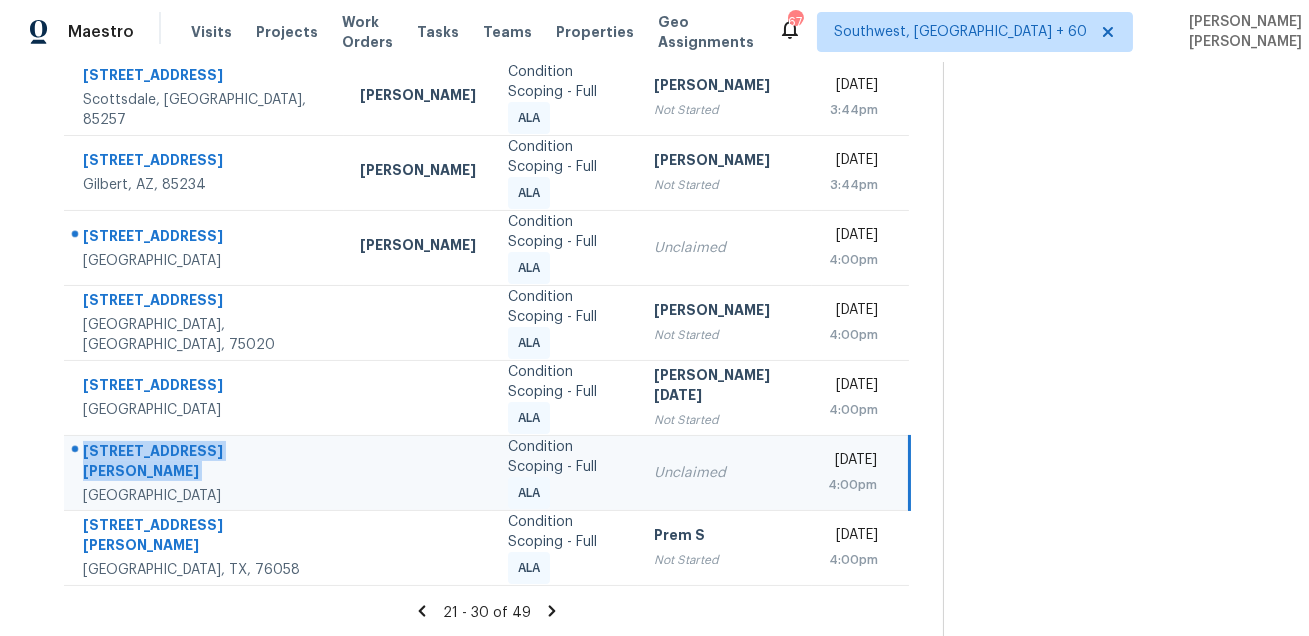 click on "4309 Ken Michael Ct" at bounding box center [205, 463] 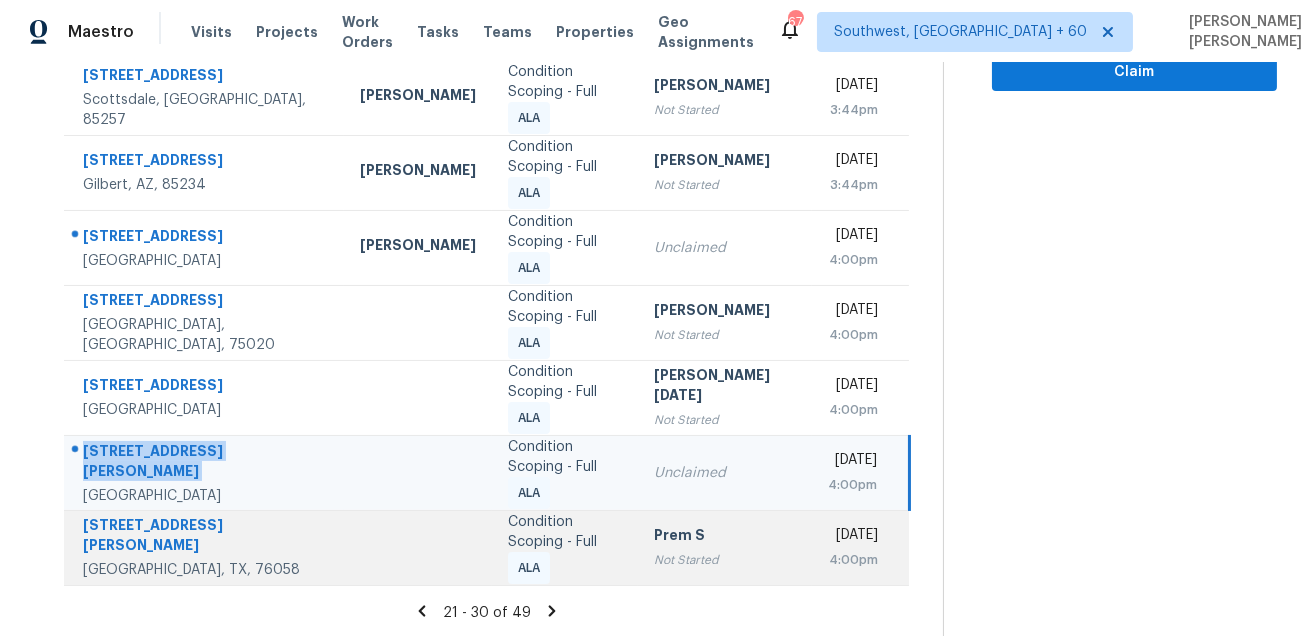 click on "307 Gregory St" at bounding box center (205, 537) 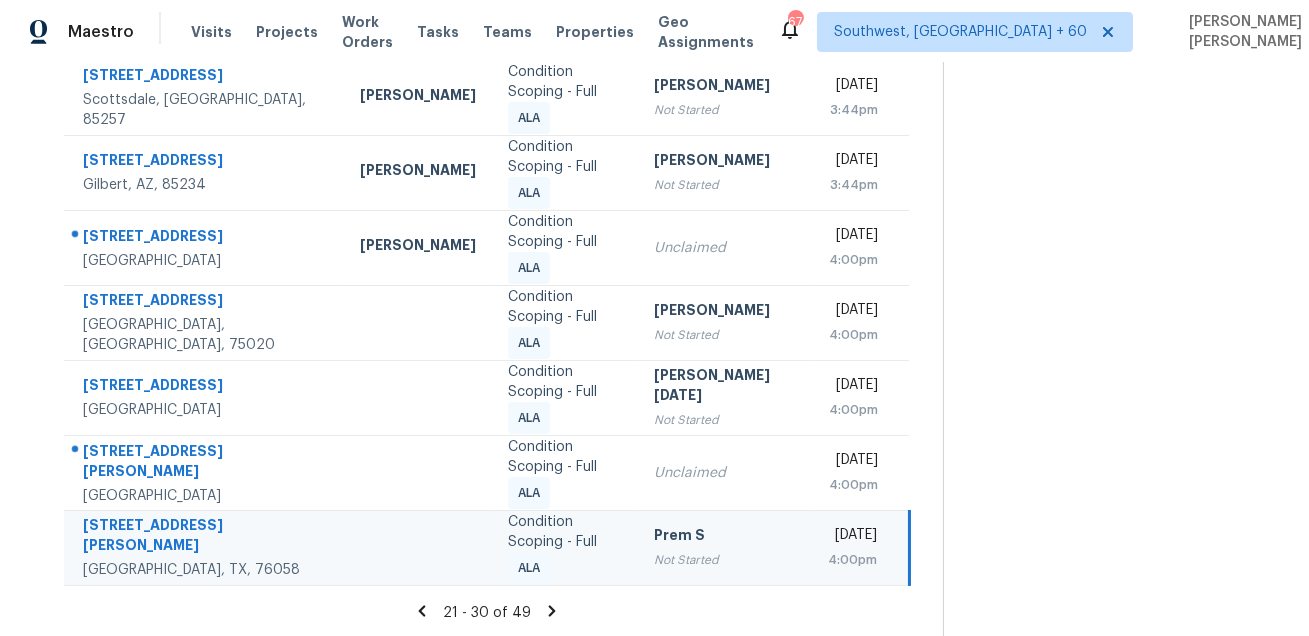 click on "307 Gregory St" at bounding box center [205, 537] 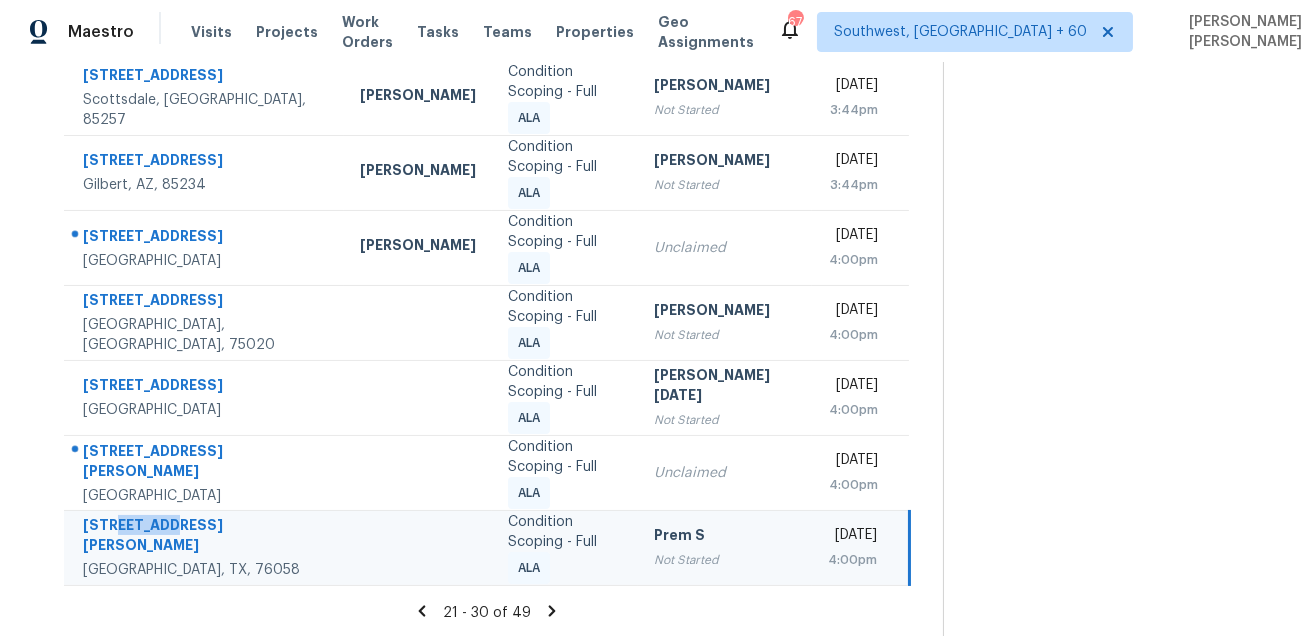 click on "307 Gregory St" at bounding box center (205, 537) 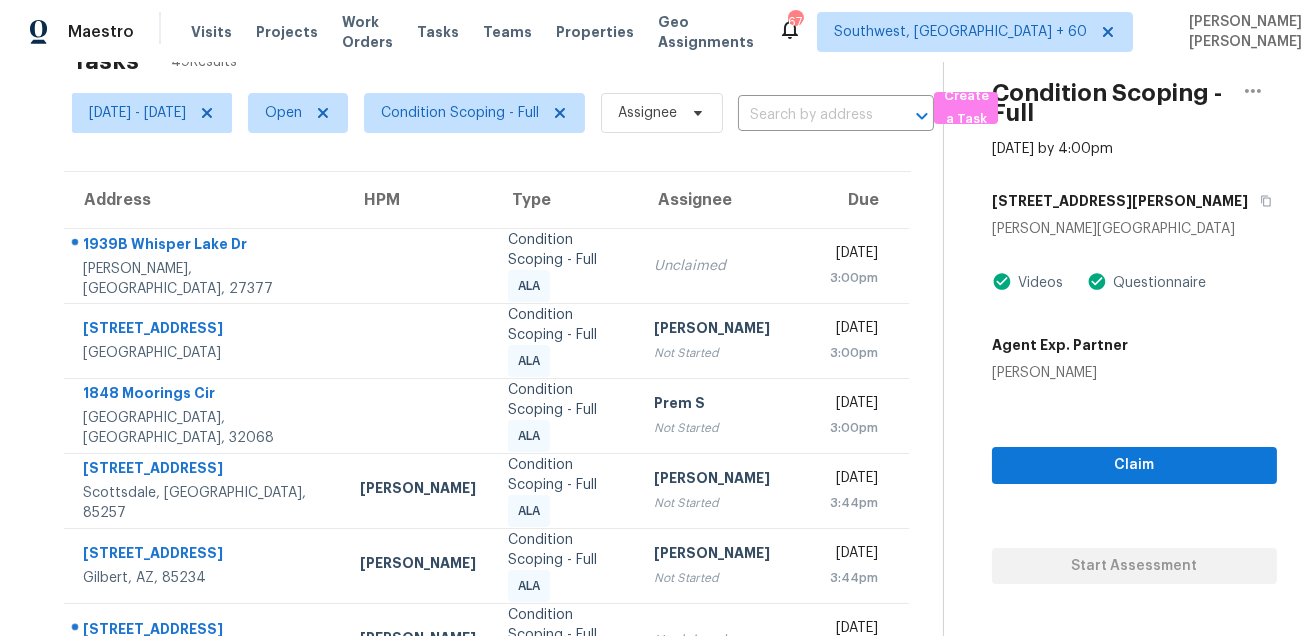 scroll, scrollTop: 24, scrollLeft: 0, axis: vertical 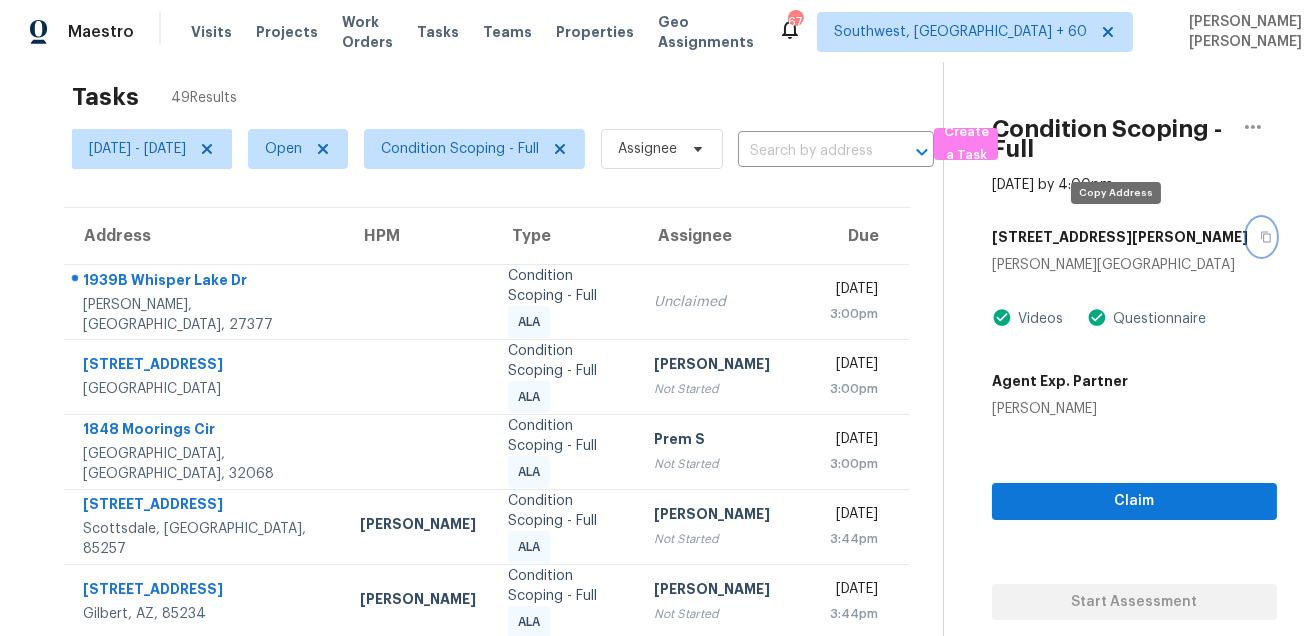 click 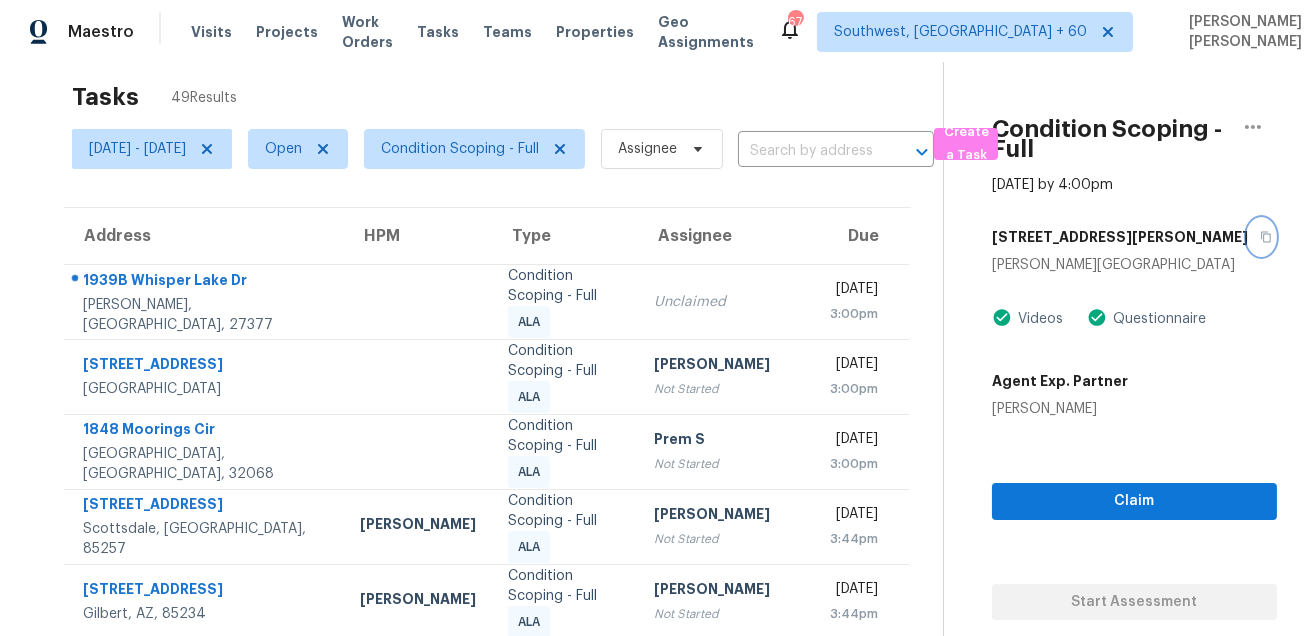 scroll, scrollTop: 453, scrollLeft: 0, axis: vertical 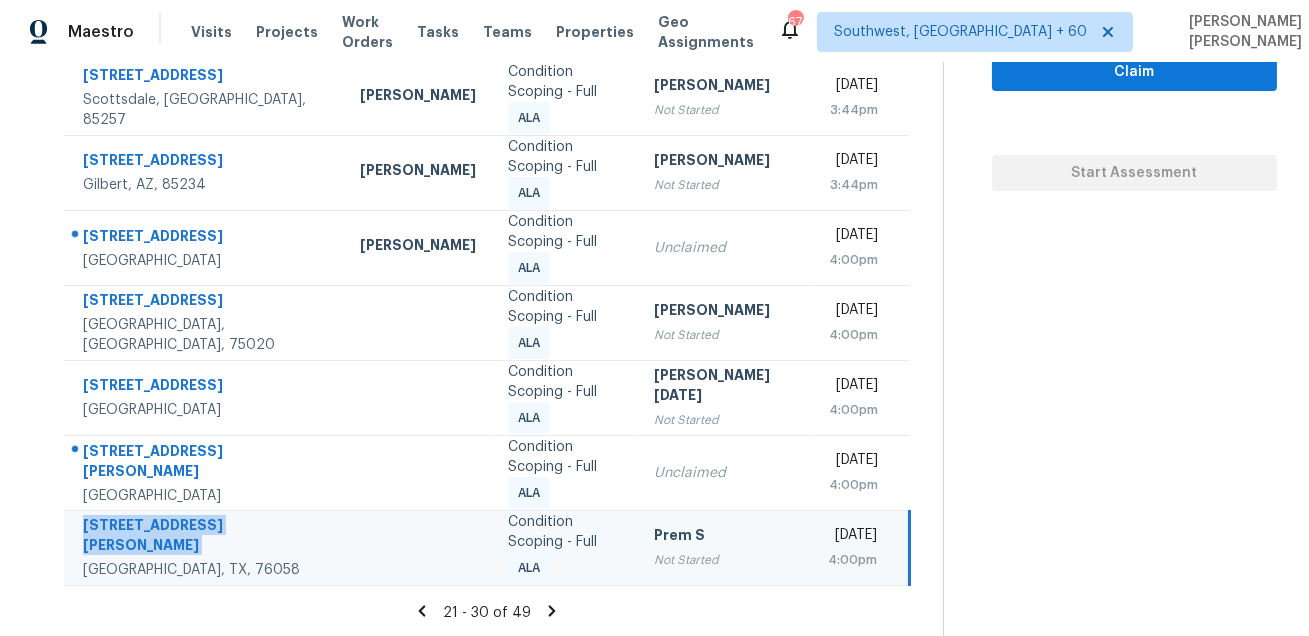 click 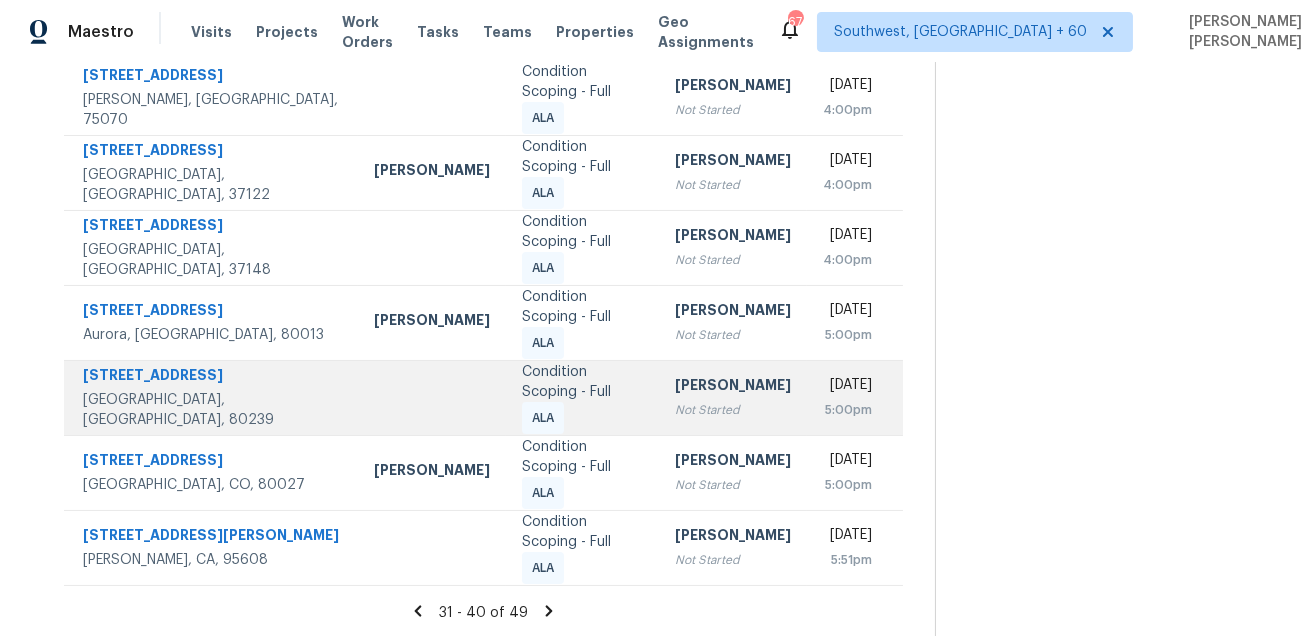 scroll, scrollTop: 0, scrollLeft: 0, axis: both 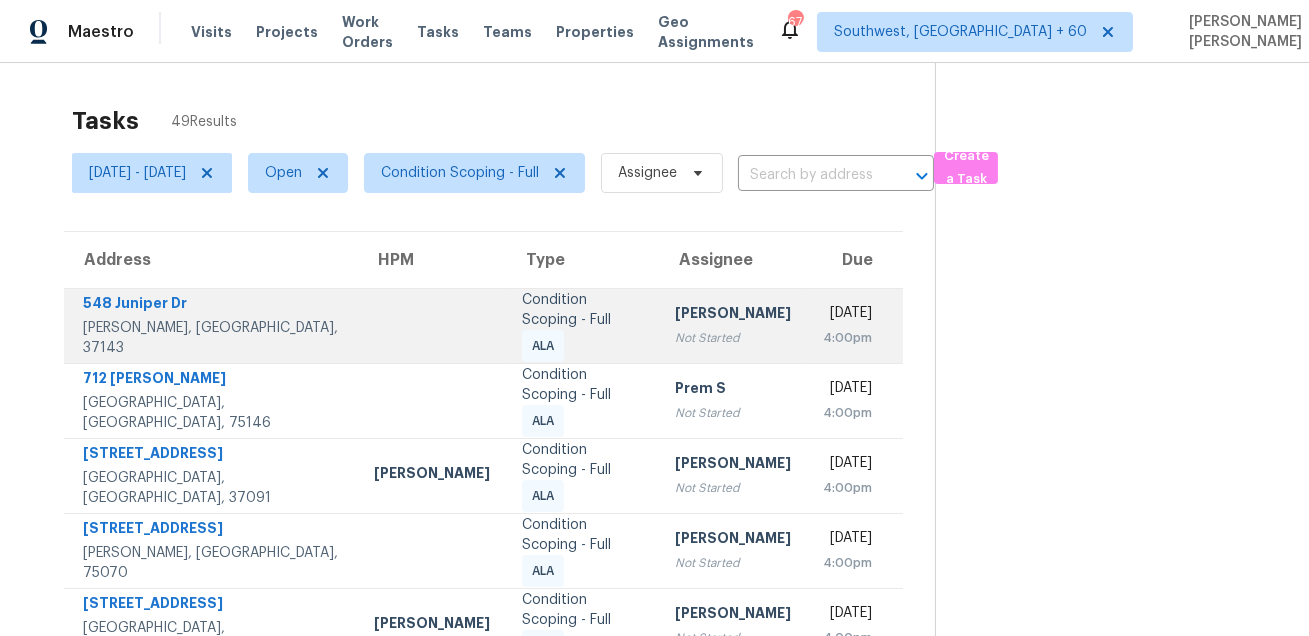 click on "548 Juniper Dr   Pegram, TN, 37143" at bounding box center (211, 325) 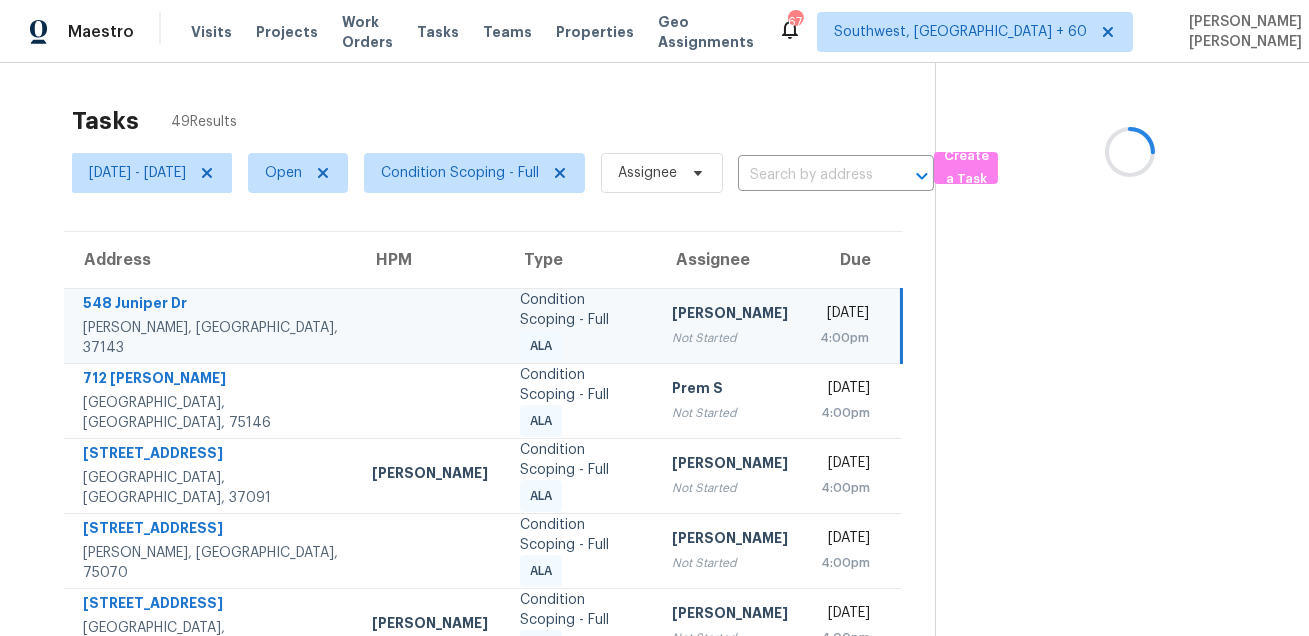 click on "548 Juniper Dr   Pegram, TN, 37143" at bounding box center (210, 325) 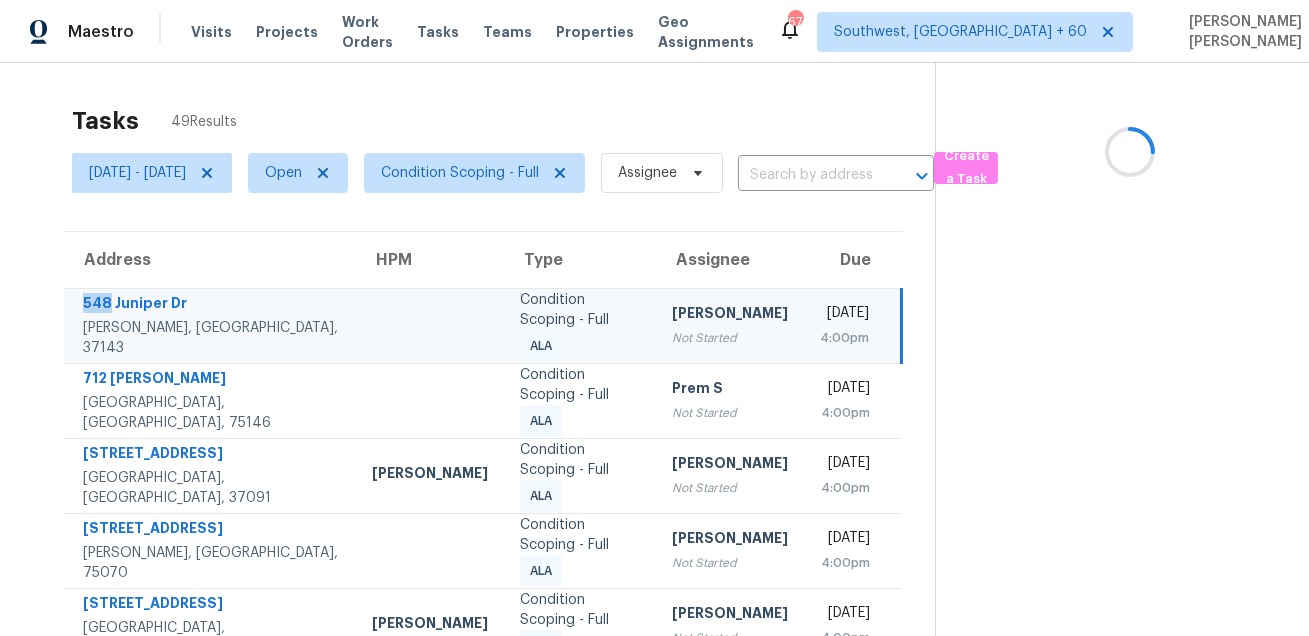 click on "548 Juniper Dr   Pegram, TN, 37143" at bounding box center (210, 325) 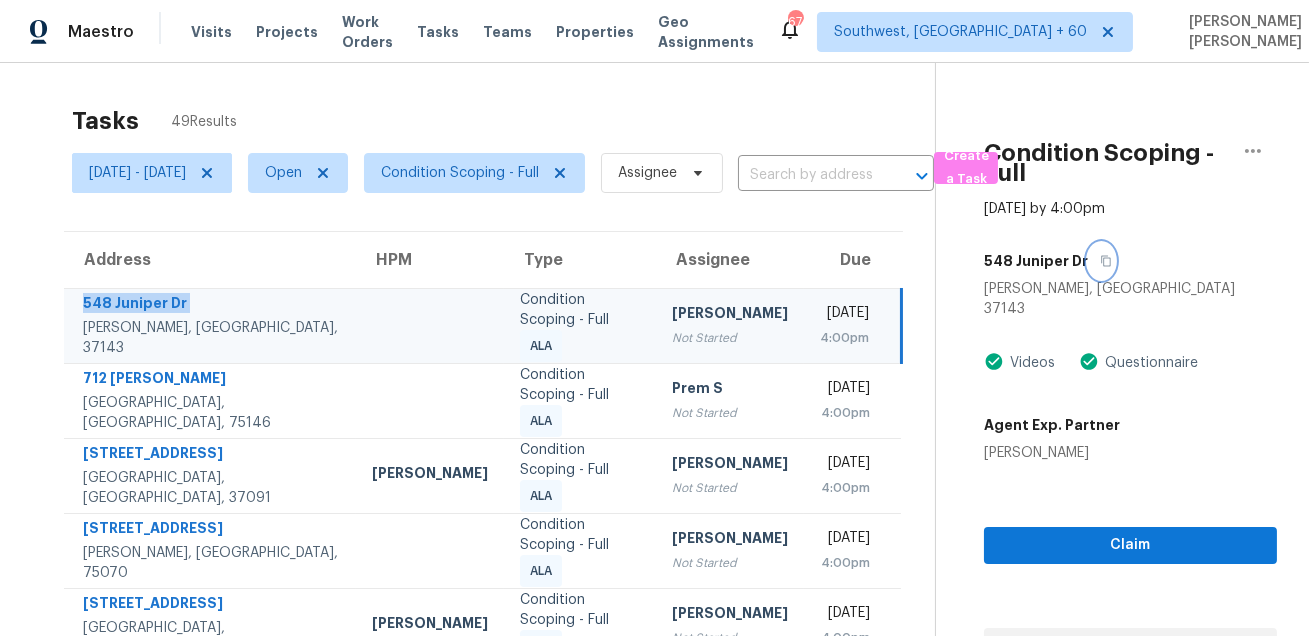 click at bounding box center [1101, 261] 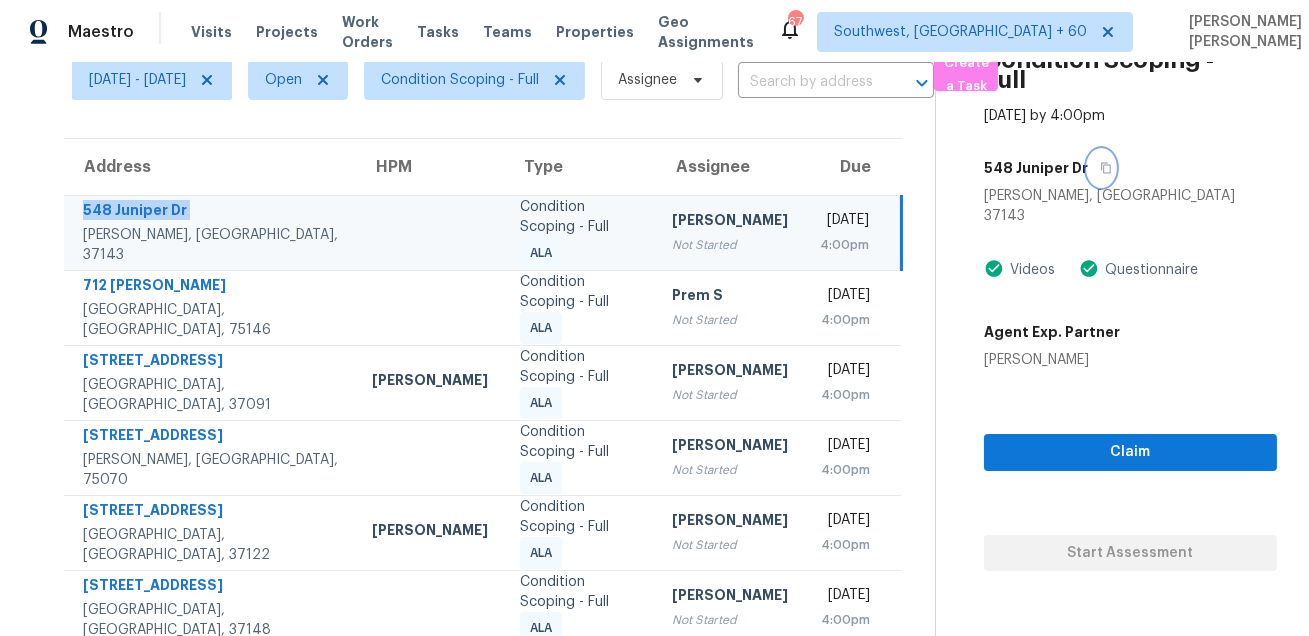 scroll, scrollTop: 113, scrollLeft: 0, axis: vertical 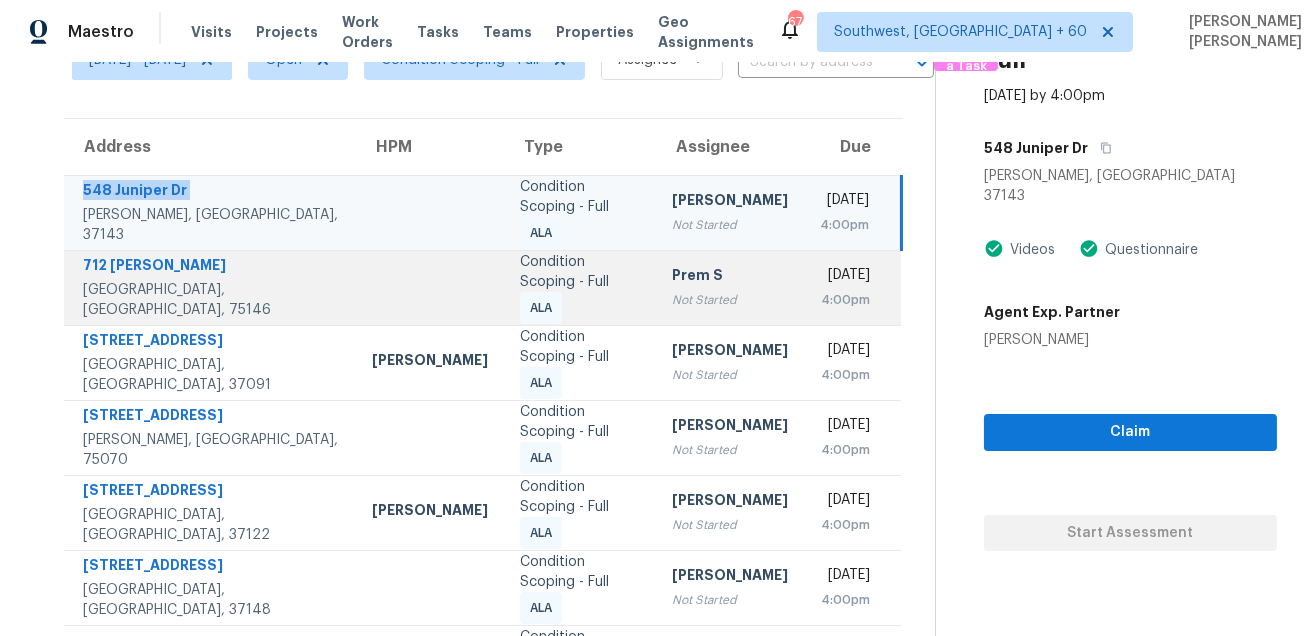 click on "712 Atteberry Ln   Lancaster, TX, 75146" at bounding box center [210, 287] 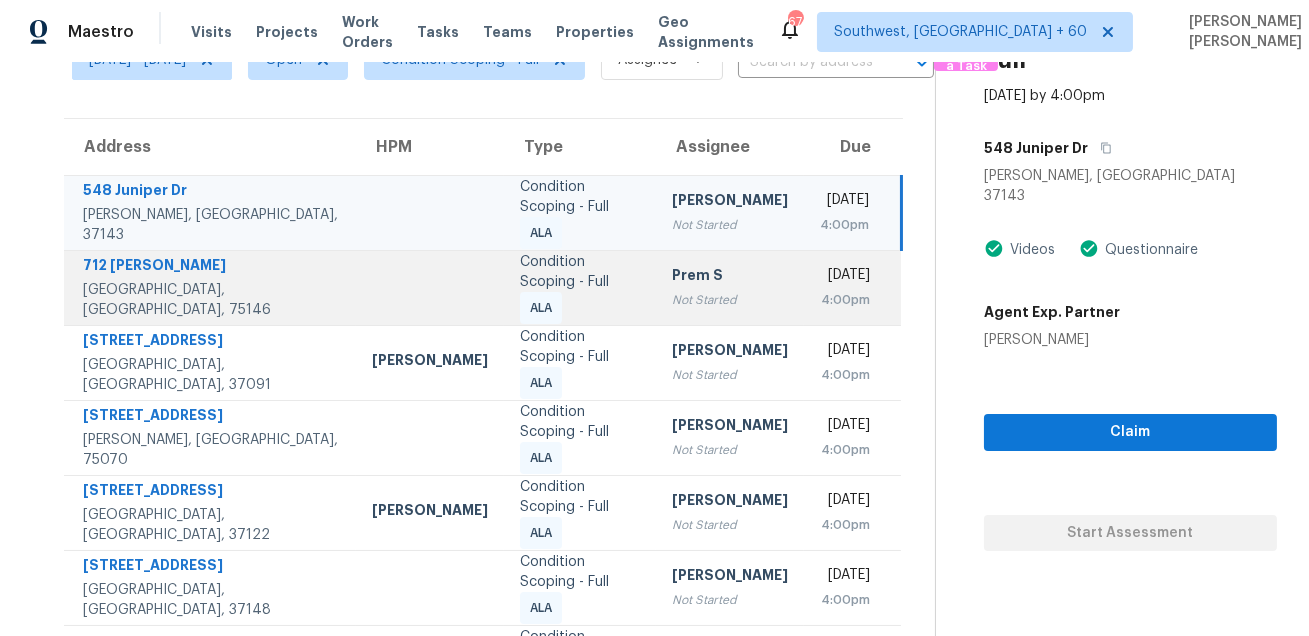 click on "712 Atteberry Ln   Lancaster, TX, 75146" at bounding box center [210, 287] 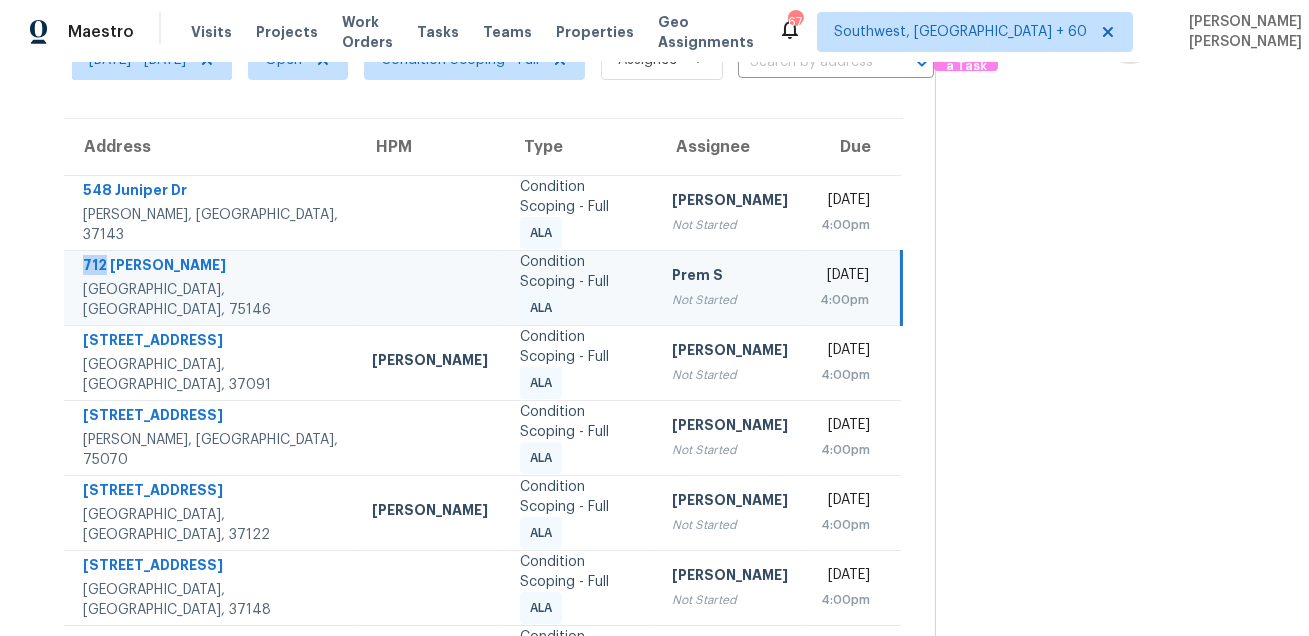 click on "712 Atteberry Ln   Lancaster, TX, 75146" at bounding box center (210, 287) 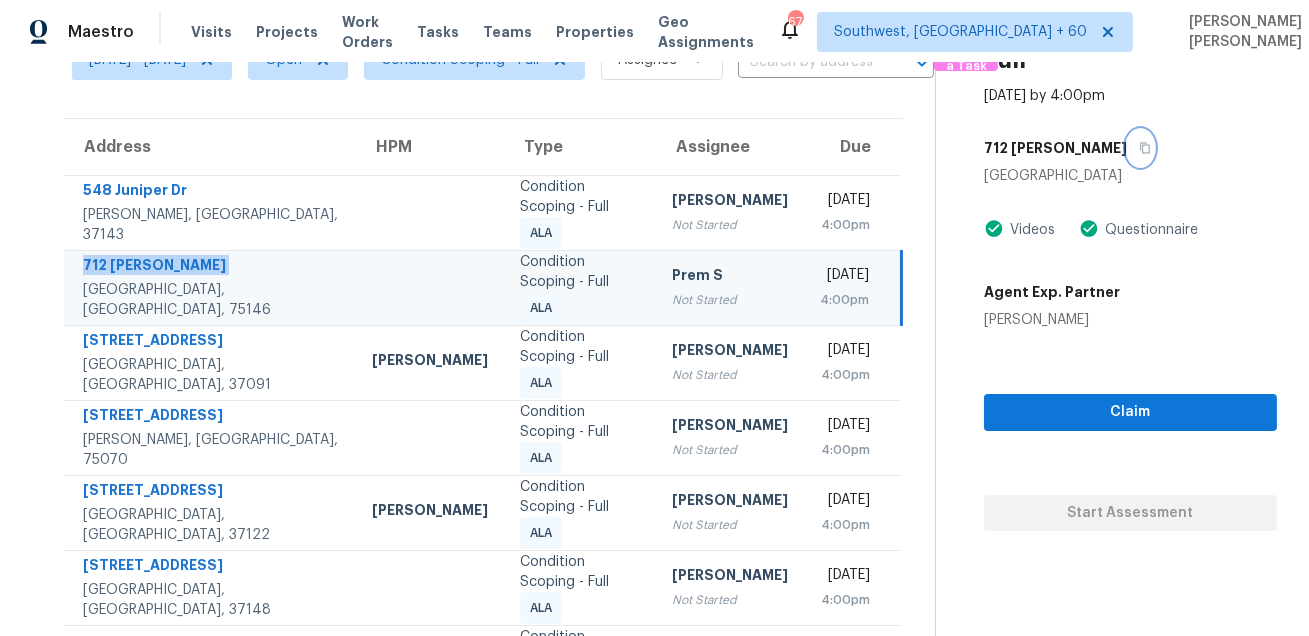 click at bounding box center (1140, 148) 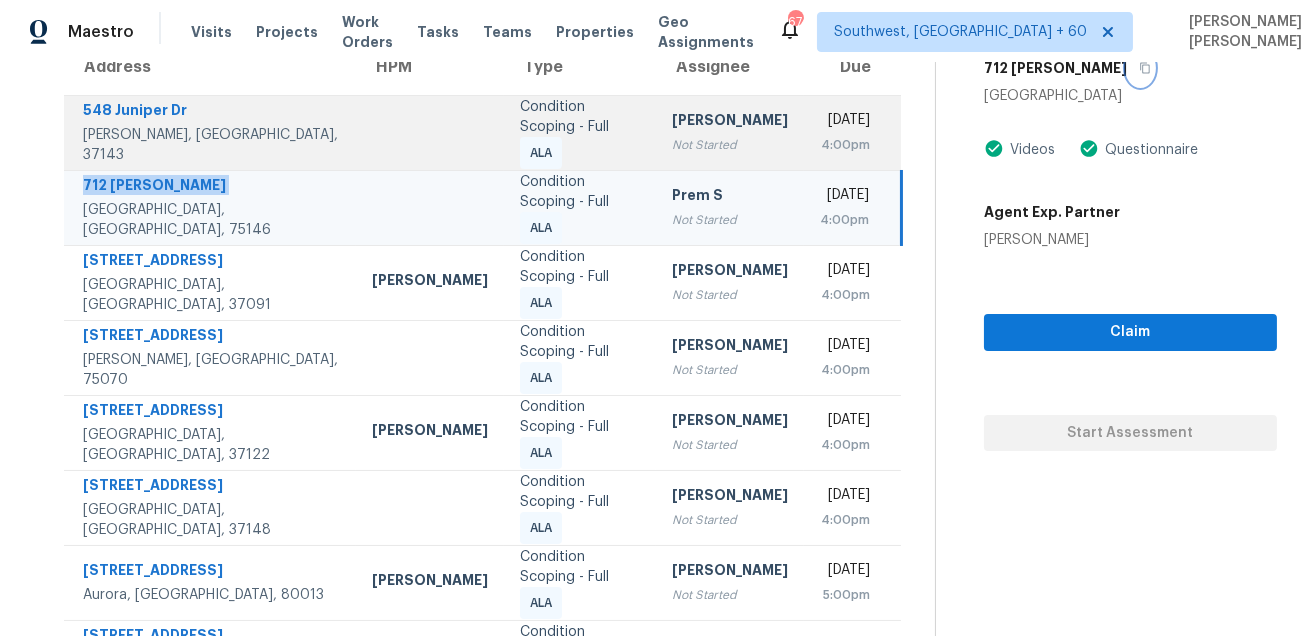scroll, scrollTop: 270, scrollLeft: 0, axis: vertical 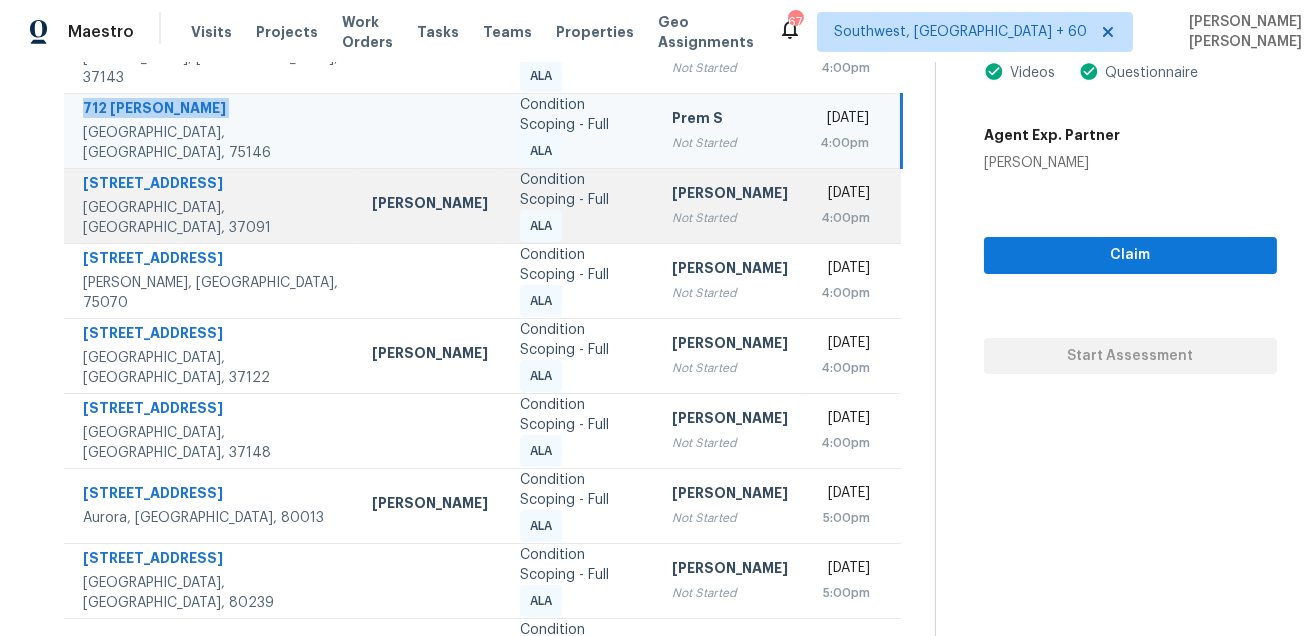 click on "930 Oak St   Lewisburg, TN, 37091" at bounding box center [210, 205] 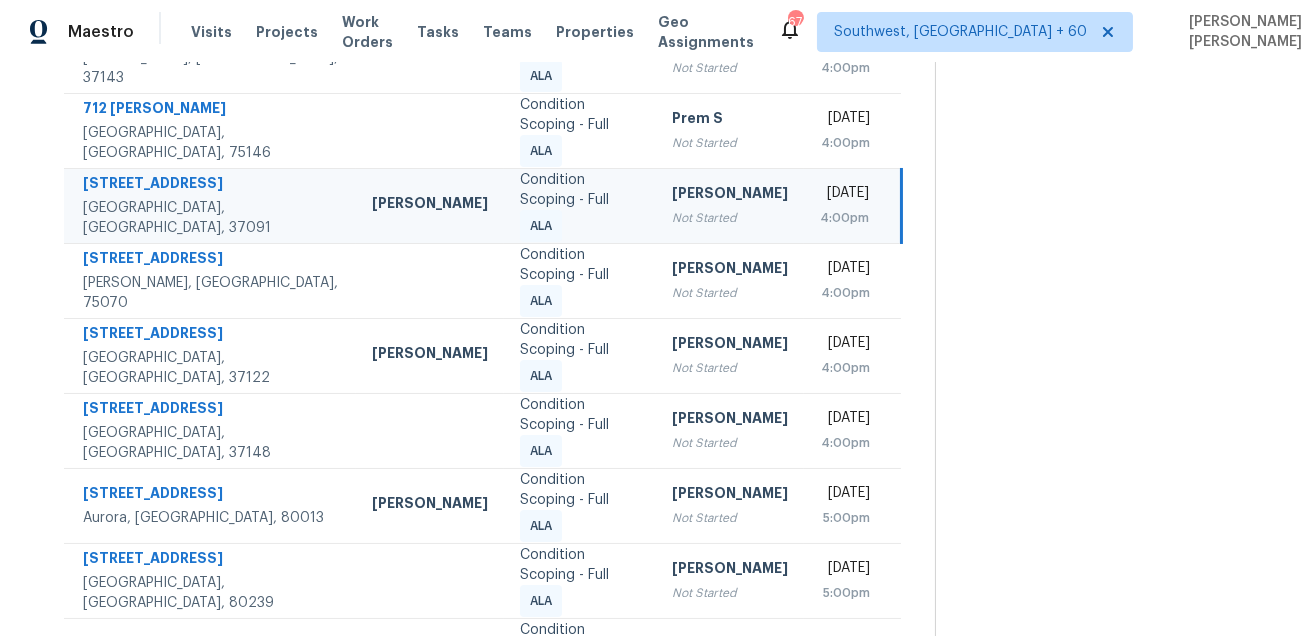 click on "930 Oak St   Lewisburg, TN, 37091" at bounding box center [210, 205] 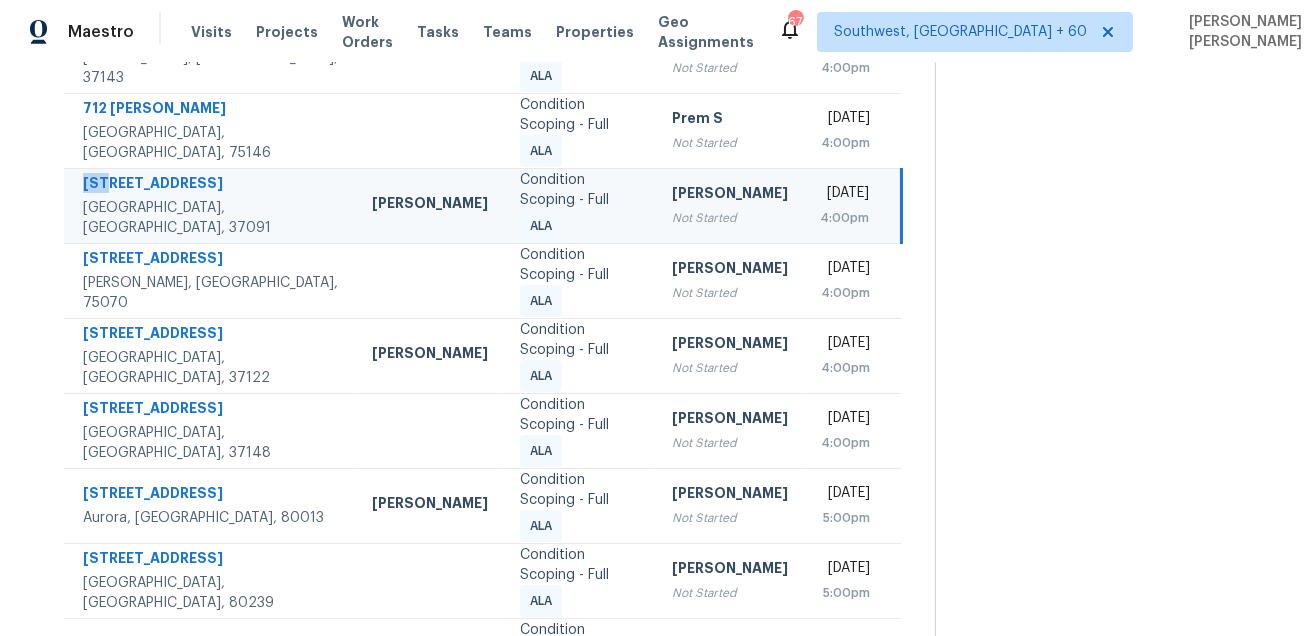 click on "930 Oak St   Lewisburg, TN, 37091" at bounding box center [210, 205] 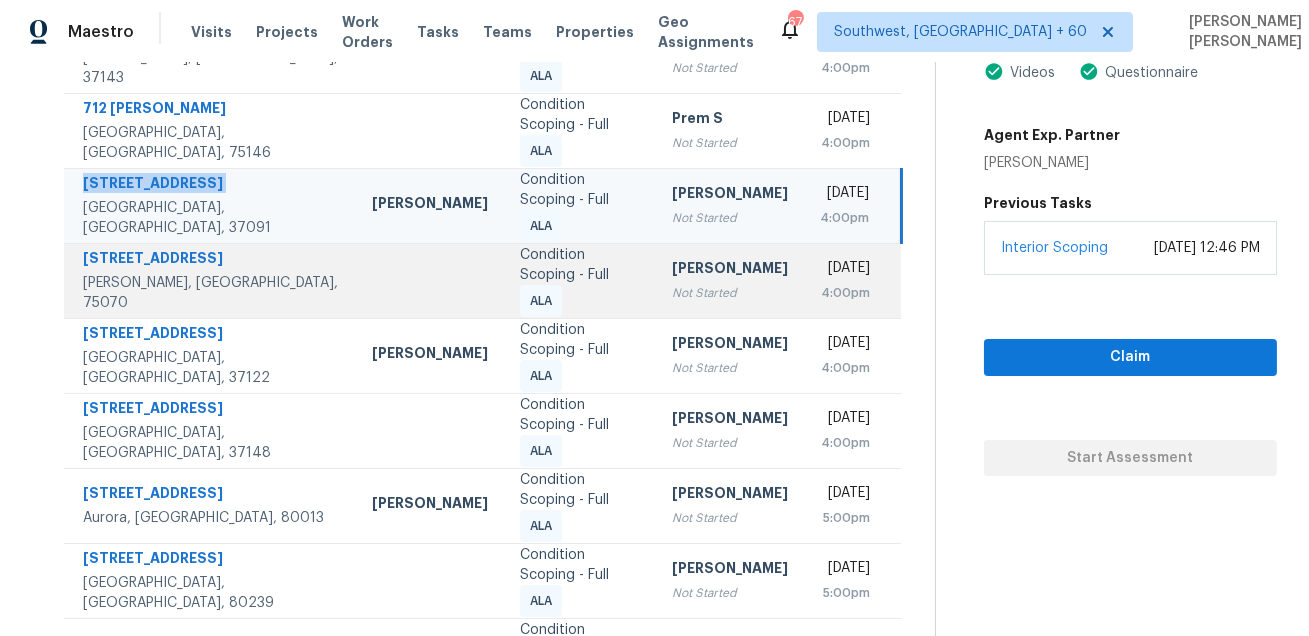 click on "4404 Wembley Ct" at bounding box center [211, 260] 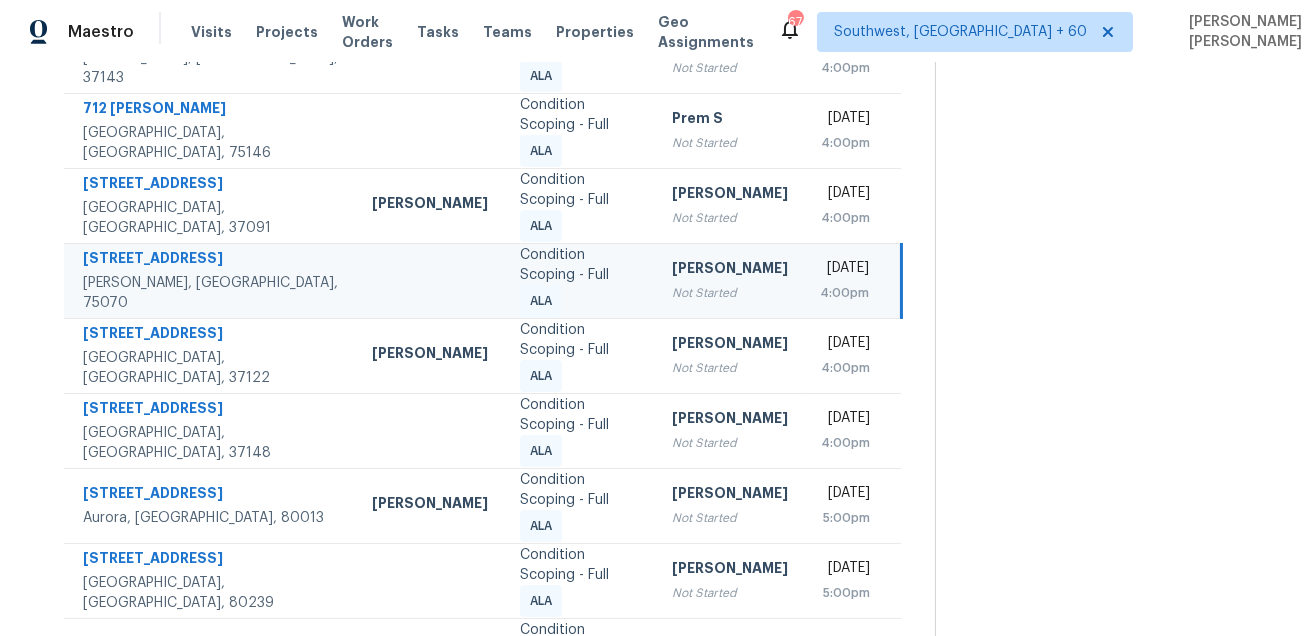 click on "4404 Wembley Ct" at bounding box center (211, 260) 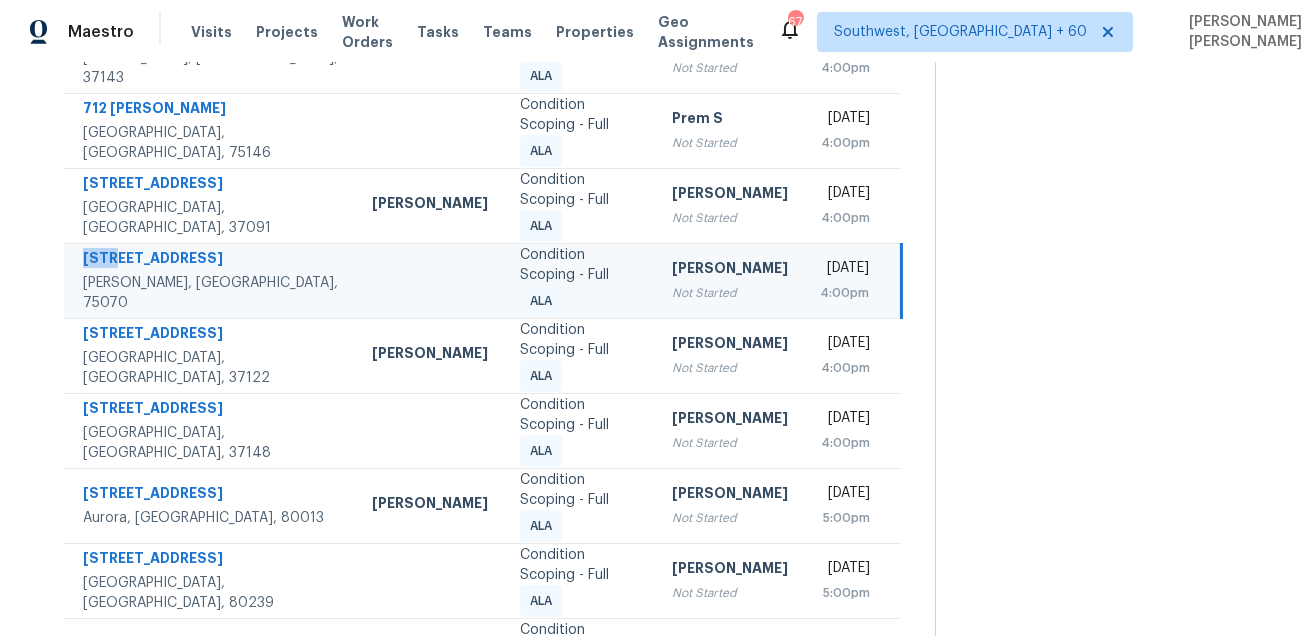 click on "4404 Wembley Ct" at bounding box center [211, 260] 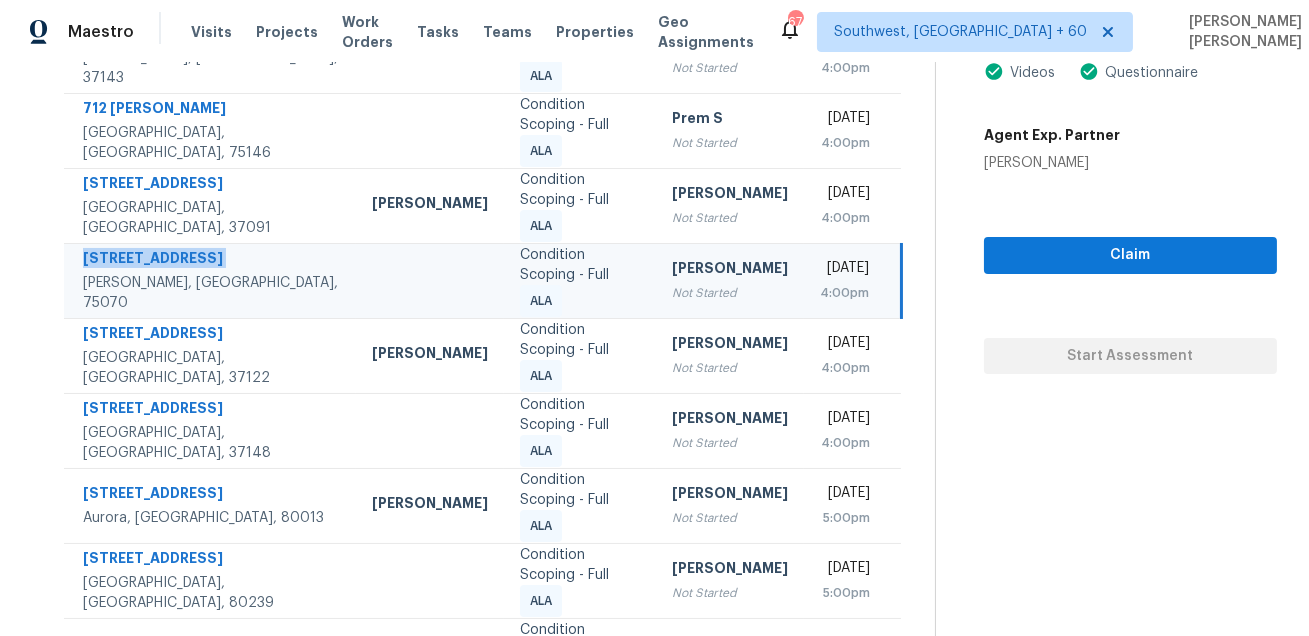 scroll, scrollTop: 0, scrollLeft: 0, axis: both 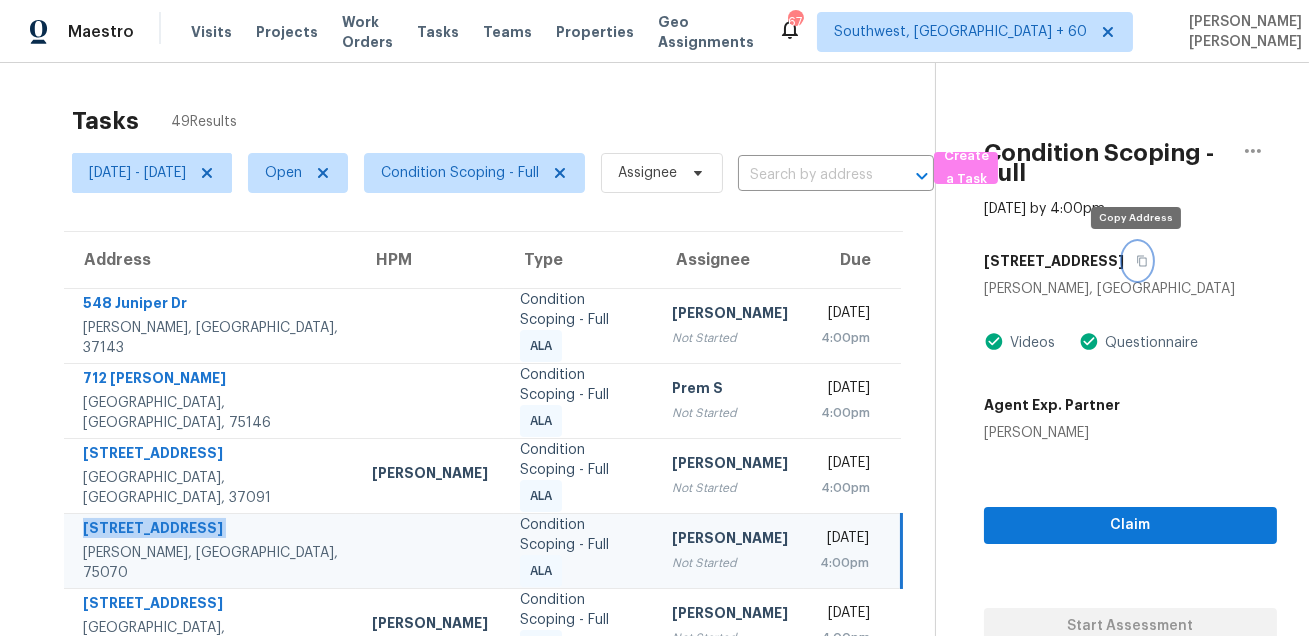 click 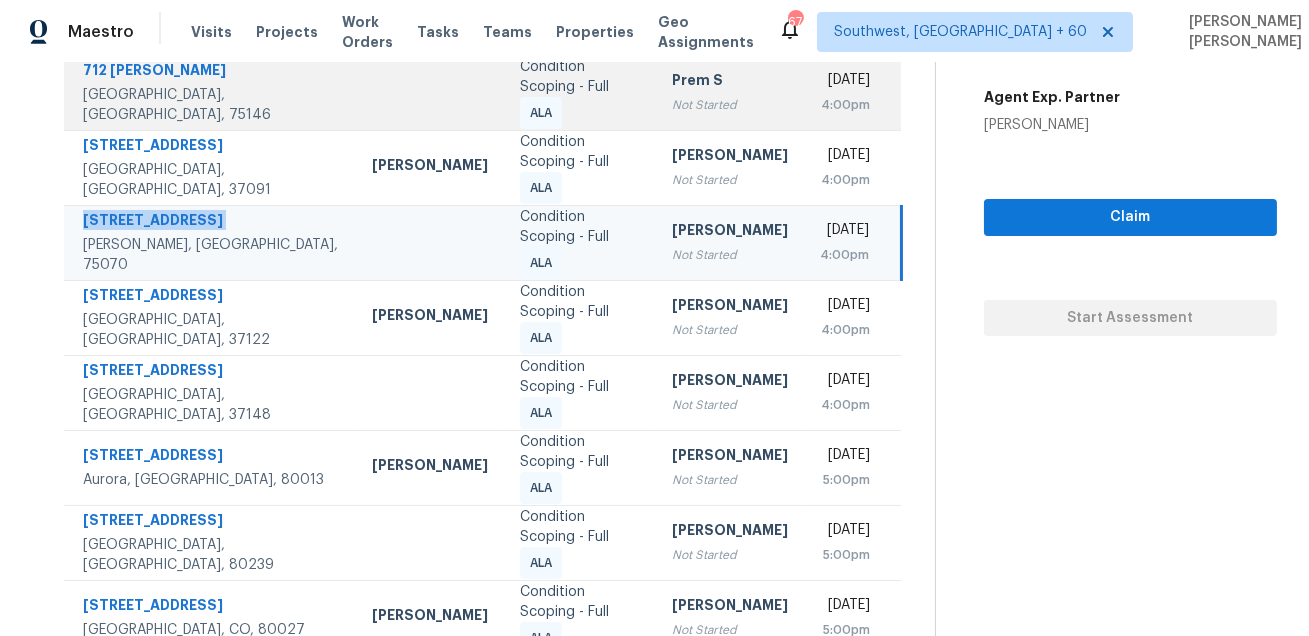 scroll, scrollTop: 450, scrollLeft: 0, axis: vertical 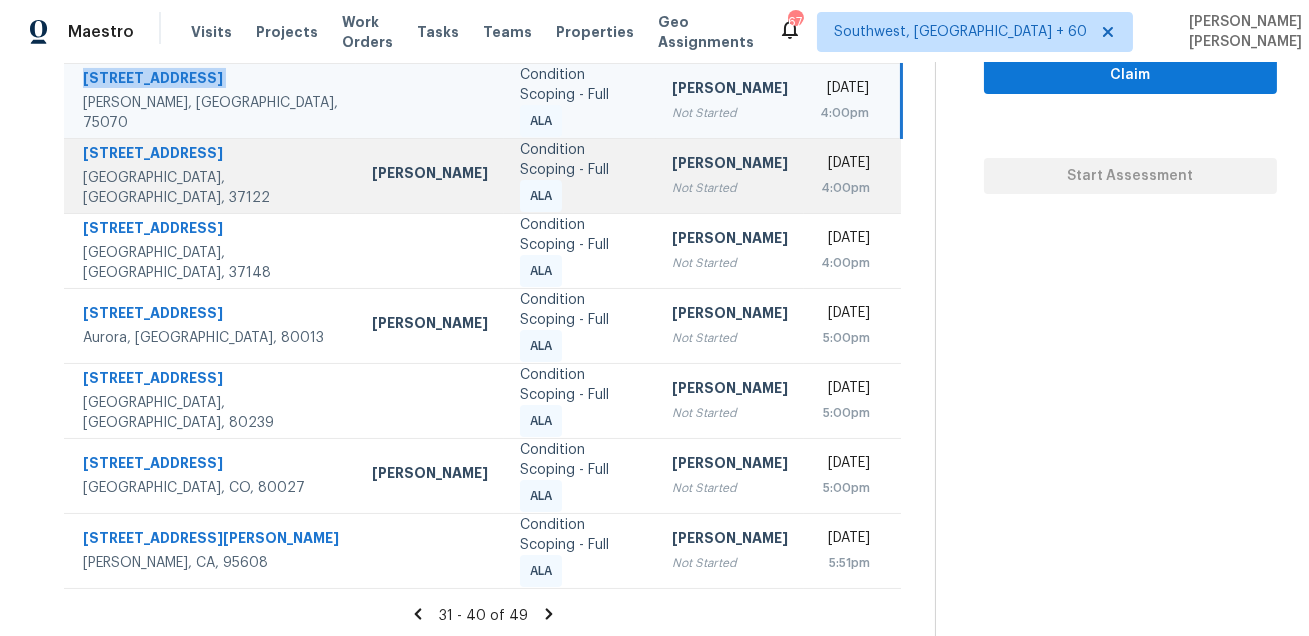 click on "107 Paixham Pl" at bounding box center (211, 155) 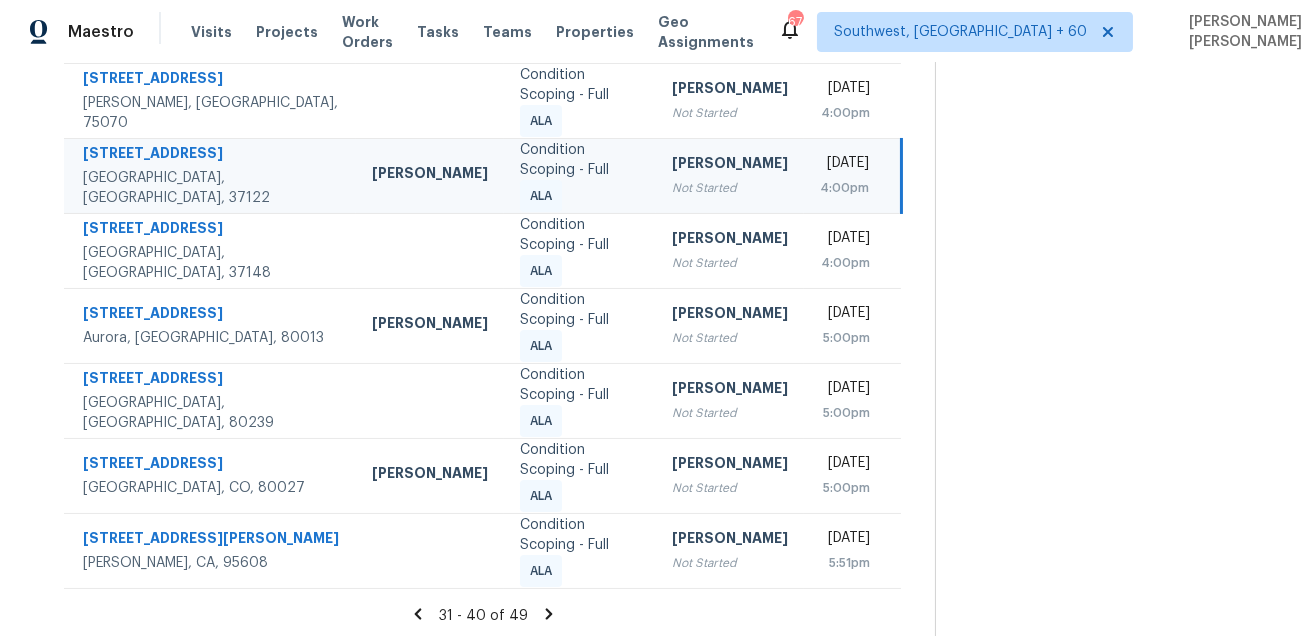 click on "107 Paixham Pl" at bounding box center (211, 155) 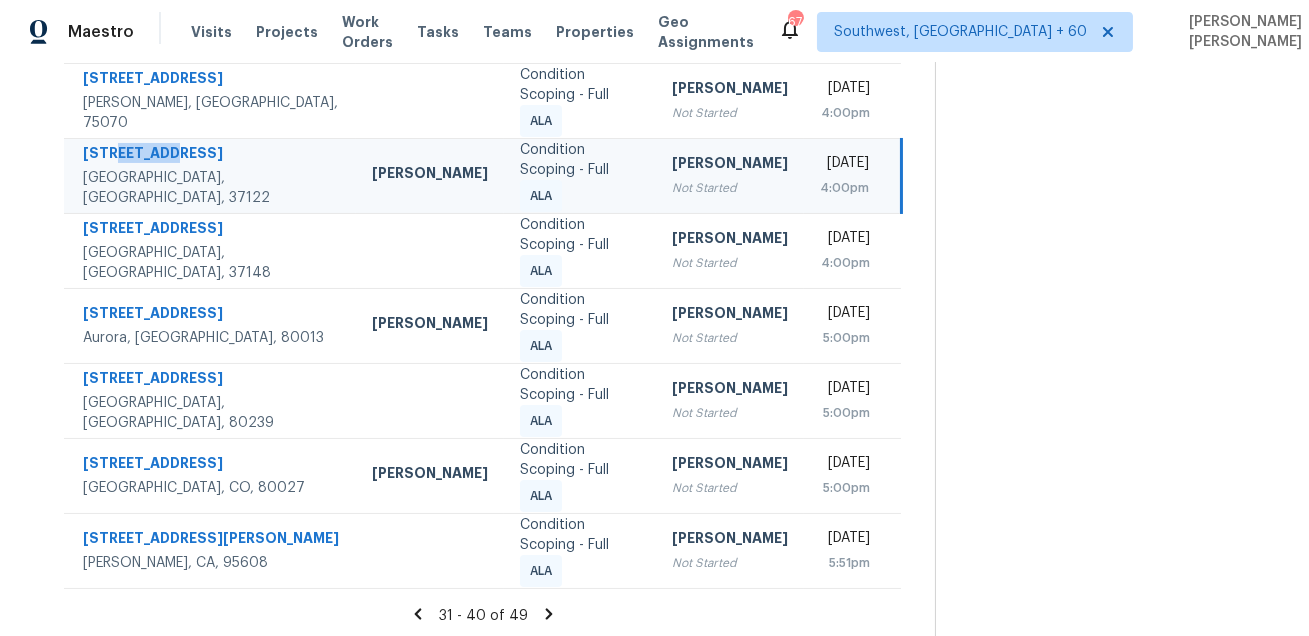 click on "107 Paixham Pl" at bounding box center [211, 155] 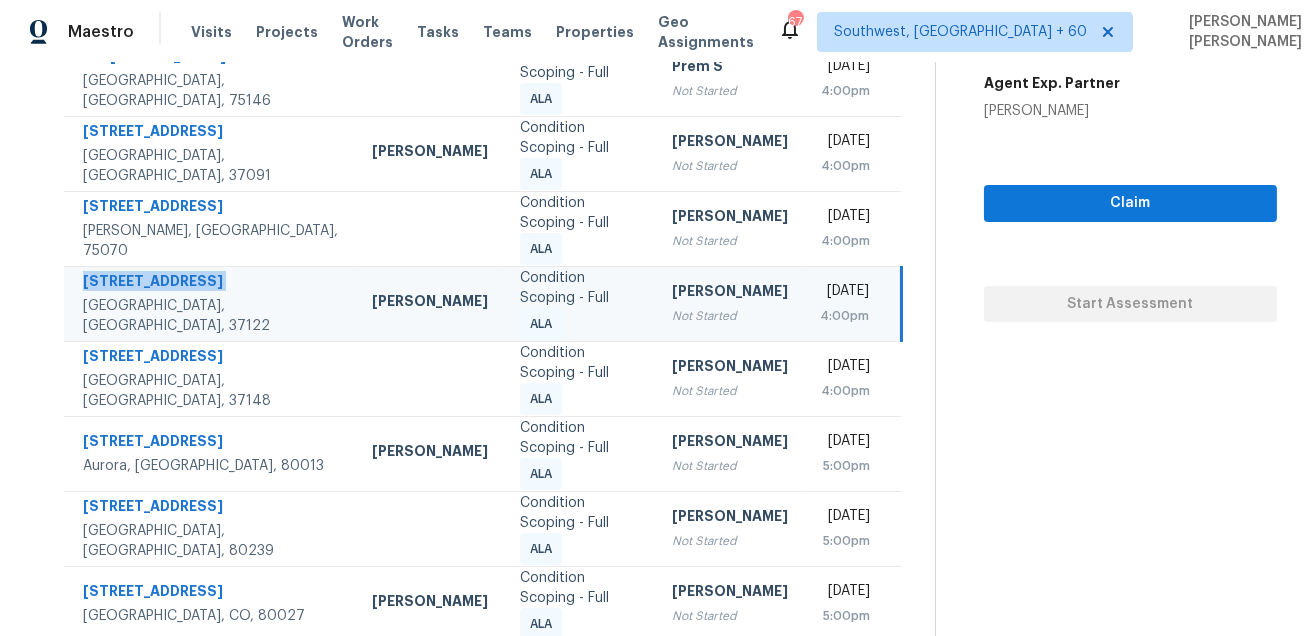 scroll, scrollTop: 127, scrollLeft: 0, axis: vertical 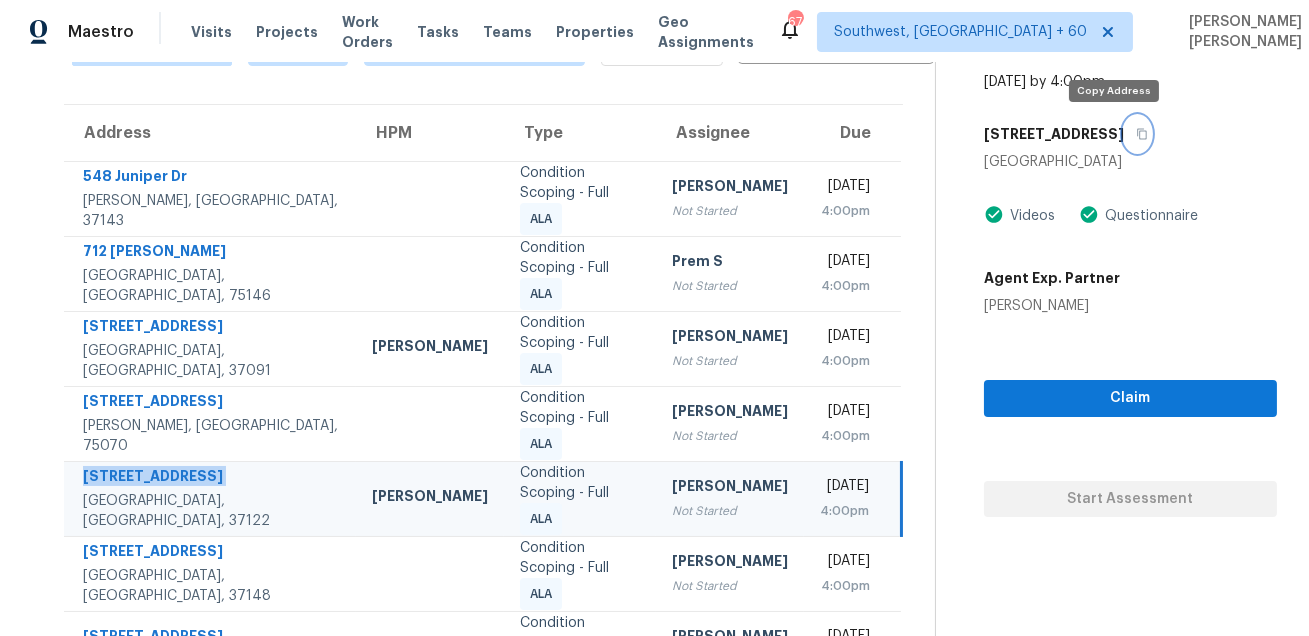 click at bounding box center [1137, 134] 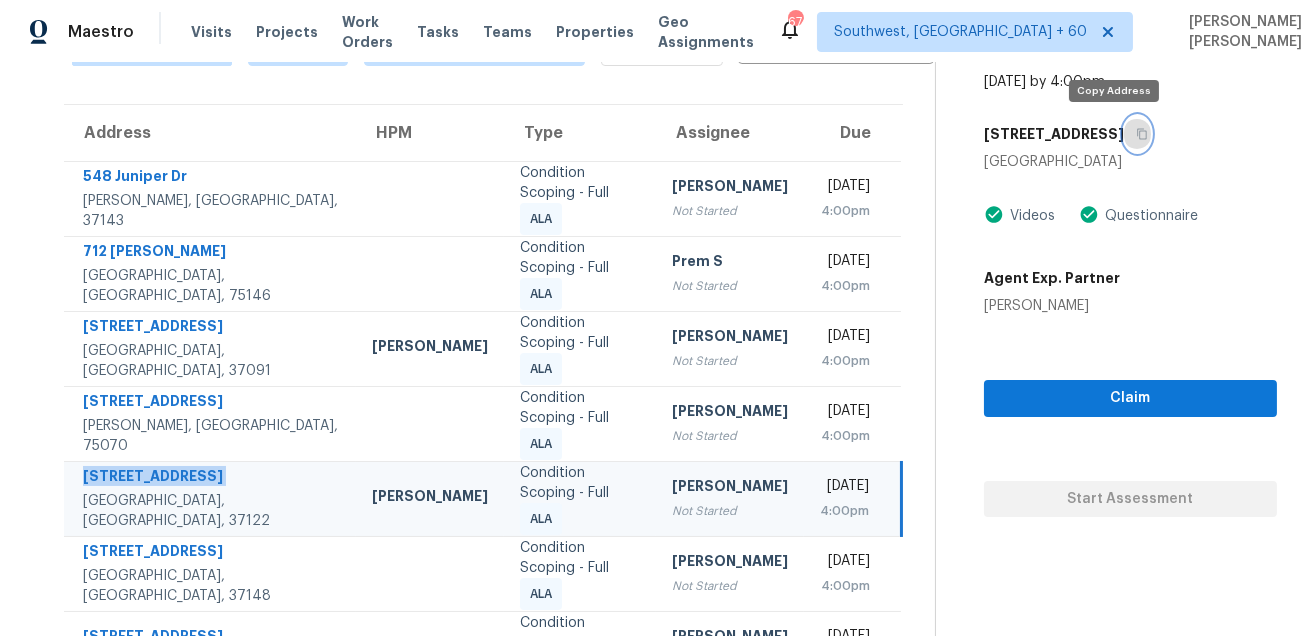 click at bounding box center (1137, 134) 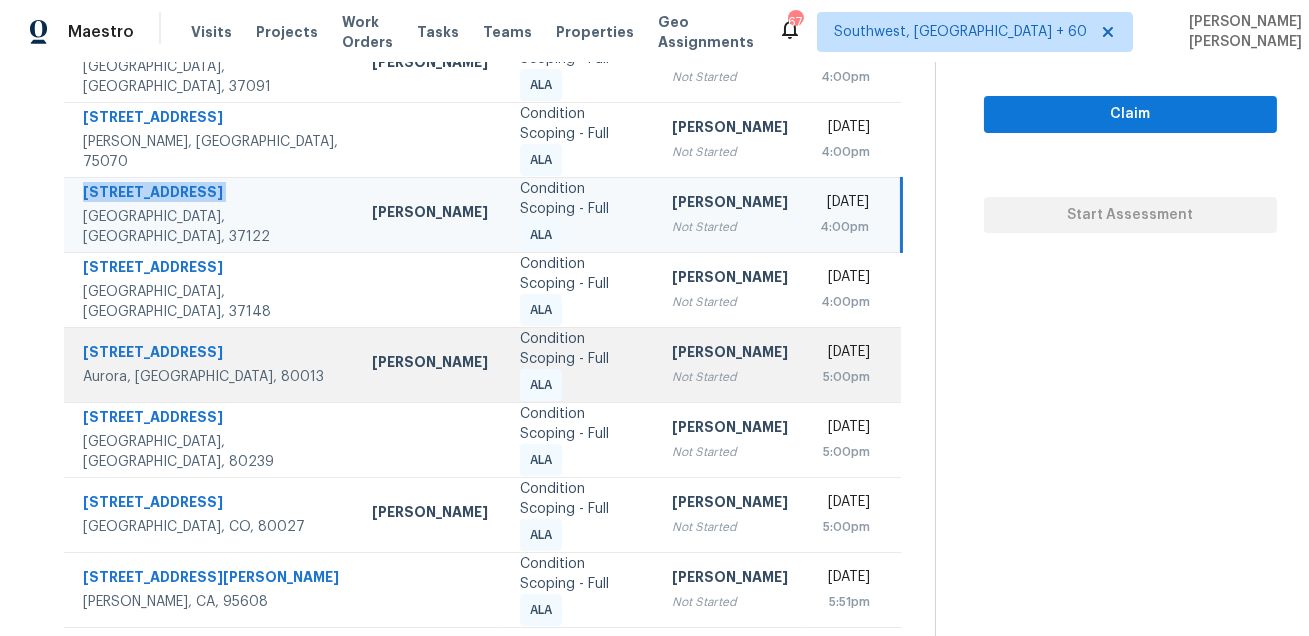 scroll, scrollTop: 453, scrollLeft: 0, axis: vertical 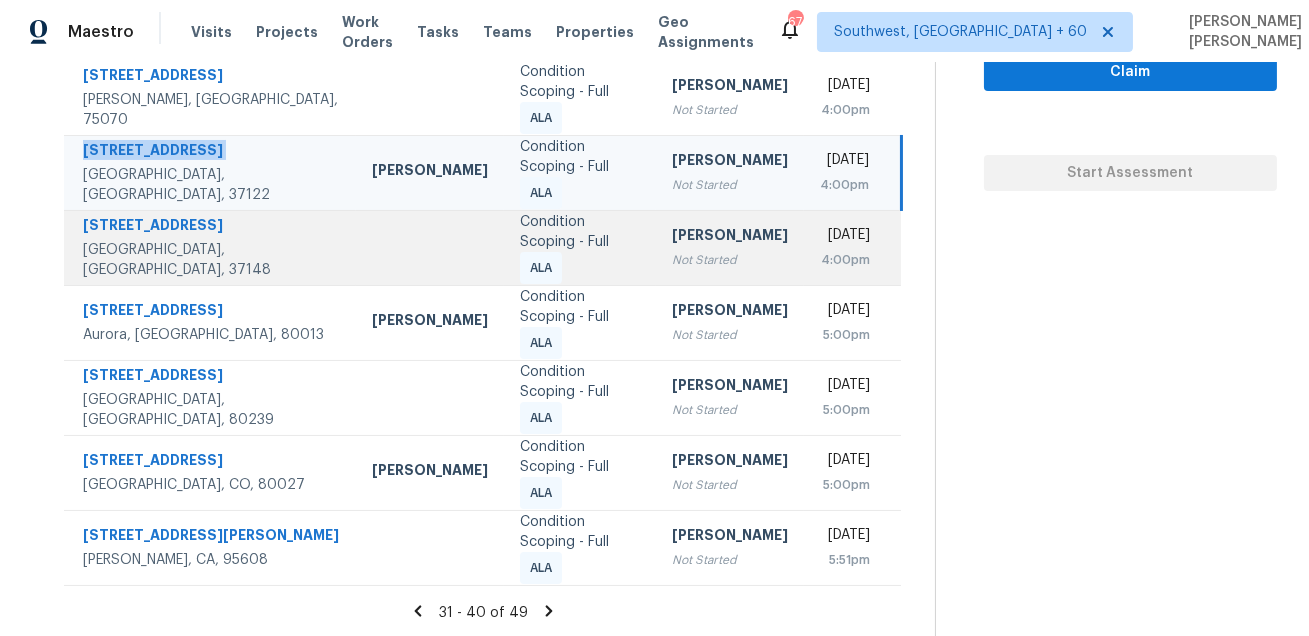 click on "105 Irish Oaks Dr" at bounding box center [211, 227] 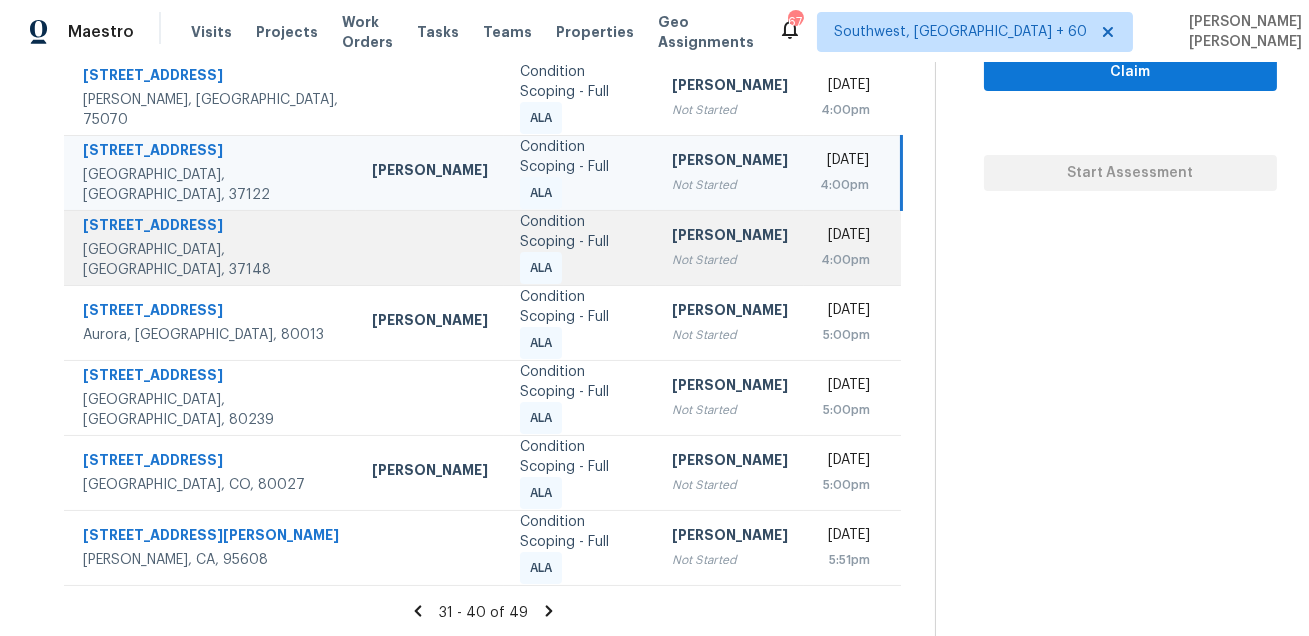 click on "105 Irish Oaks Dr" at bounding box center [211, 227] 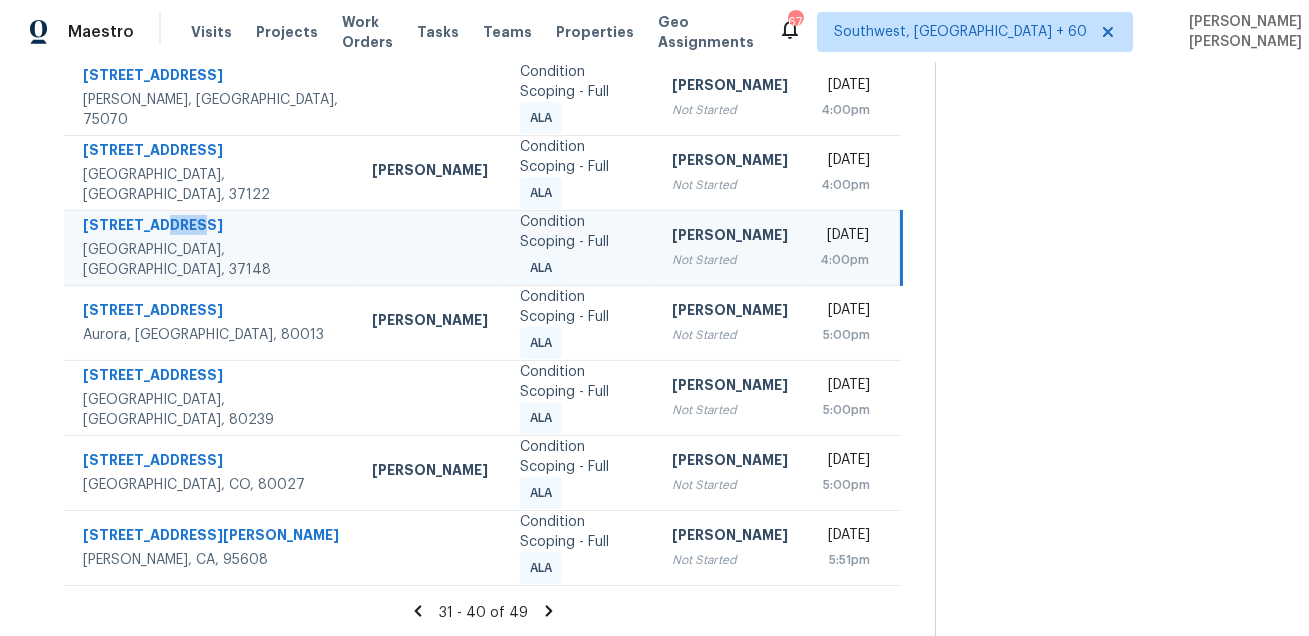 click on "105 Irish Oaks Dr" at bounding box center (211, 227) 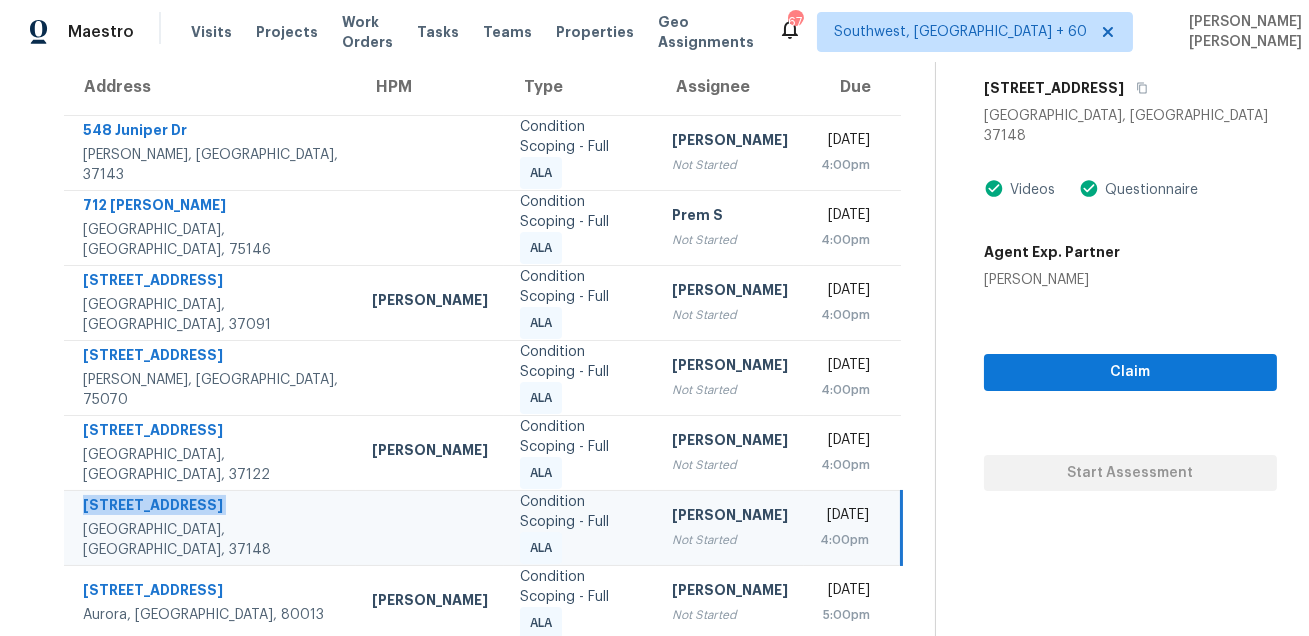 scroll, scrollTop: 172, scrollLeft: 0, axis: vertical 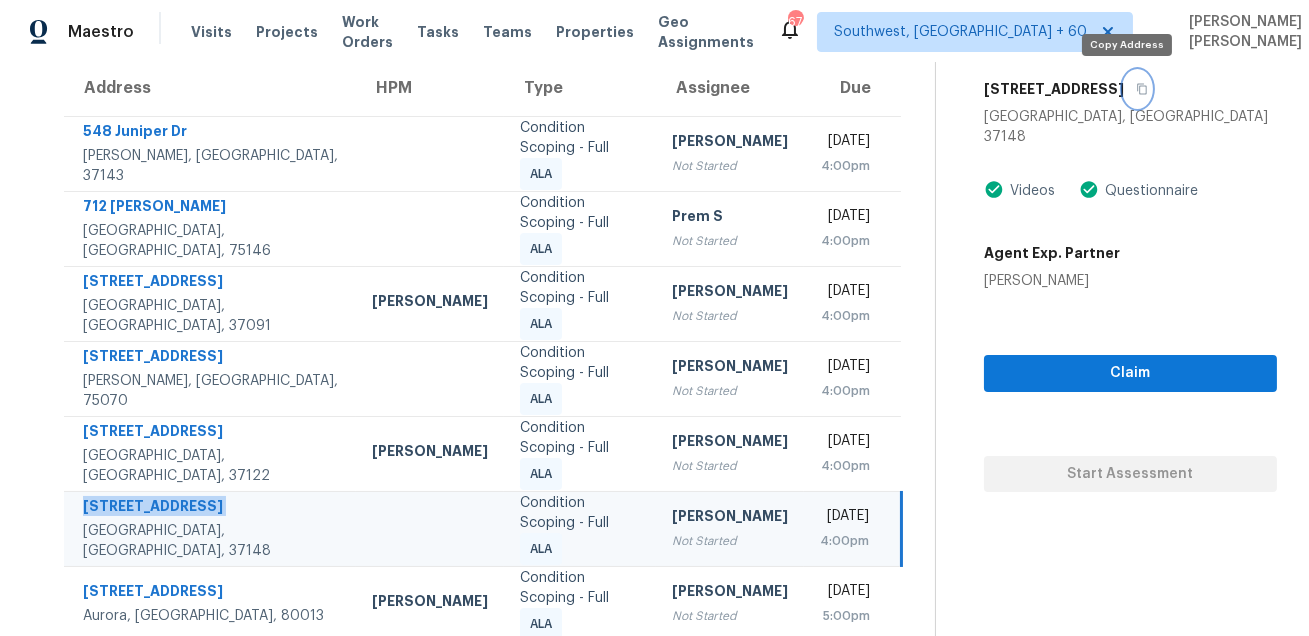 click at bounding box center (1137, 89) 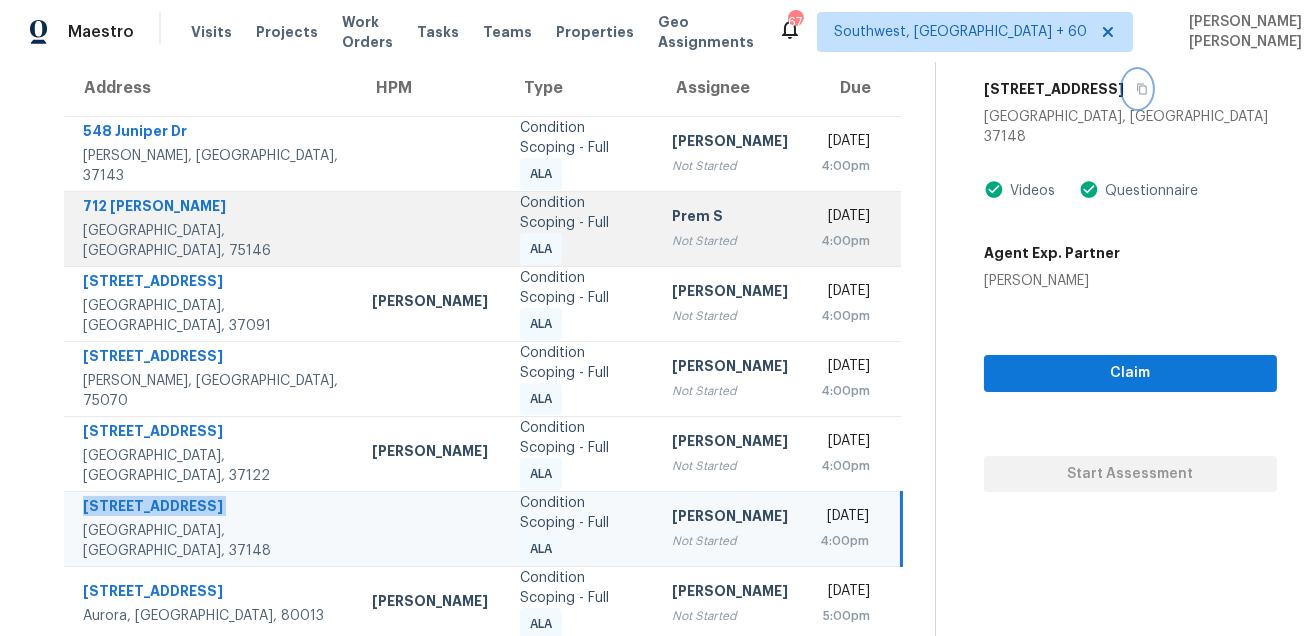 scroll, scrollTop: 453, scrollLeft: 0, axis: vertical 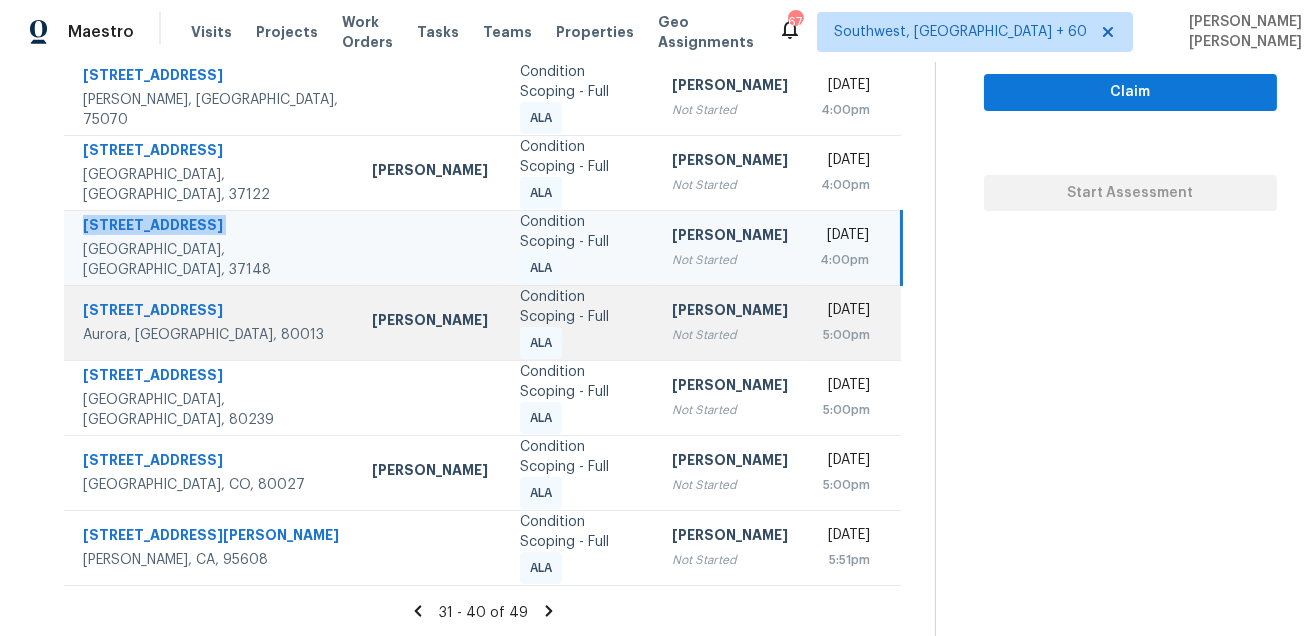 click on "19615 E Caspian Cir" at bounding box center (211, 312) 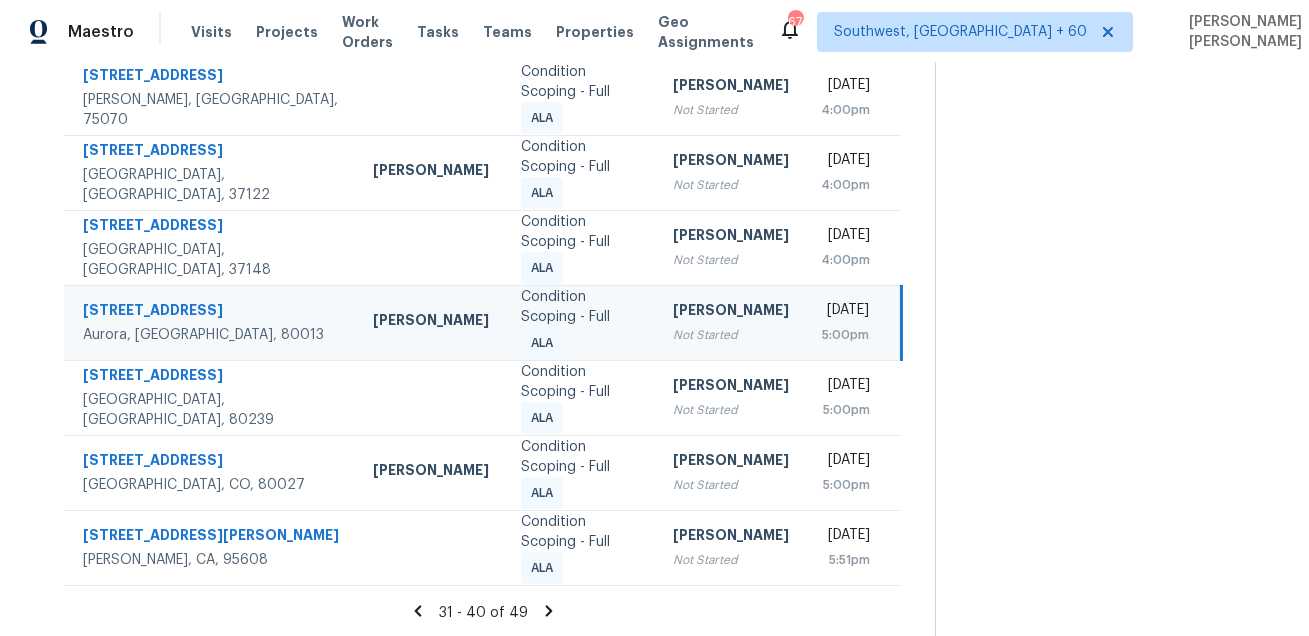 click on "19615 E Caspian Cir" at bounding box center [212, 312] 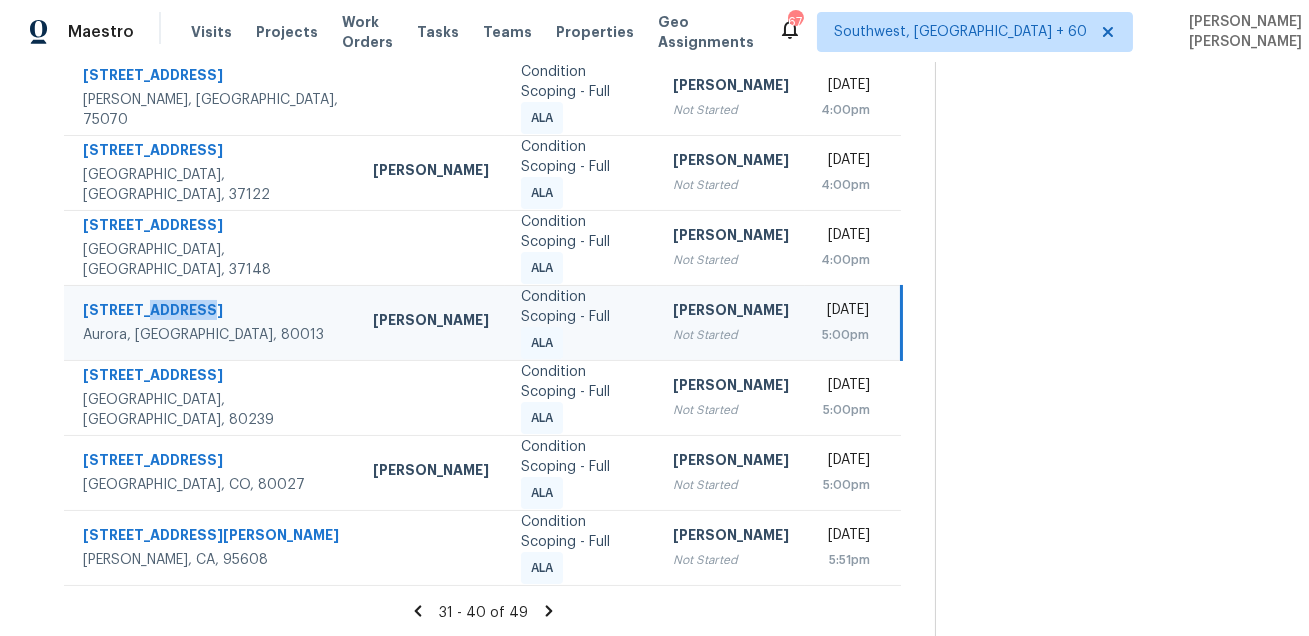 click on "19615 E Caspian Cir" at bounding box center [212, 312] 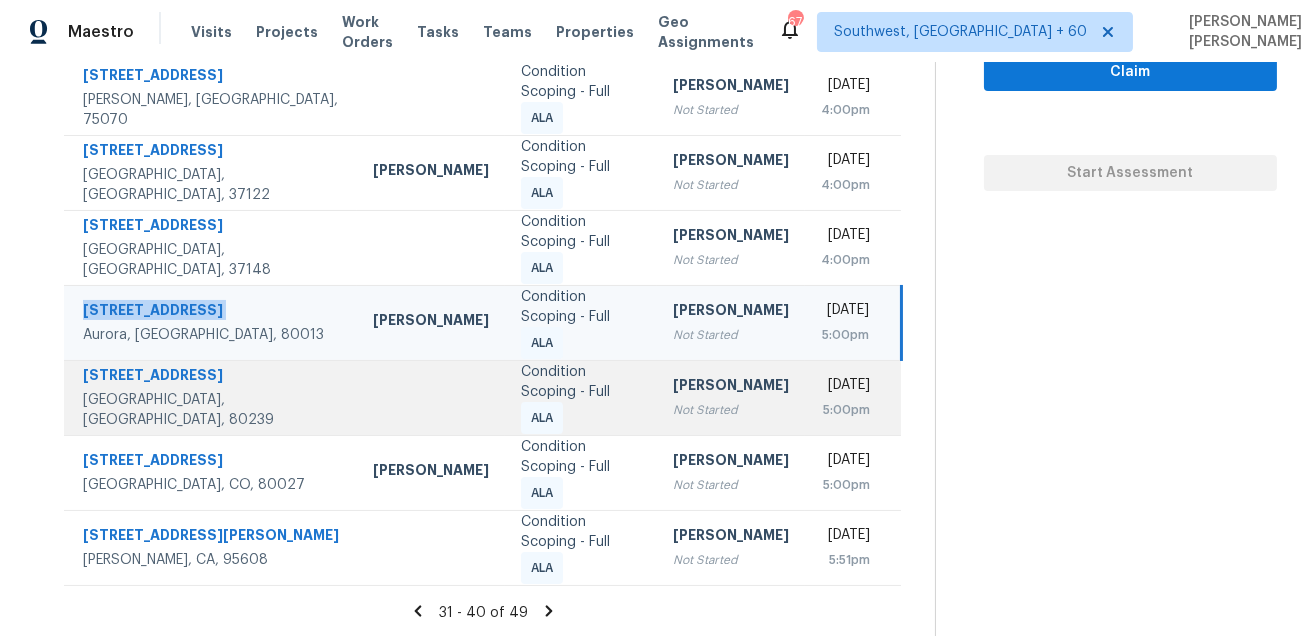 click on "14436 E Elk Pl" at bounding box center (212, 377) 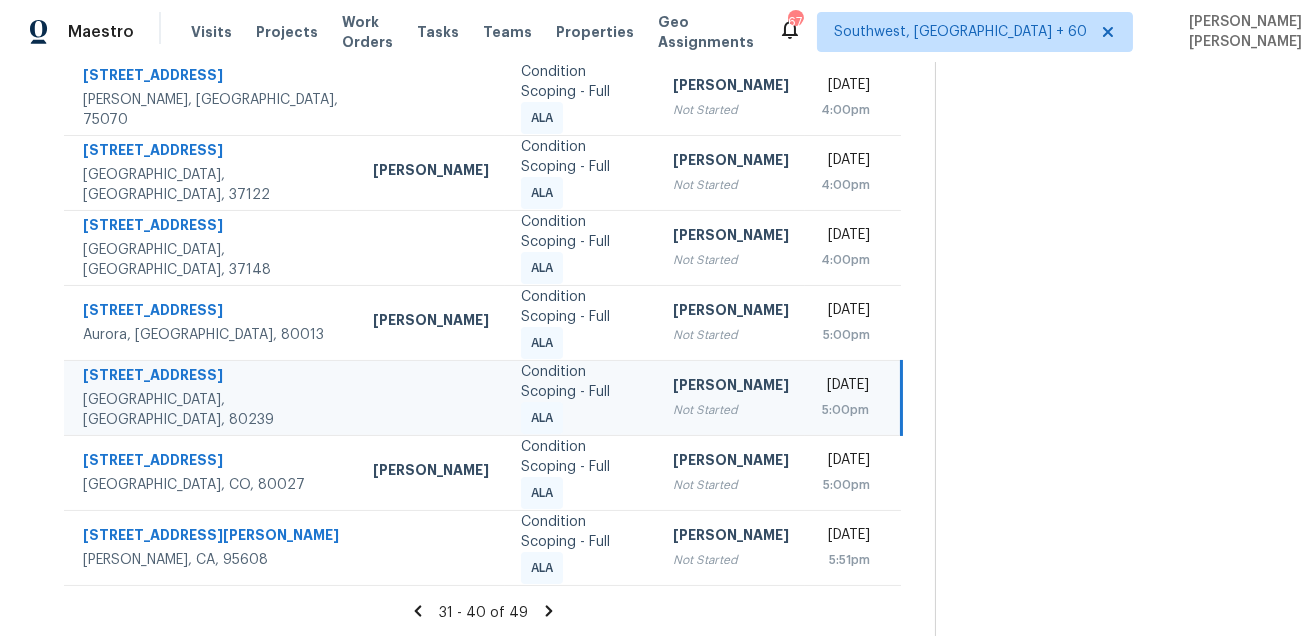 click on "14436 E Elk Pl" at bounding box center [212, 377] 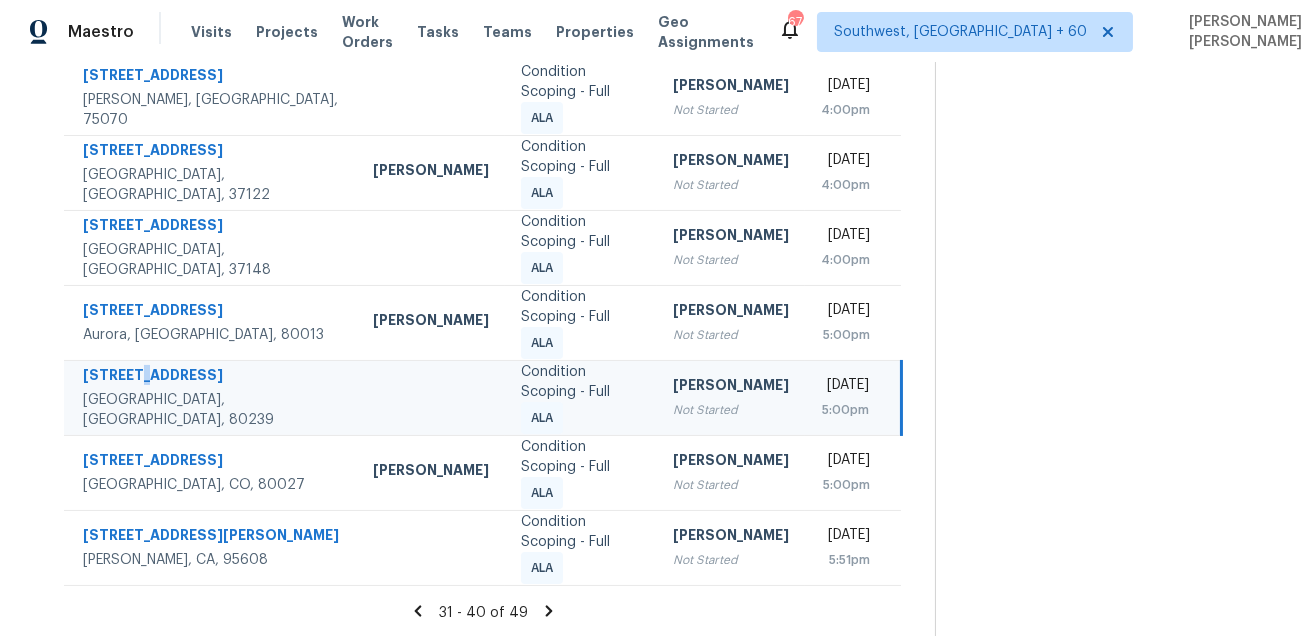 click on "14436 E Elk Pl" at bounding box center (212, 377) 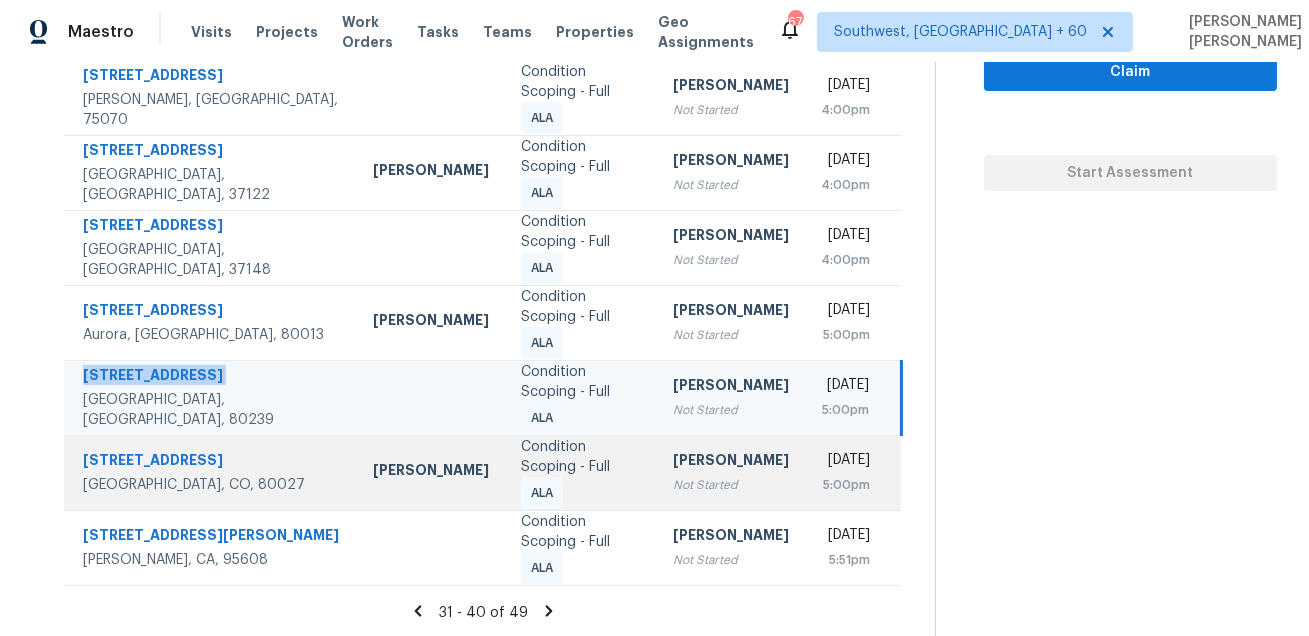 click on "953 W Maple Ct" at bounding box center (212, 462) 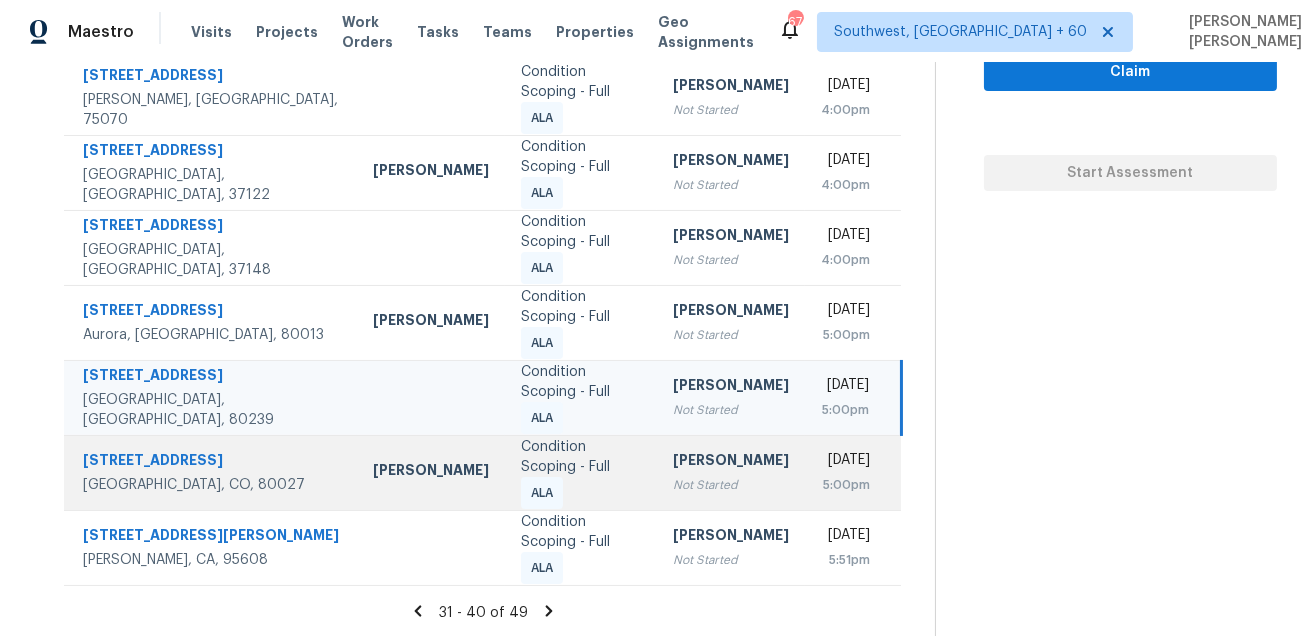 click on "953 W Maple Ct" at bounding box center (212, 462) 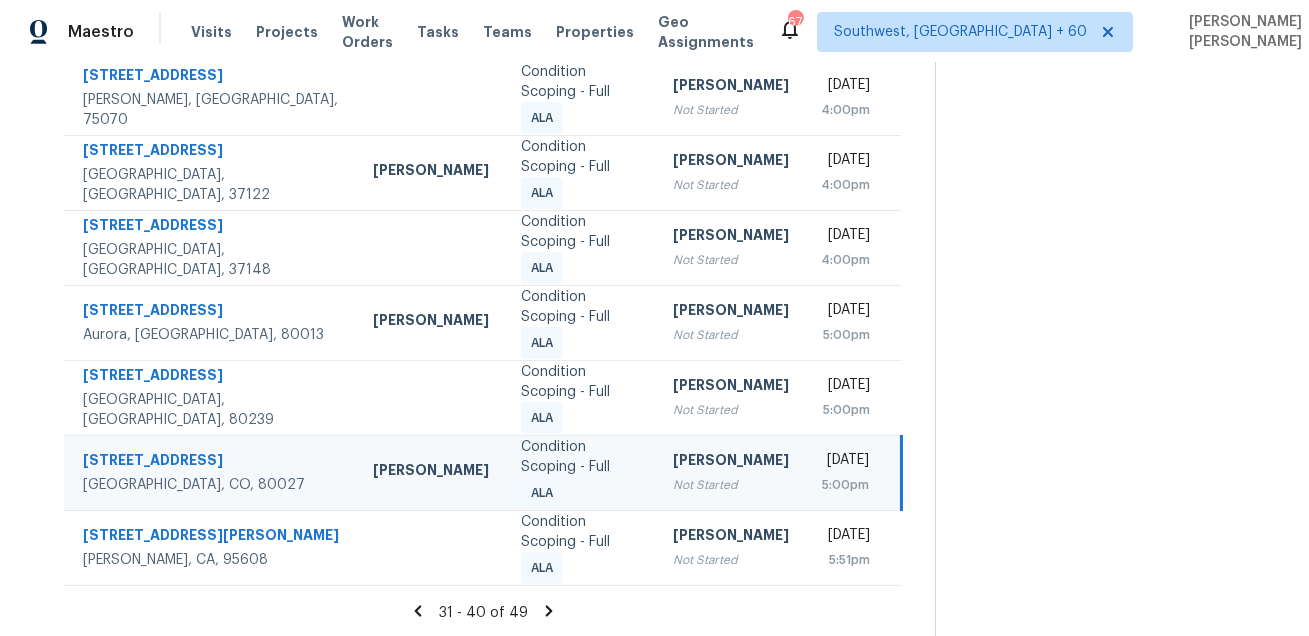 click on "953 W Maple Ct" at bounding box center (212, 462) 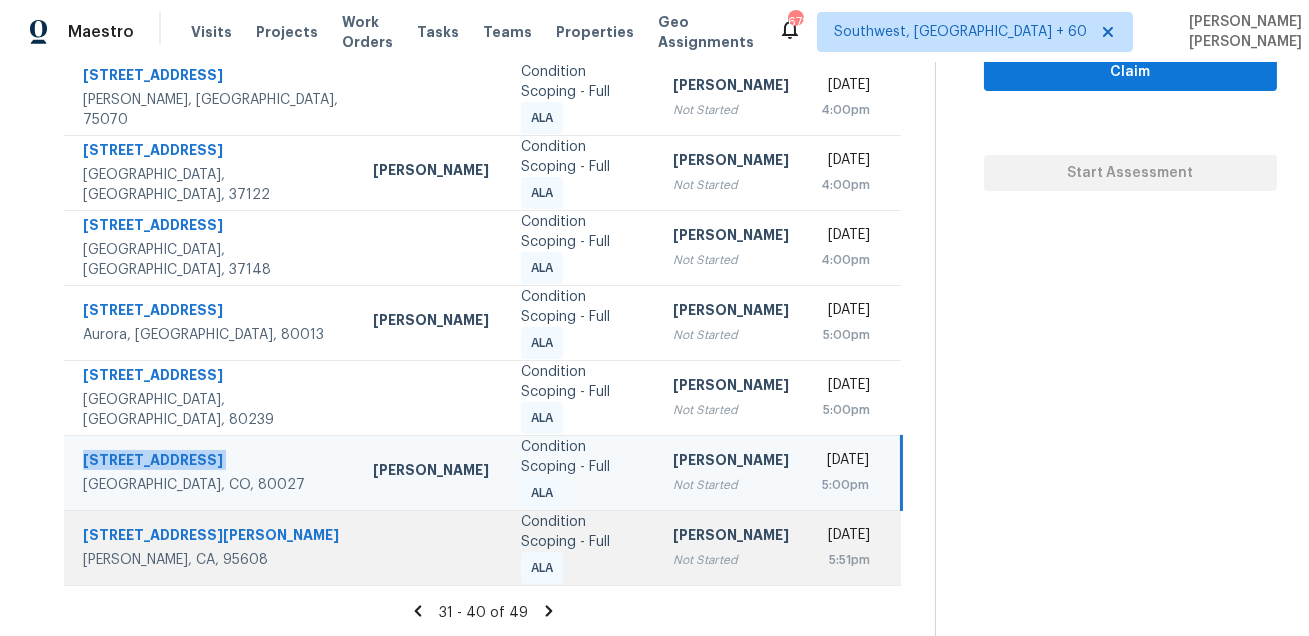 click on "6606 Saint James Dr" at bounding box center (212, 537) 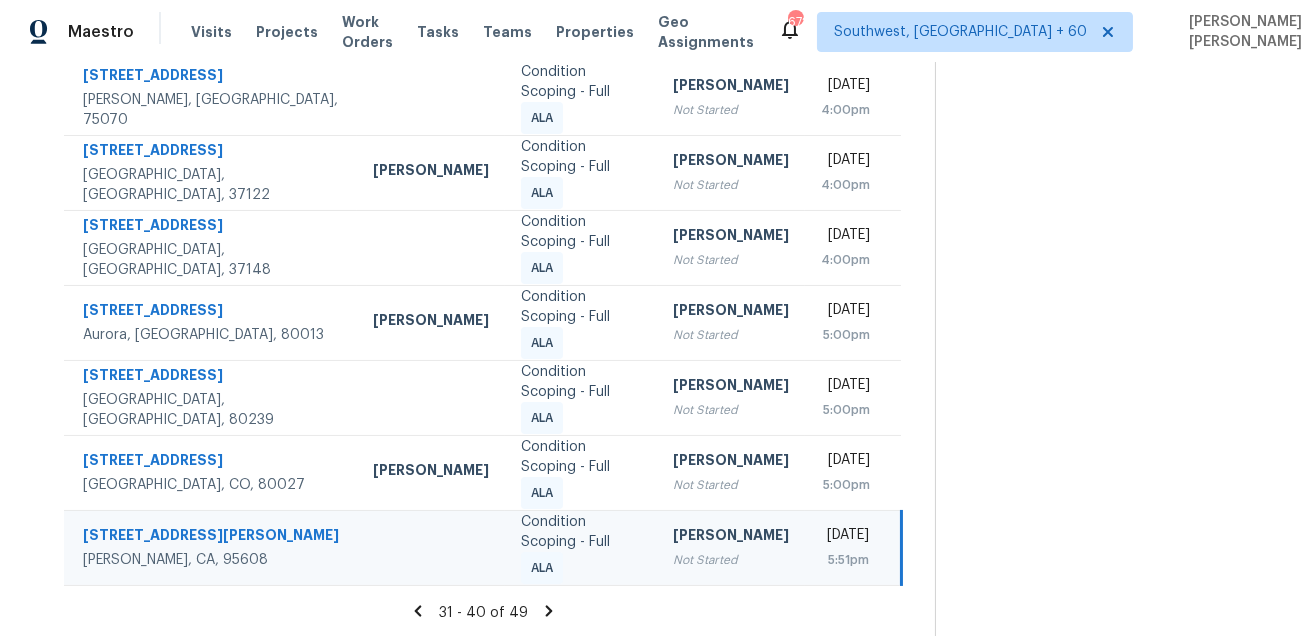 click on "6606 Saint James Dr" at bounding box center (212, 537) 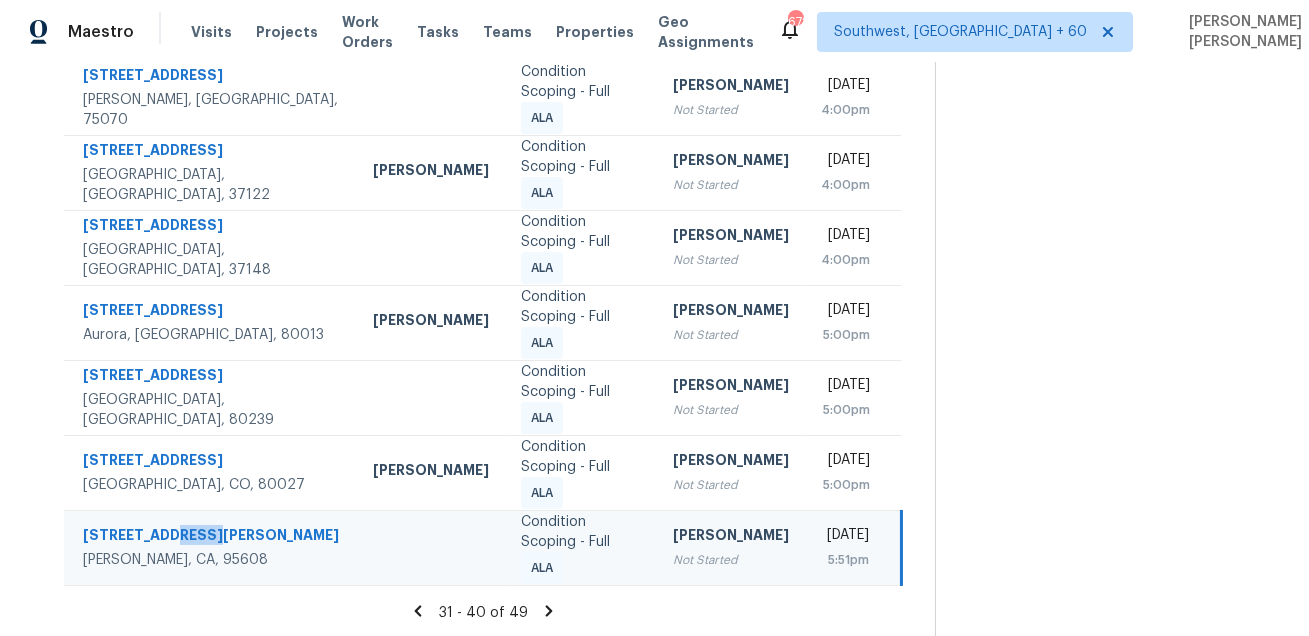 click on "6606 Saint James Dr" at bounding box center (212, 537) 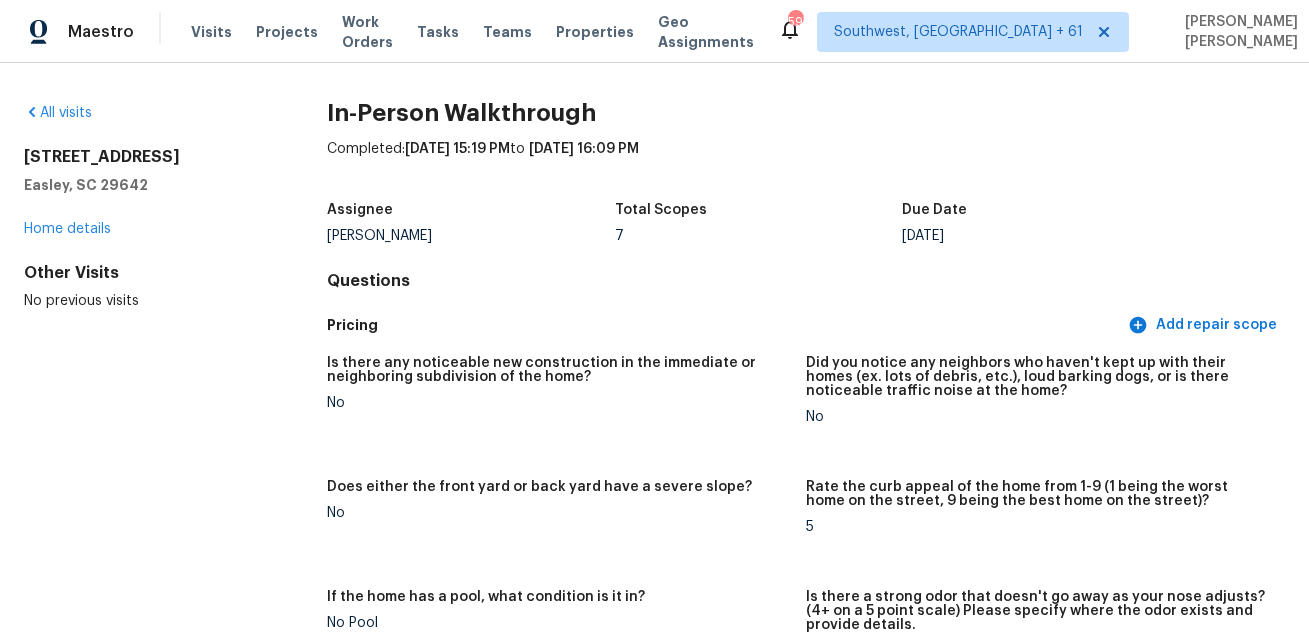 scroll, scrollTop: 0, scrollLeft: 0, axis: both 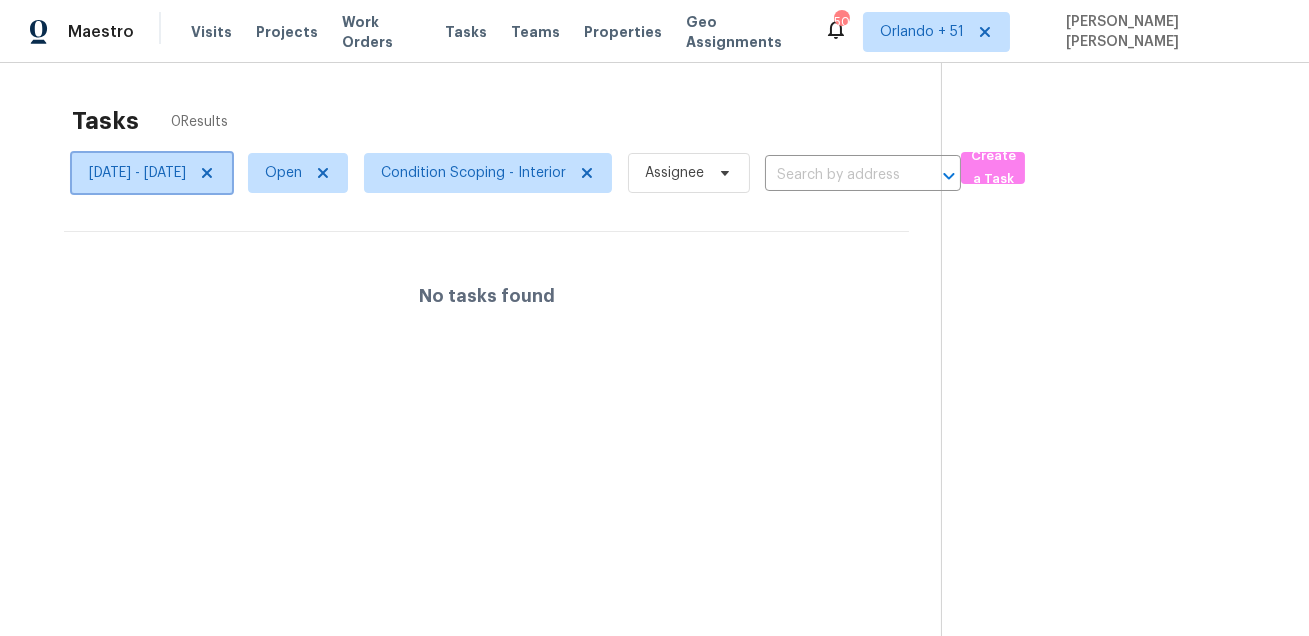 click on "Tue, Jul 15 - Tue, Jul 15" at bounding box center (152, 173) 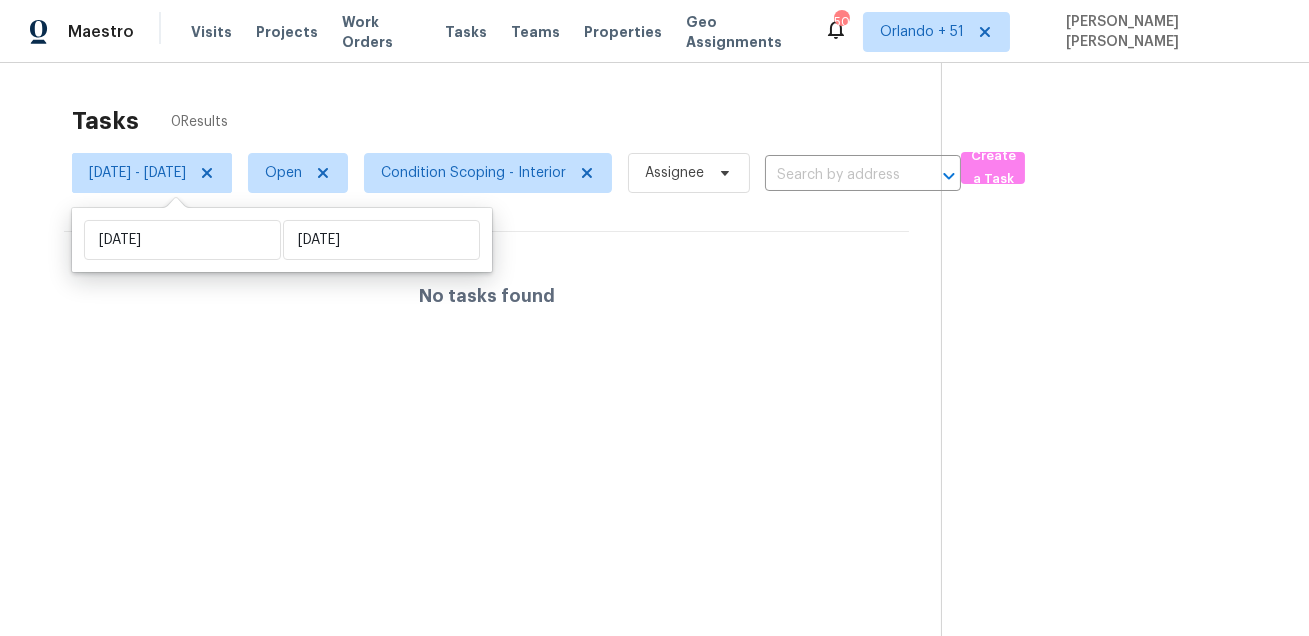 click on "Tue, Jul 15 Tue, Jul 15" at bounding box center (282, 240) 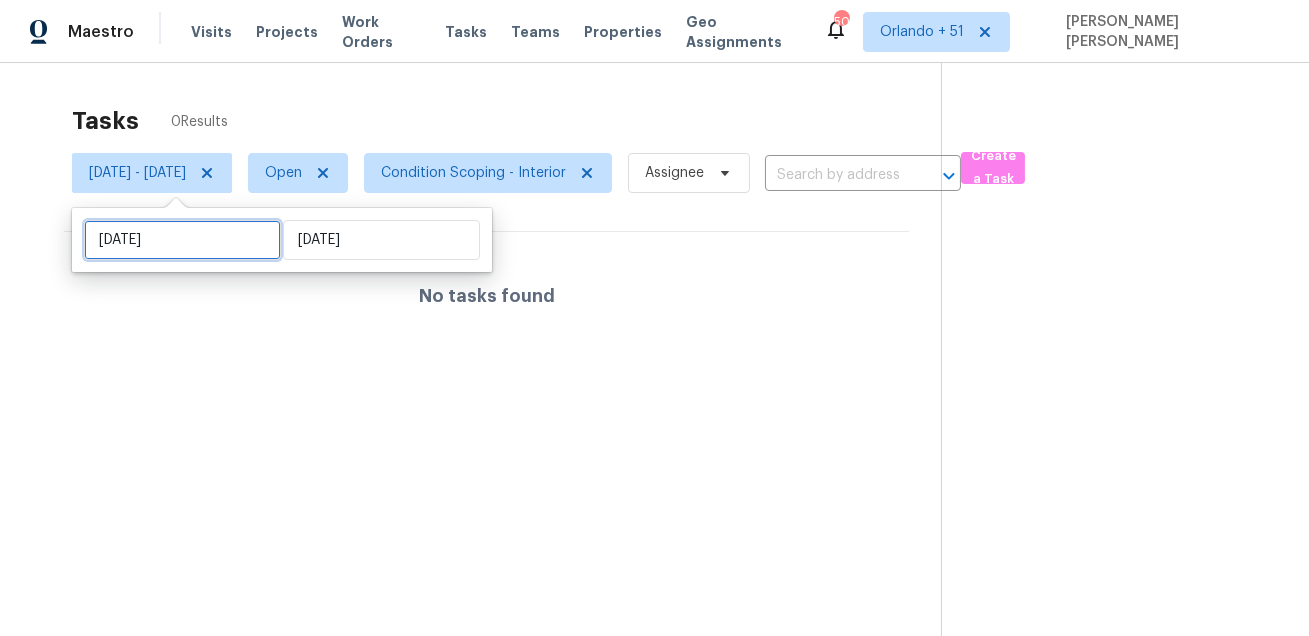 click on "Tue, Jul 15" at bounding box center (182, 240) 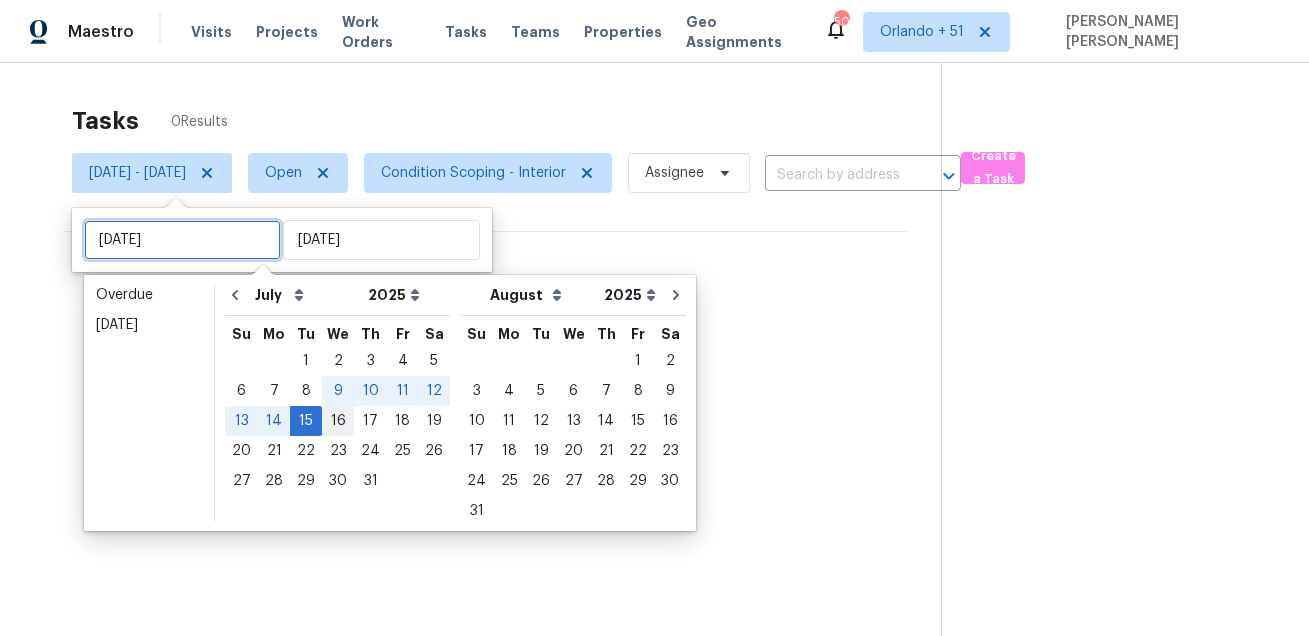 type on "Wed, Jul 16" 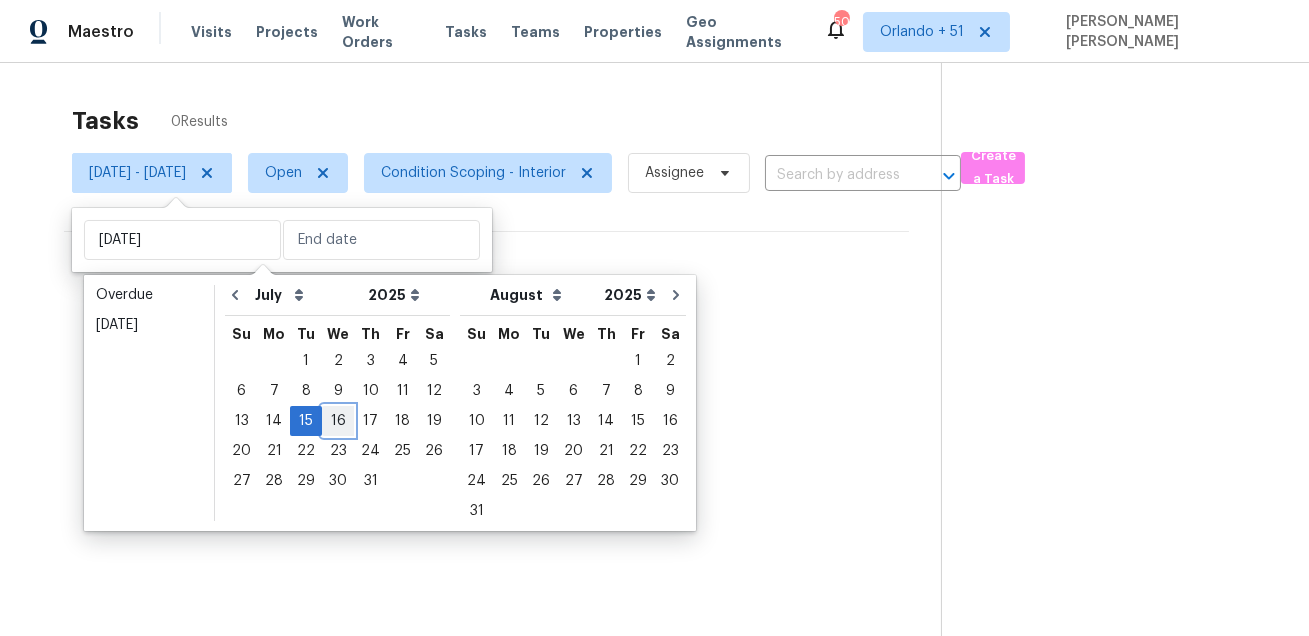 click on "16" at bounding box center (338, 421) 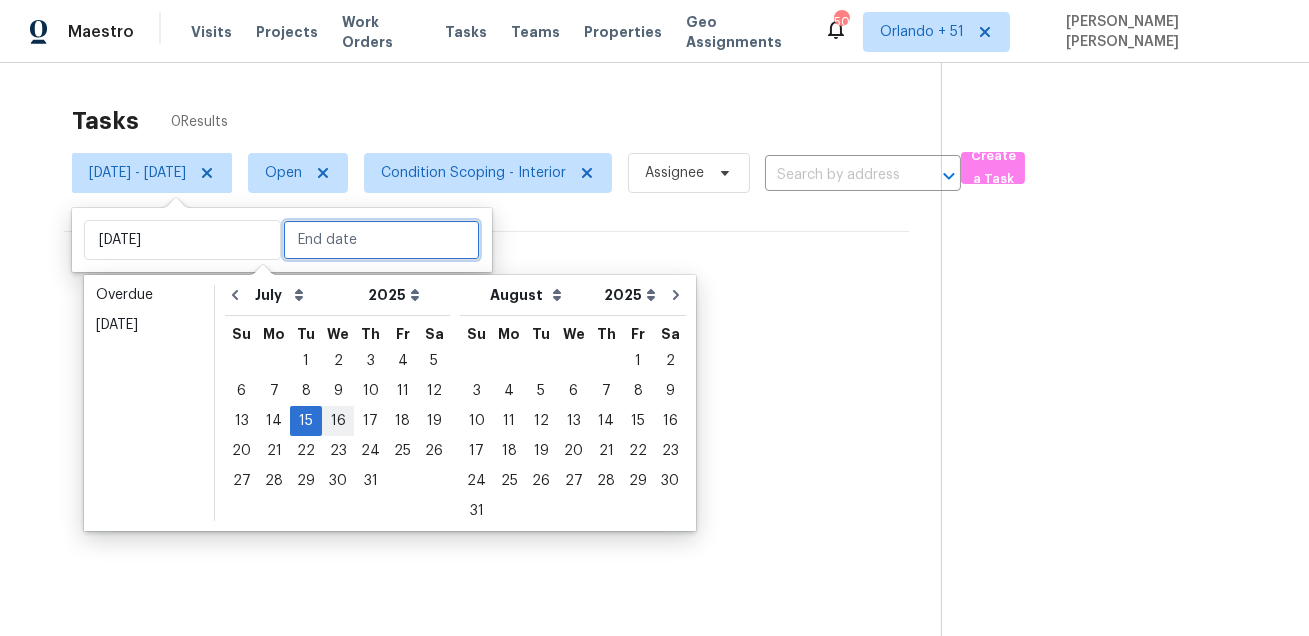 type on "Wed, Jul 16" 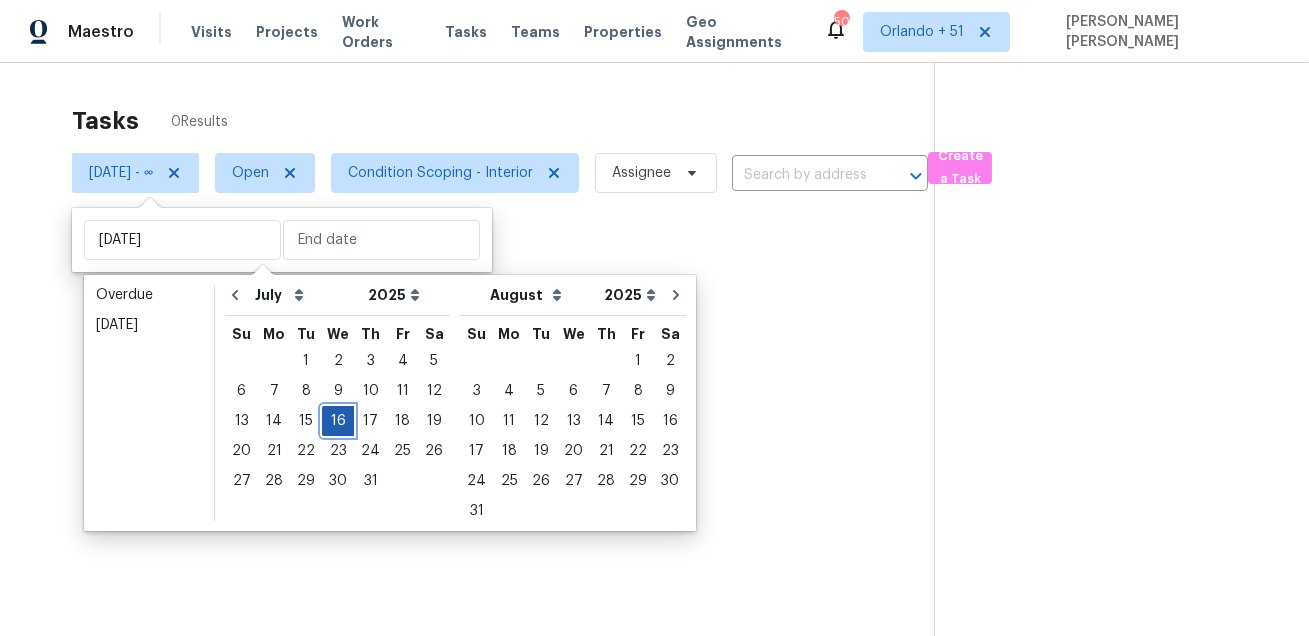 click on "16" at bounding box center [338, 421] 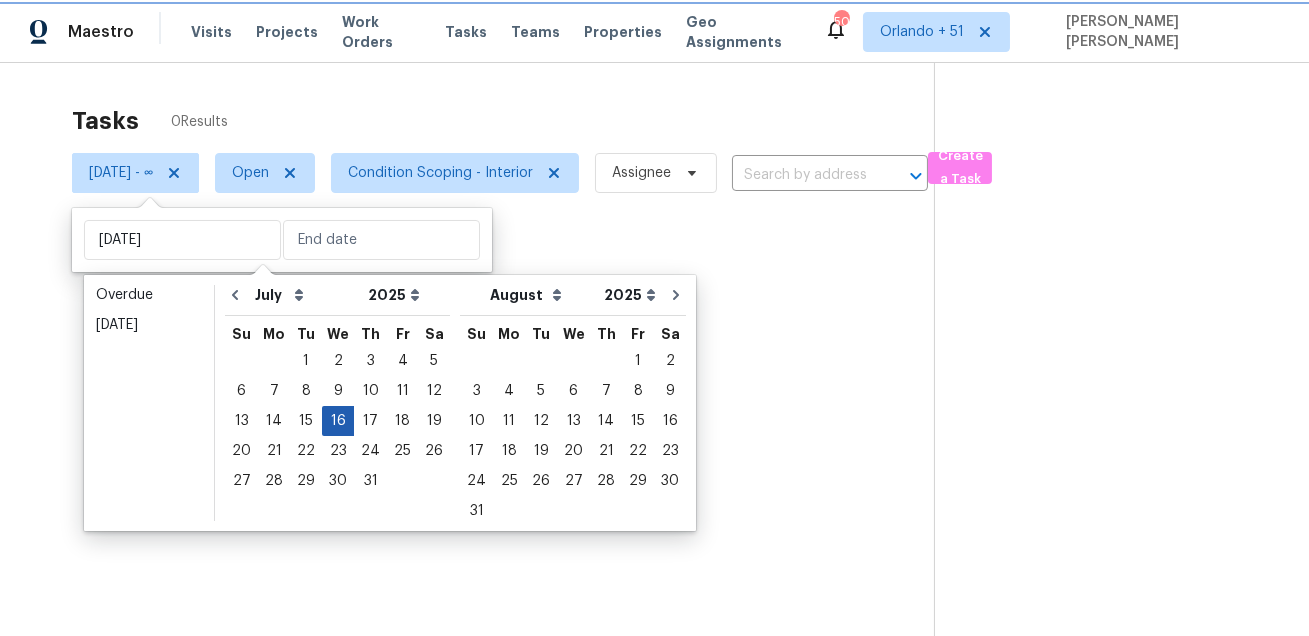 type on "Wed, Jul 16" 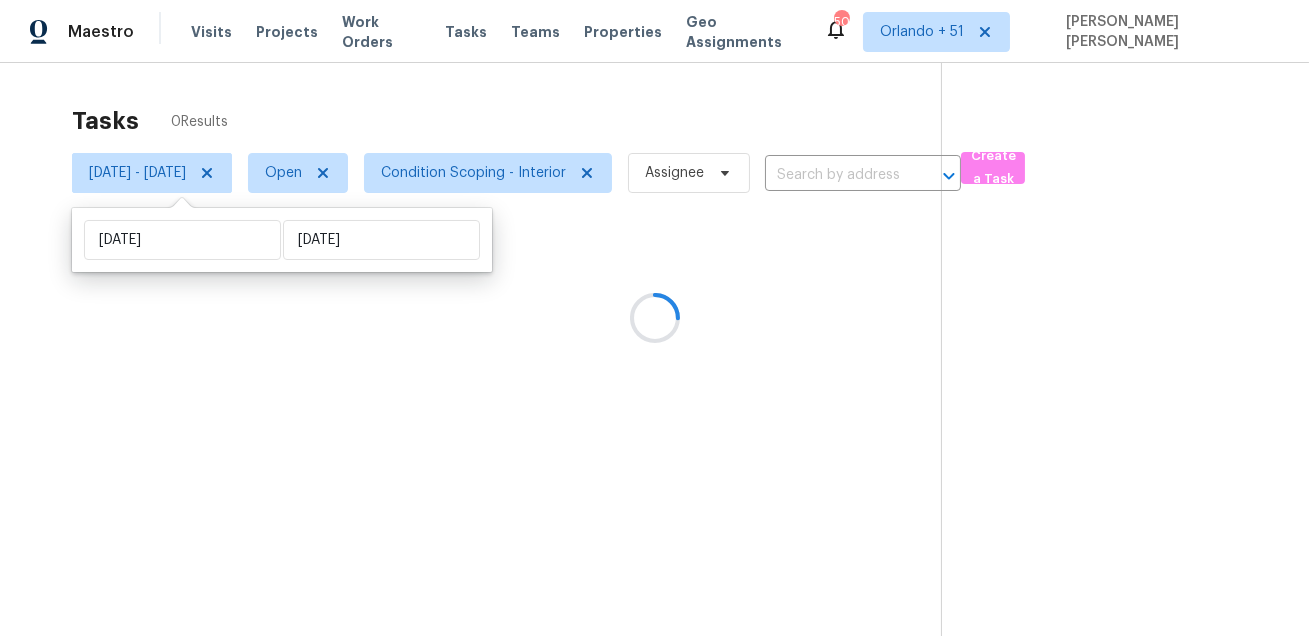 click at bounding box center [654, 318] 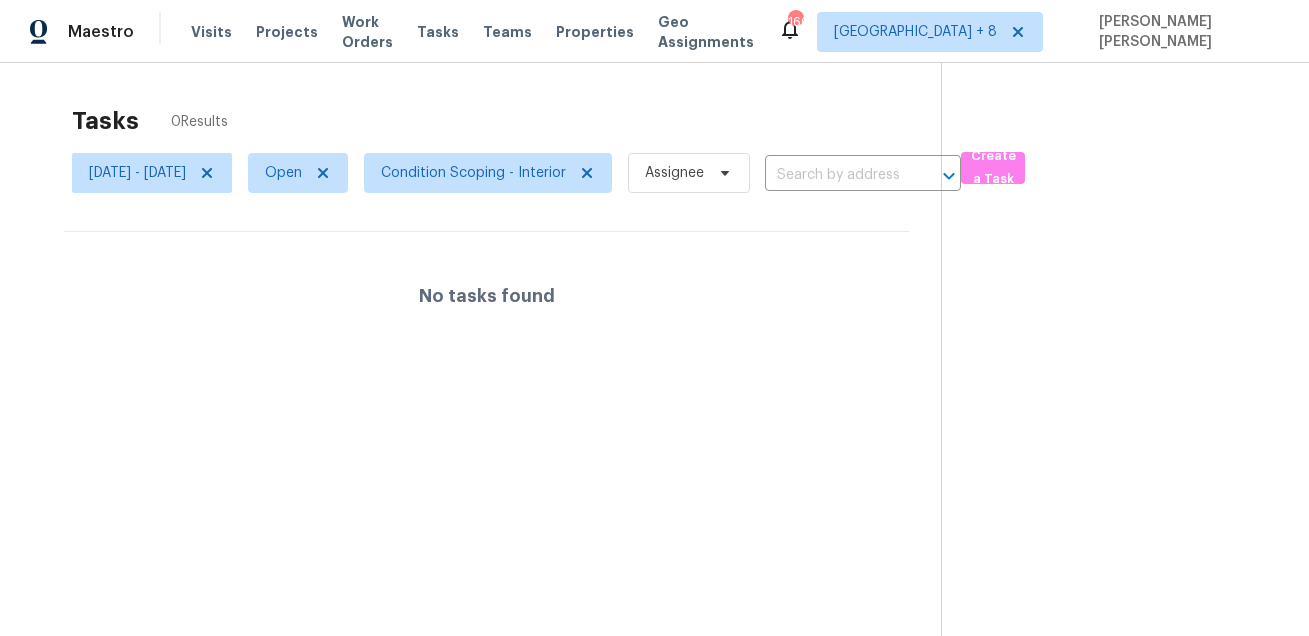 scroll, scrollTop: 0, scrollLeft: 0, axis: both 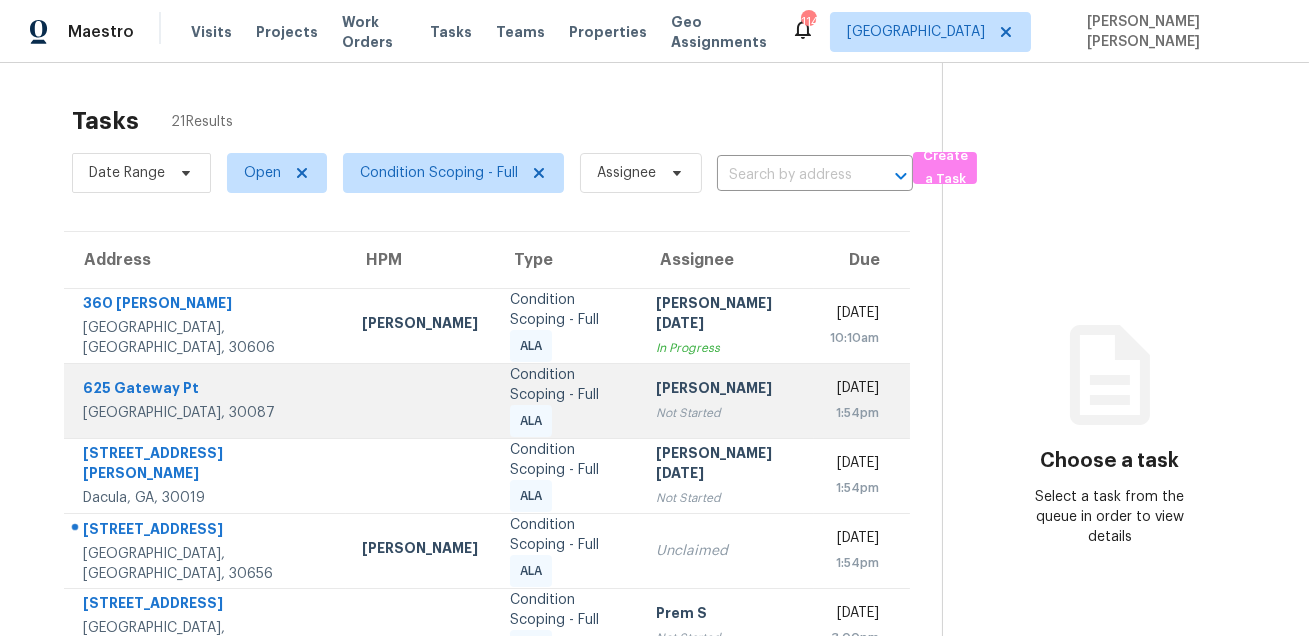 click on "625 Gateway Pt   Stone Mountain, GA, 30087" at bounding box center [205, 400] 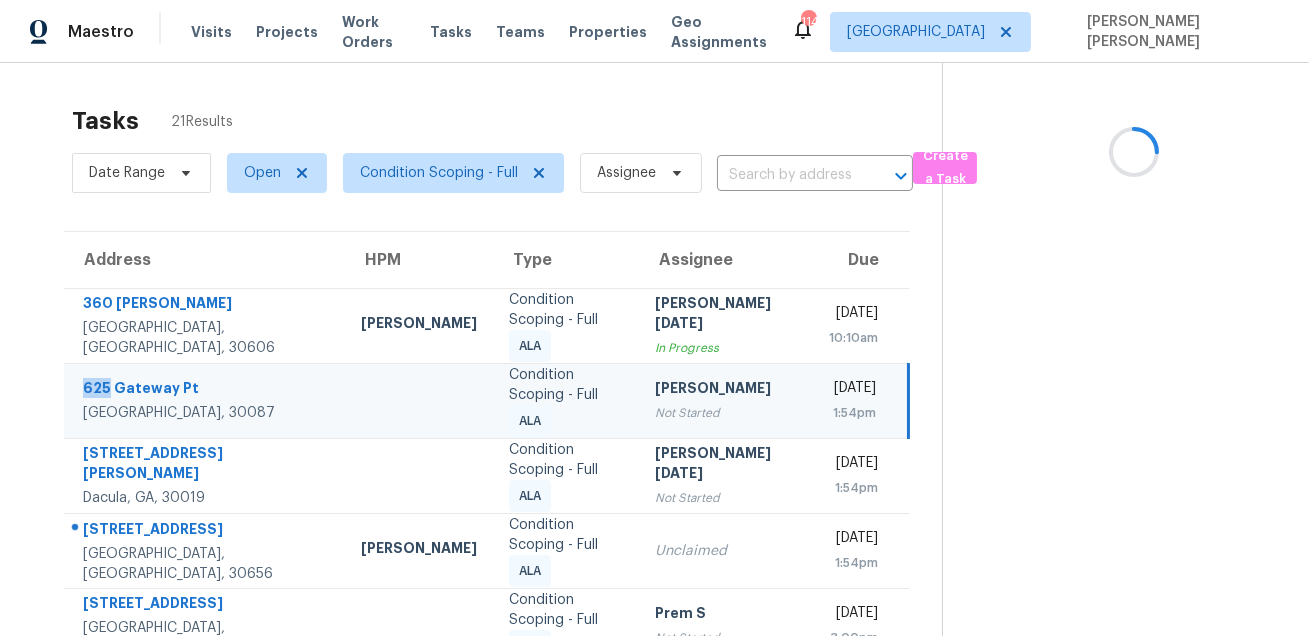 click on "625 Gateway Pt   Stone Mountain, GA, 30087" at bounding box center [204, 400] 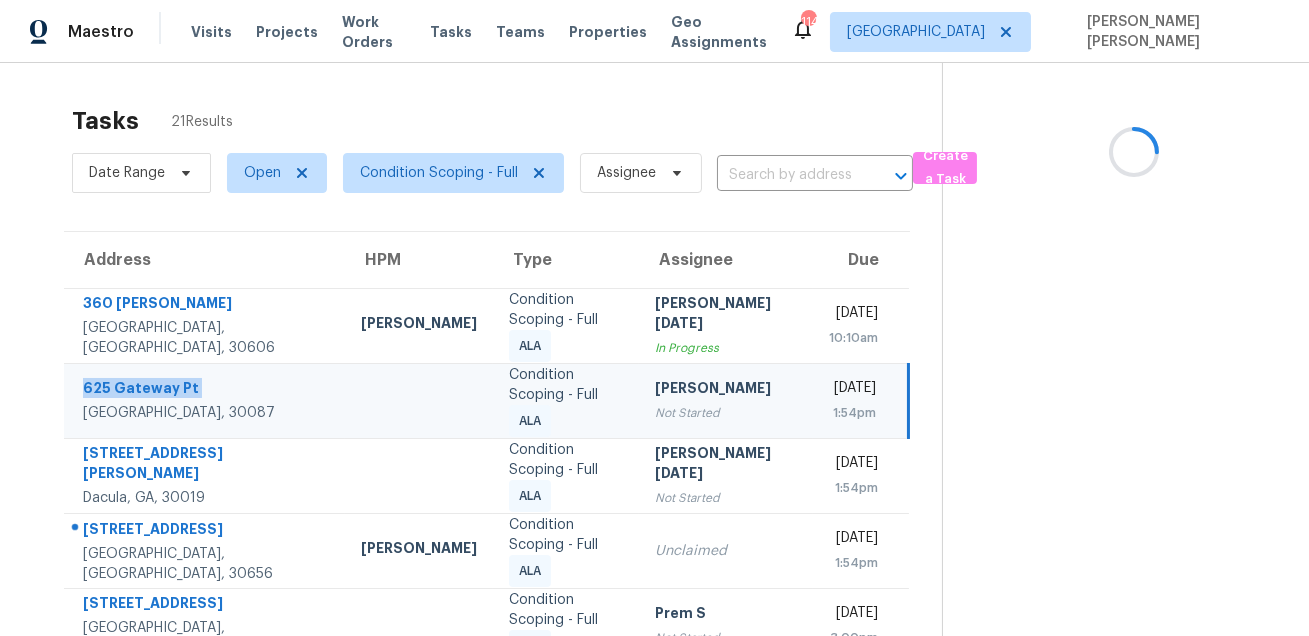copy on "625 Gateway Pt" 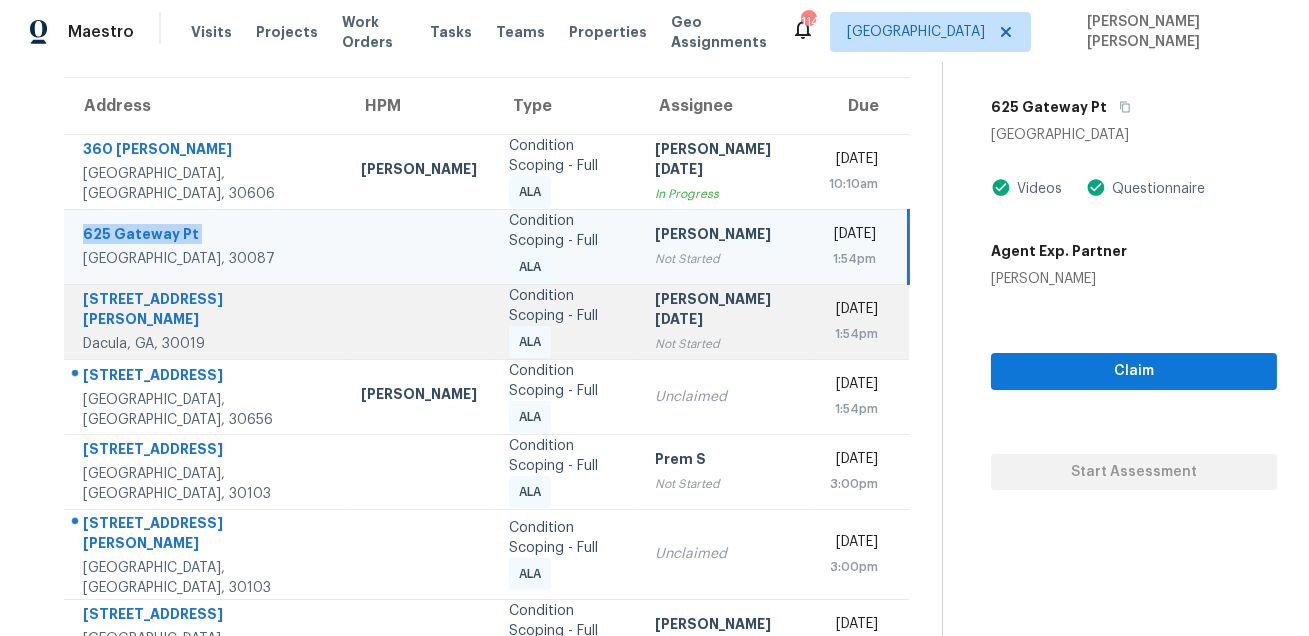 scroll, scrollTop: 182, scrollLeft: 0, axis: vertical 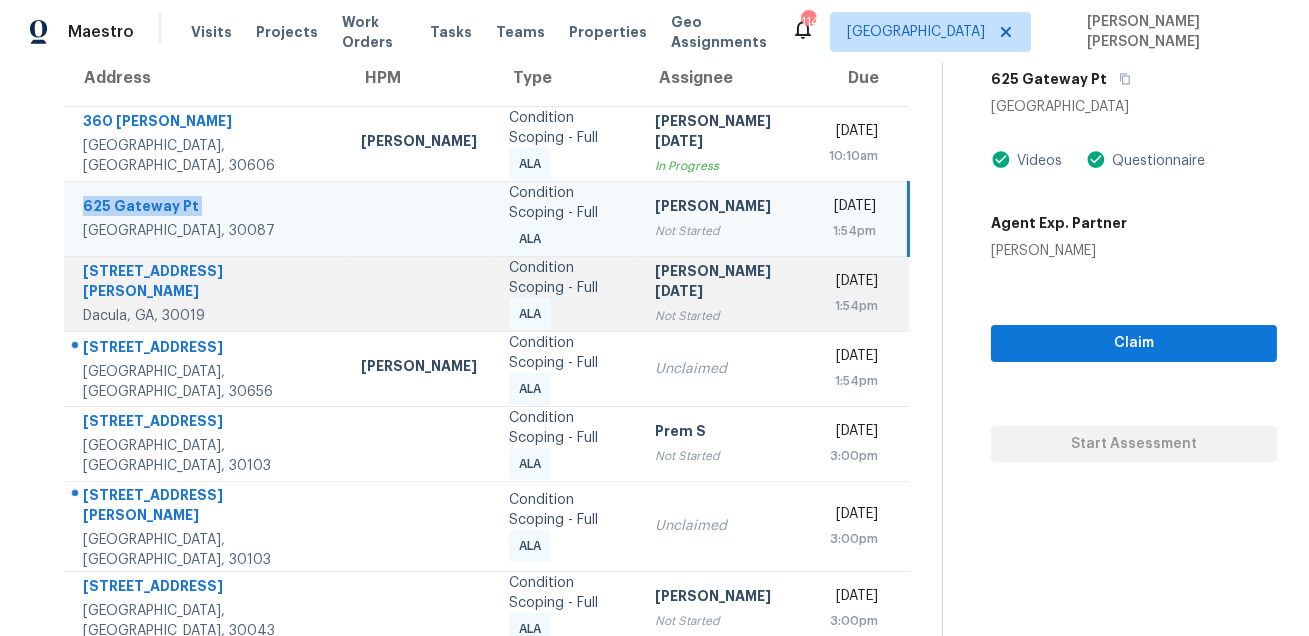 click on "3155 Mary Todd Ln" at bounding box center (206, 283) 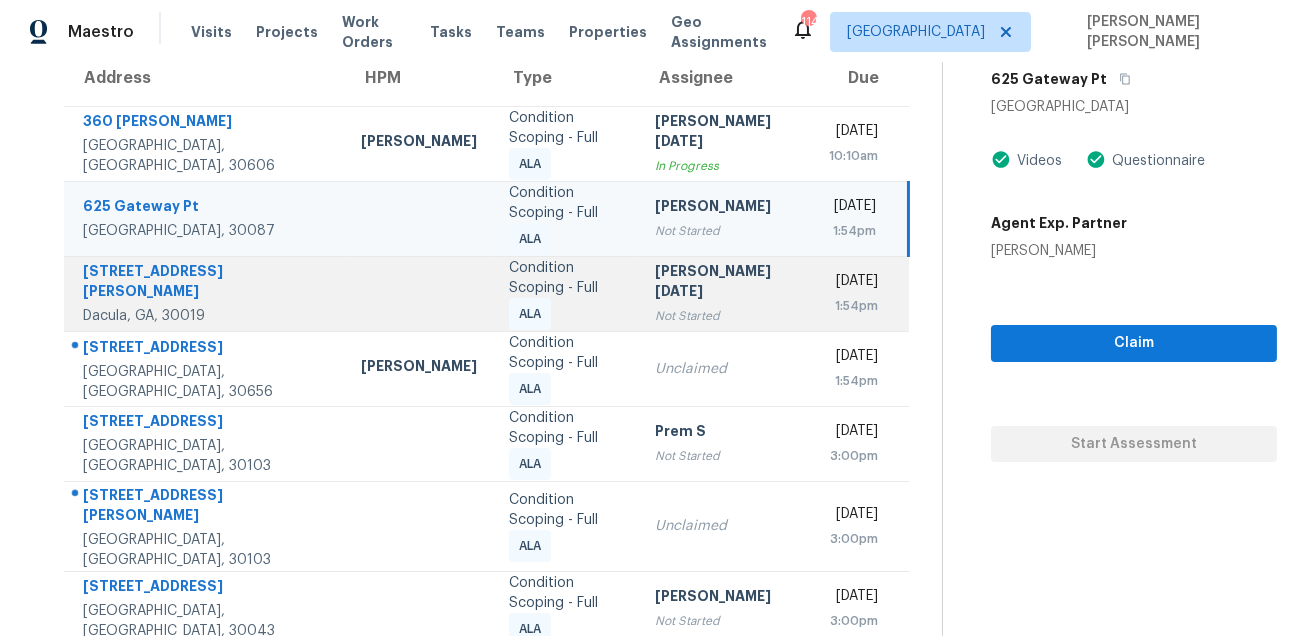 click on "3155 Mary Todd Ln" at bounding box center (206, 283) 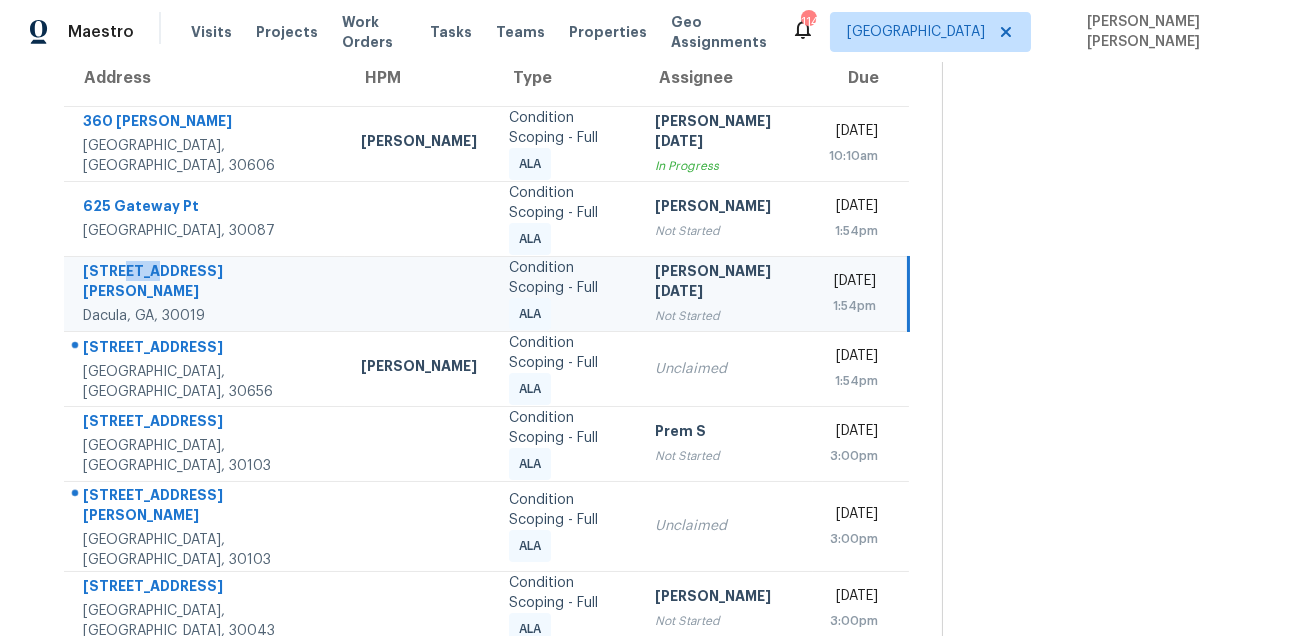 click on "3155 Mary Todd Ln" at bounding box center [206, 283] 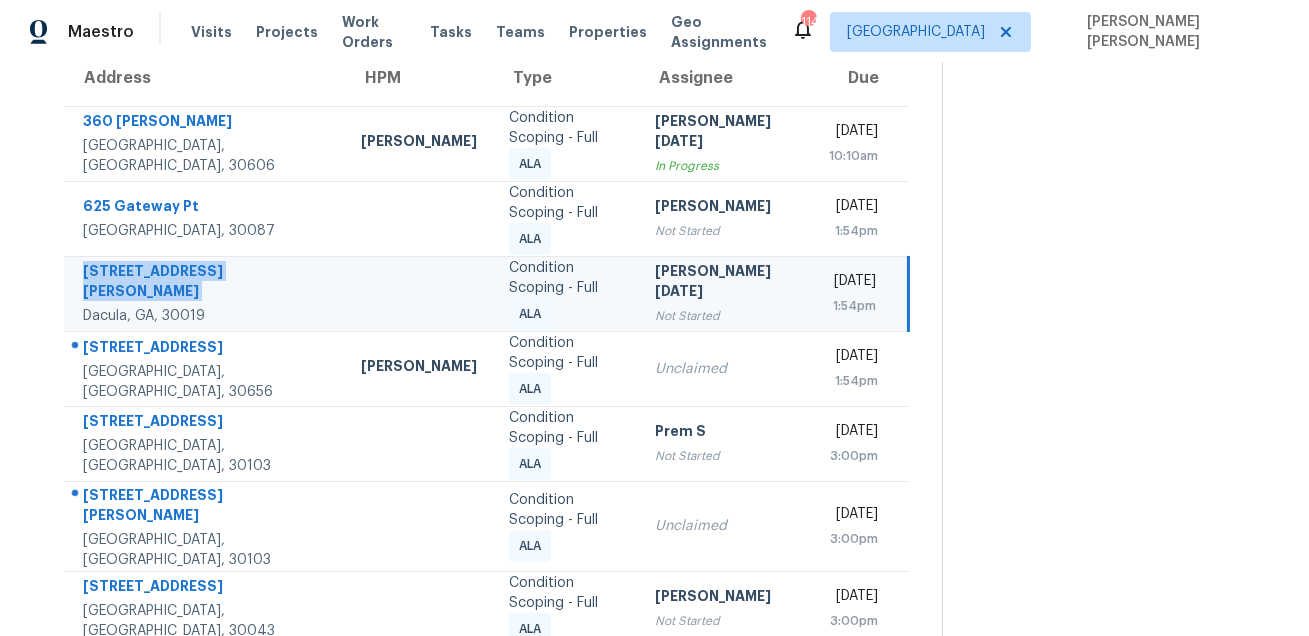 copy on "3155 Mary Todd Ln" 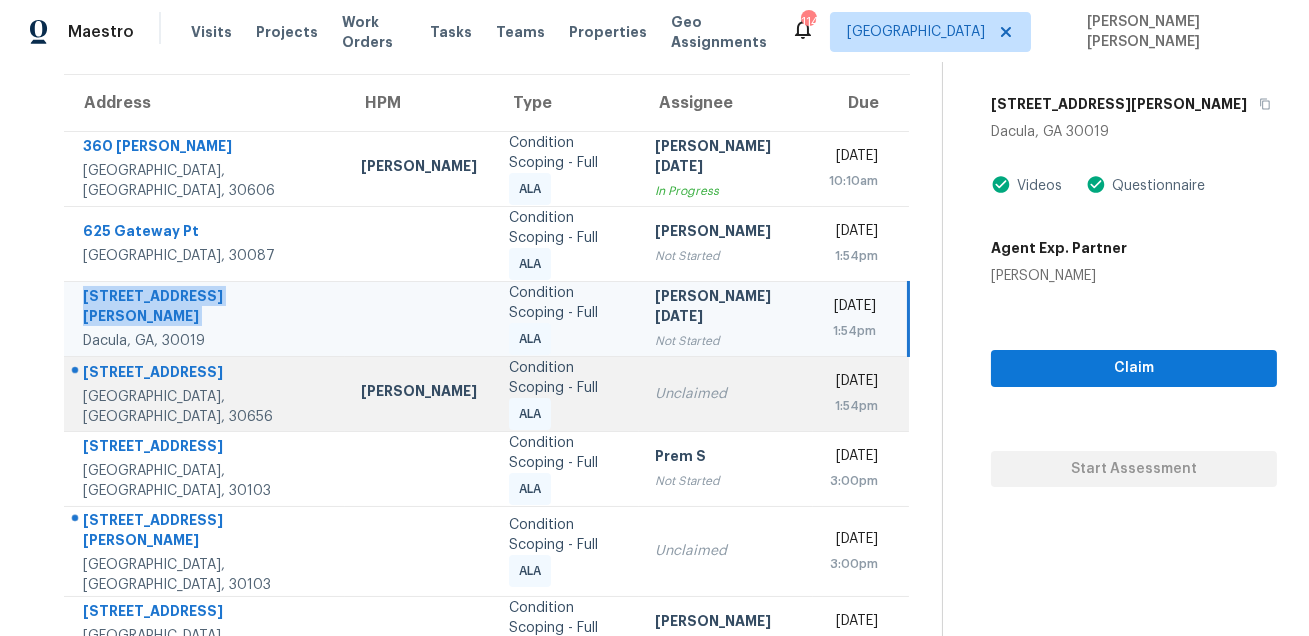 scroll, scrollTop: 289, scrollLeft: 0, axis: vertical 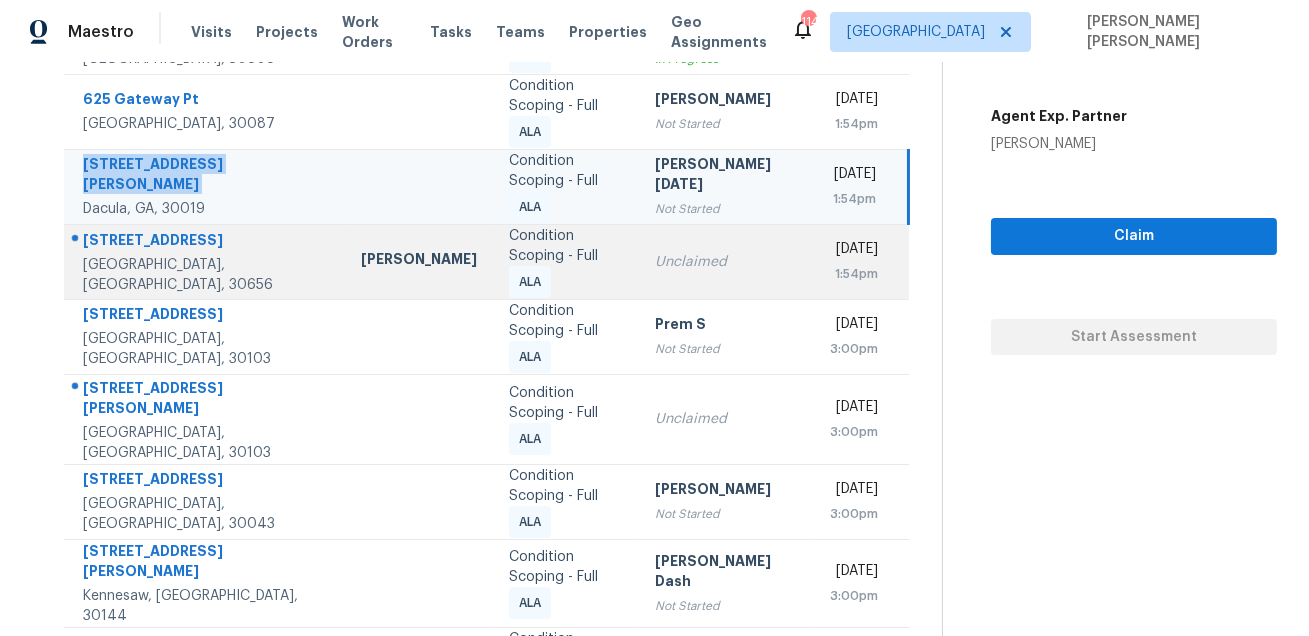 click on "1245 Alcovy Bluff Dr" at bounding box center [206, 242] 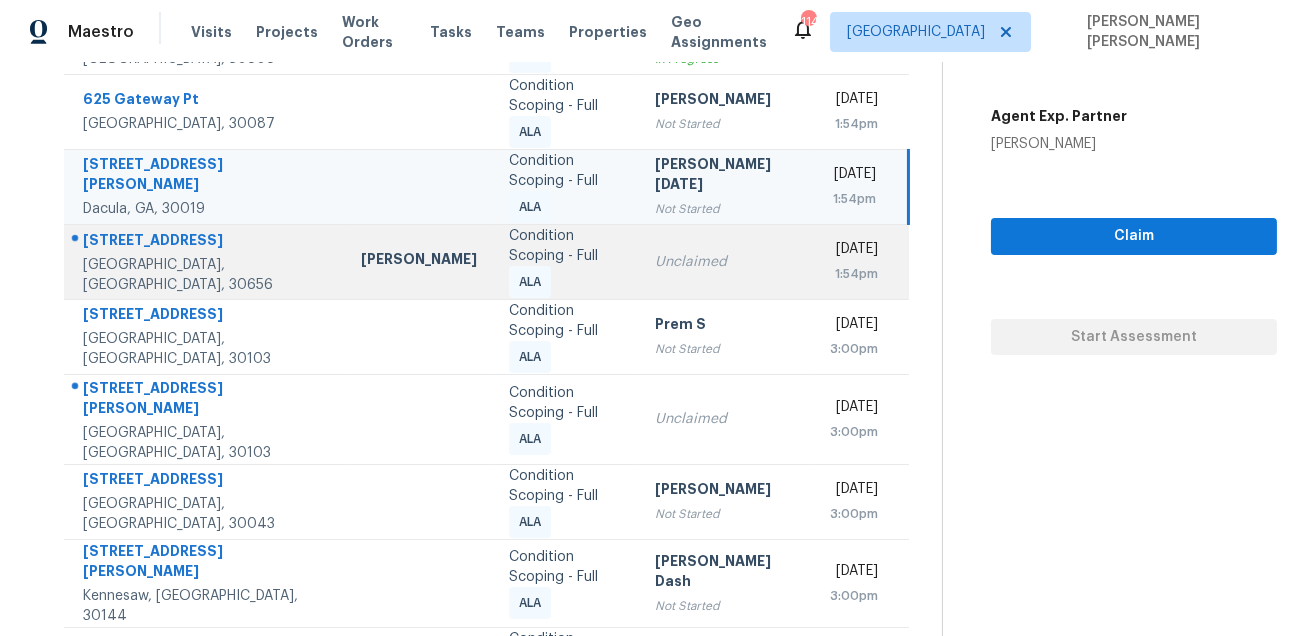 click on "1245 Alcovy Bluff Dr" at bounding box center [206, 242] 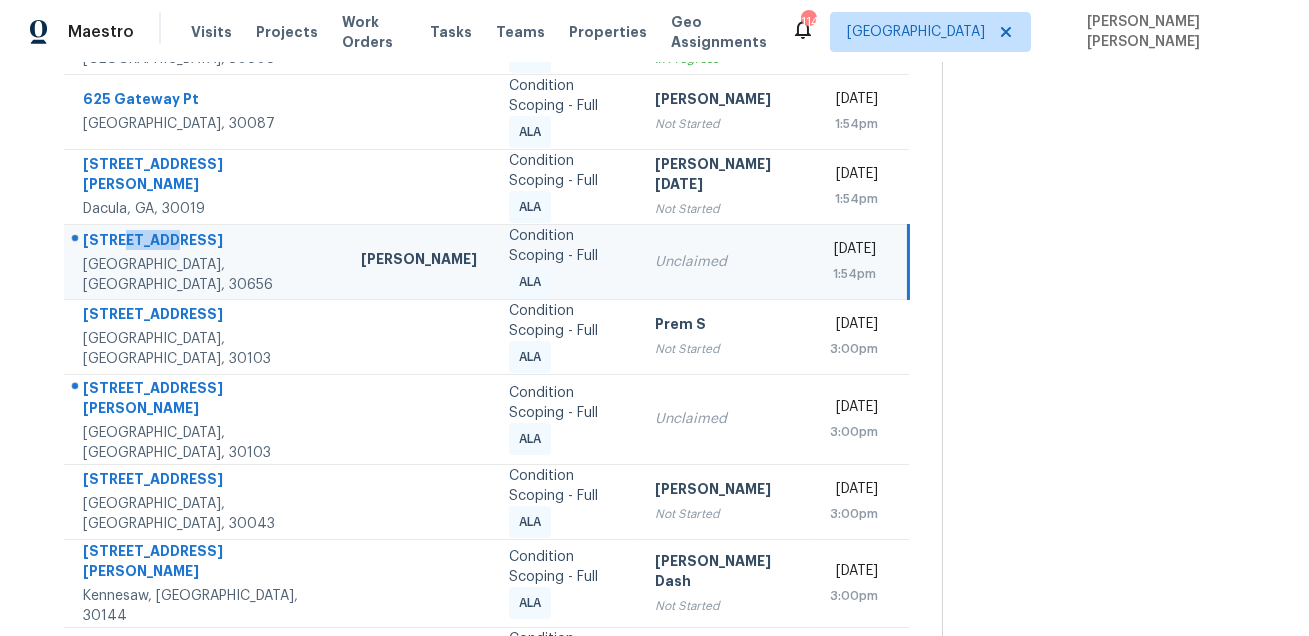 click on "1245 Alcovy Bluff Dr" at bounding box center (206, 242) 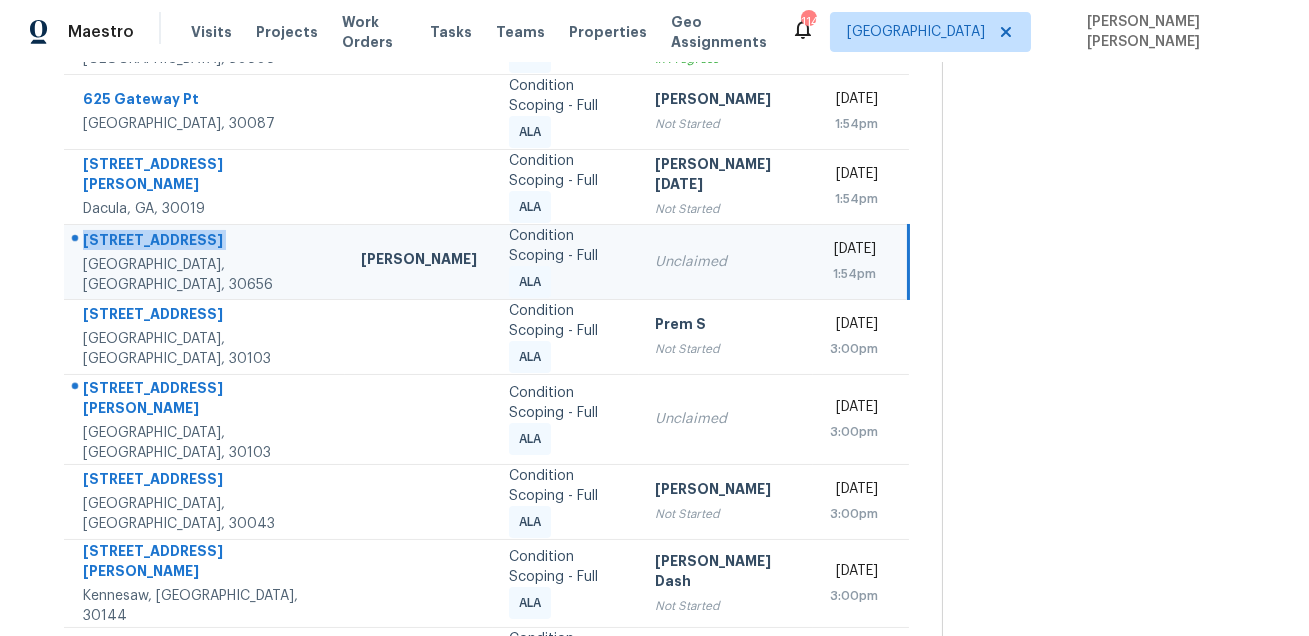 copy on "1245 Alcovy Bluff Dr" 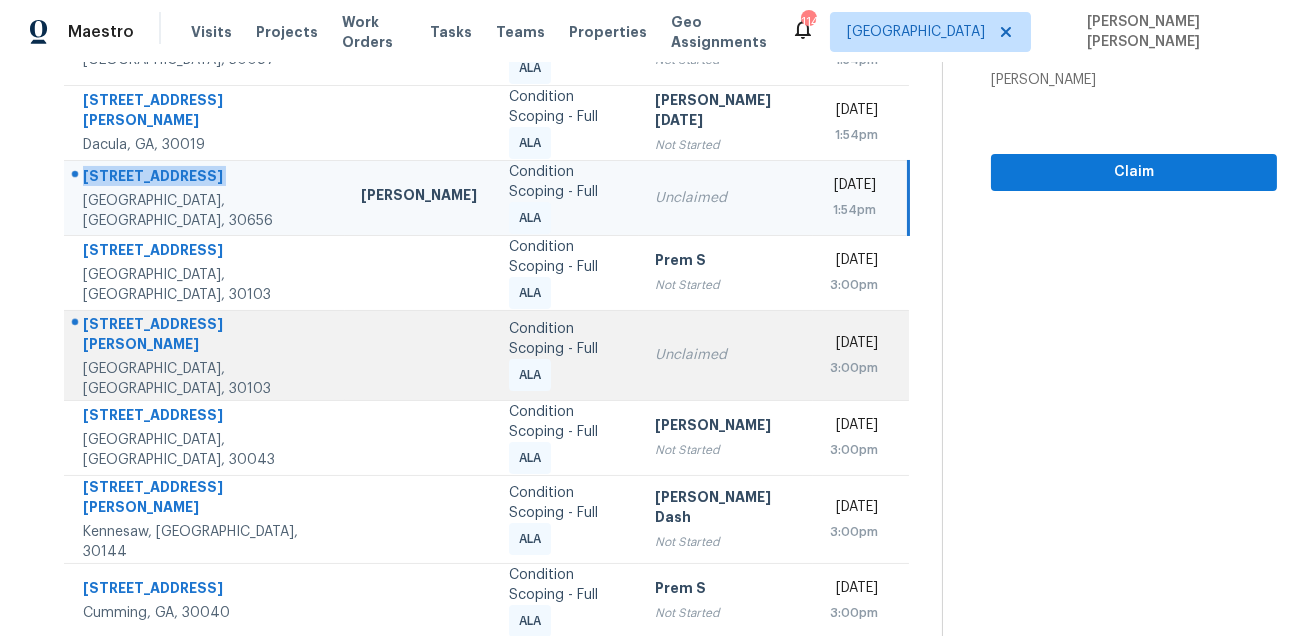 scroll, scrollTop: 396, scrollLeft: 0, axis: vertical 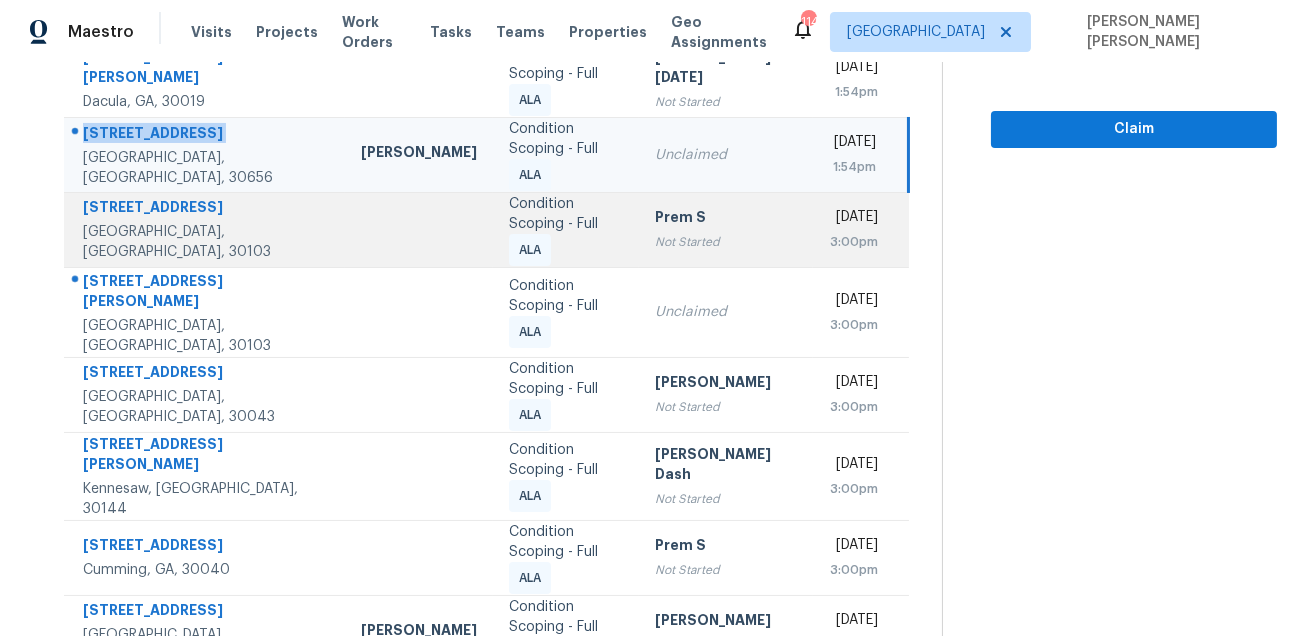 click on "311 S Main St" at bounding box center (206, 209) 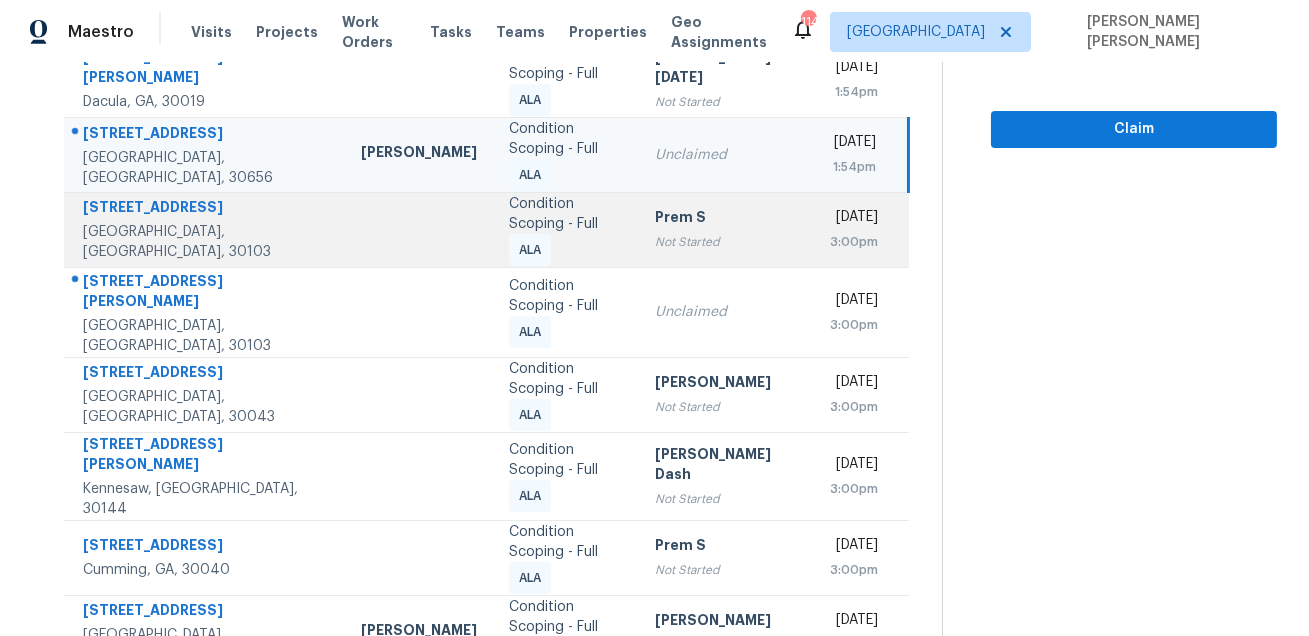 click on "311 S Main St" at bounding box center [206, 209] 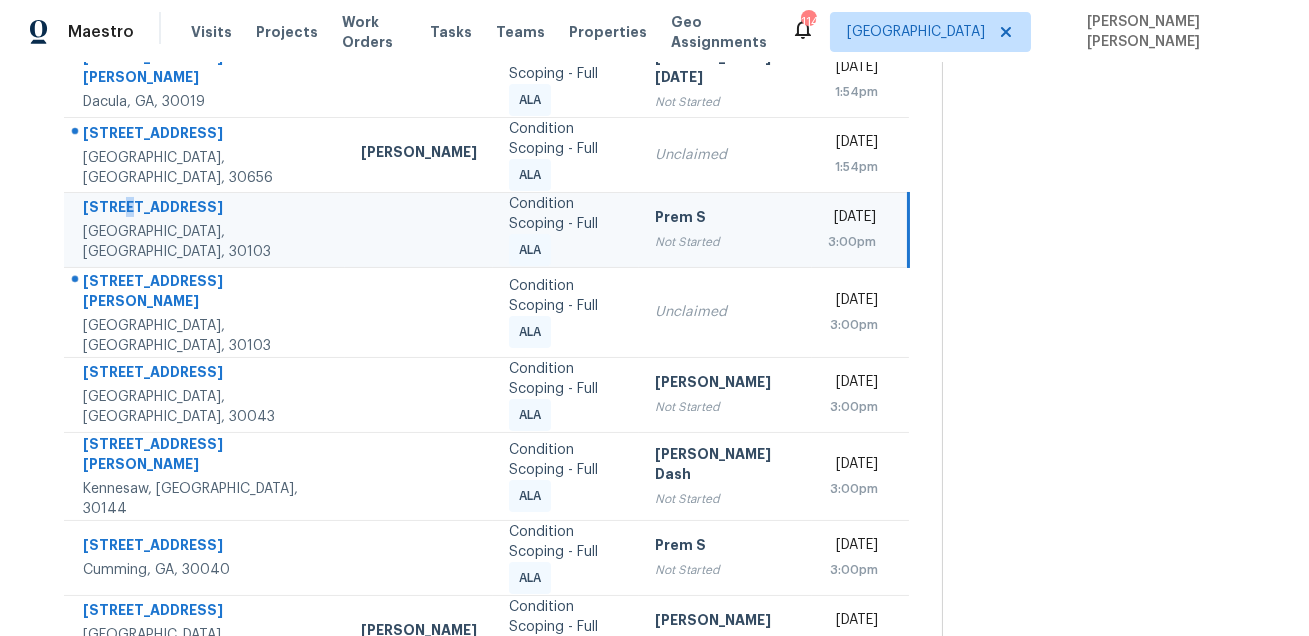 click on "311 S Main St" at bounding box center (206, 209) 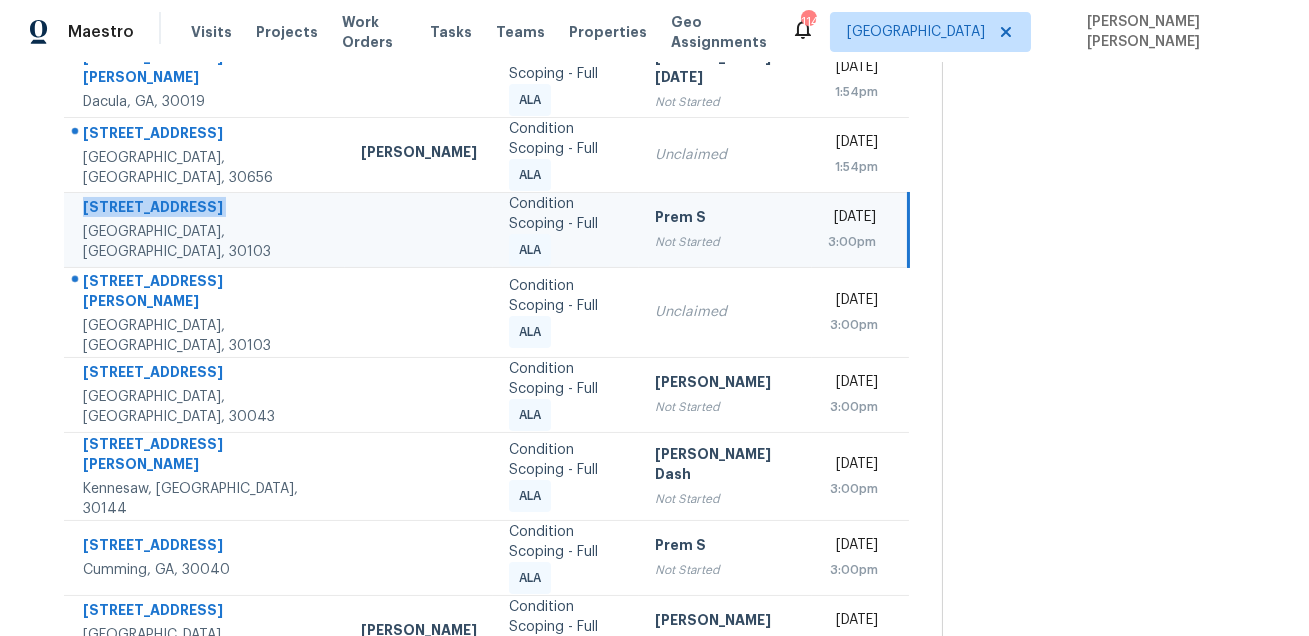copy on "311 S Main St" 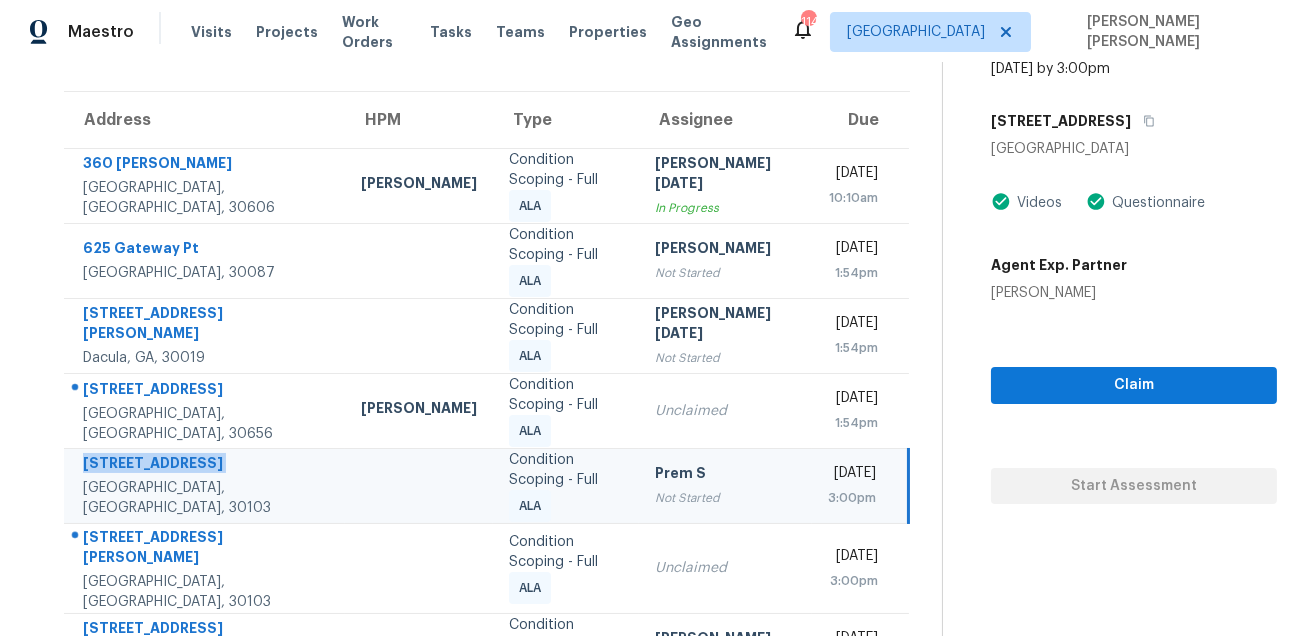 scroll, scrollTop: 120, scrollLeft: 0, axis: vertical 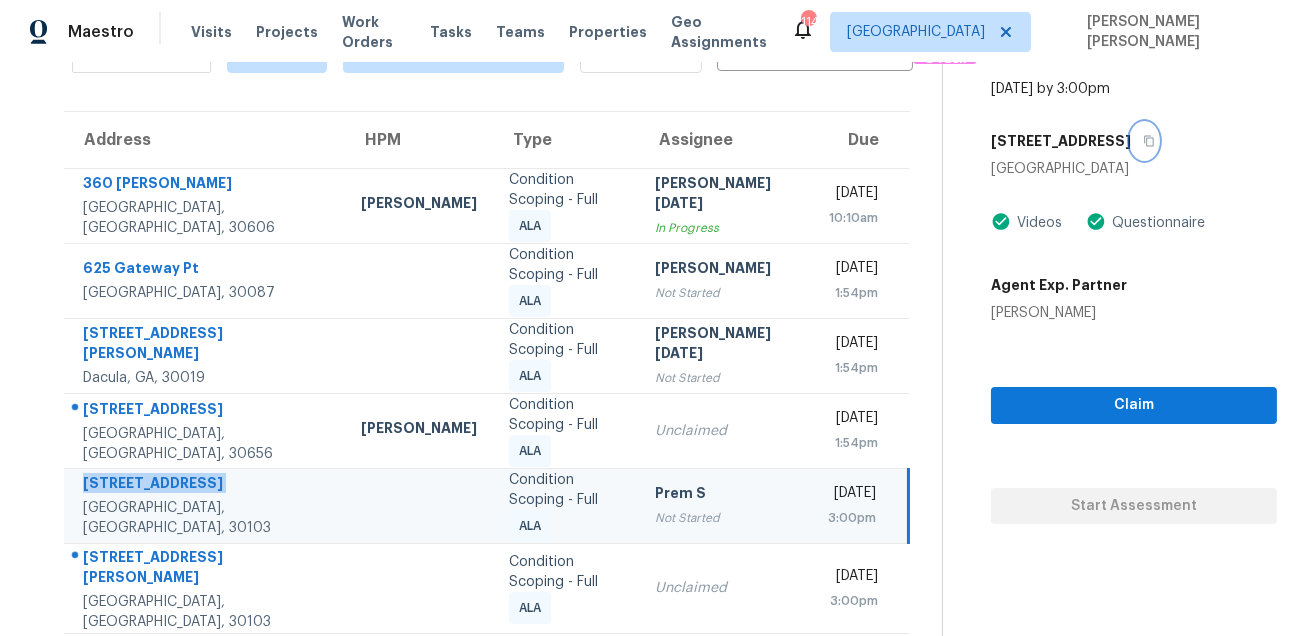 click 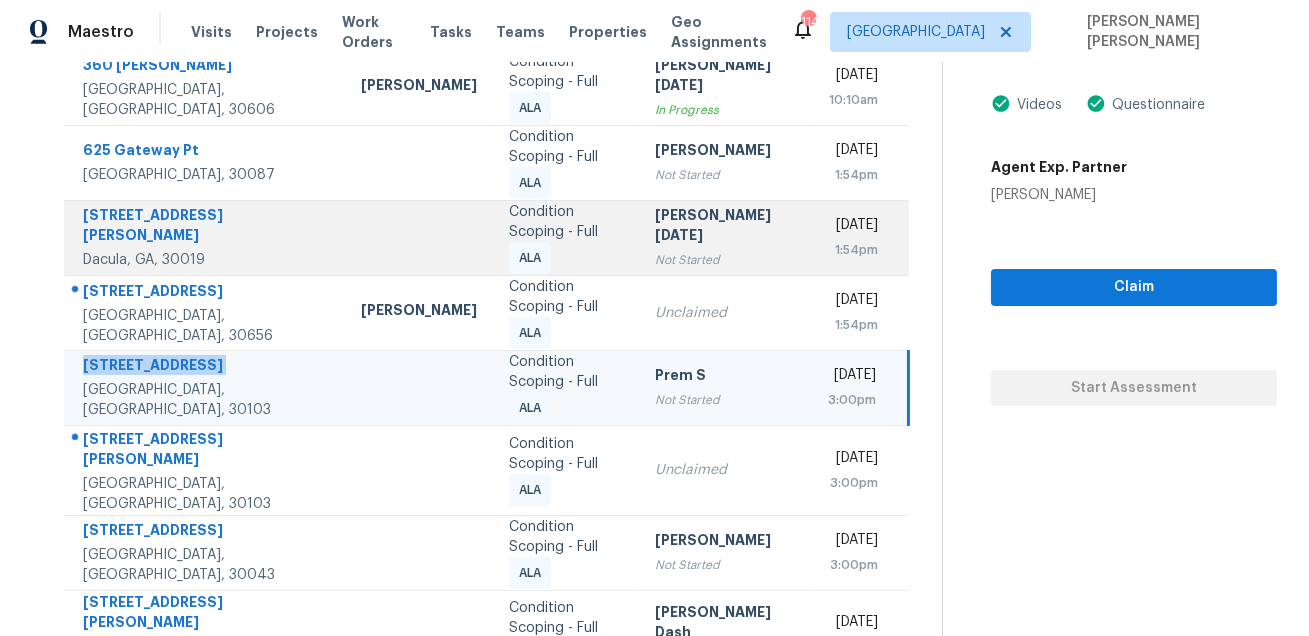 scroll, scrollTop: 453, scrollLeft: 0, axis: vertical 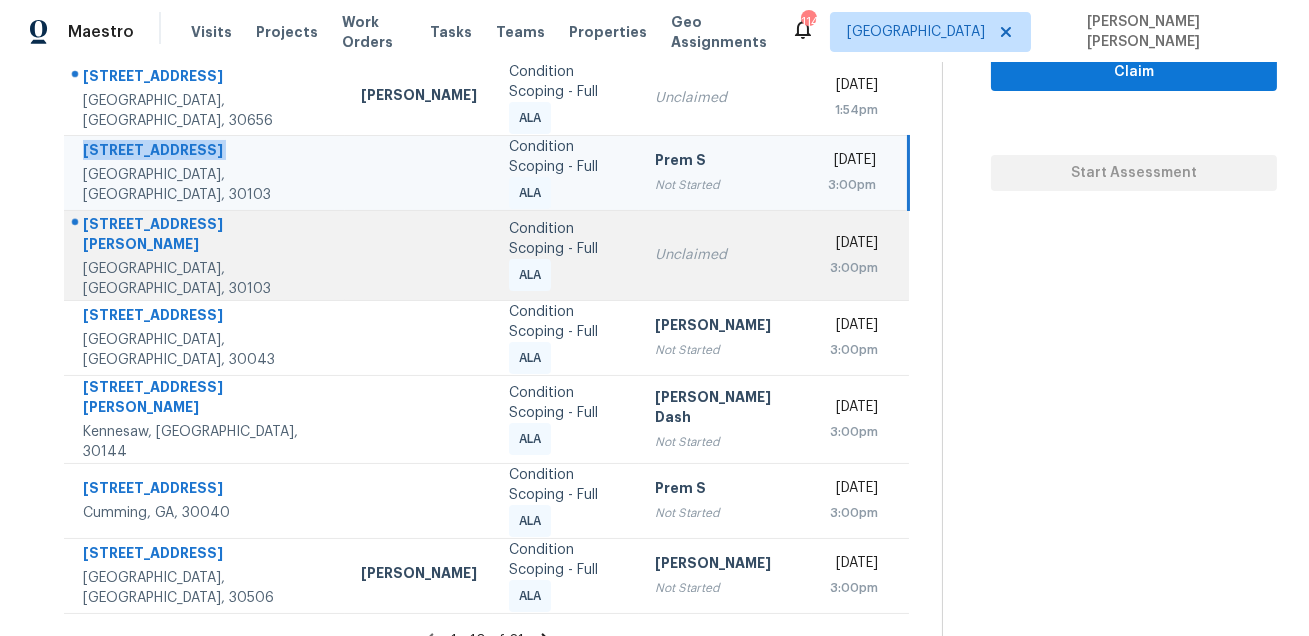 click on "47 Thacker Trl" at bounding box center (206, 236) 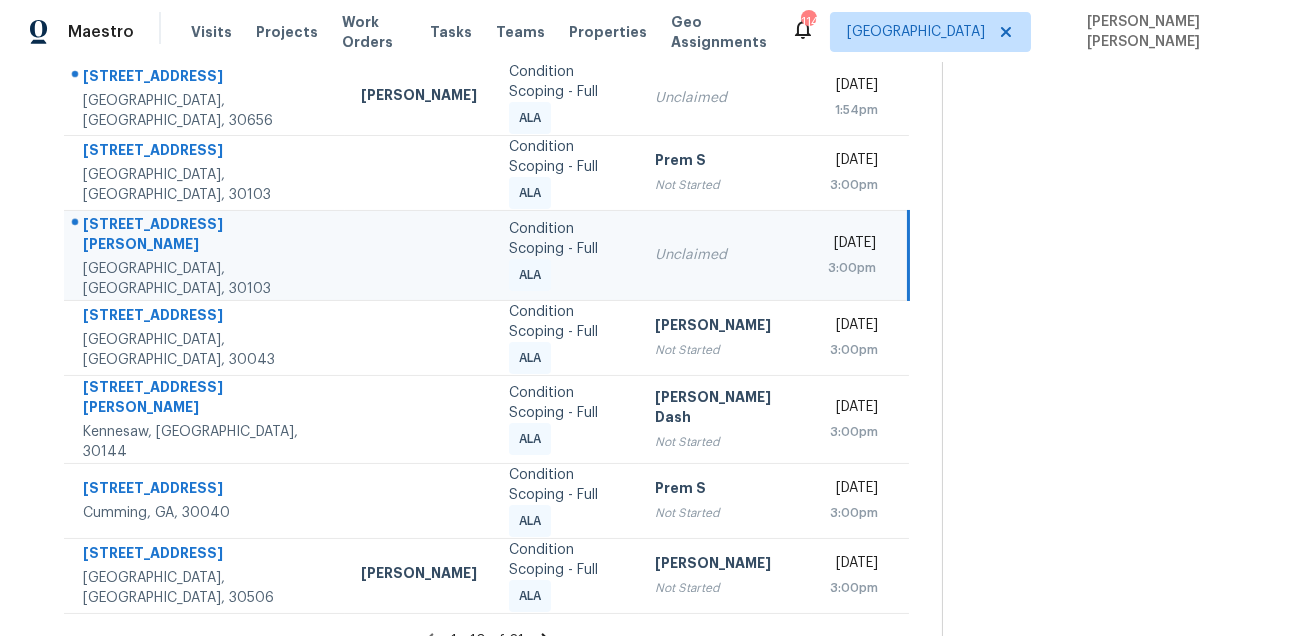 click on "47 Thacker Trl" at bounding box center [206, 236] 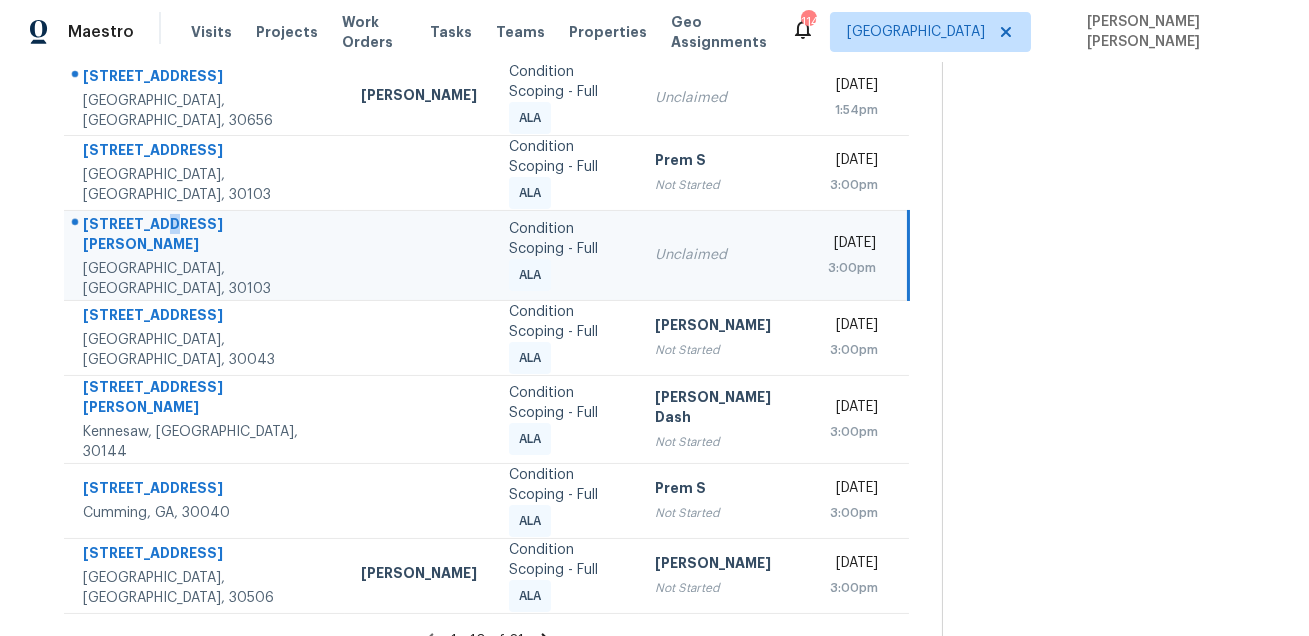 click on "47 Thacker Trl" at bounding box center (206, 236) 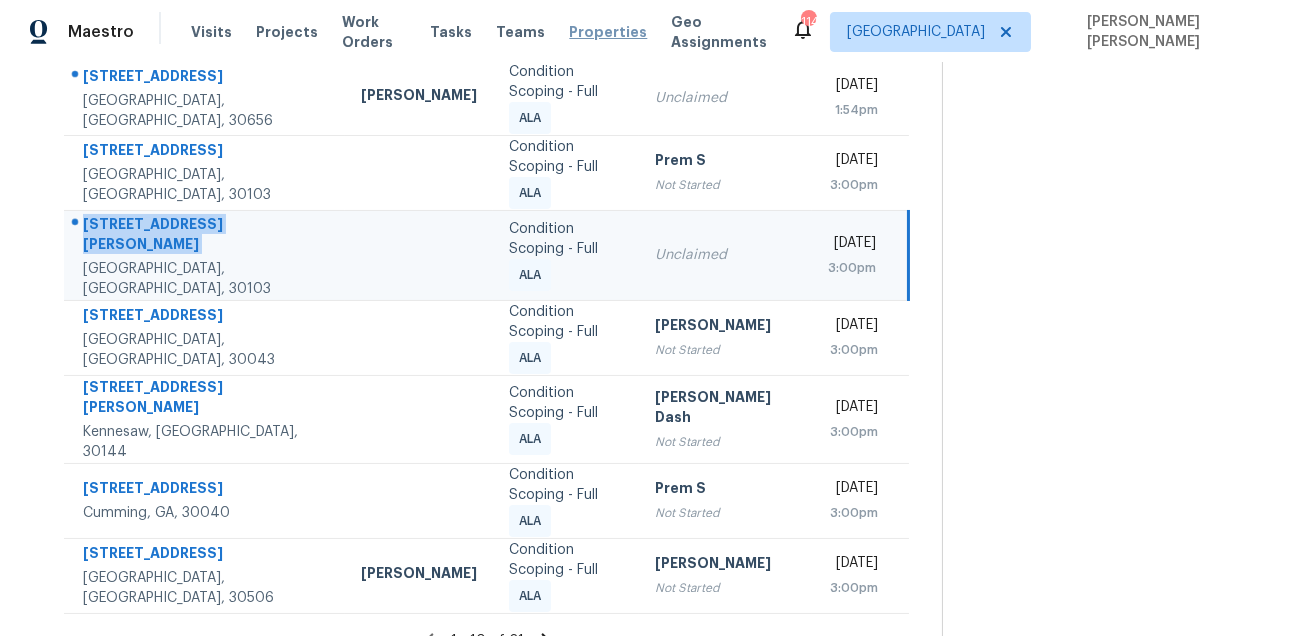 copy on "47 Thacker Trl" 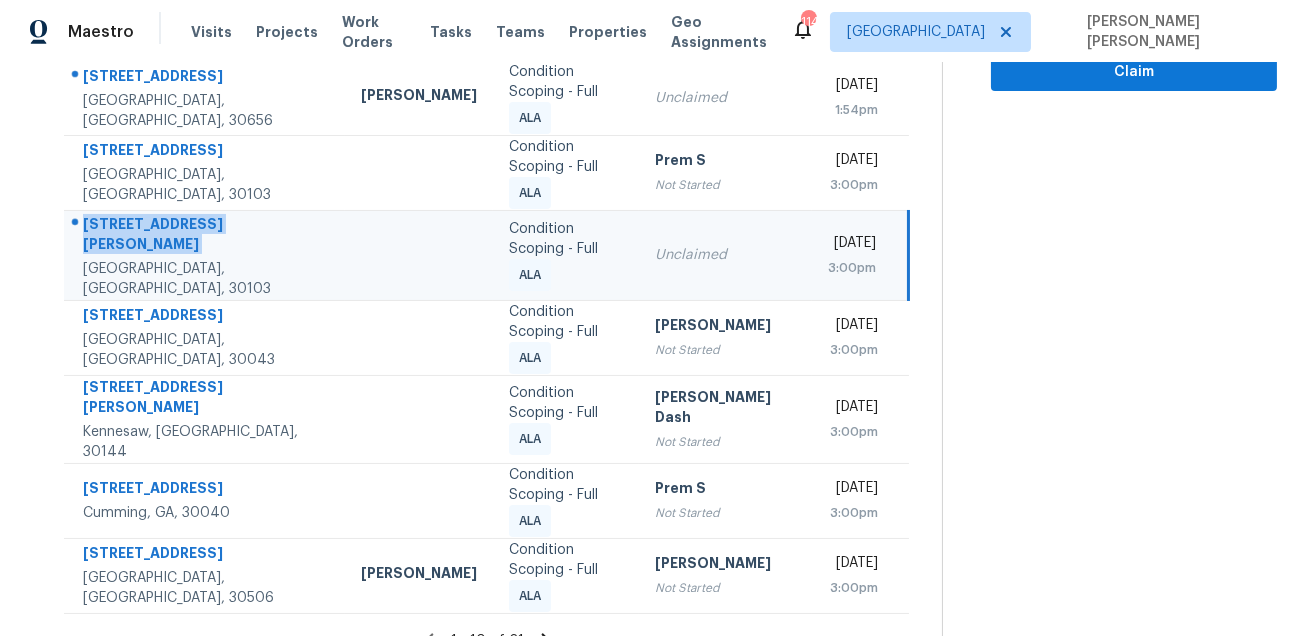 click on "[DATE]" at bounding box center [852, 245] 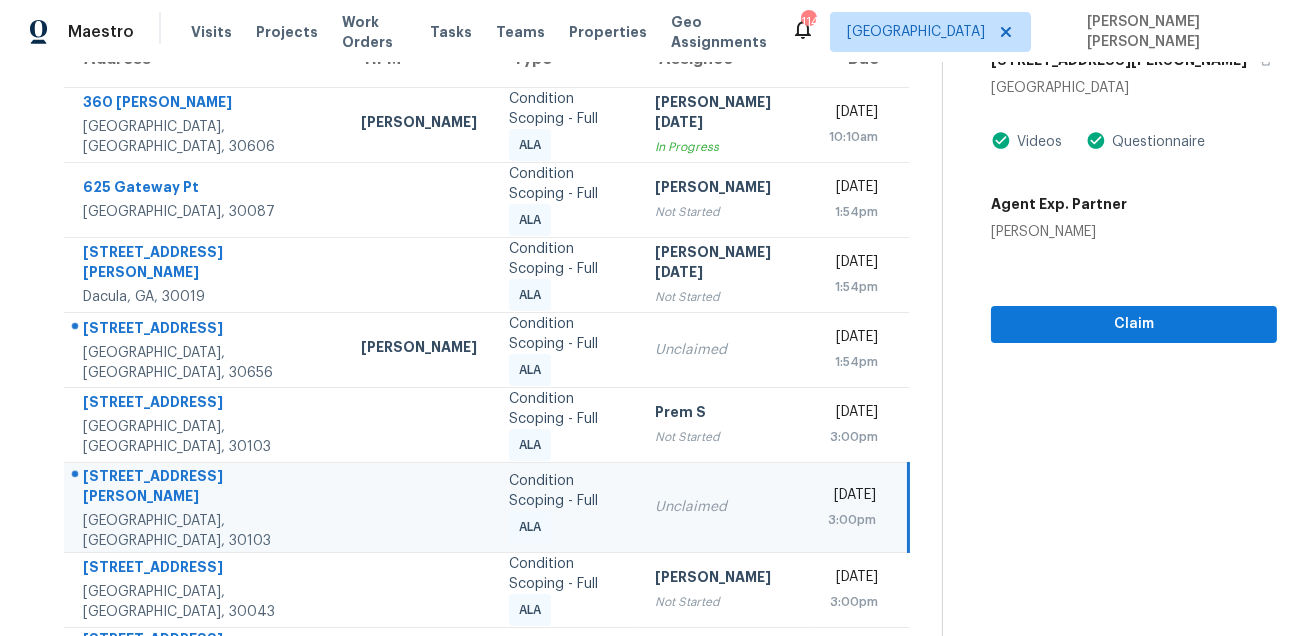 scroll, scrollTop: 163, scrollLeft: 0, axis: vertical 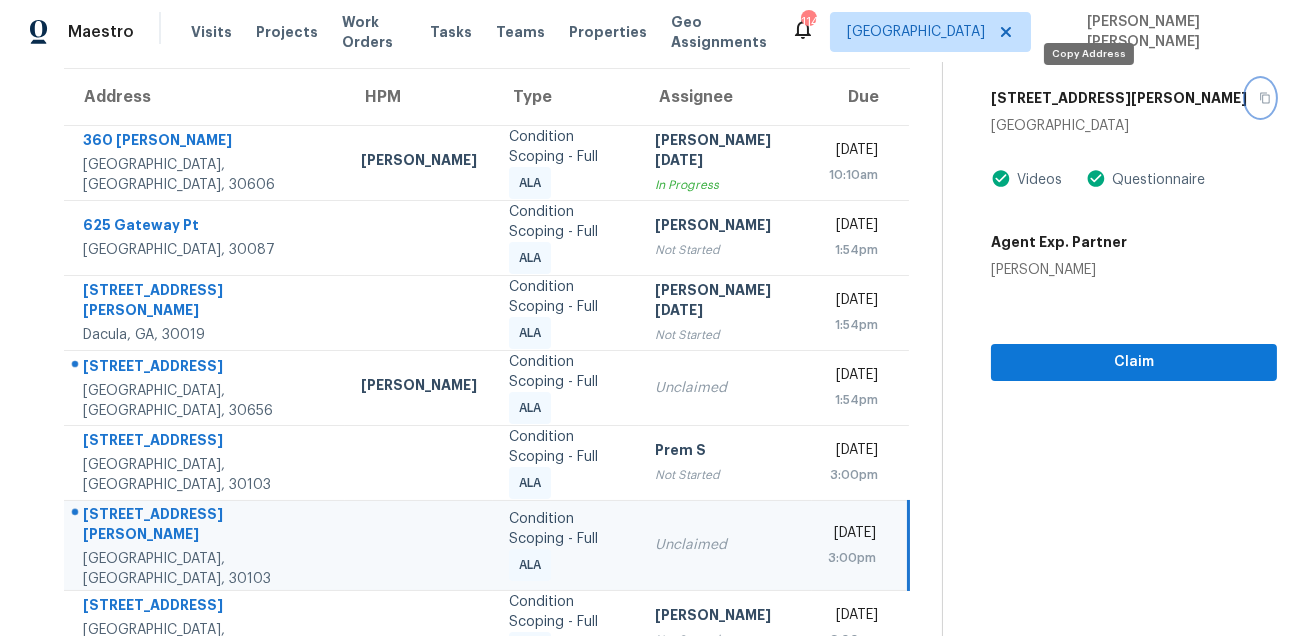 click at bounding box center [1260, 98] 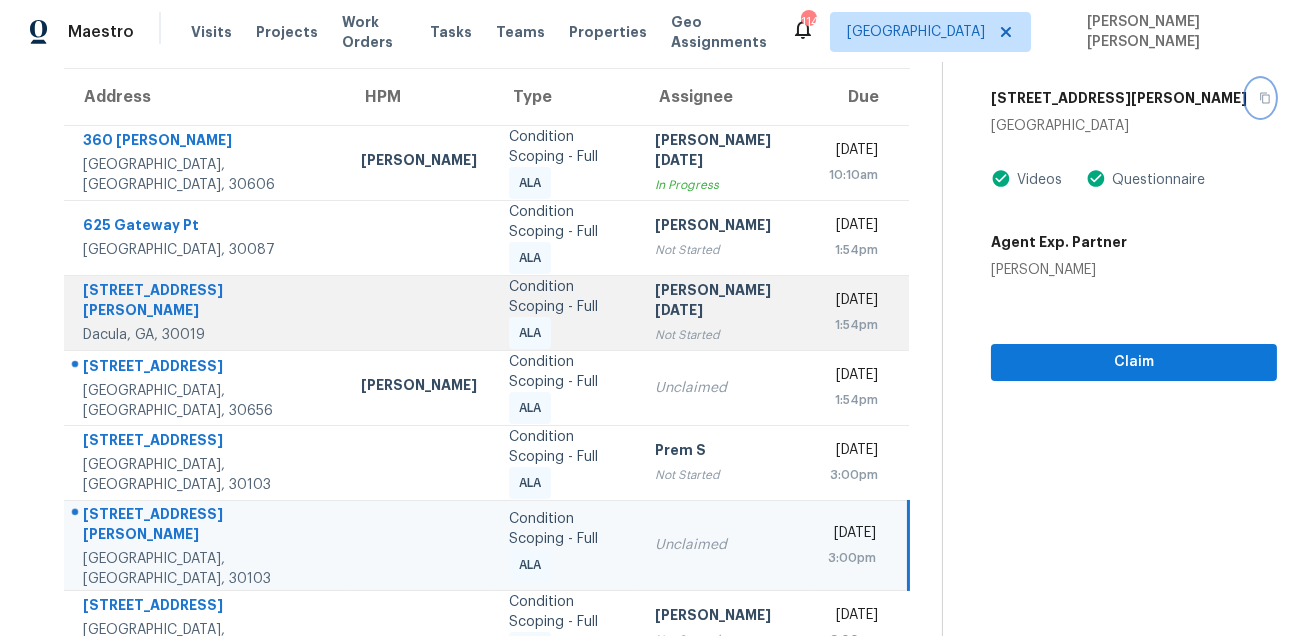 scroll, scrollTop: 453, scrollLeft: 0, axis: vertical 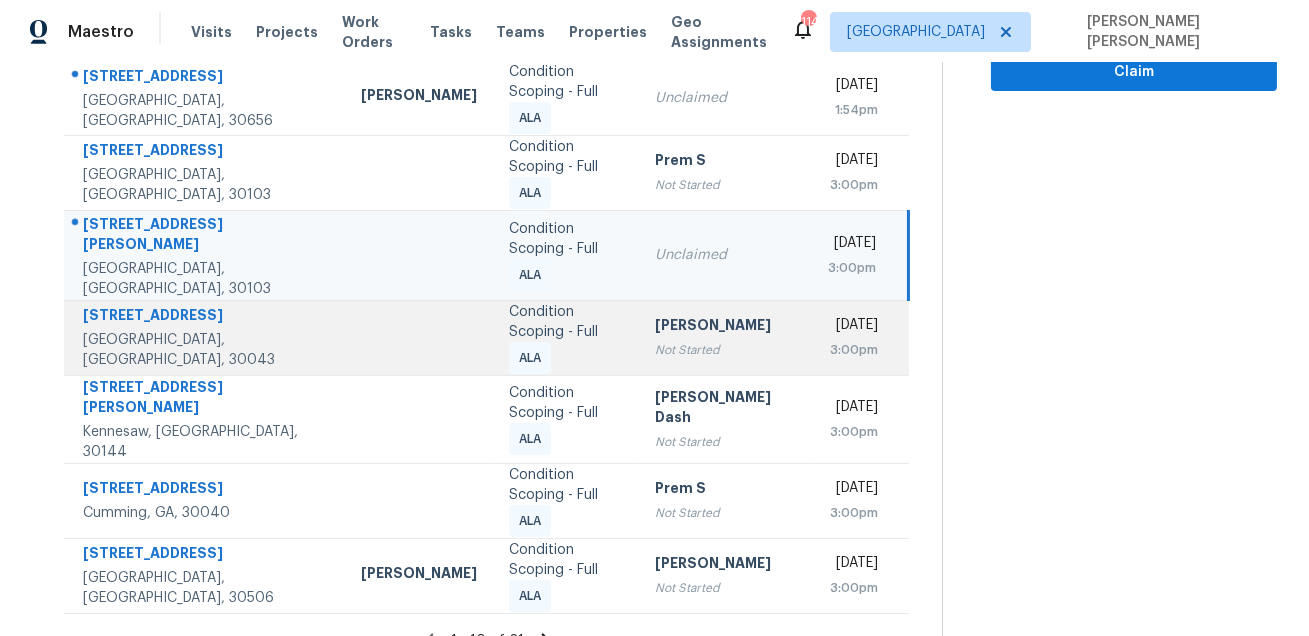 click on "801 Old Peachtree Rd NW Unit 56" at bounding box center [206, 317] 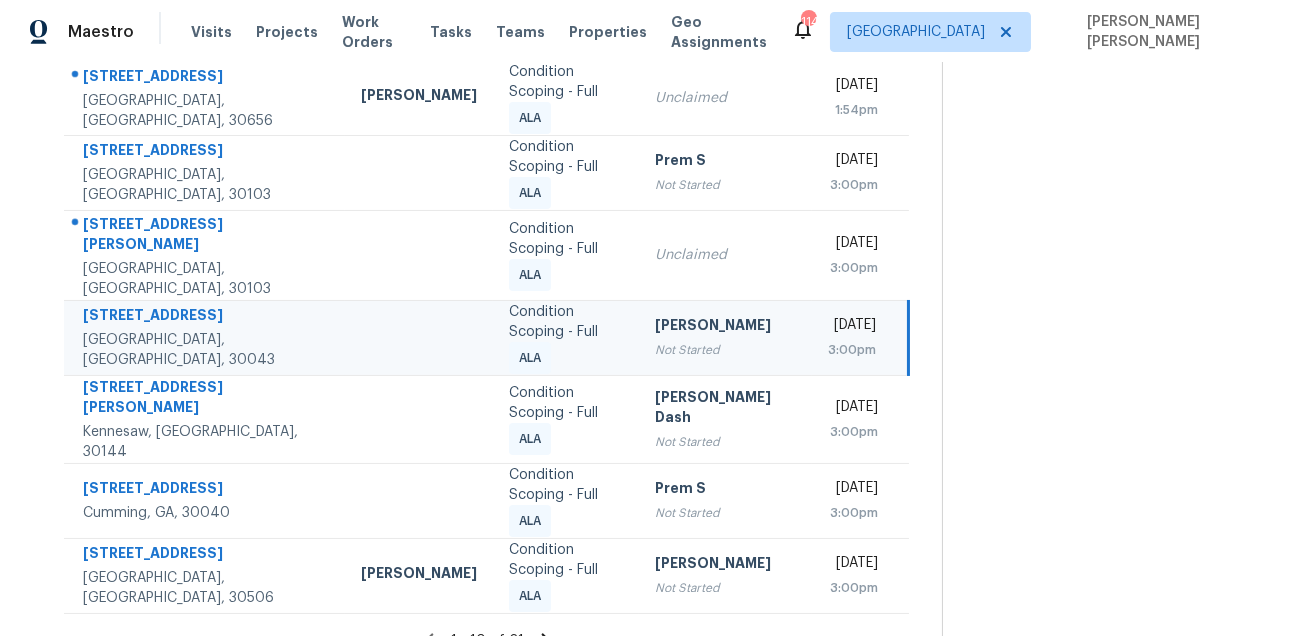 click on "801 Old Peachtree Rd NW Unit 56" at bounding box center [206, 317] 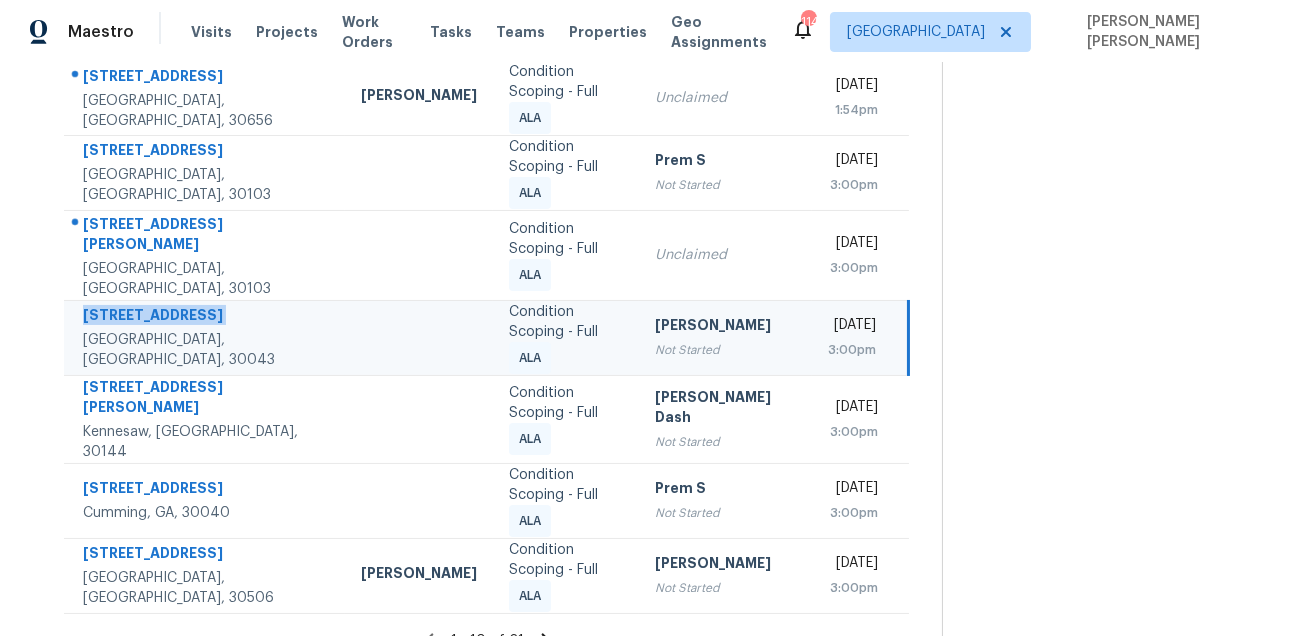 copy on "801 Old Peachtree Rd NW Unit 56" 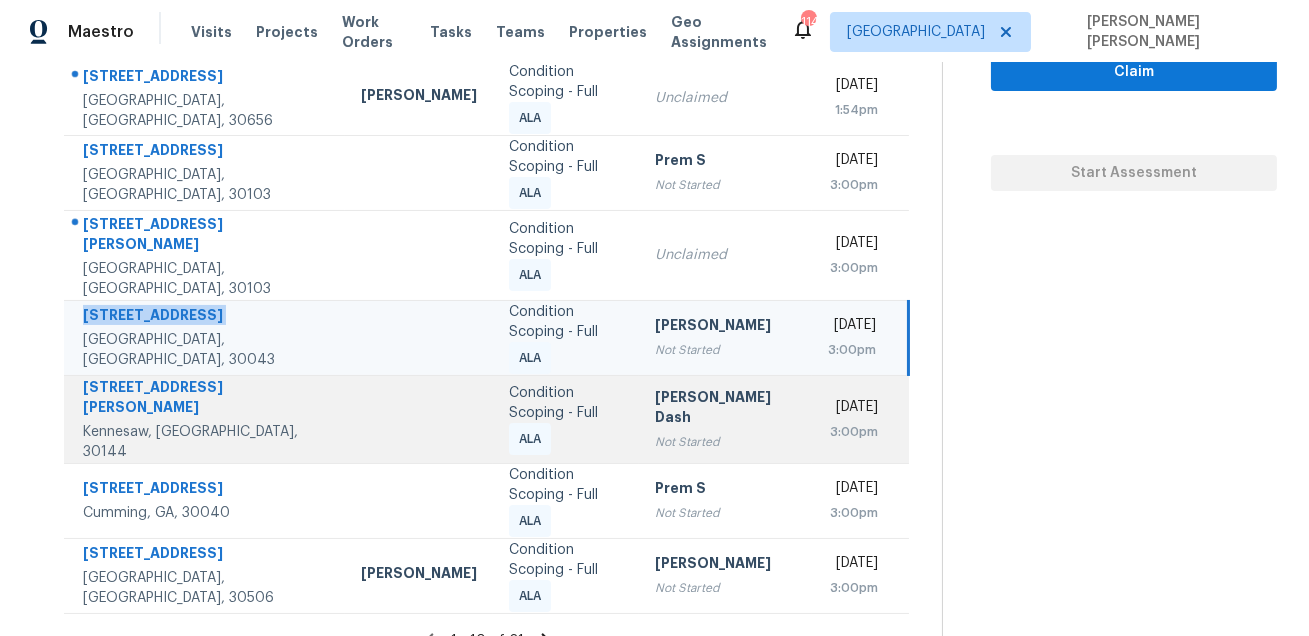 click on "252 Shiloh Hills Dr NW" at bounding box center [206, 399] 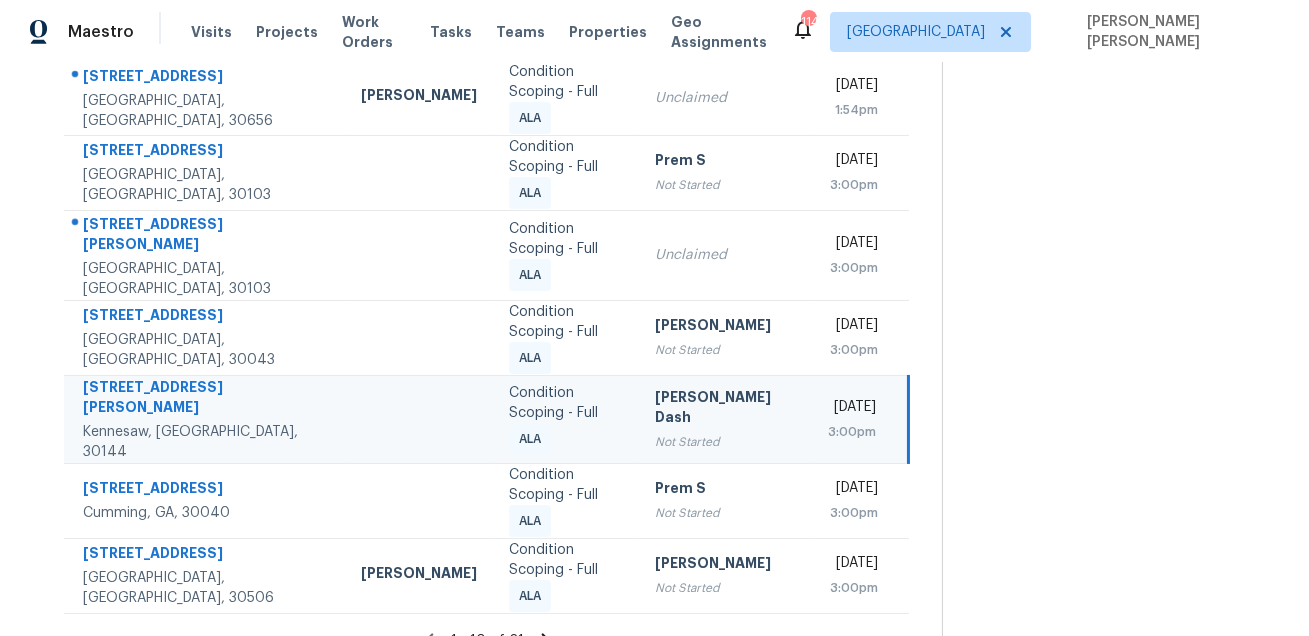 click on "252 Shiloh Hills Dr NW" at bounding box center (206, 399) 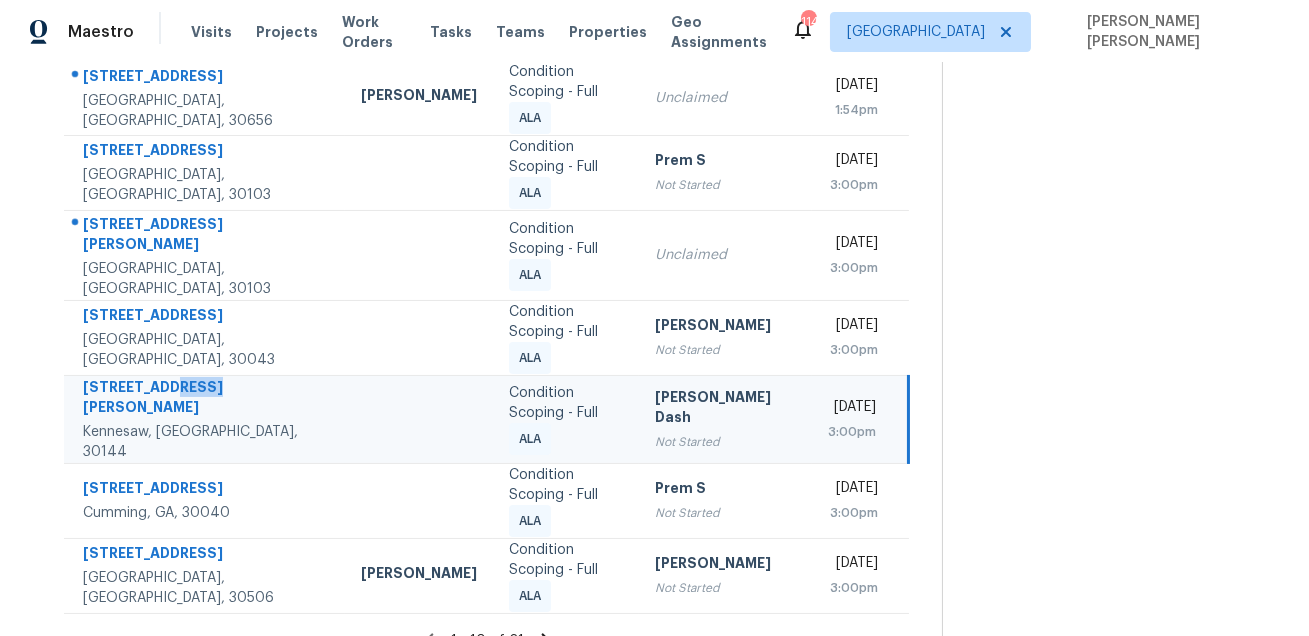 click on "252 Shiloh Hills Dr NW" at bounding box center (206, 399) 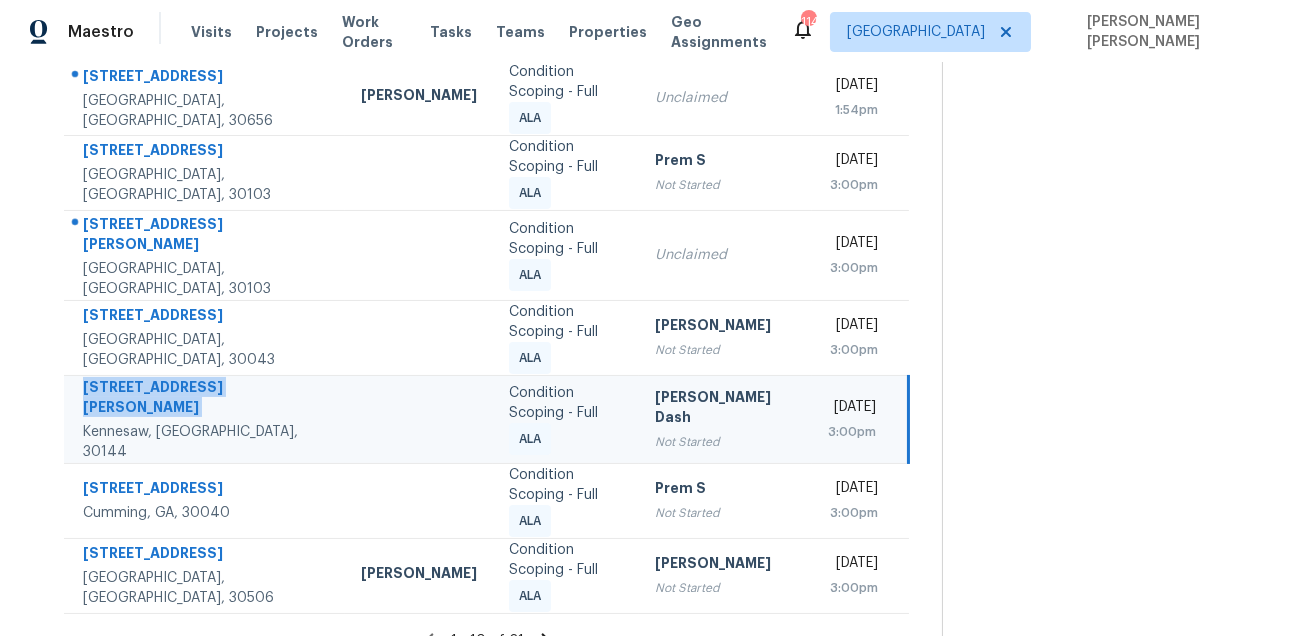 copy on "252 Shiloh Hills Dr NW" 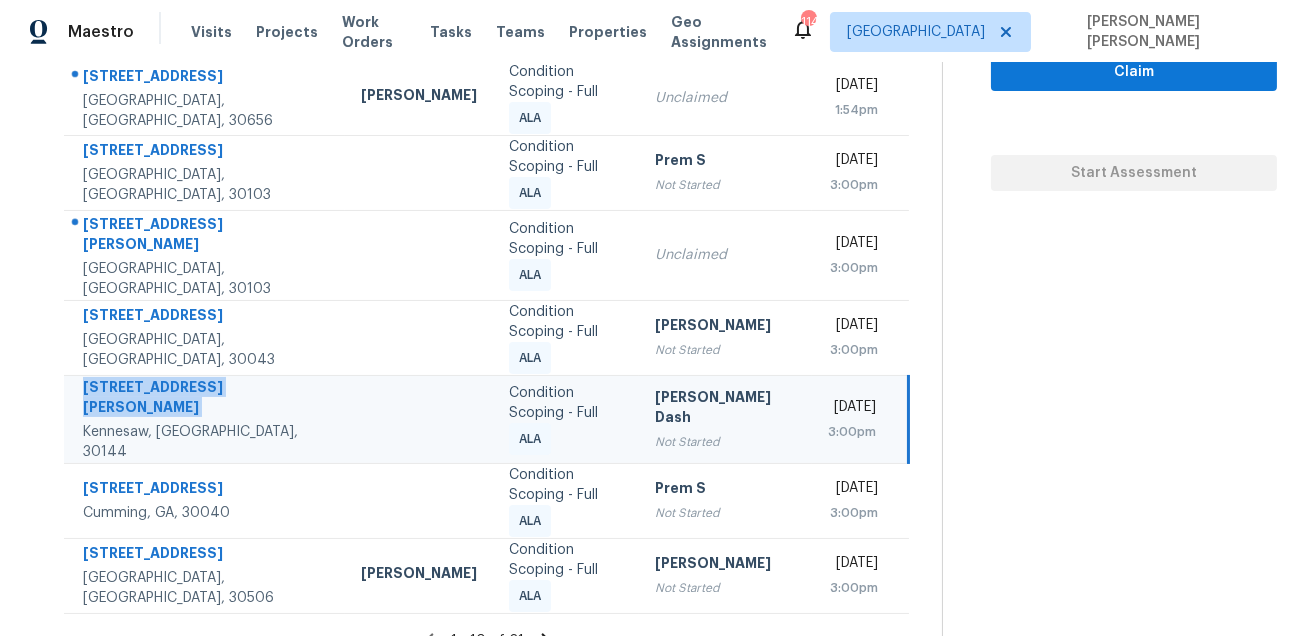 click on "[PERSON_NAME] Dash" at bounding box center (725, 409) 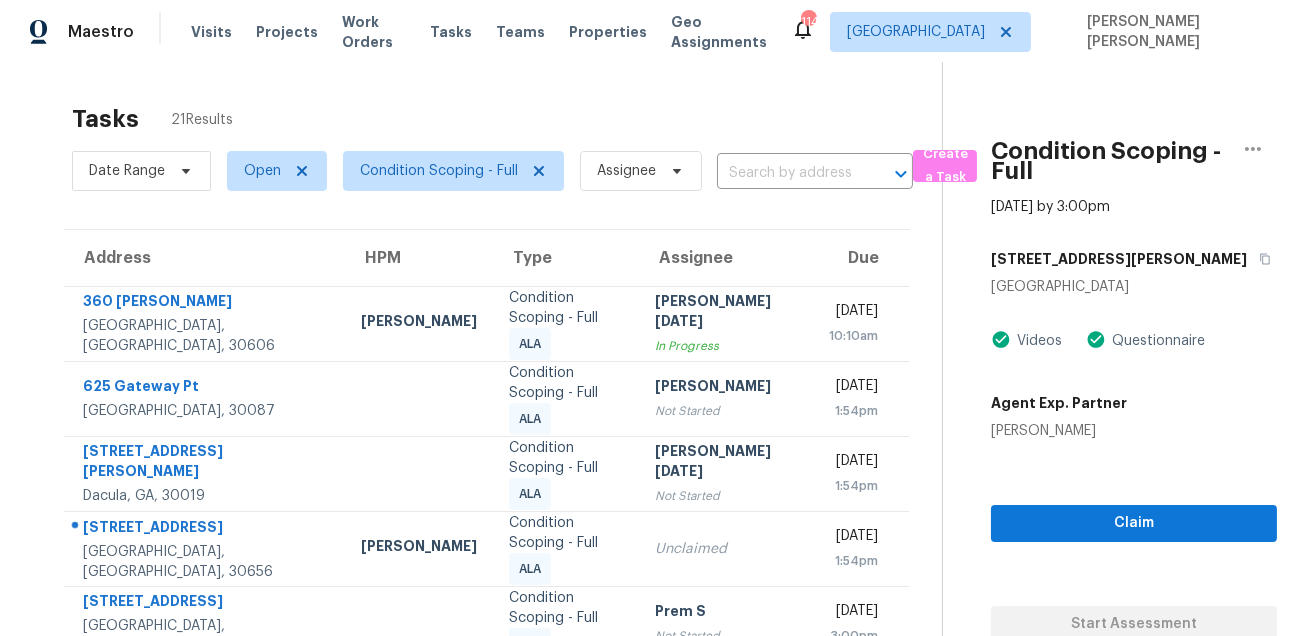 scroll, scrollTop: 0, scrollLeft: 0, axis: both 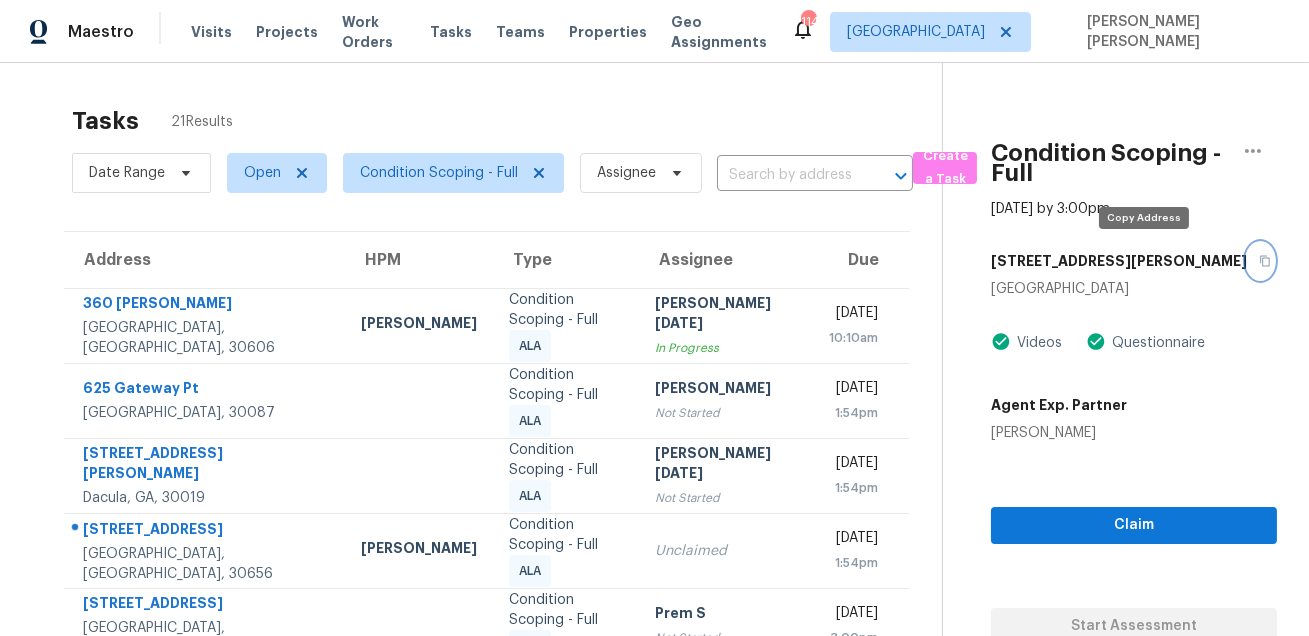 click 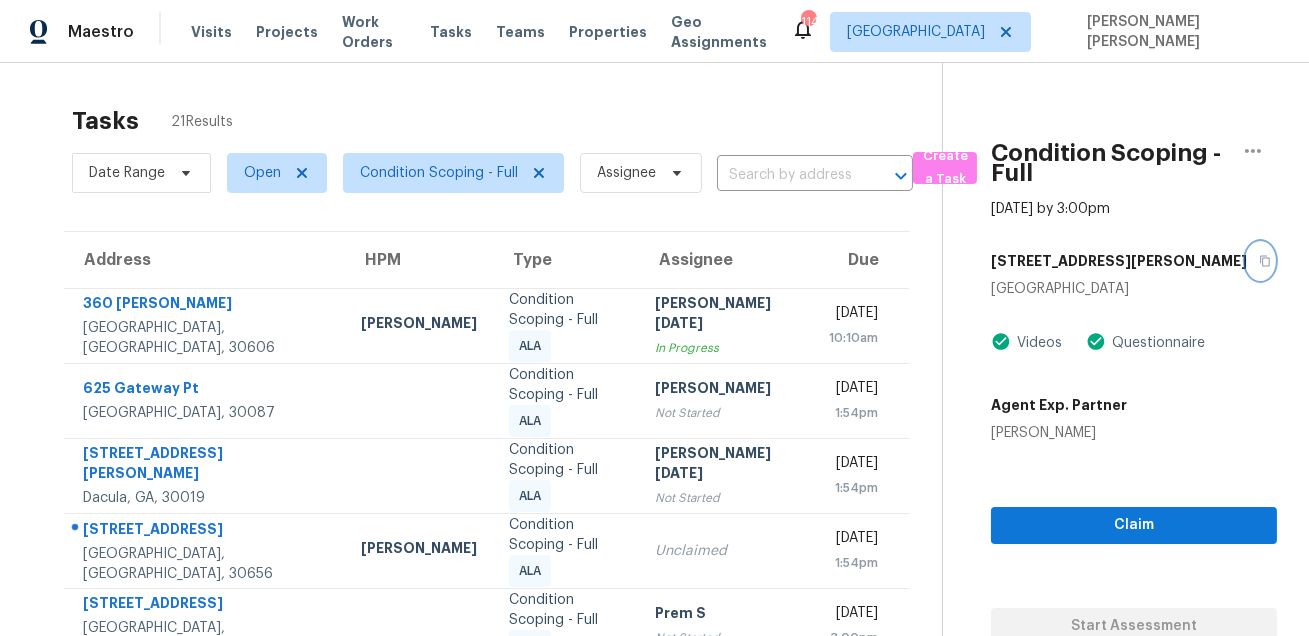 scroll, scrollTop: 453, scrollLeft: 0, axis: vertical 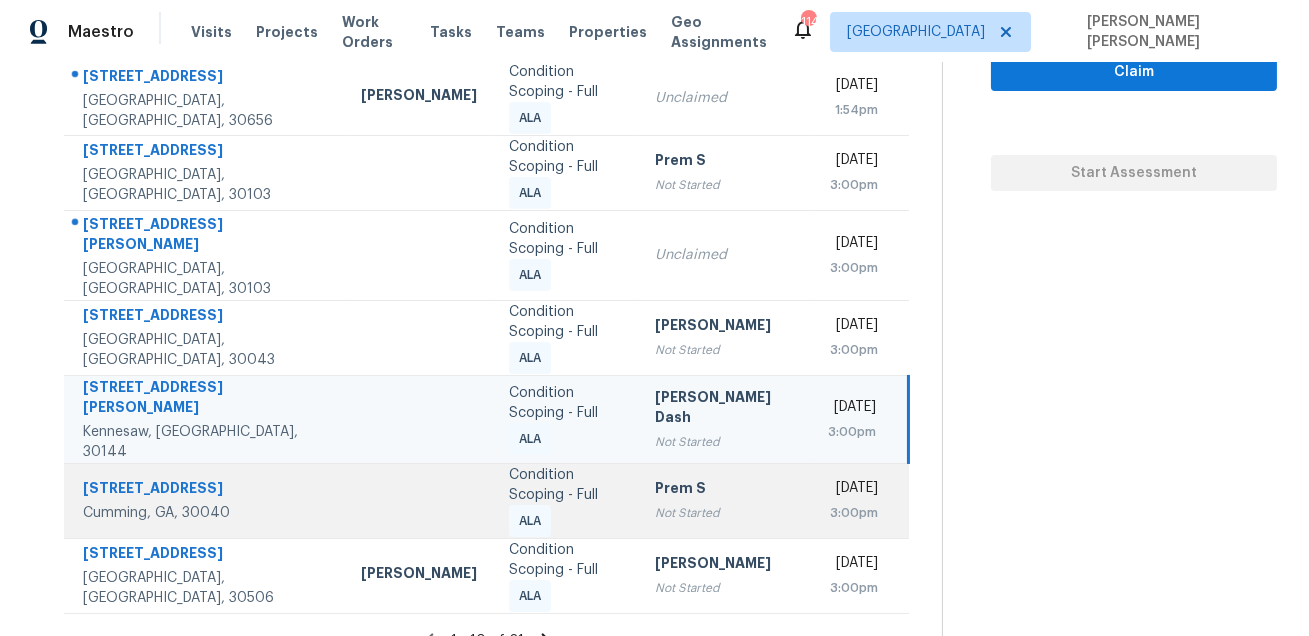 click on "5650 Vendelay Ln" at bounding box center (206, 490) 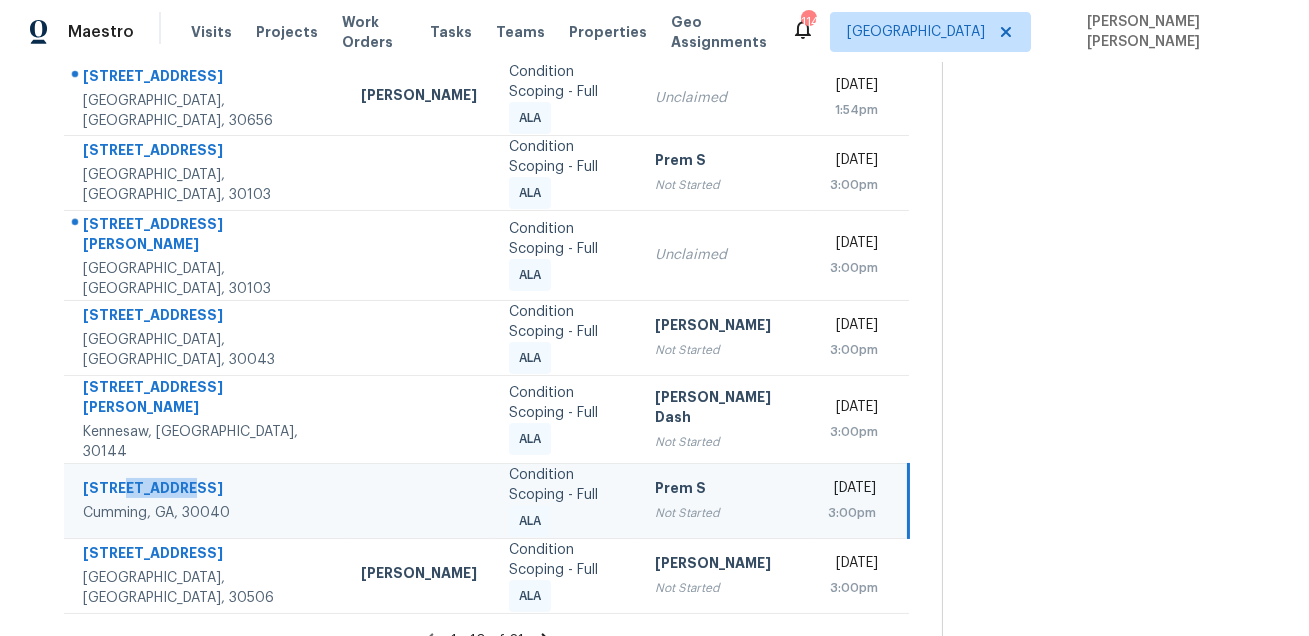 click on "5650 Vendelay Ln" at bounding box center [206, 490] 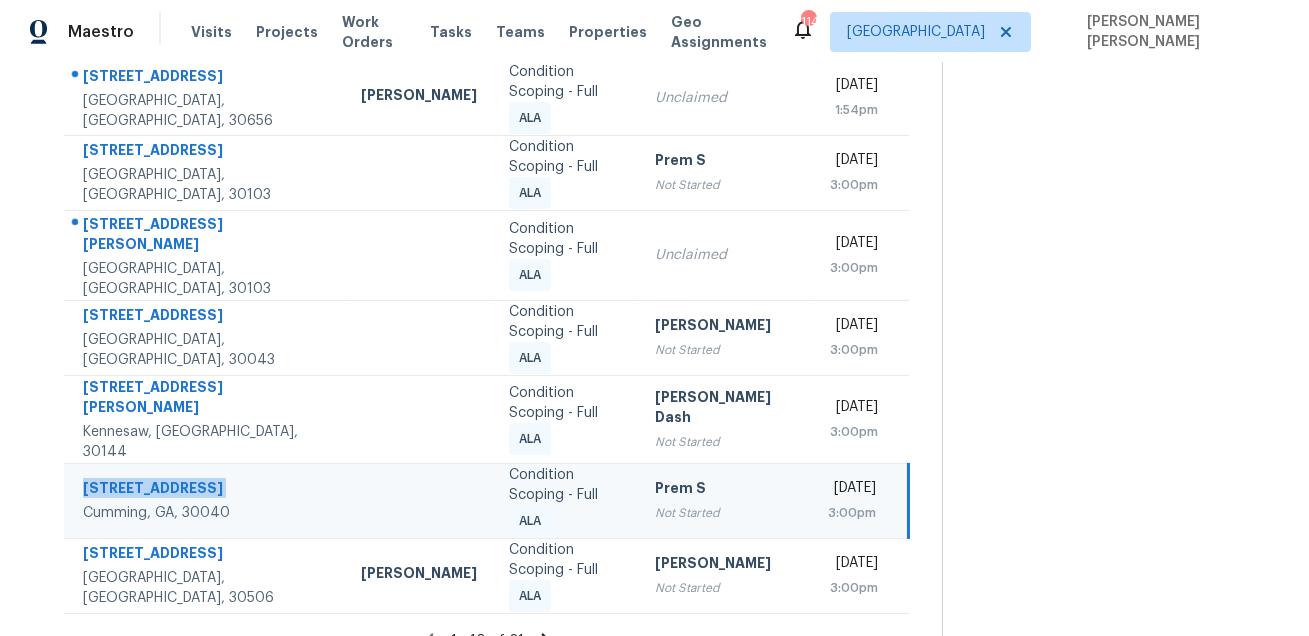 copy on "5650 Vendelay Ln" 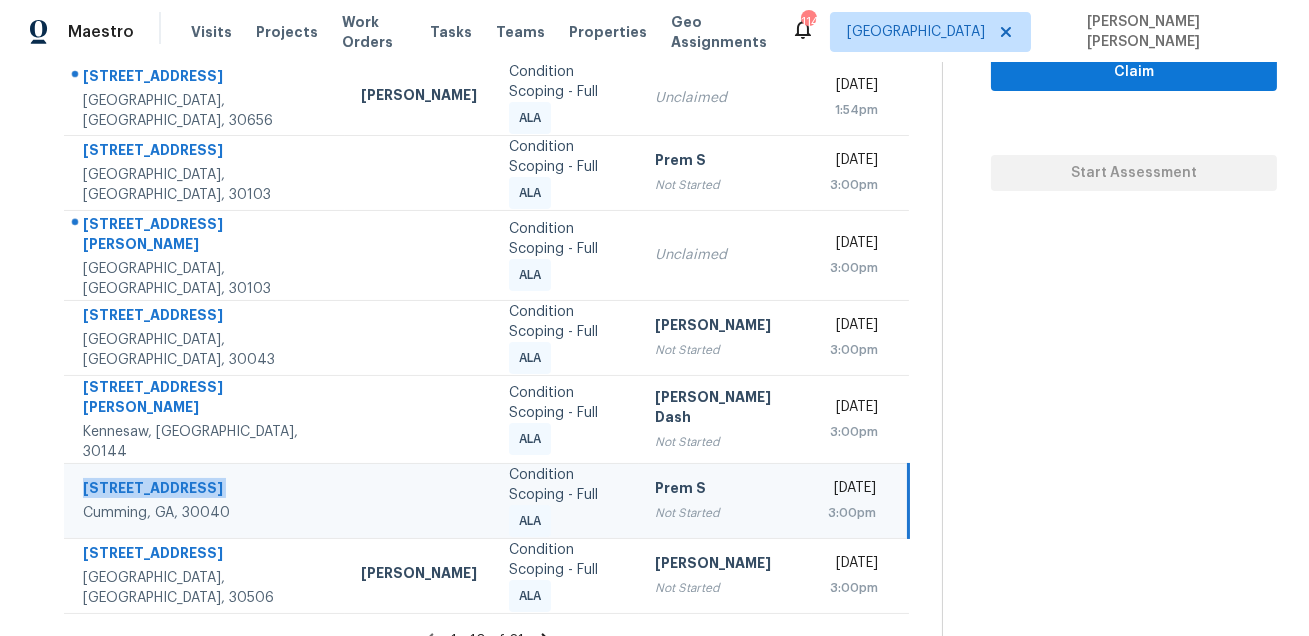 click on "Not Started" at bounding box center [725, 513] 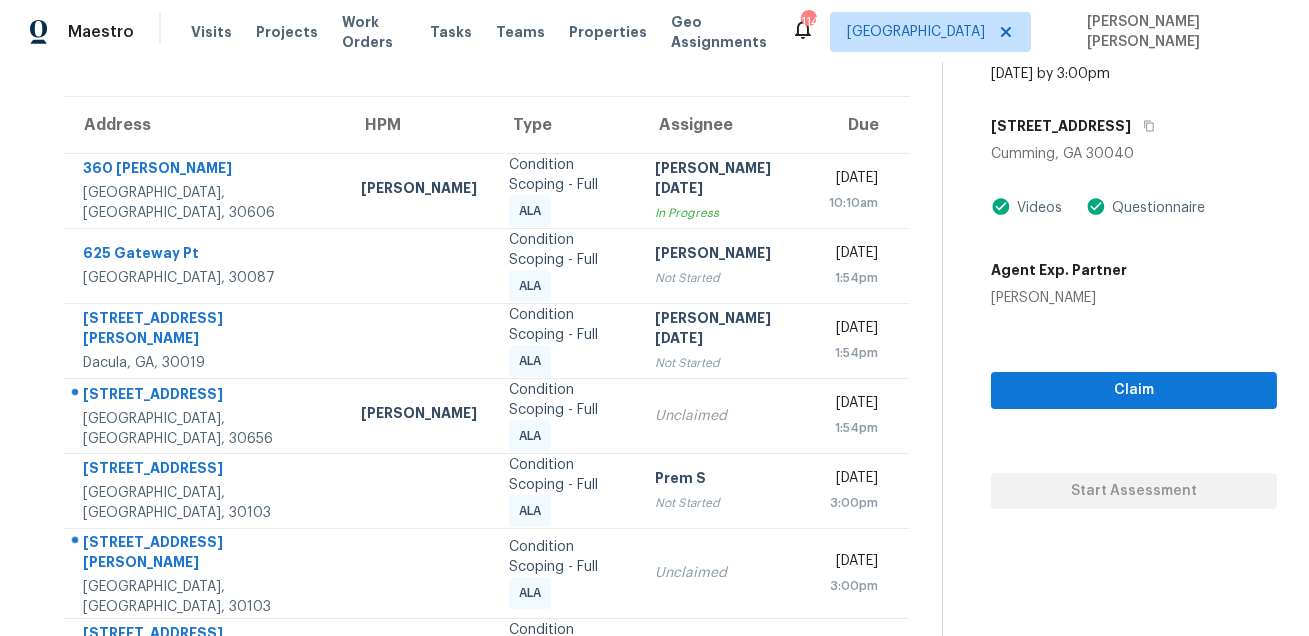 scroll, scrollTop: 63, scrollLeft: 0, axis: vertical 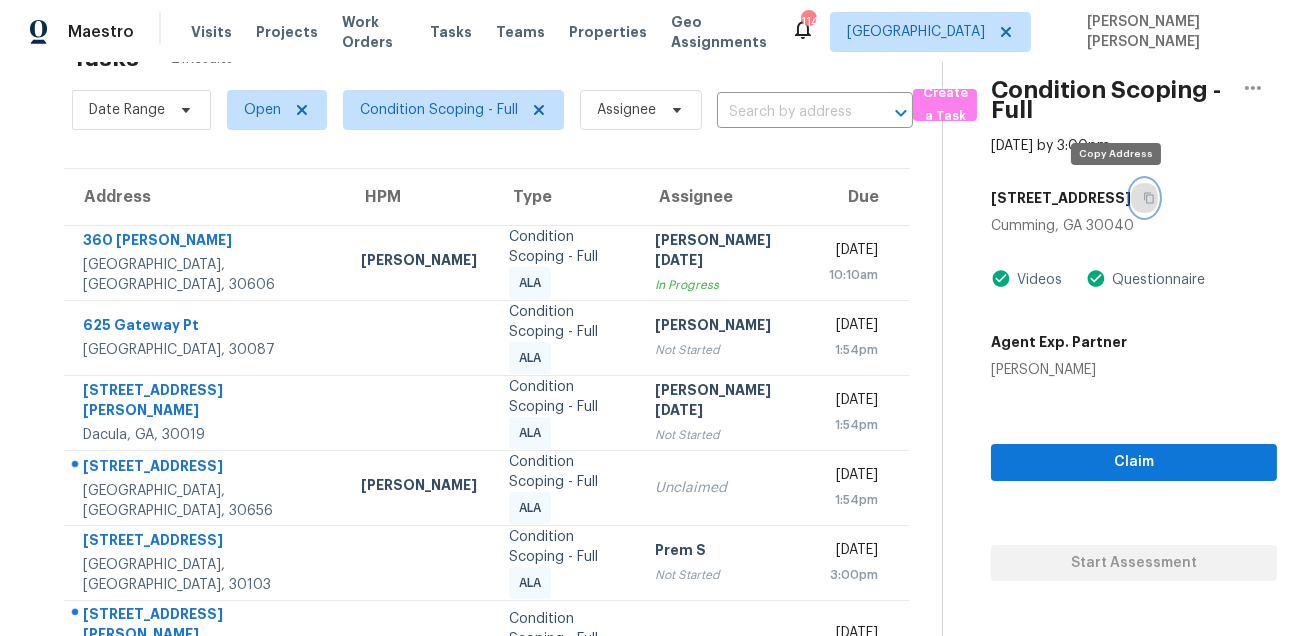 click at bounding box center (1144, 198) 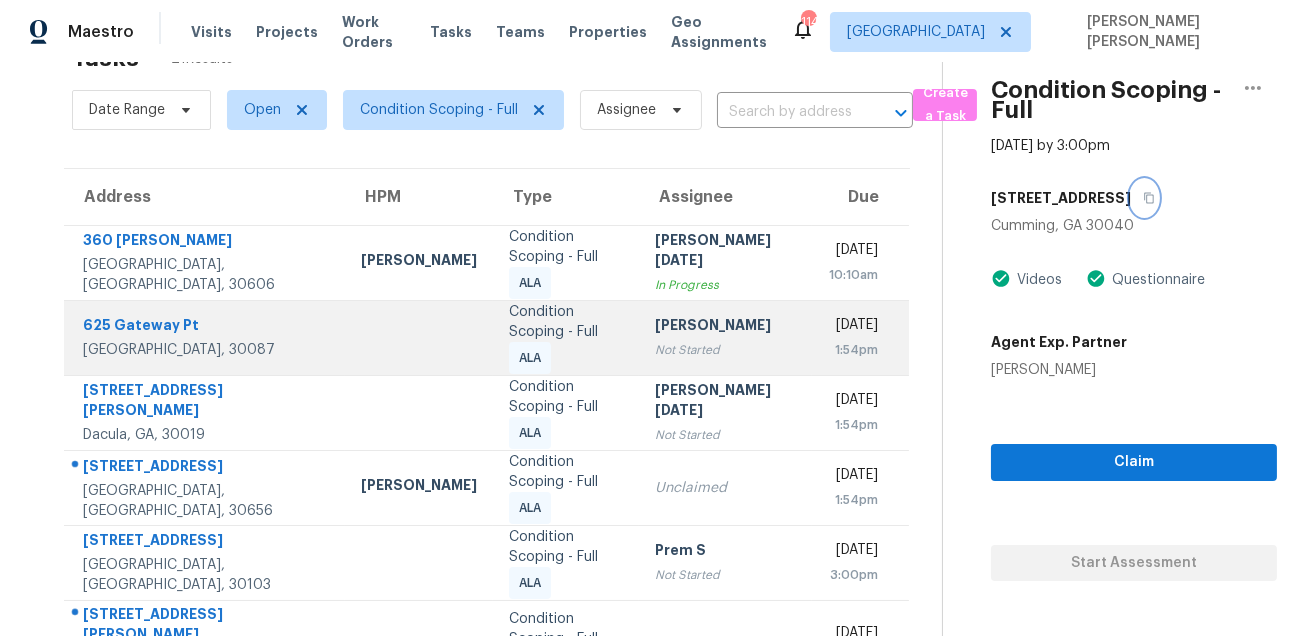 scroll, scrollTop: 453, scrollLeft: 0, axis: vertical 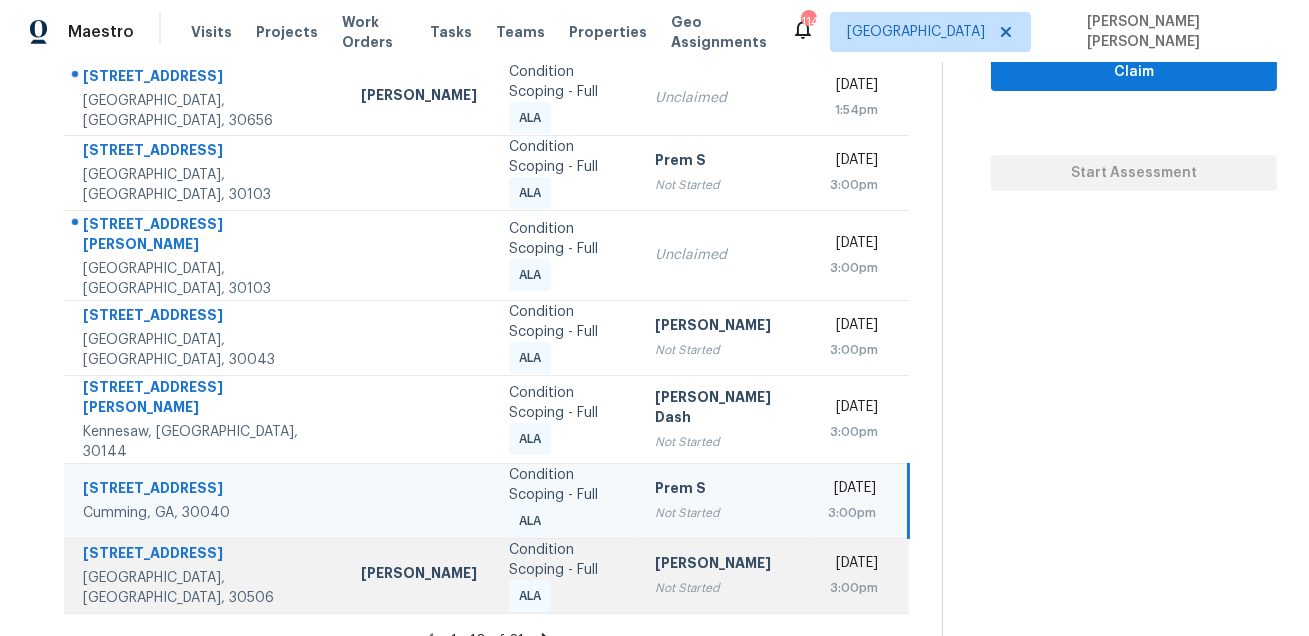 click on "5720 Quail Mountain Trl" at bounding box center [206, 555] 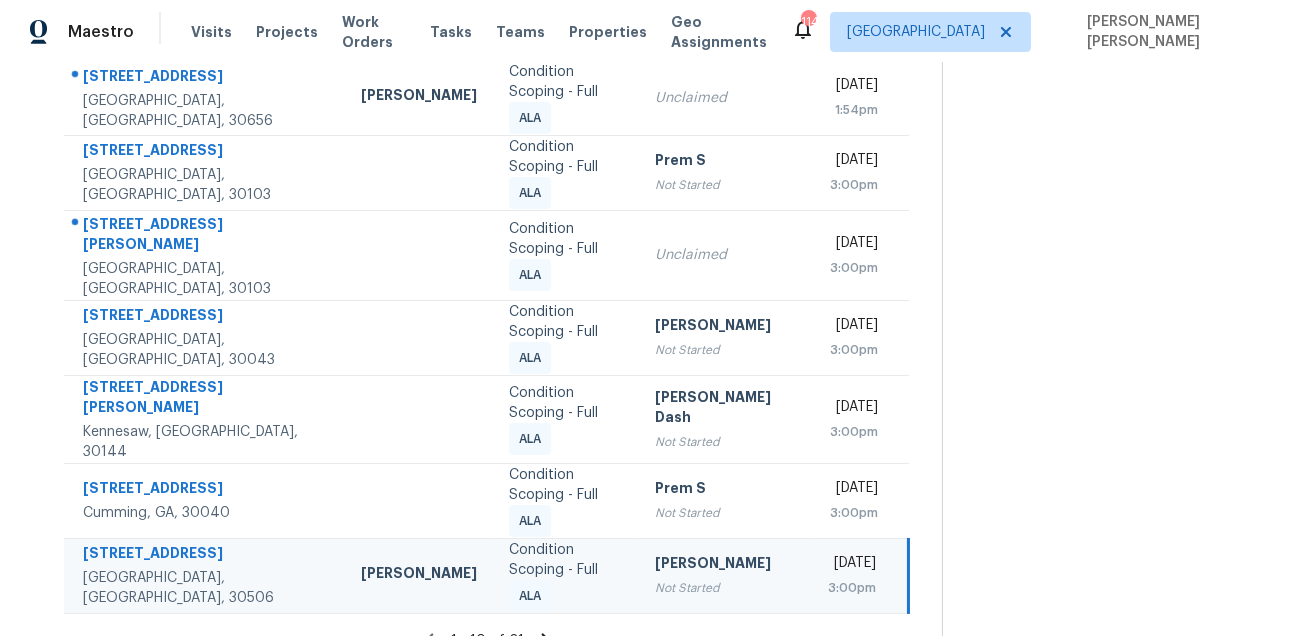click on "5720 Quail Mountain Trl" at bounding box center [206, 555] 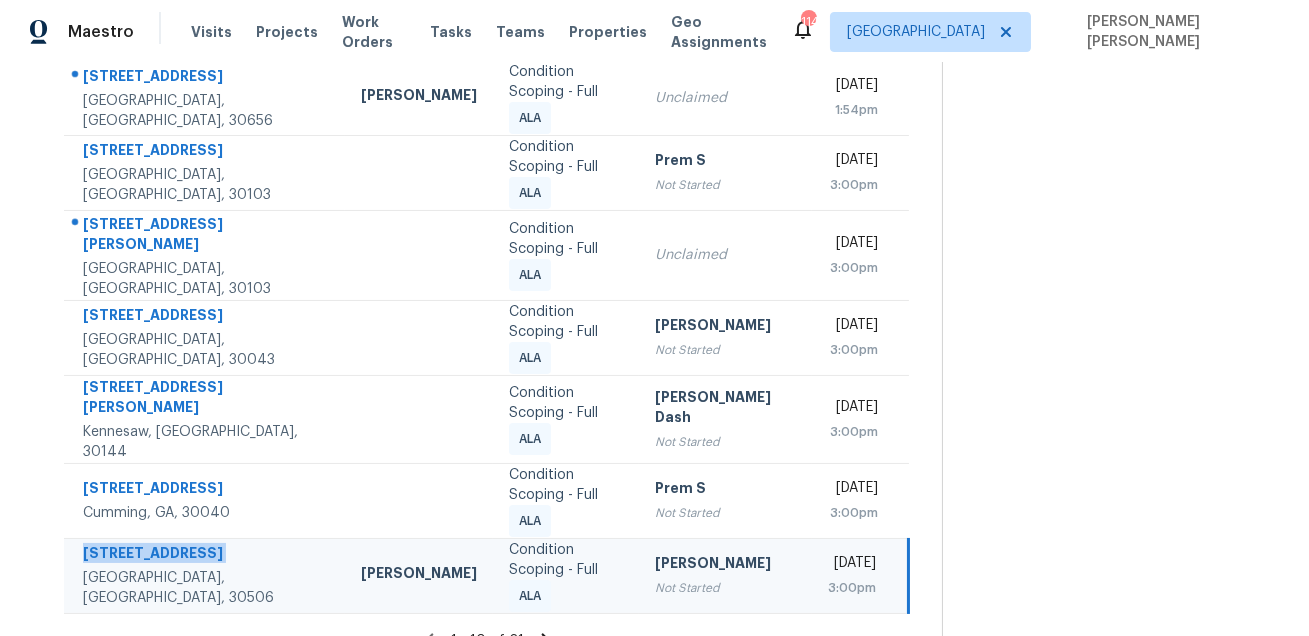 copy on "5720 Quail Mountain Trl" 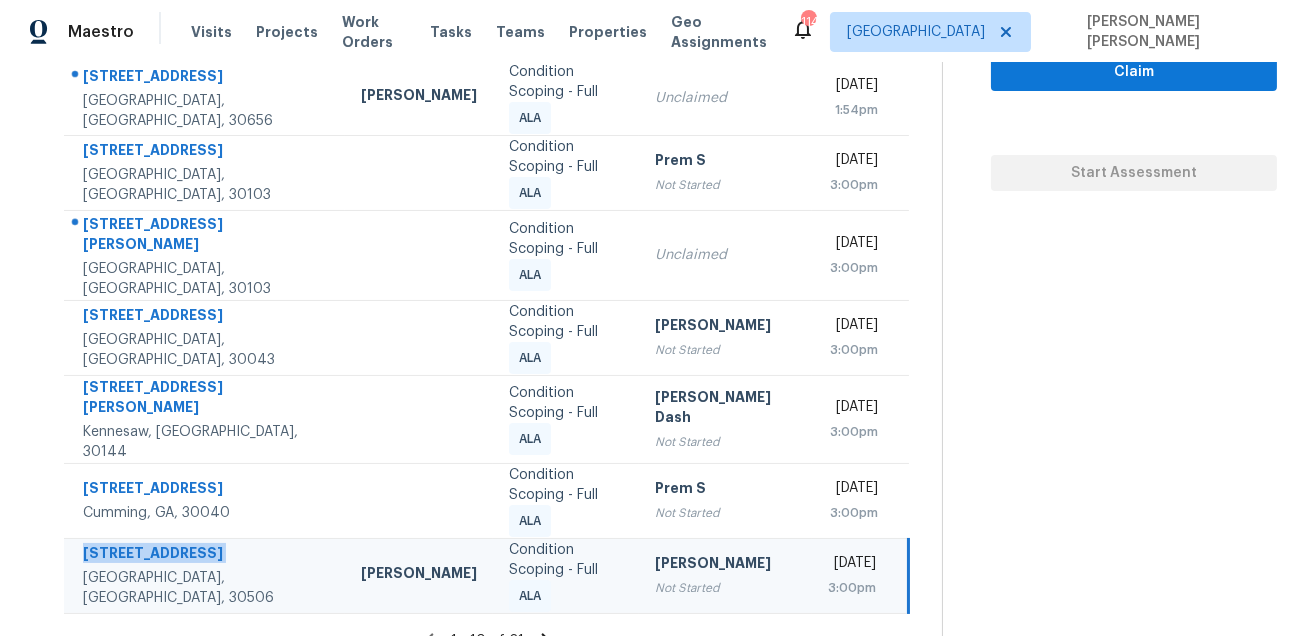 click 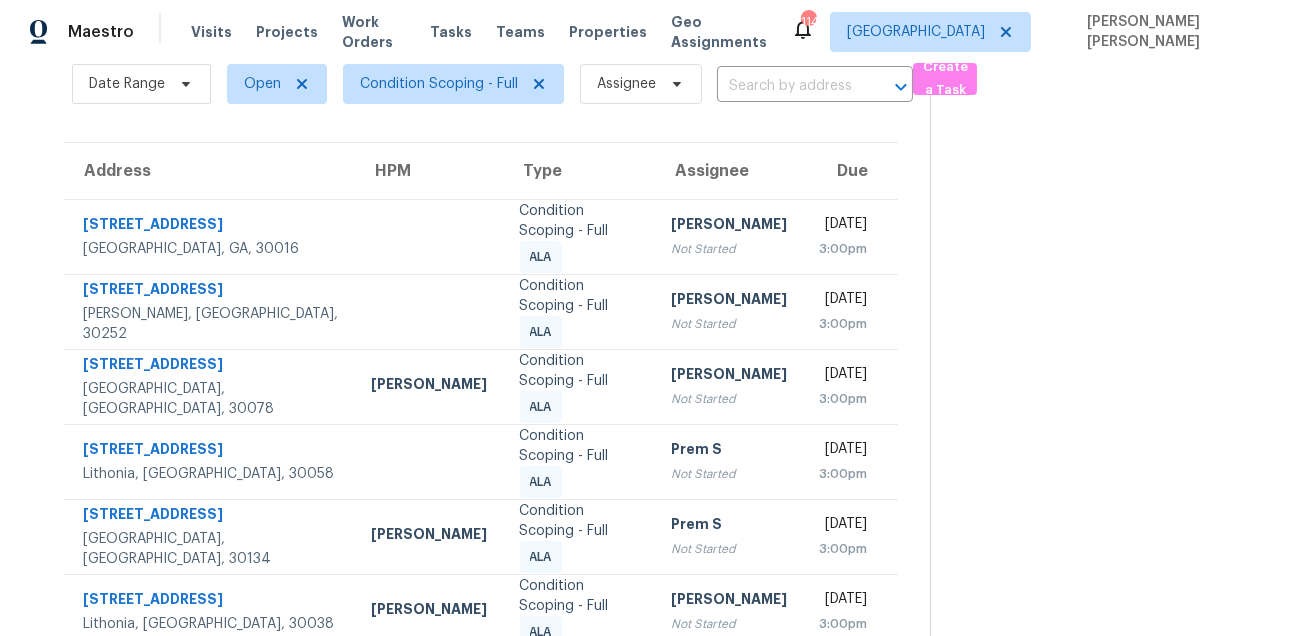 scroll, scrollTop: 0, scrollLeft: 0, axis: both 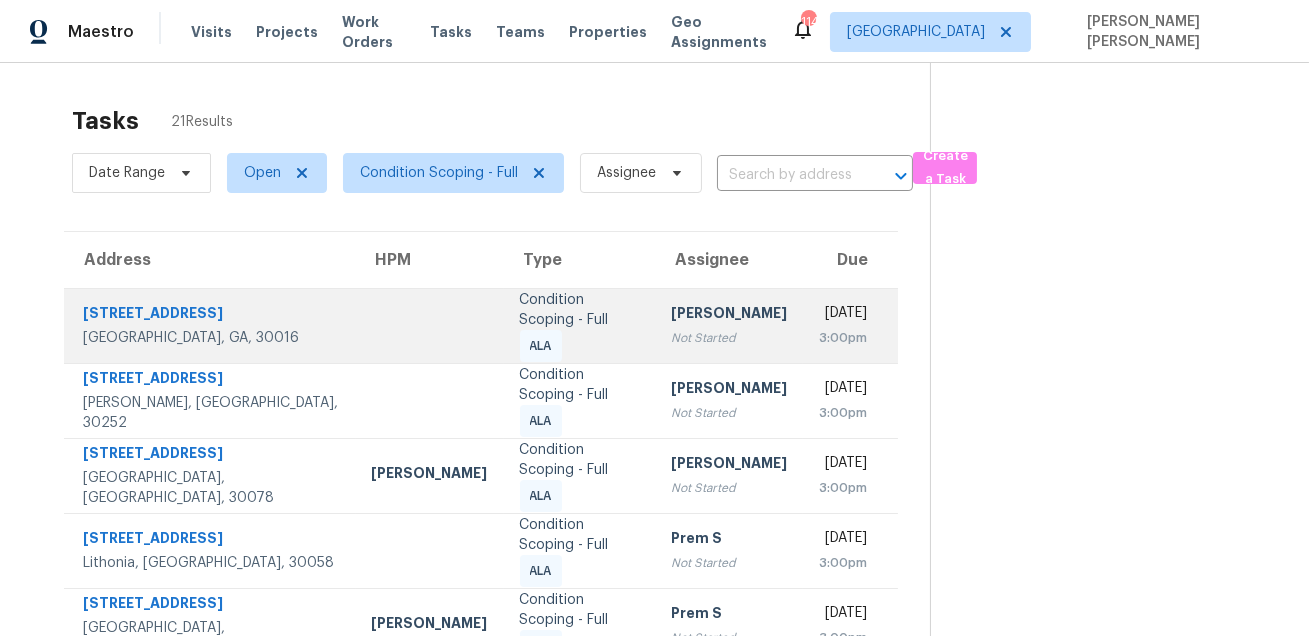 click on "600 Lower River Rd   Covington, GA, 30016" at bounding box center (210, 325) 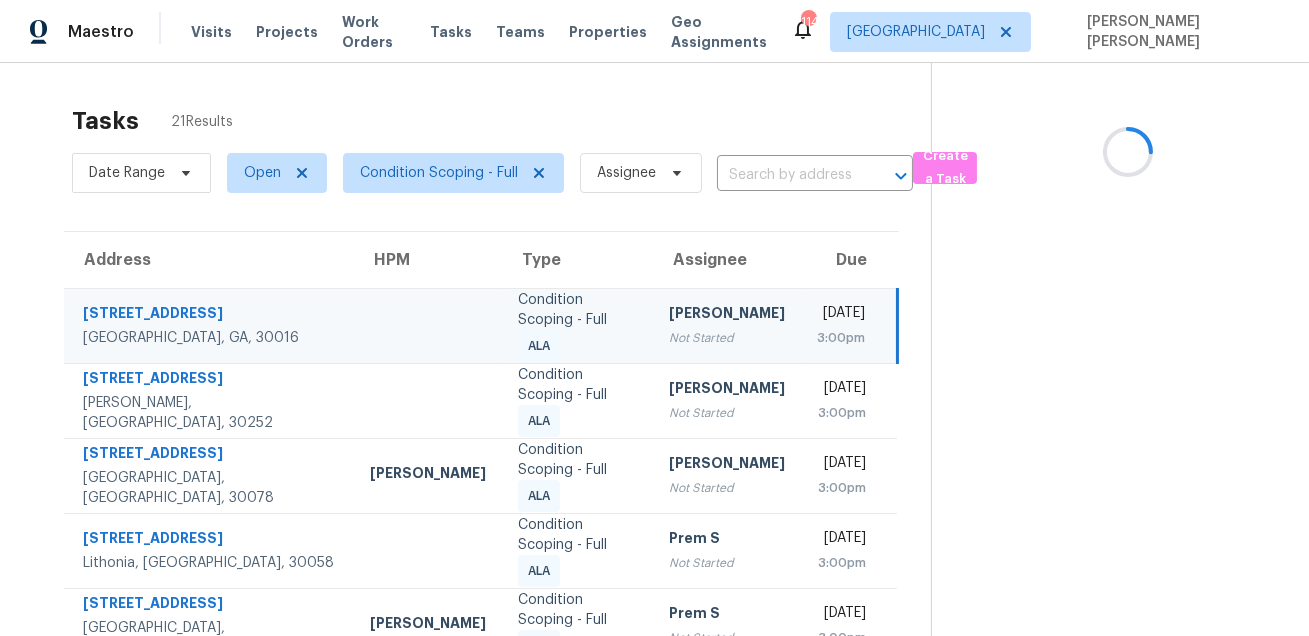 click on "600 Lower River Rd   Covington, GA, 30016" at bounding box center (209, 325) 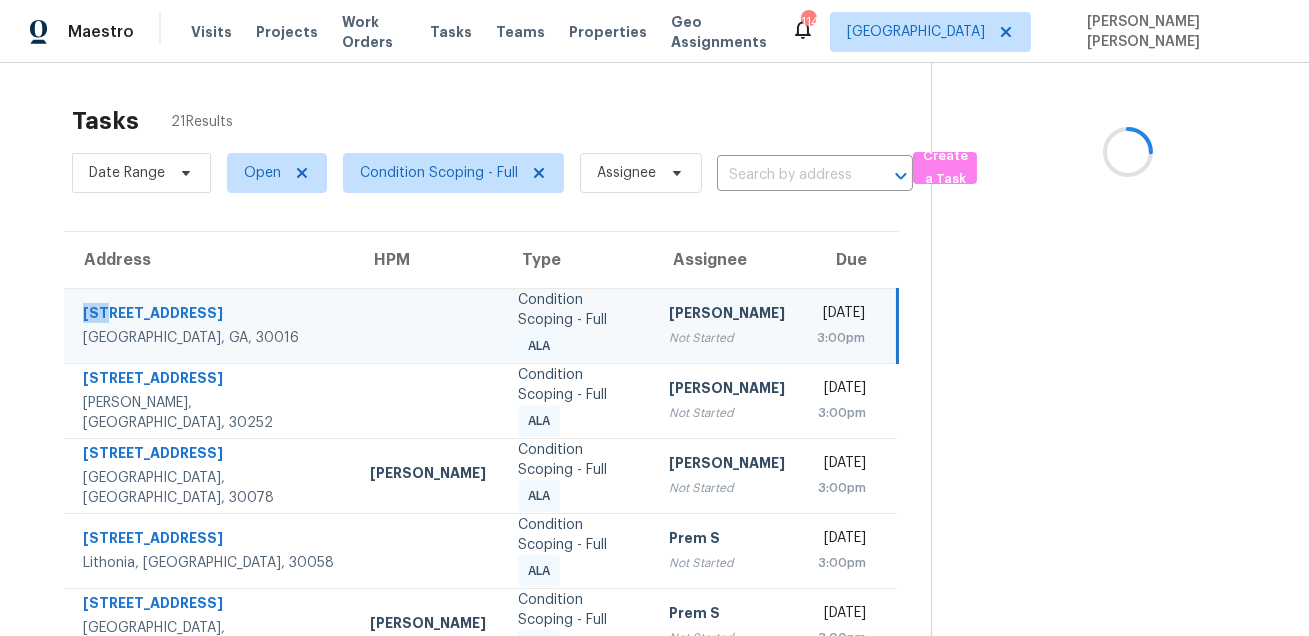 click on "600 Lower River Rd   Covington, GA, 30016" at bounding box center (209, 325) 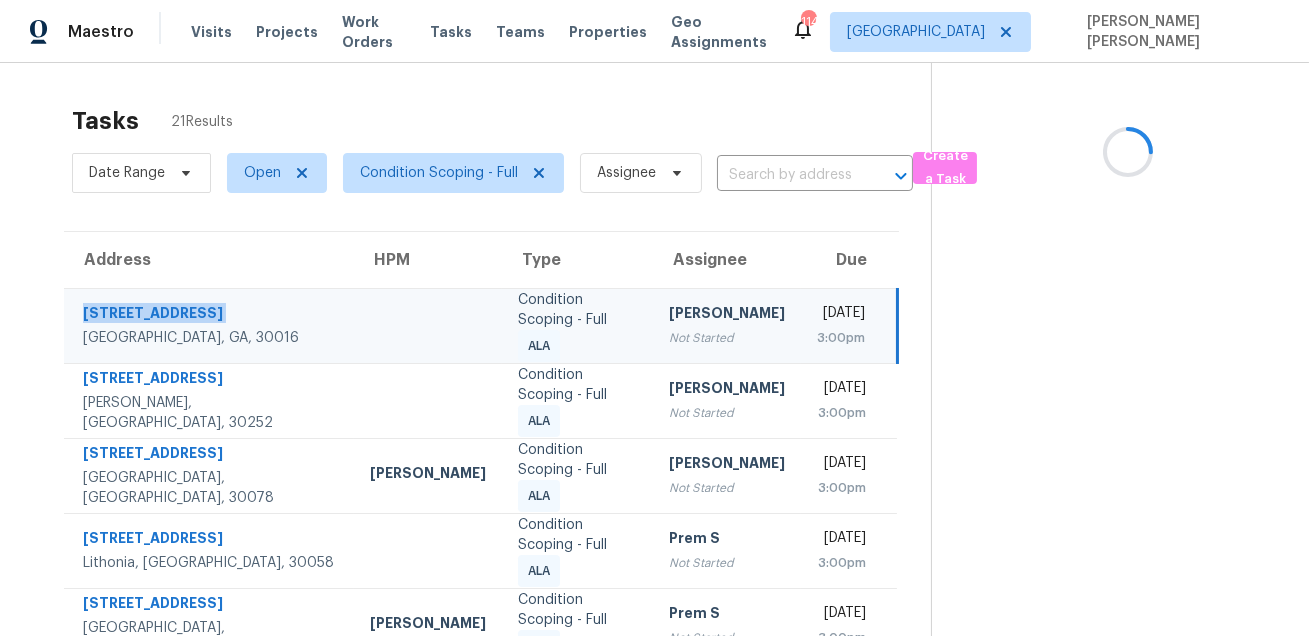 copy on "600 Lower River Rd" 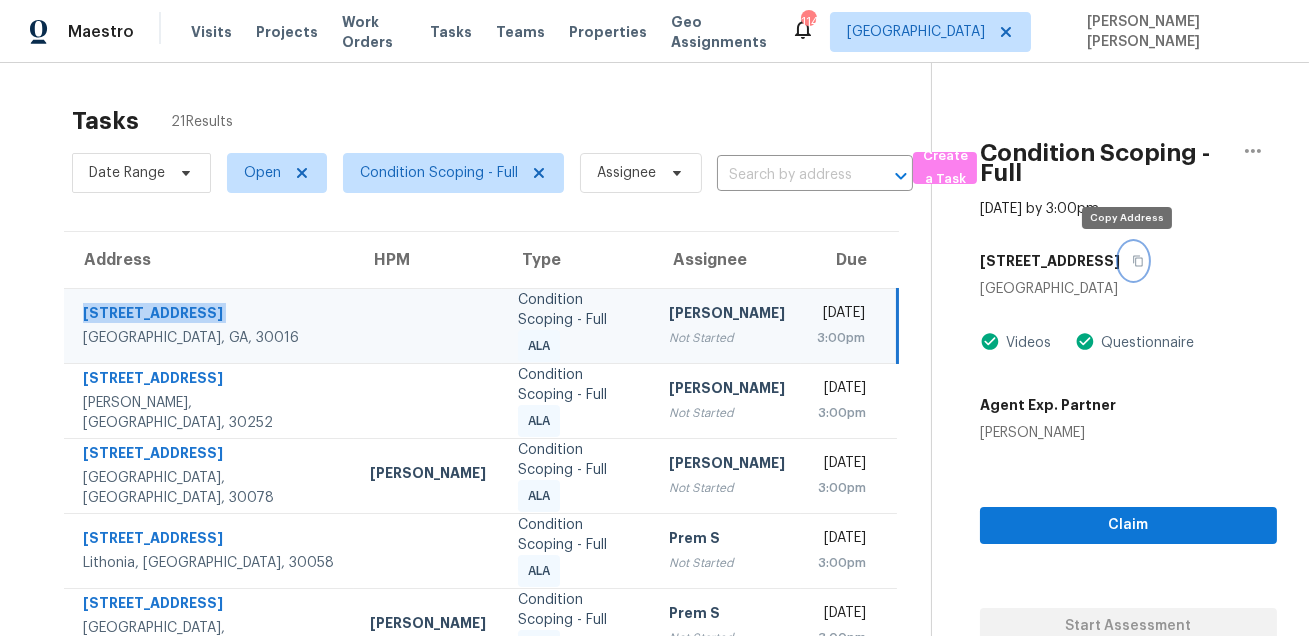 click 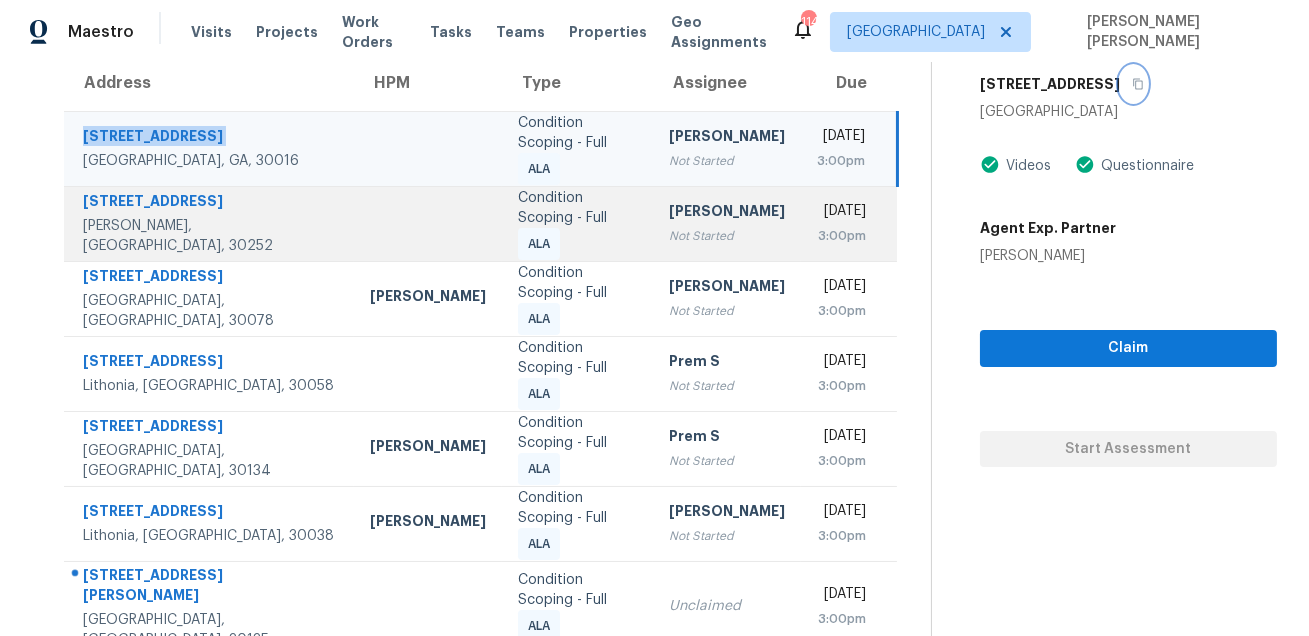 scroll, scrollTop: 196, scrollLeft: 0, axis: vertical 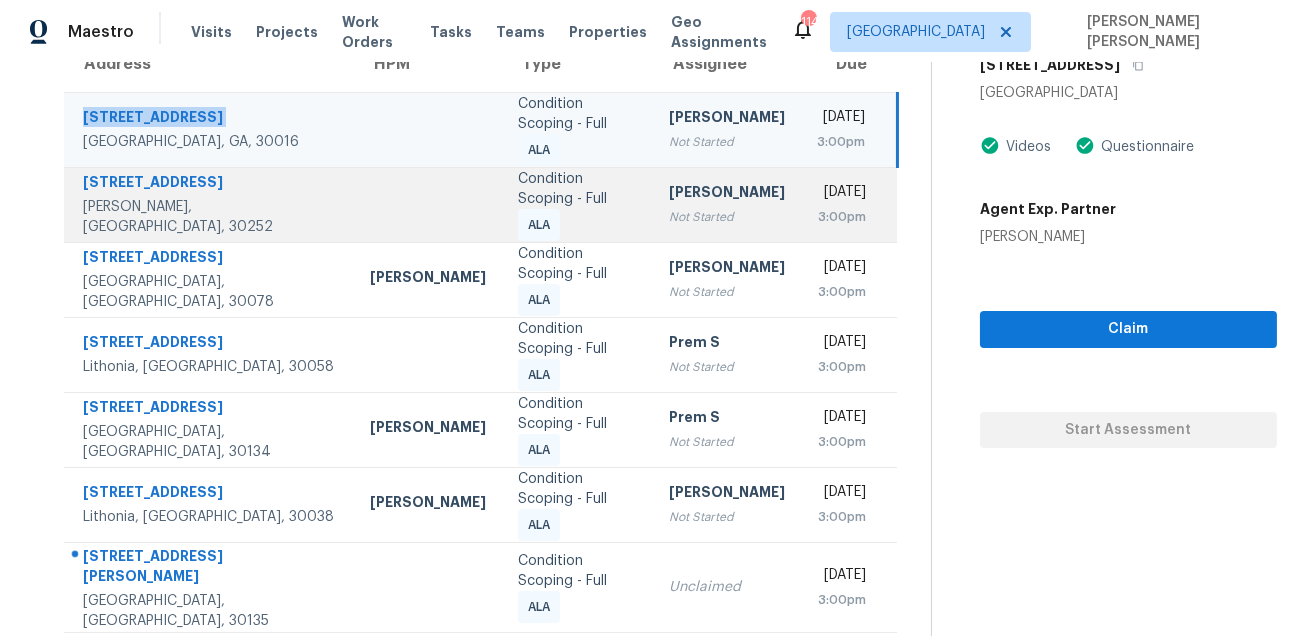 click on "293 Country Lake Dr" at bounding box center [210, 184] 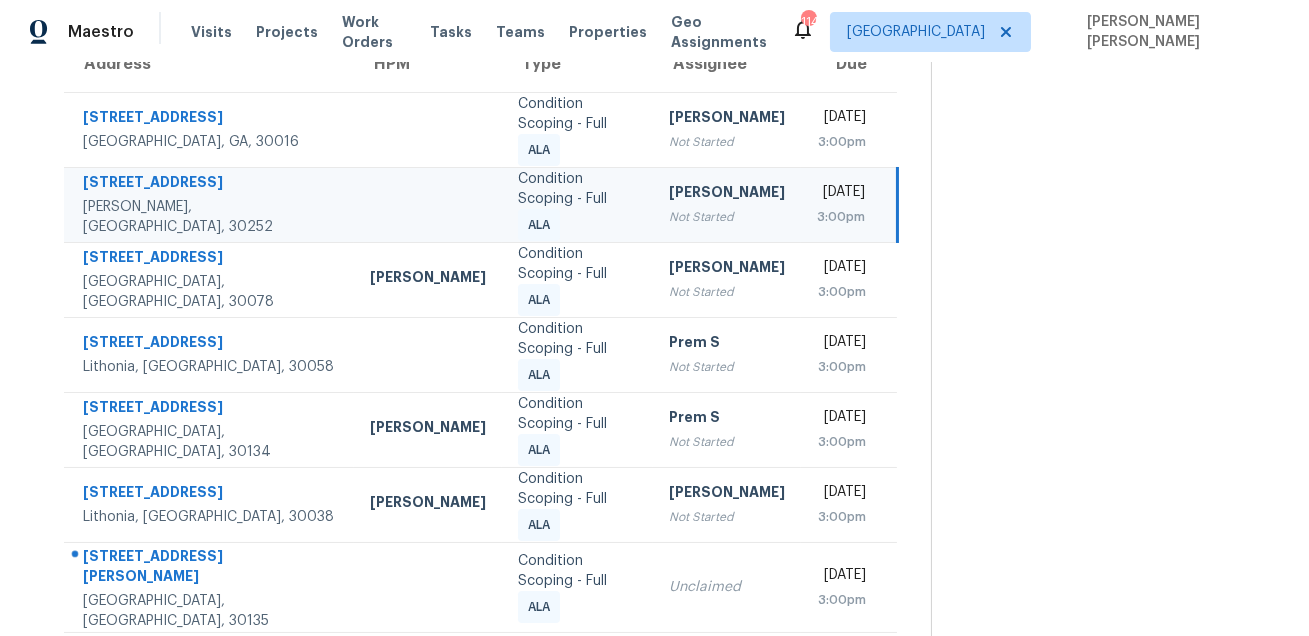 click on "293 Country Lake Dr" at bounding box center [210, 184] 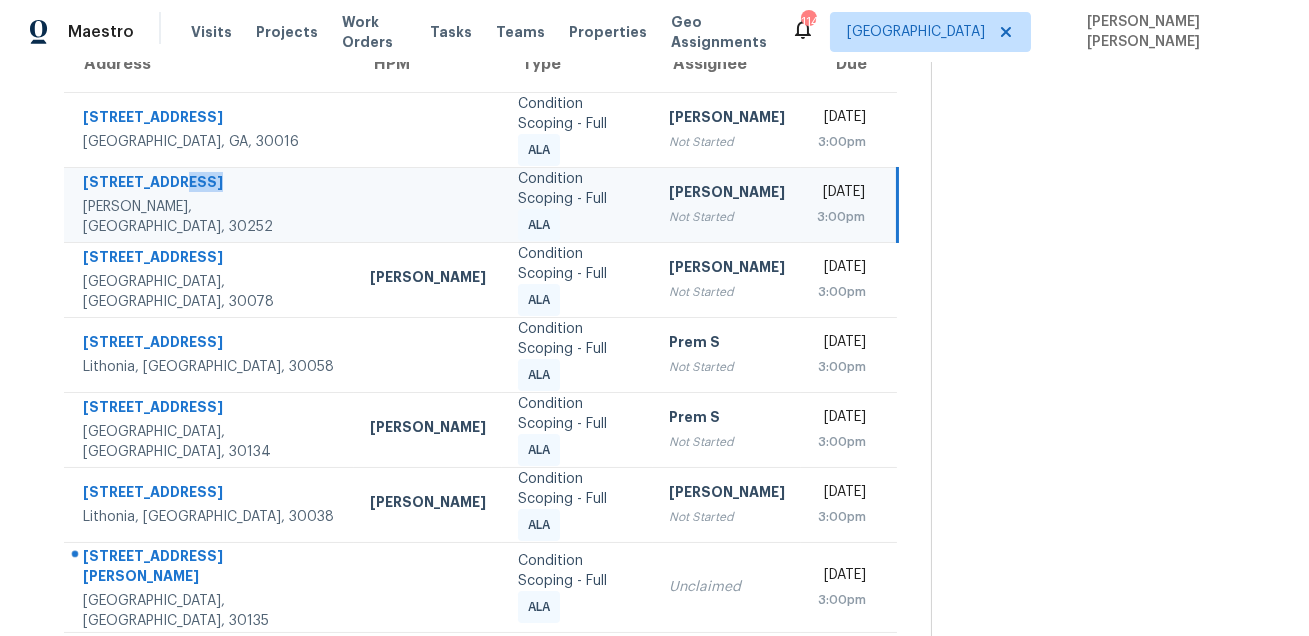 click on "293 Country Lake Dr" at bounding box center [210, 184] 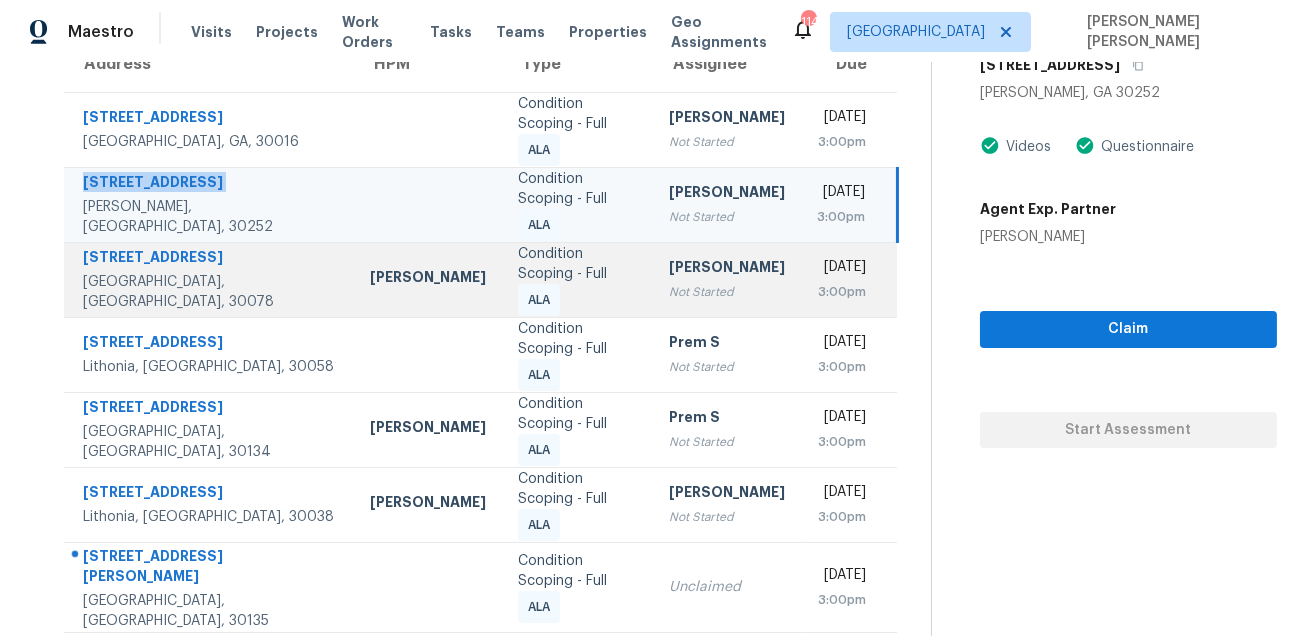click on "3612 Tree View Dr" at bounding box center (210, 259) 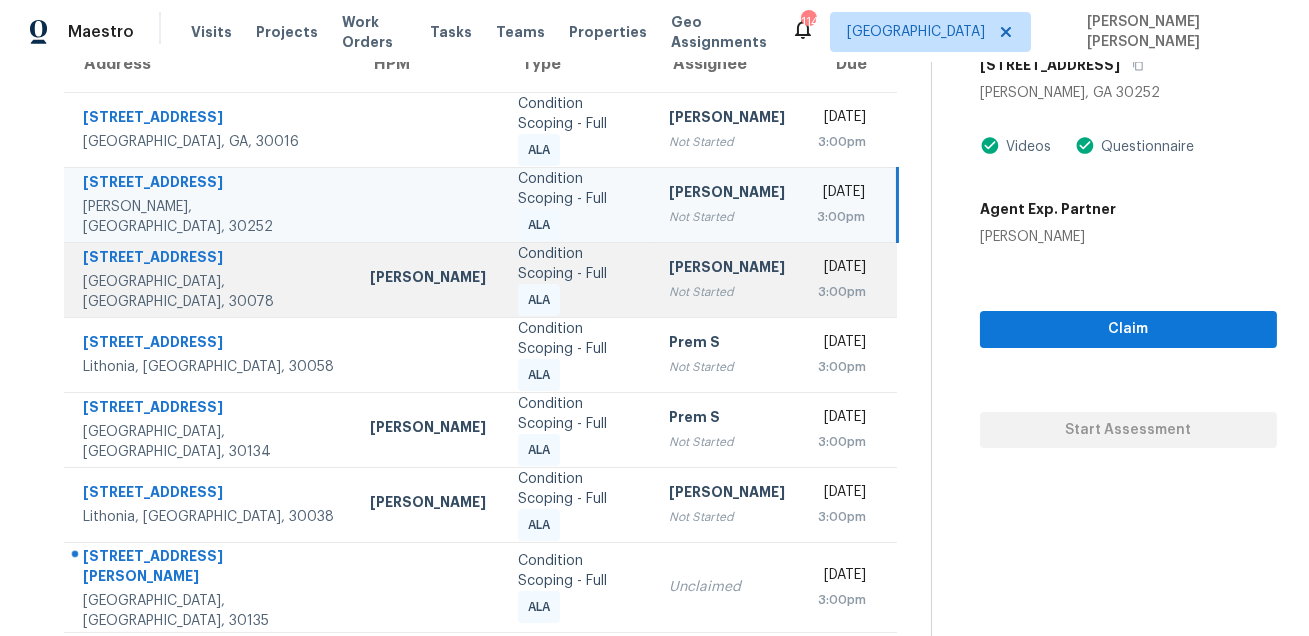 click on "3612 Tree View Dr" at bounding box center (210, 259) 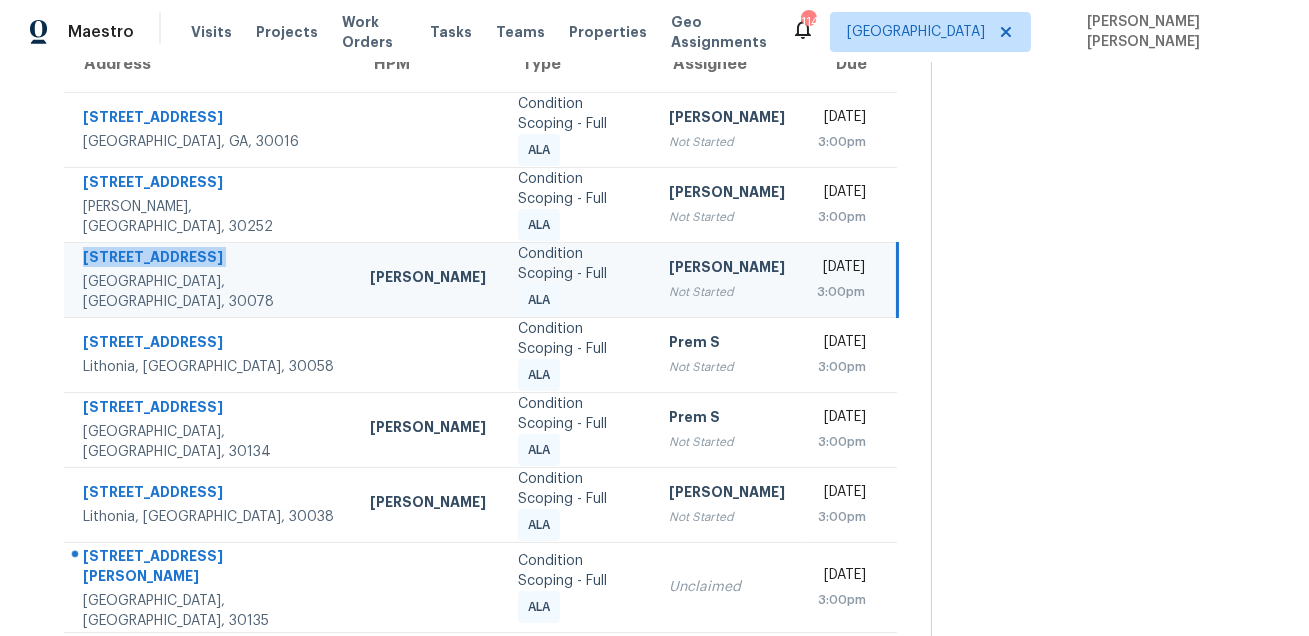 click on "3612 Tree View Dr" at bounding box center (210, 259) 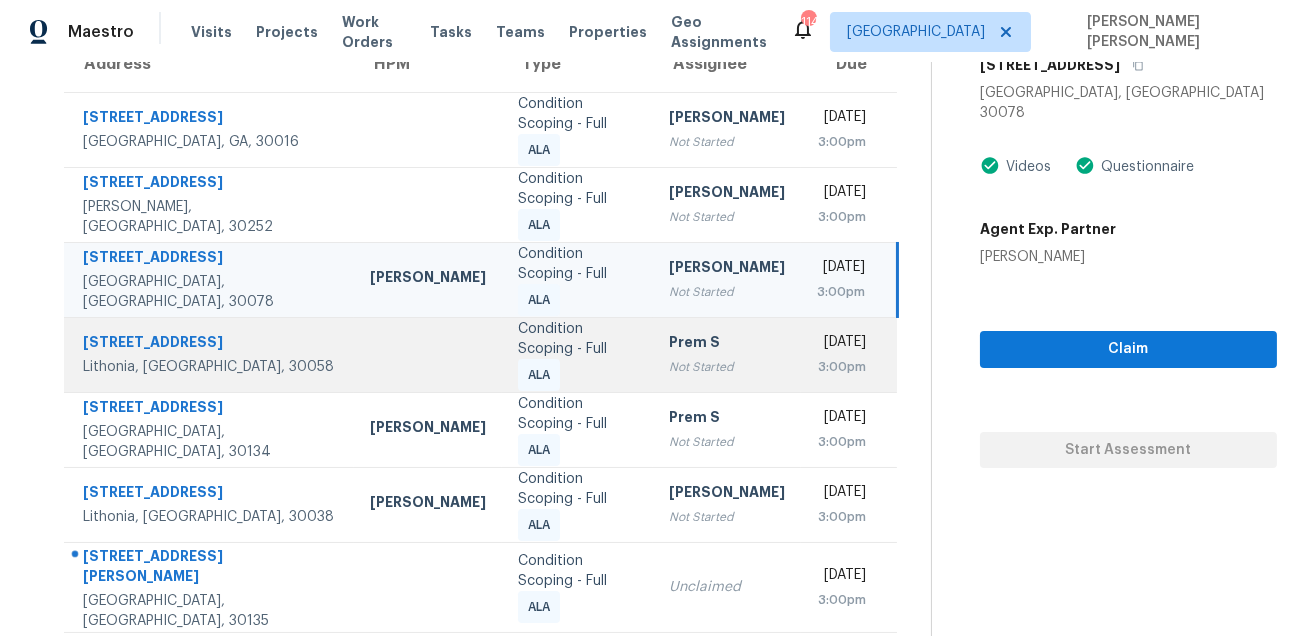 click on "2190 Raven Cir" at bounding box center [210, 344] 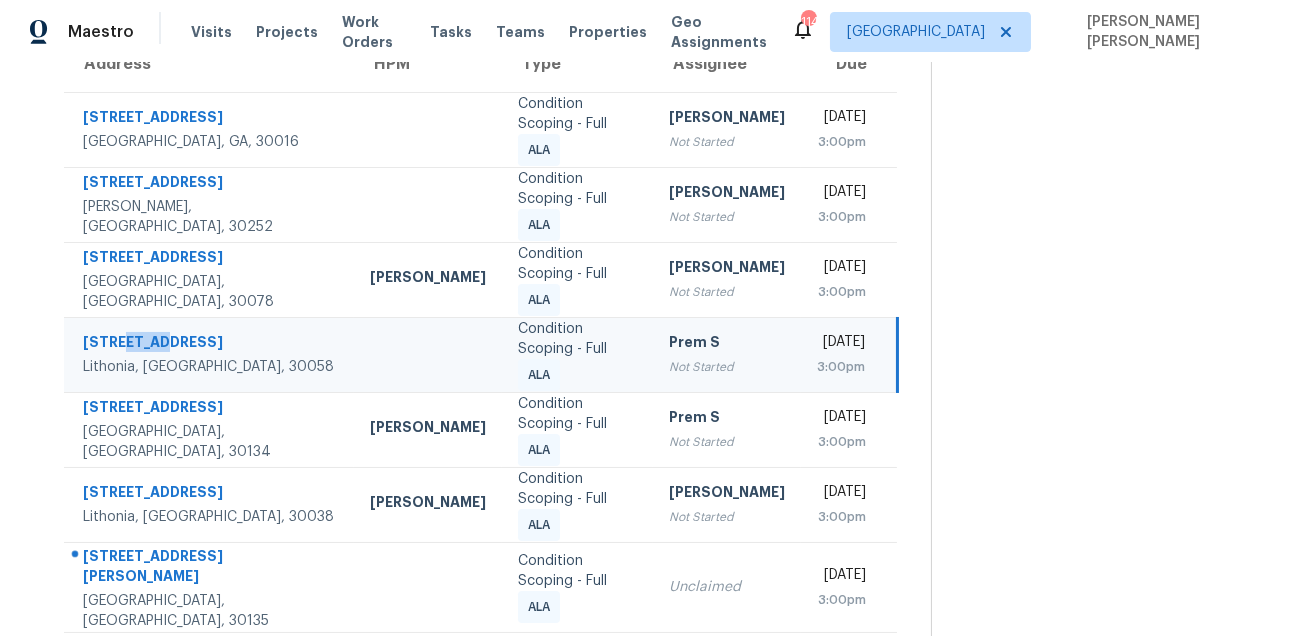 click on "2190 Raven Cir" at bounding box center [210, 344] 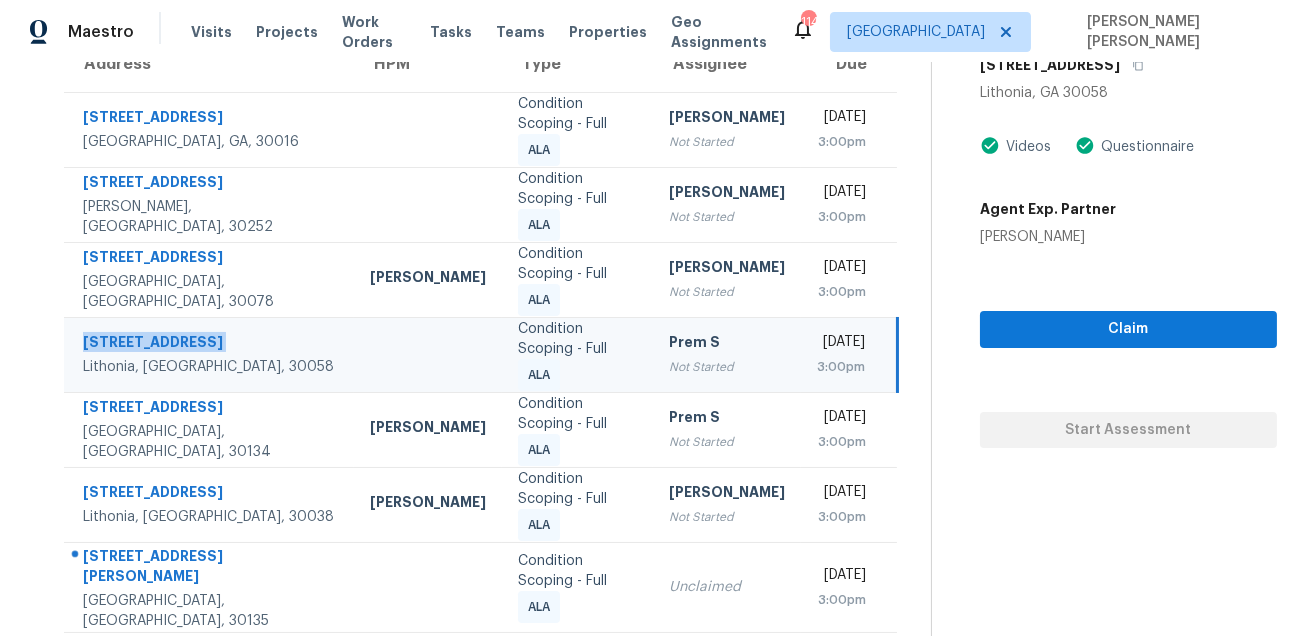 scroll, scrollTop: 0, scrollLeft: 0, axis: both 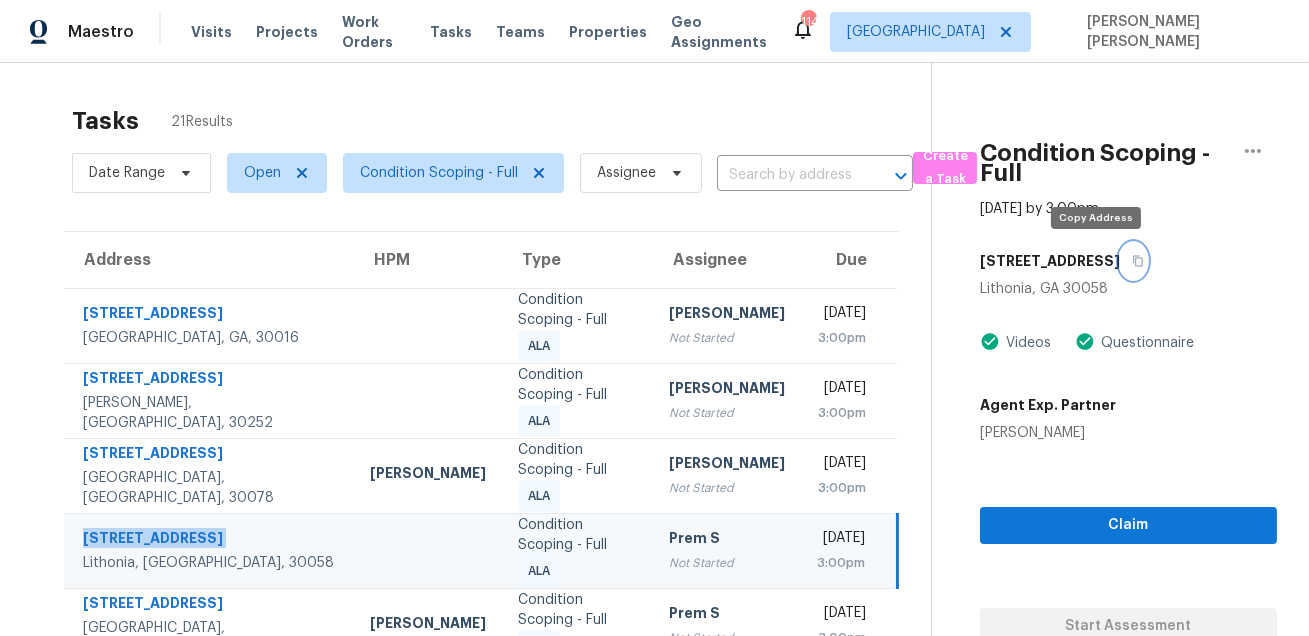 click at bounding box center (1133, 261) 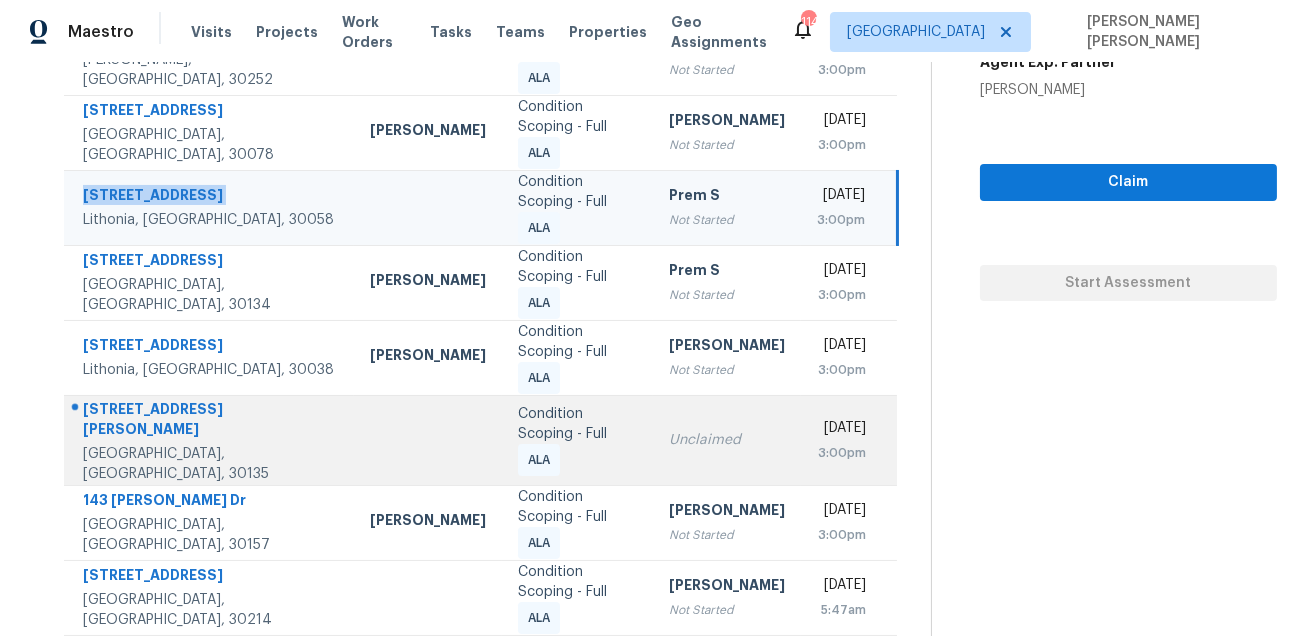 scroll, scrollTop: 415, scrollLeft: 0, axis: vertical 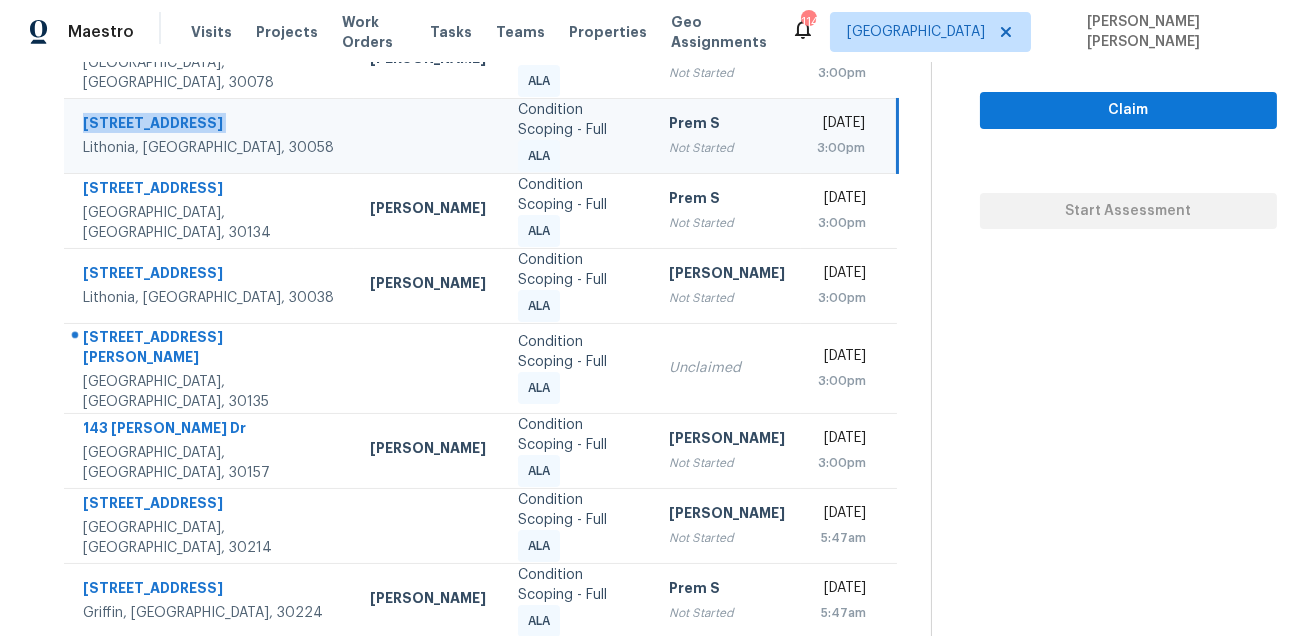 click on "2190 Raven Cir   Lithonia, GA, 30058" at bounding box center [209, 135] 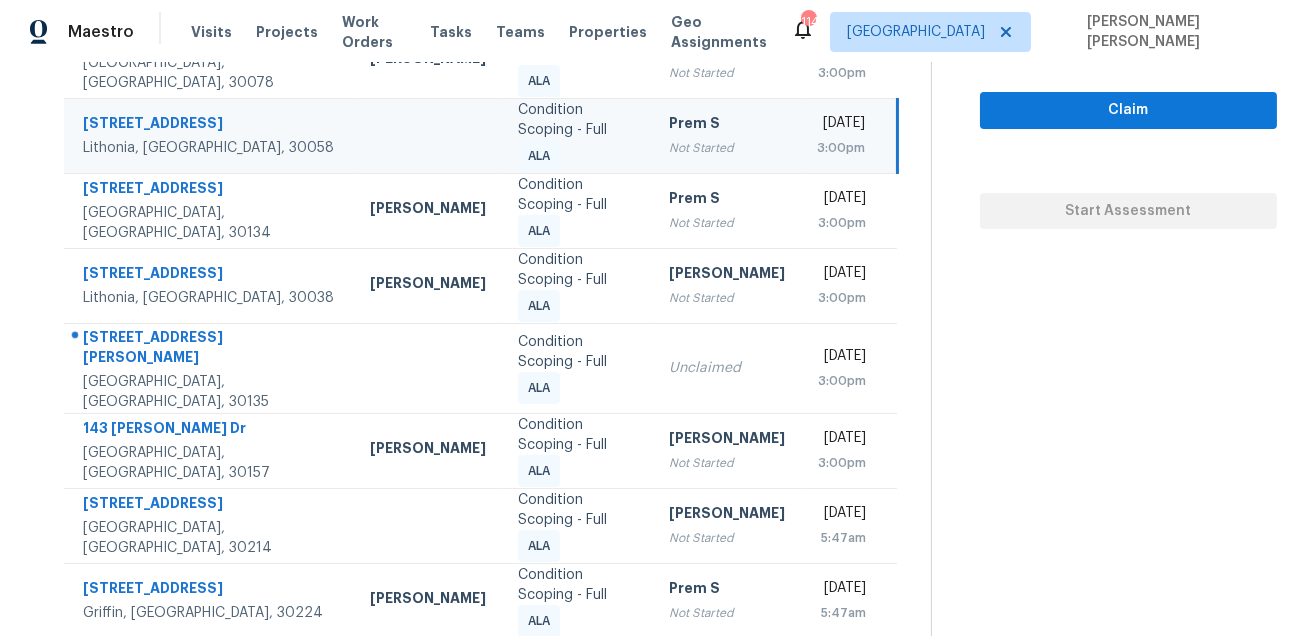 click on "2190 Raven Cir   Lithonia, GA, 30058" at bounding box center (209, 135) 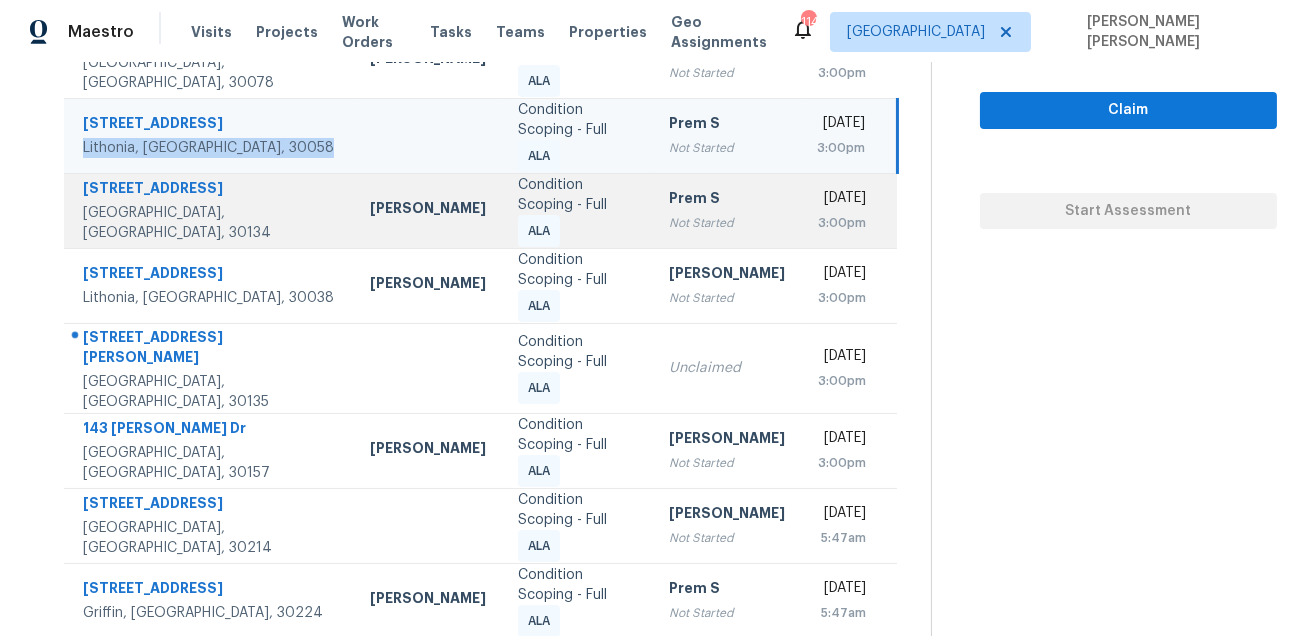 click on "8044 Big Rock Dr   Douglasville, GA, 30134" at bounding box center [209, 210] 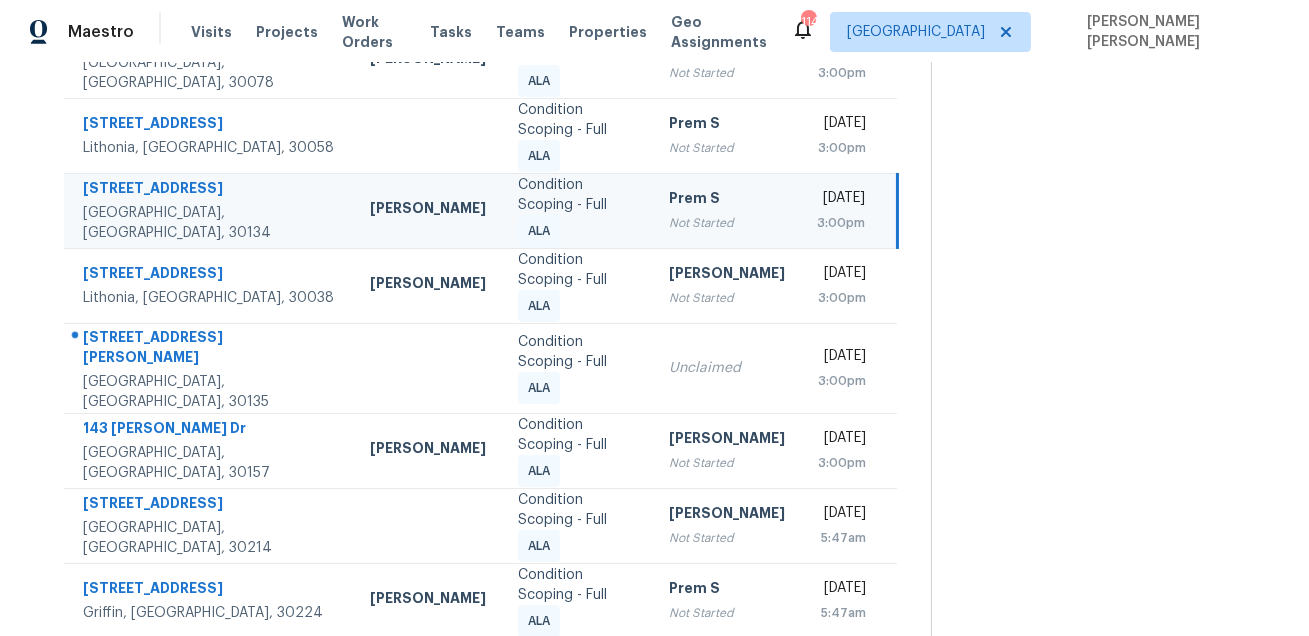 click on "8044 Big Rock Dr   Douglasville, GA, 30134" at bounding box center (209, 210) 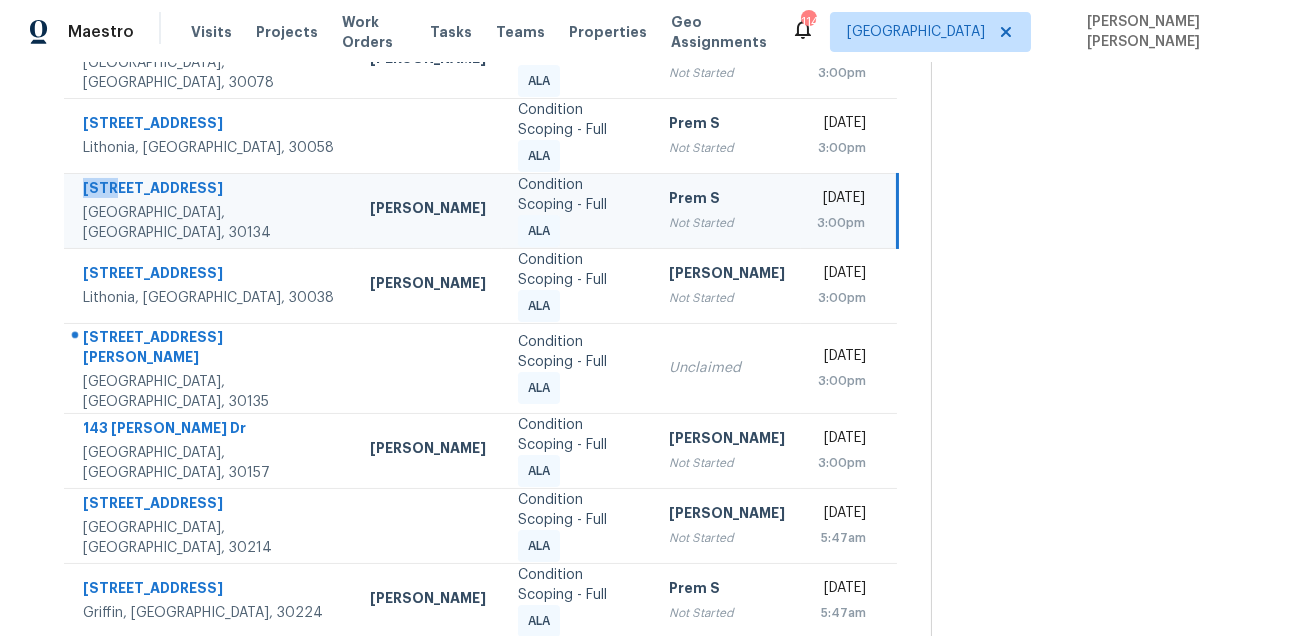 click on "8044 Big Rock Dr   Douglasville, GA, 30134" at bounding box center (209, 210) 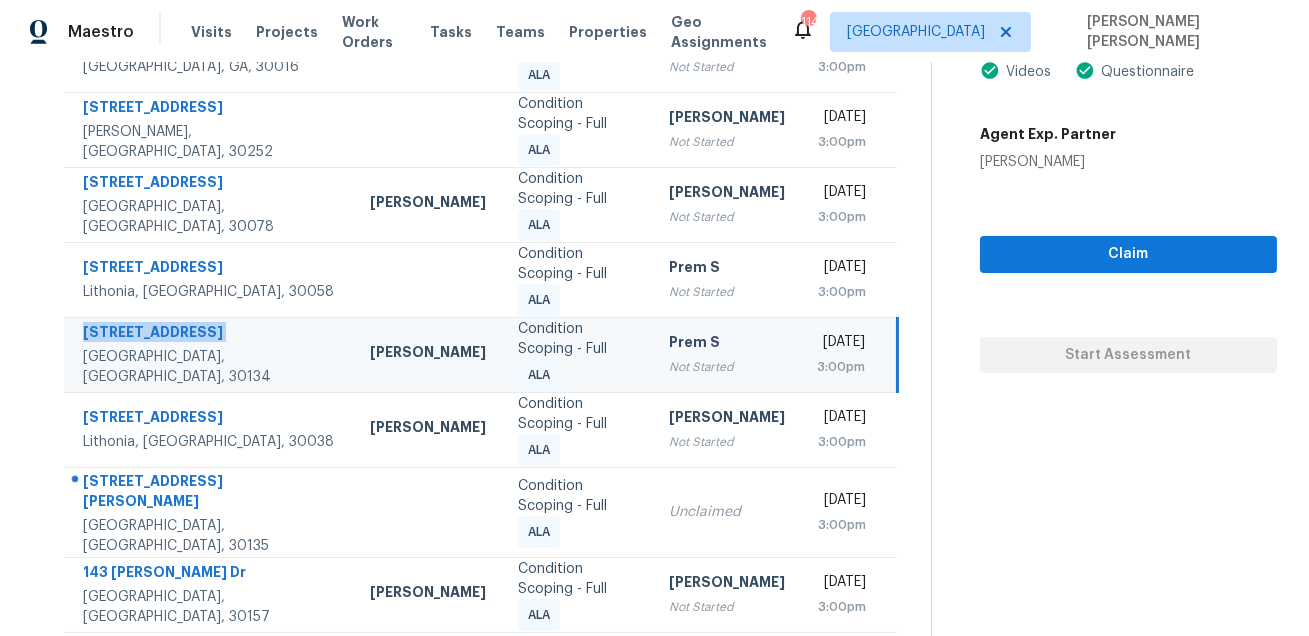 scroll, scrollTop: 120, scrollLeft: 0, axis: vertical 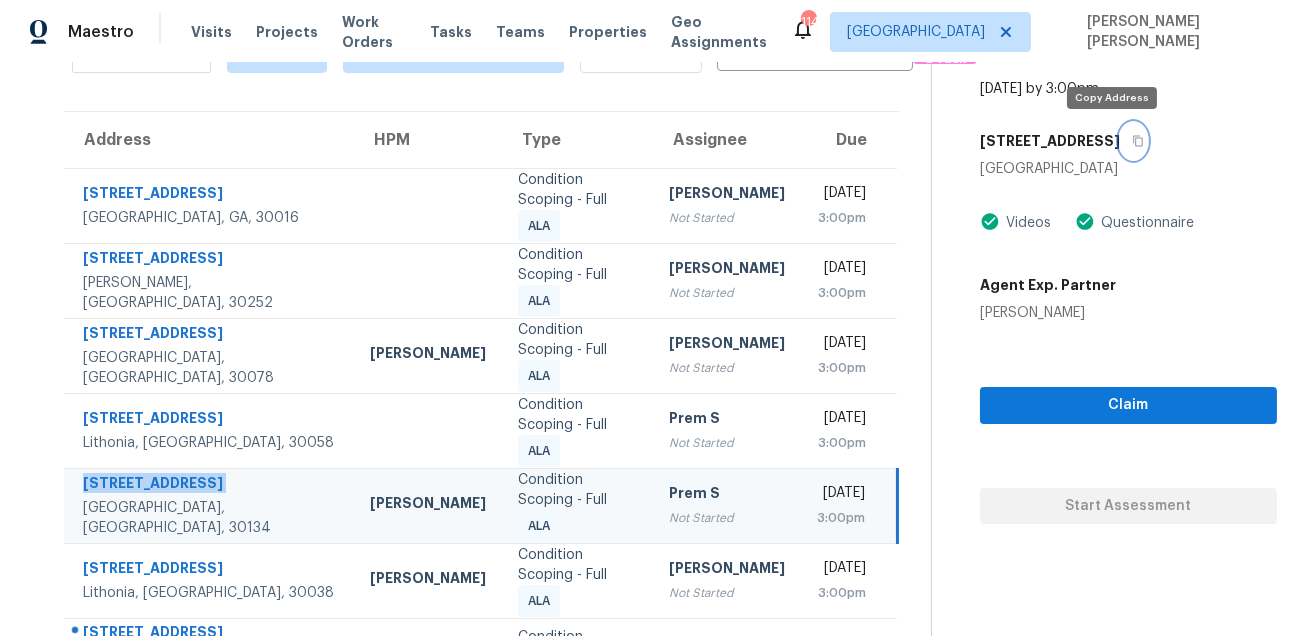 click 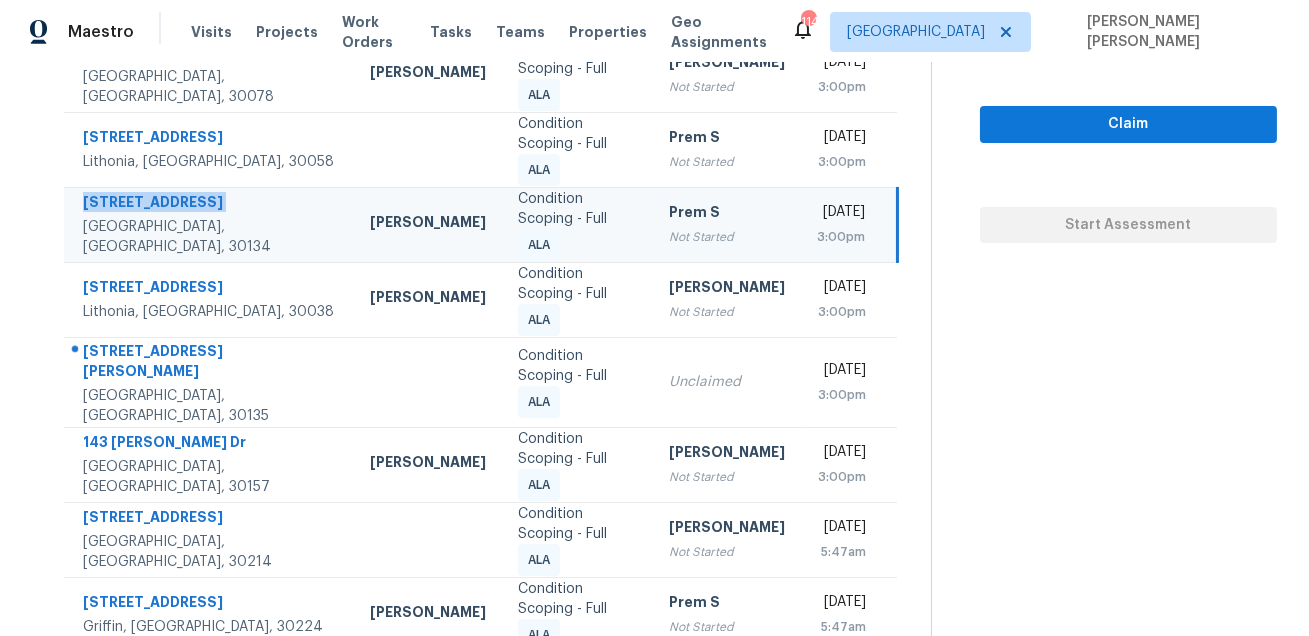 scroll, scrollTop: 453, scrollLeft: 0, axis: vertical 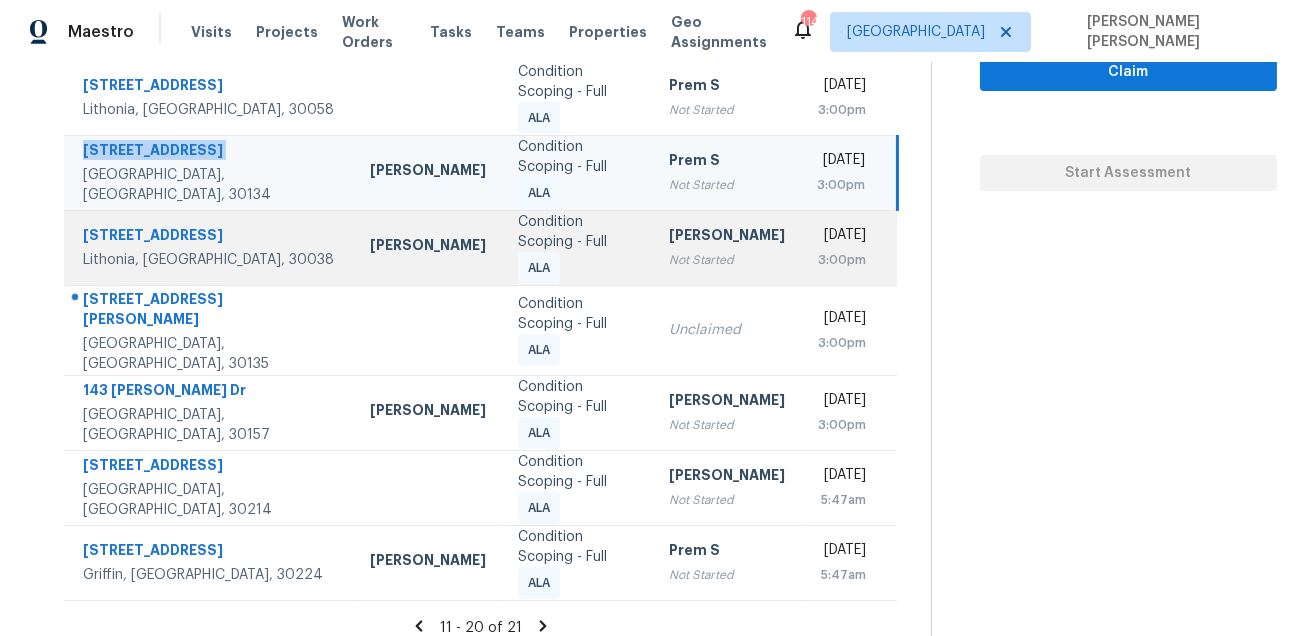 click on "5314 Salem Springs Dr" at bounding box center (210, 237) 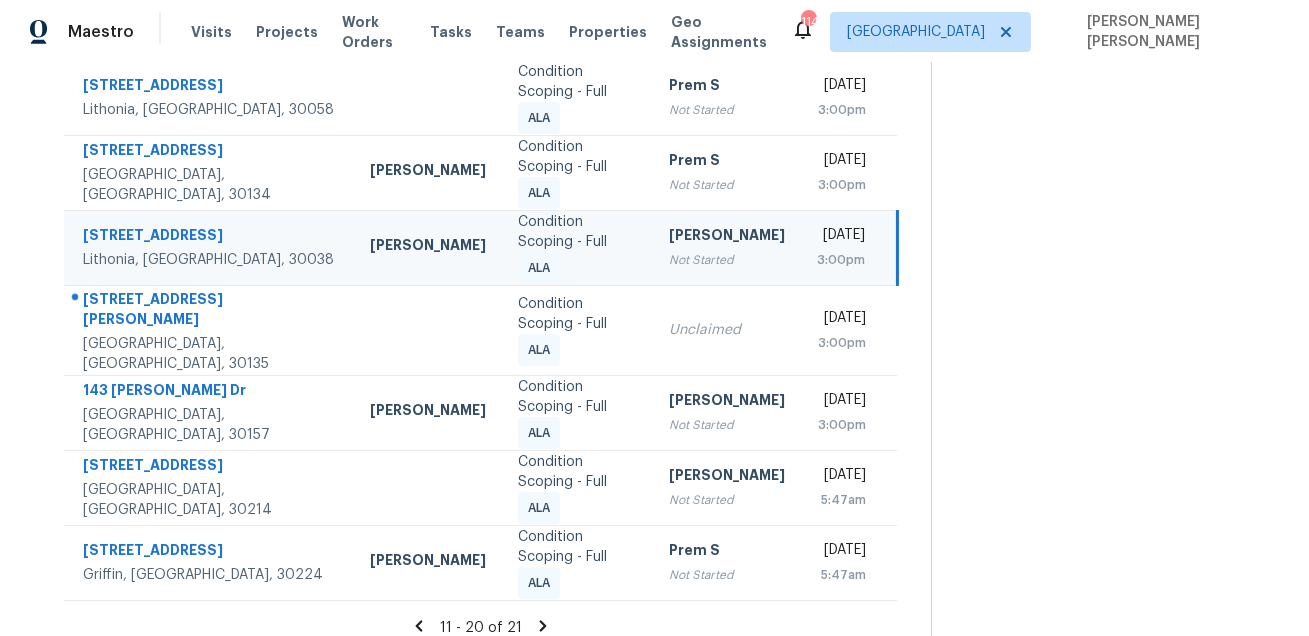click on "5314 Salem Springs Dr" at bounding box center (210, 237) 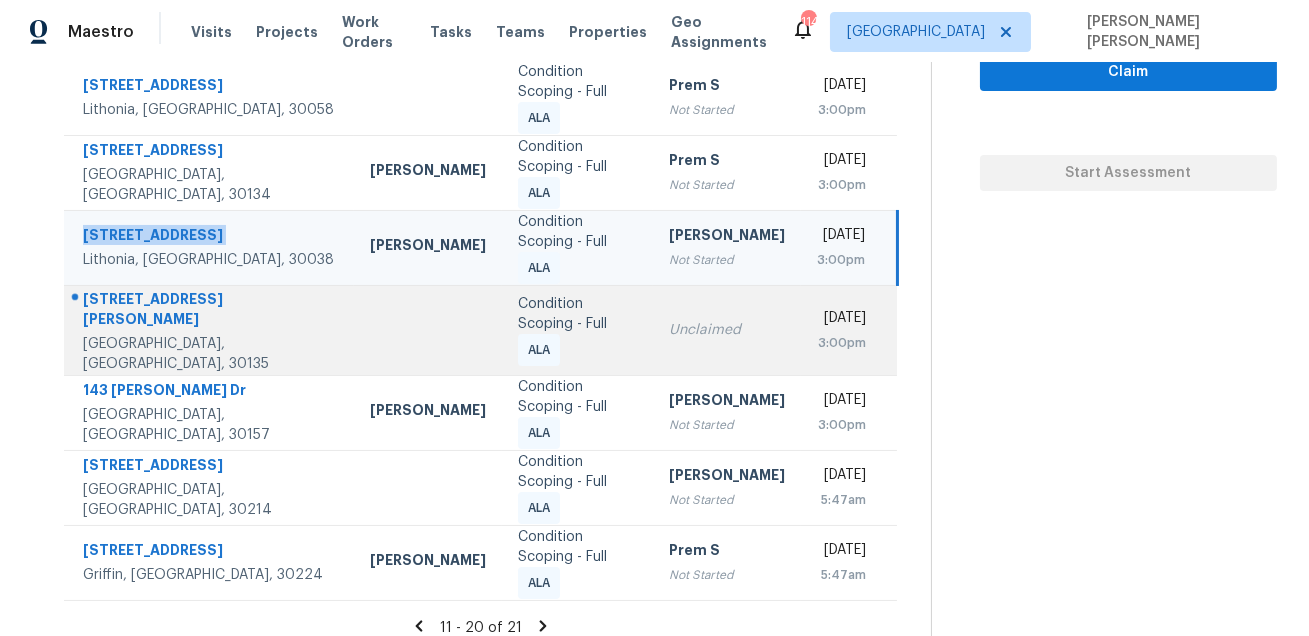 click on "3794 Slater Mill Rd" at bounding box center [210, 311] 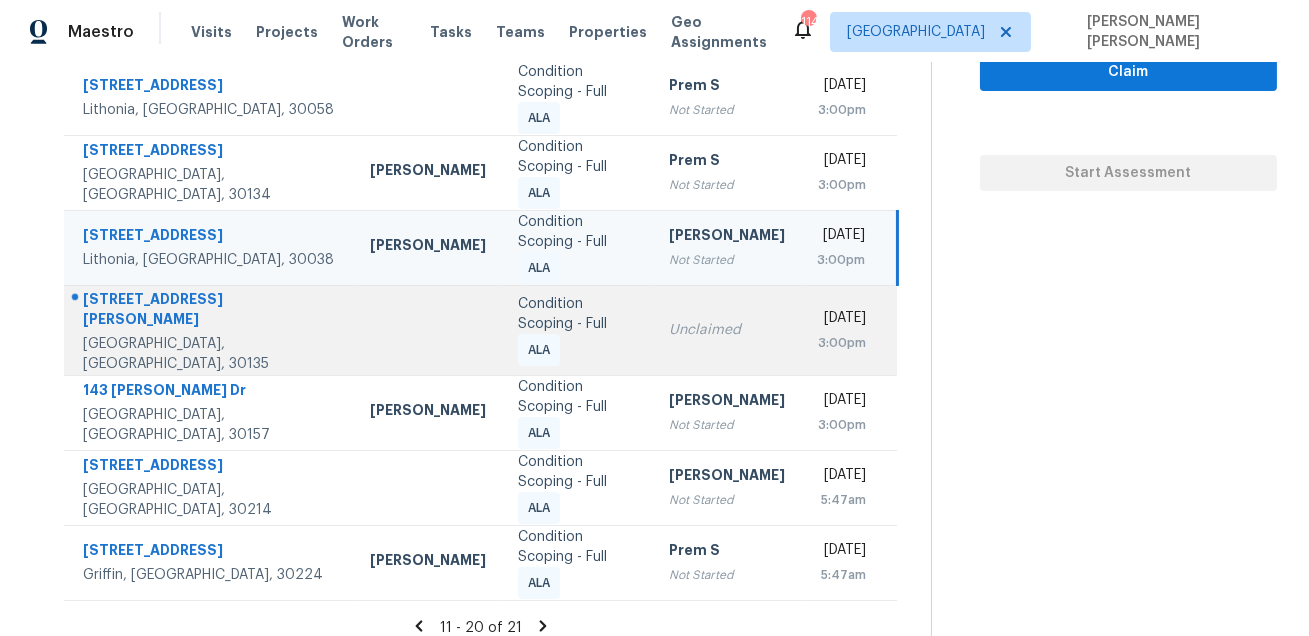 click on "3794 Slater Mill Rd" at bounding box center (210, 311) 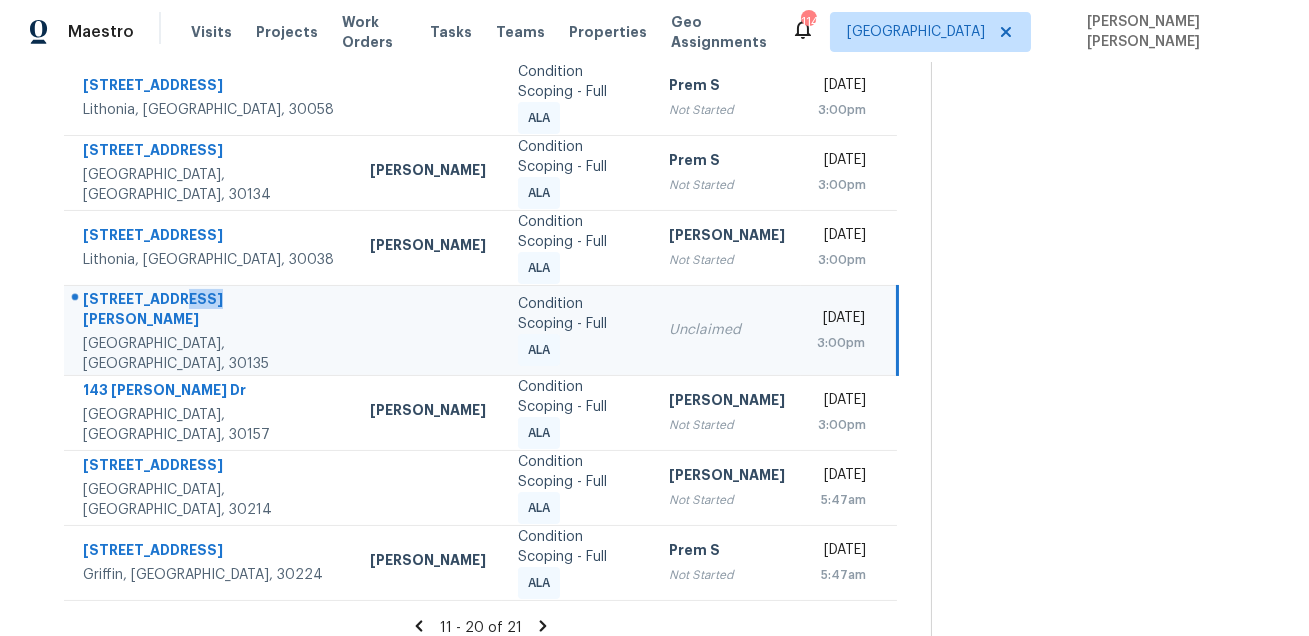 click on "3794 Slater Mill Rd" at bounding box center [210, 311] 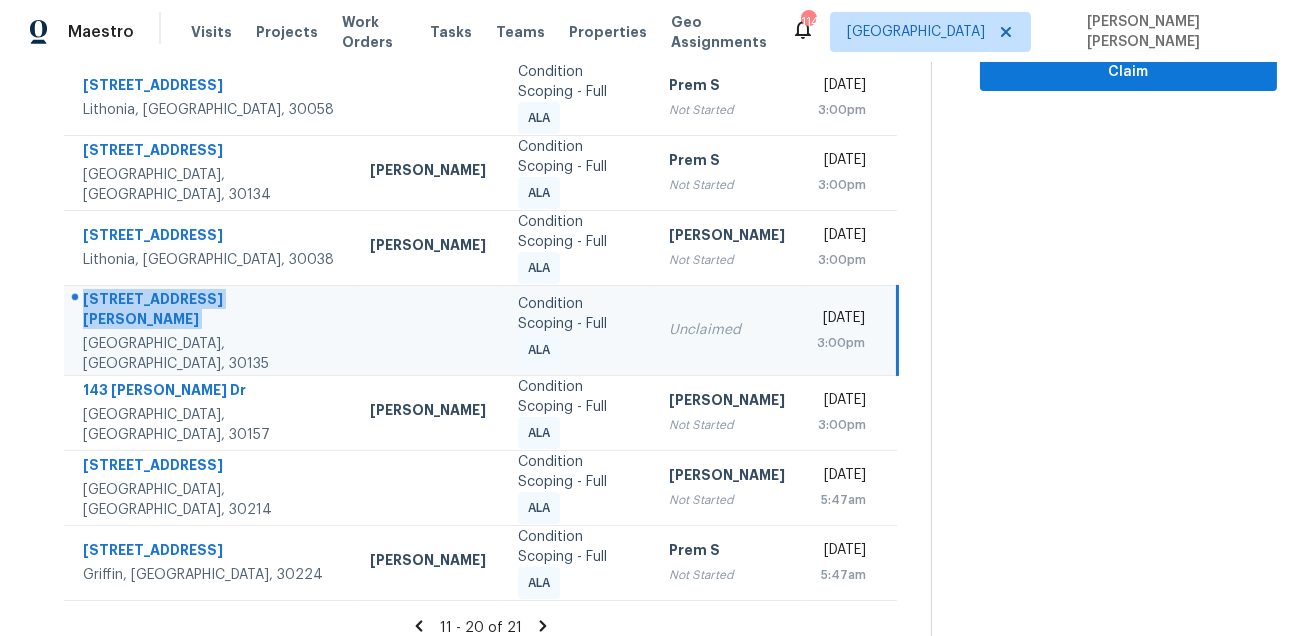 scroll, scrollTop: 63, scrollLeft: 0, axis: vertical 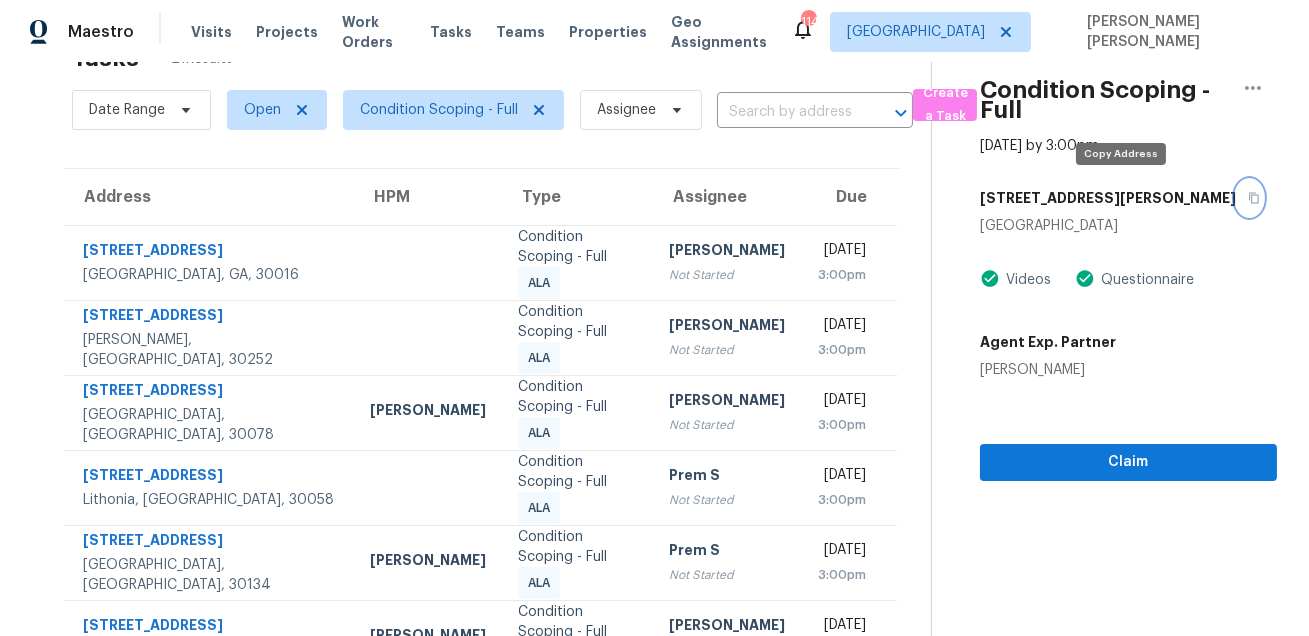 click at bounding box center [1249, 198] 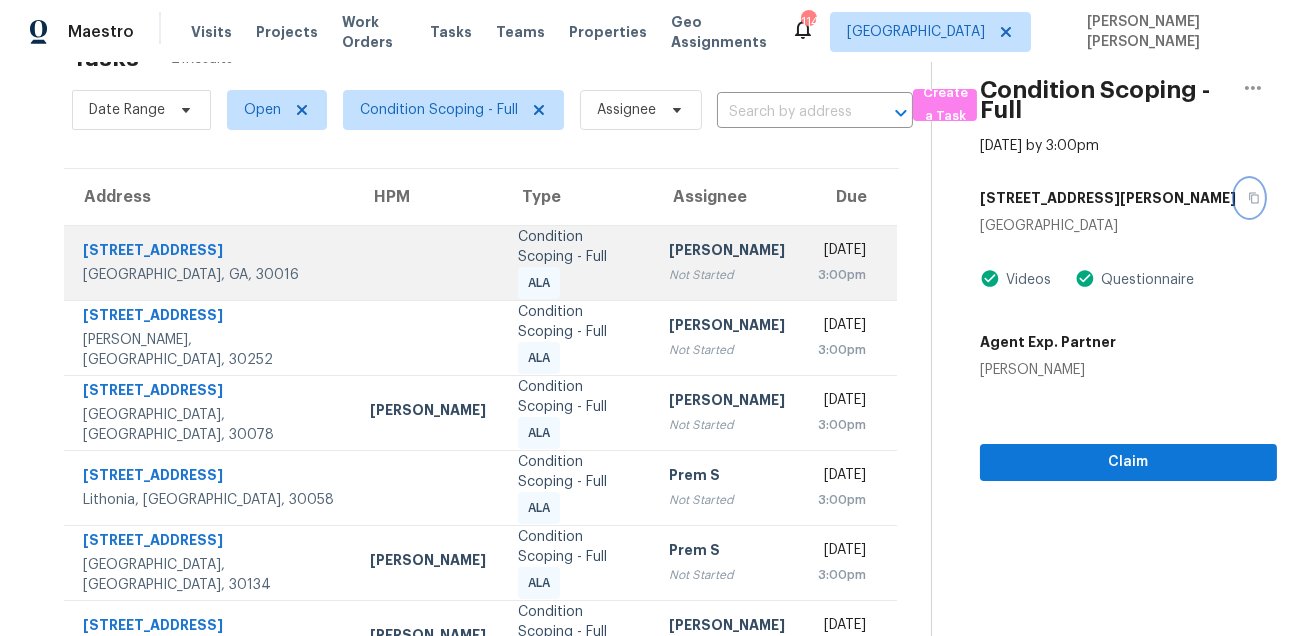 scroll, scrollTop: 453, scrollLeft: 0, axis: vertical 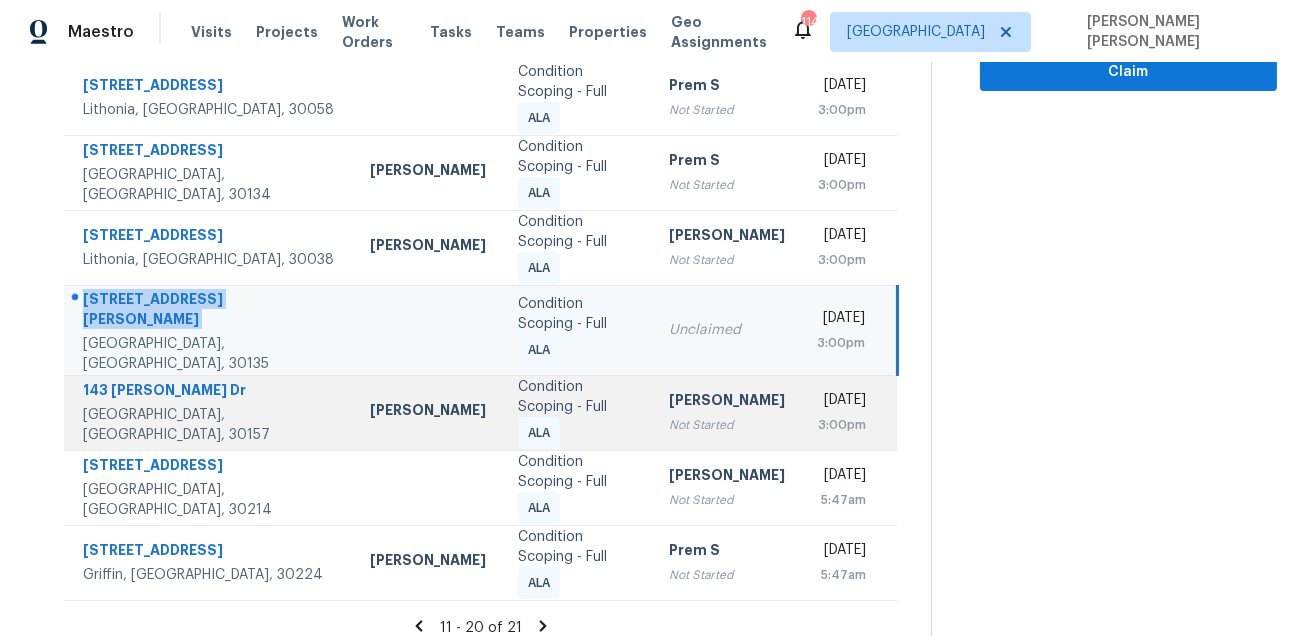 click on "143 Delane Dr" at bounding box center (210, 392) 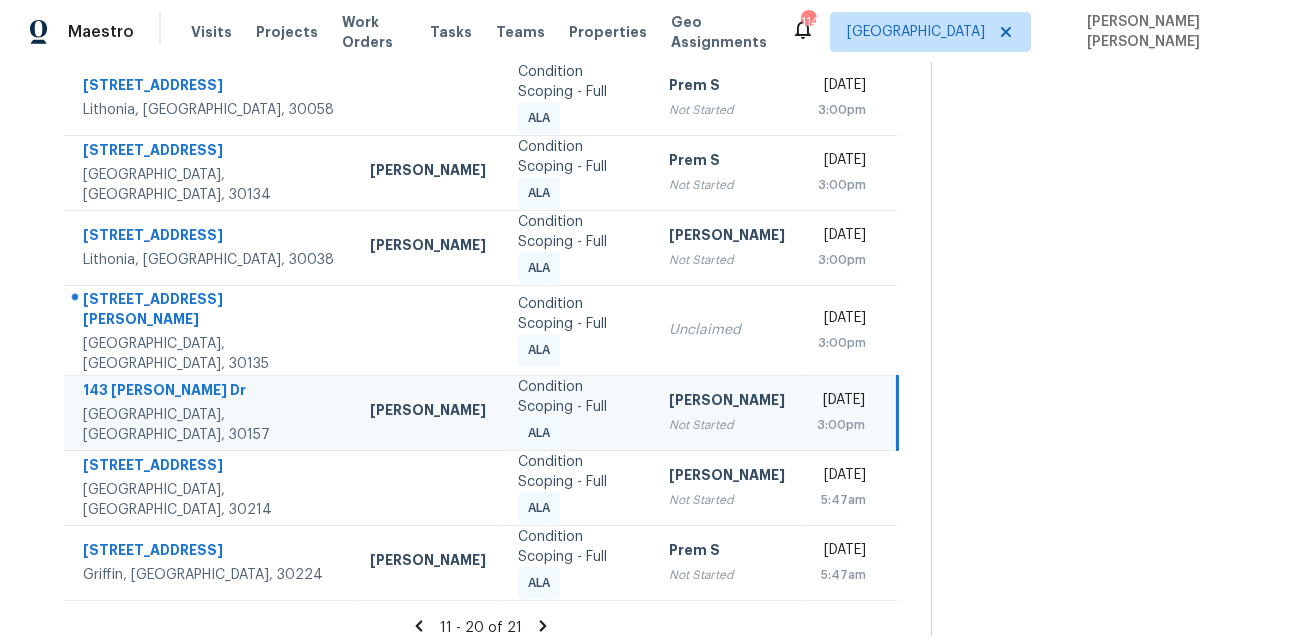 click on "143 Delane Dr" at bounding box center (210, 392) 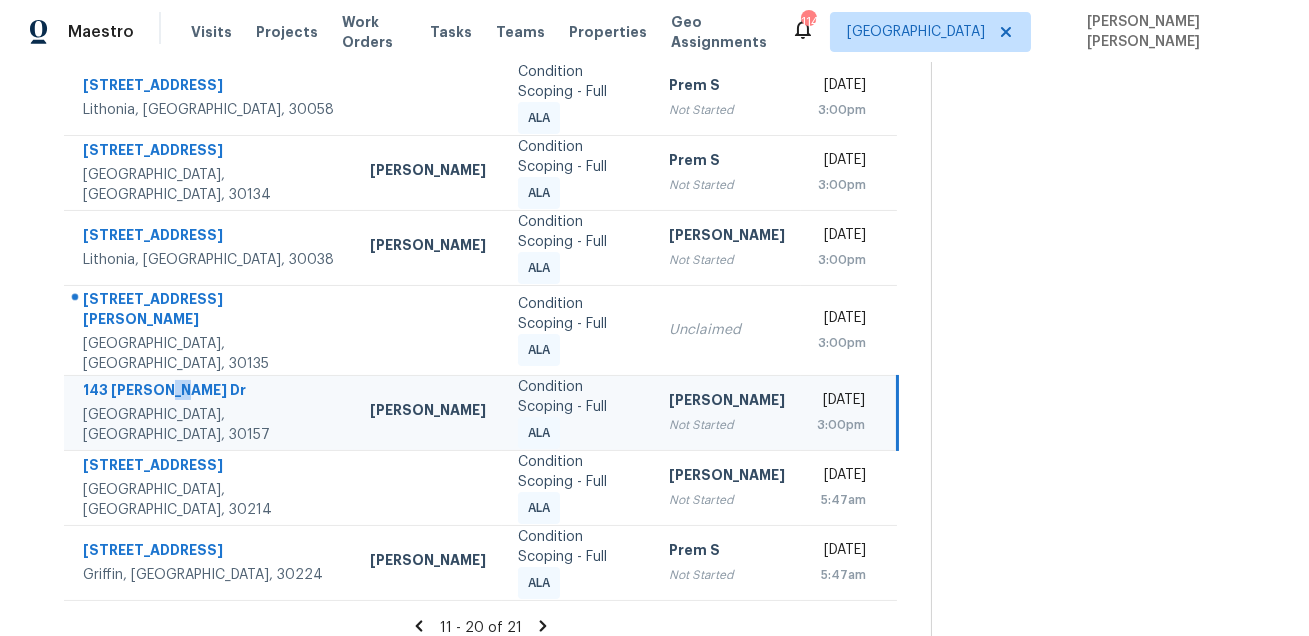 click on "143 Delane Dr" at bounding box center [210, 392] 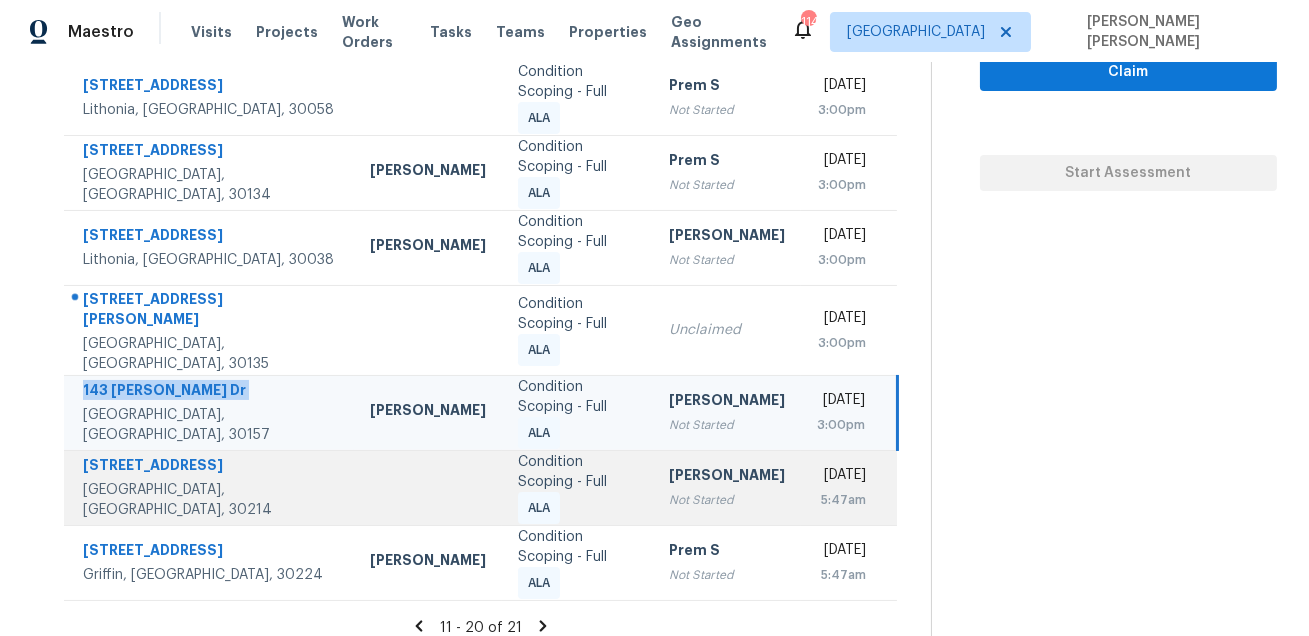 click on "505 Jefferson Ave" at bounding box center [210, 467] 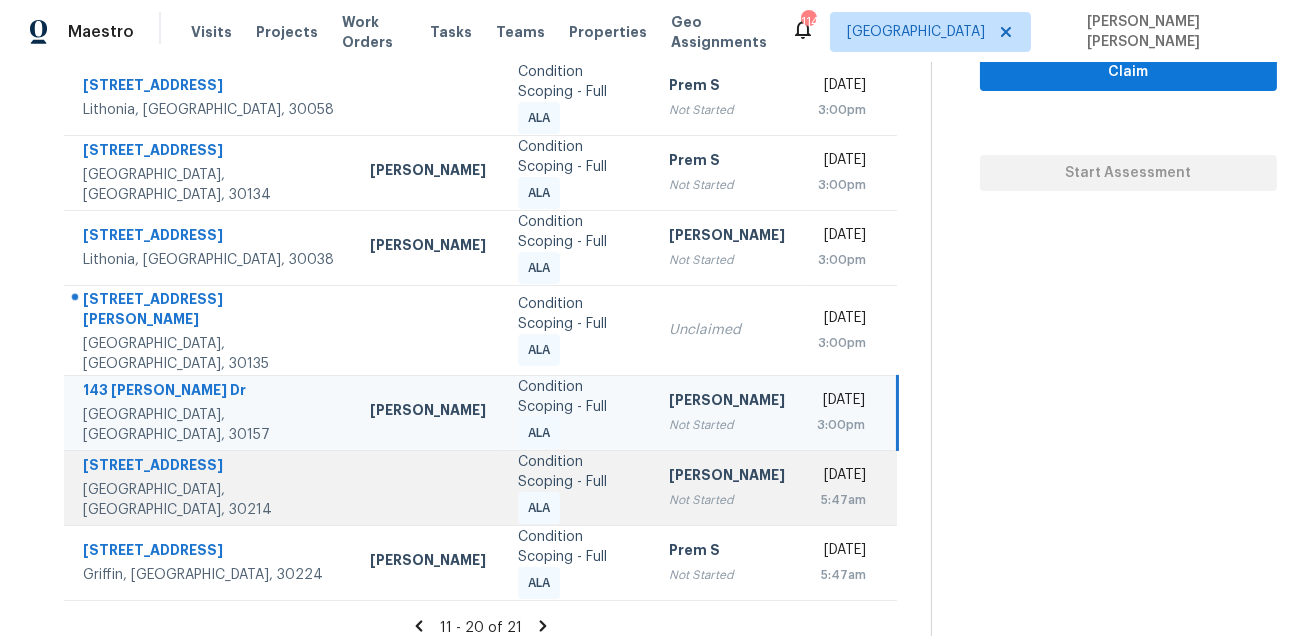 click on "505 Jefferson Ave" at bounding box center [210, 467] 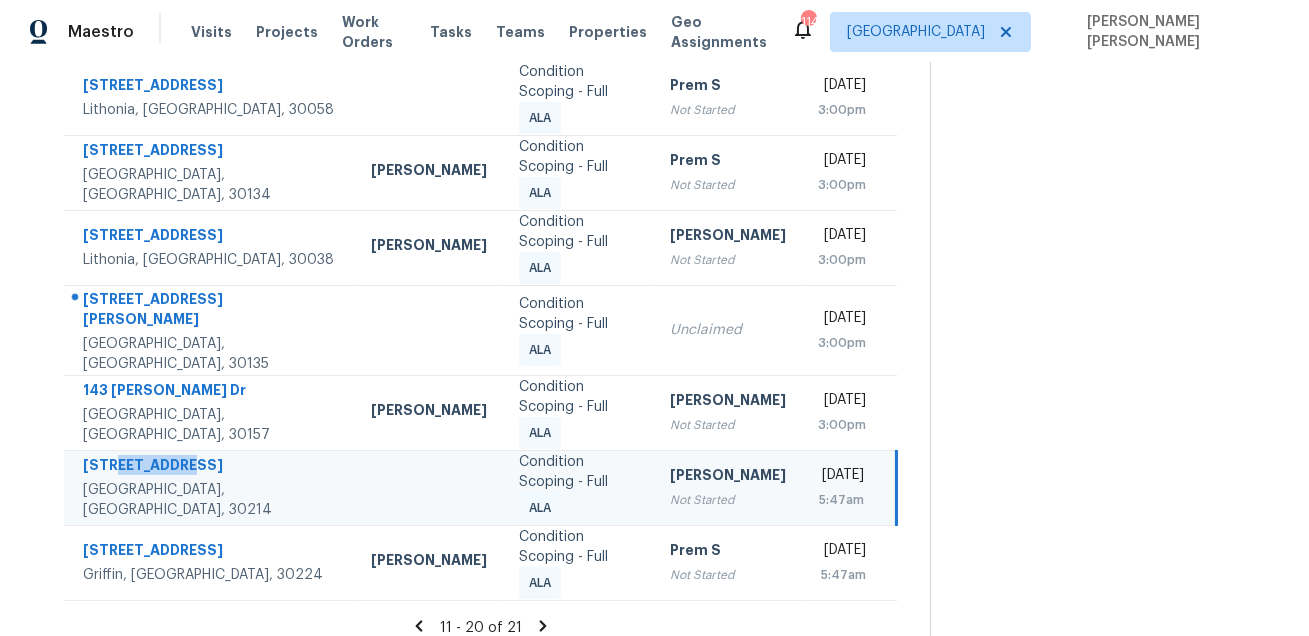 click on "505 Jefferson Ave" at bounding box center (211, 467) 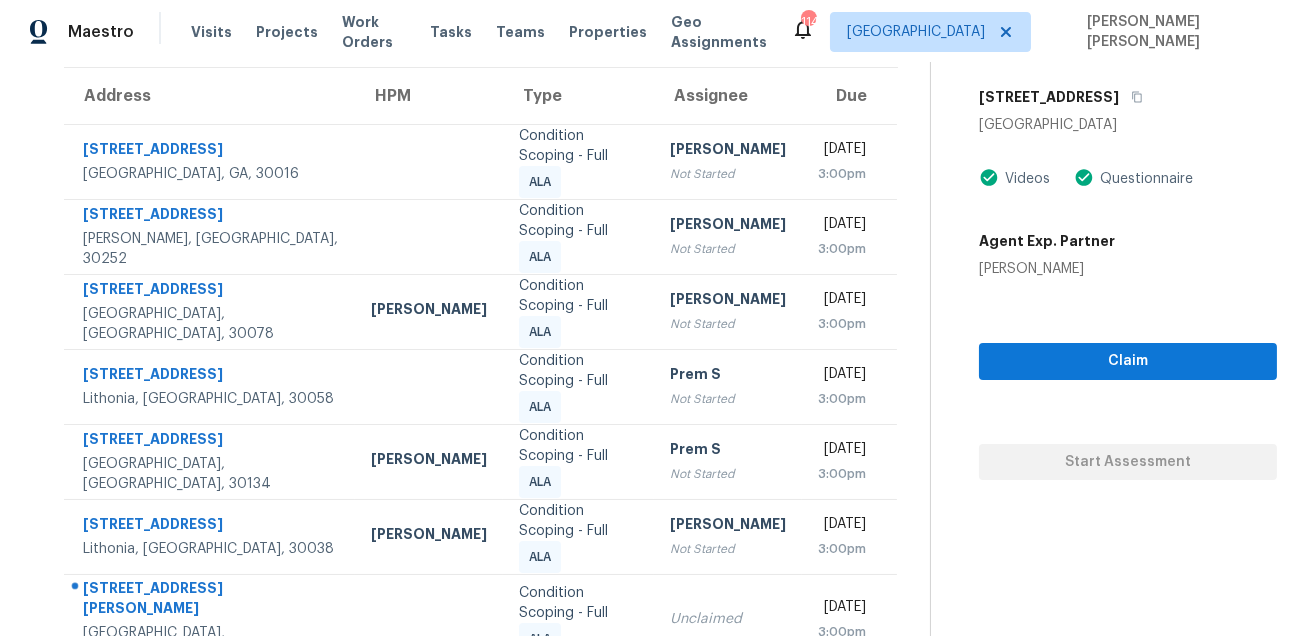 scroll, scrollTop: 60, scrollLeft: 0, axis: vertical 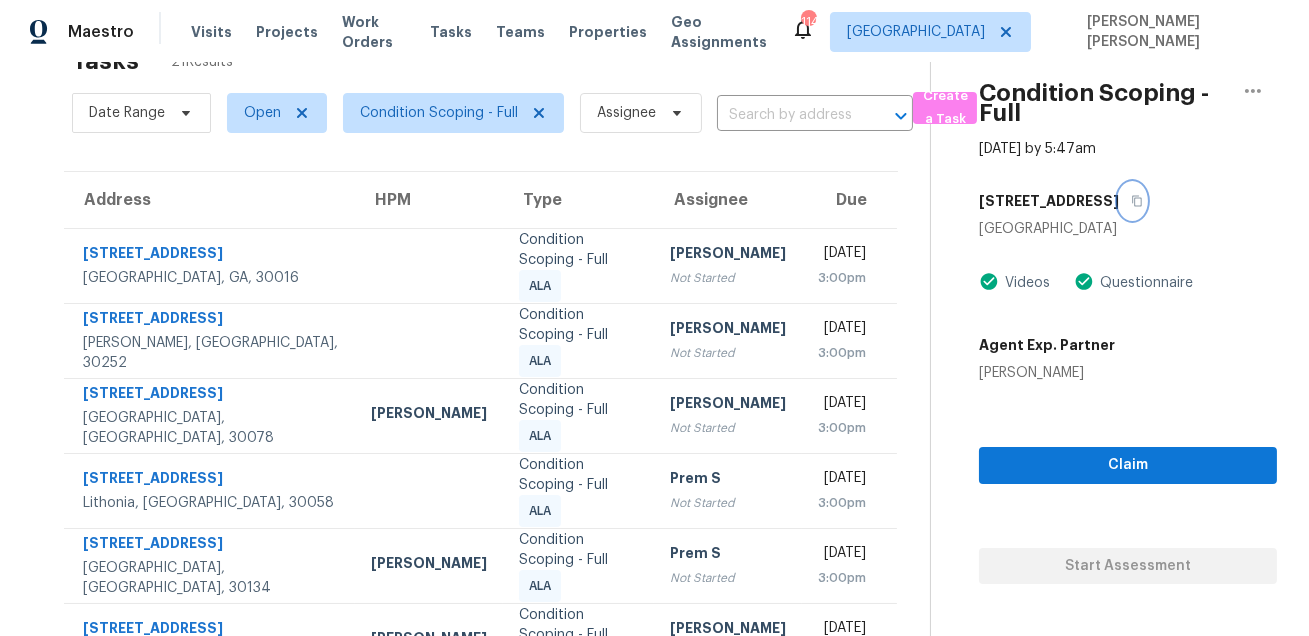 click 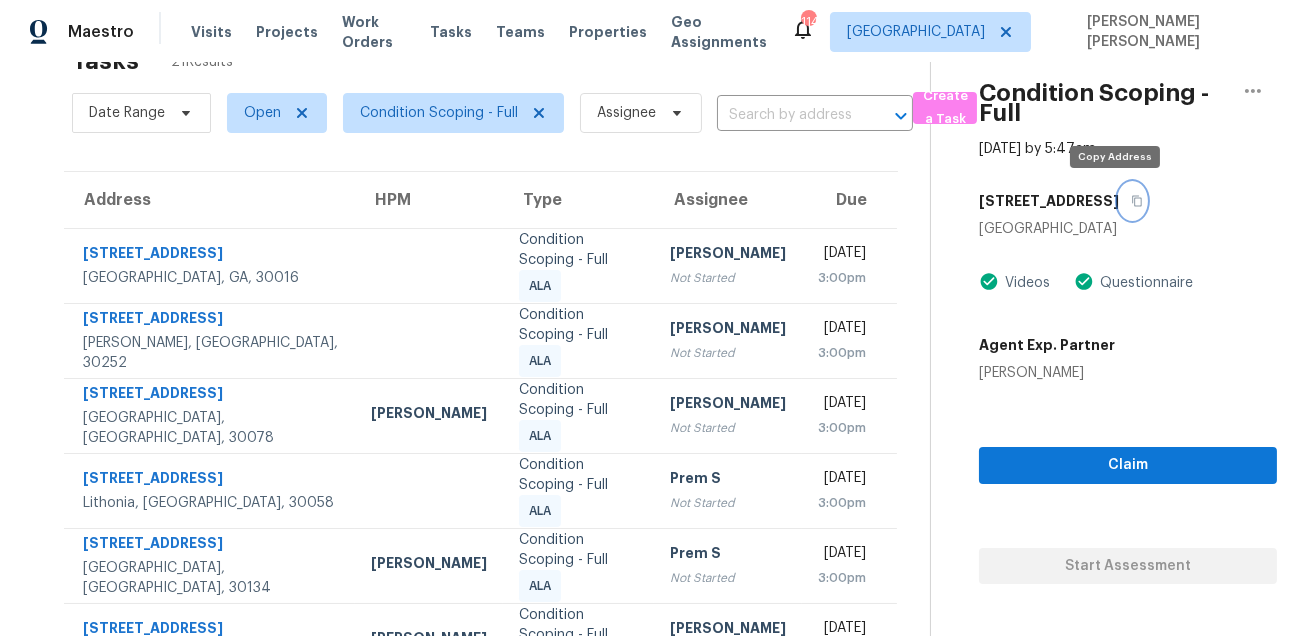 click 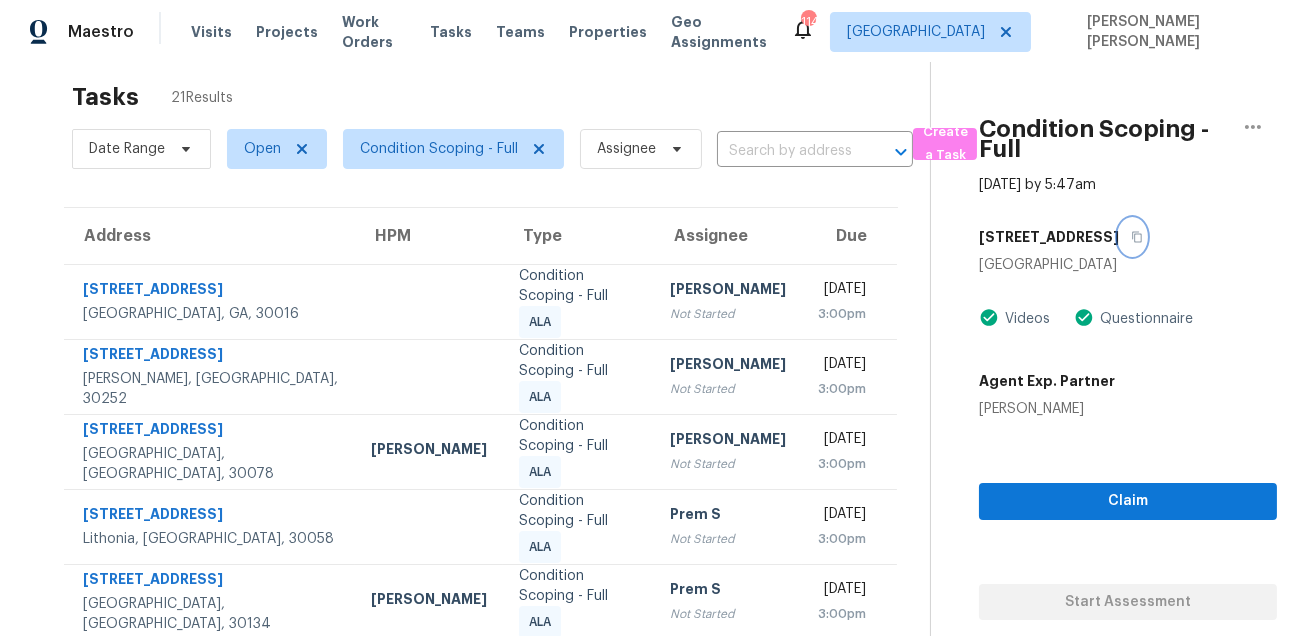 scroll, scrollTop: 0, scrollLeft: 0, axis: both 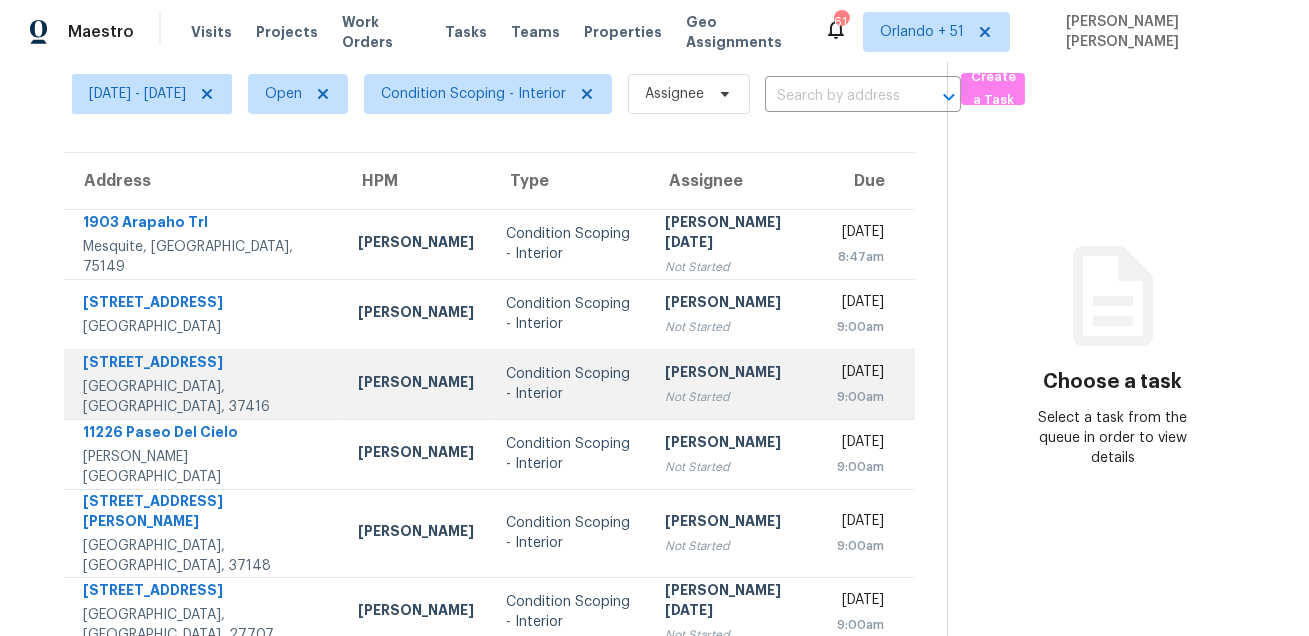click on "[STREET_ADDRESS]" at bounding box center [204, 364] 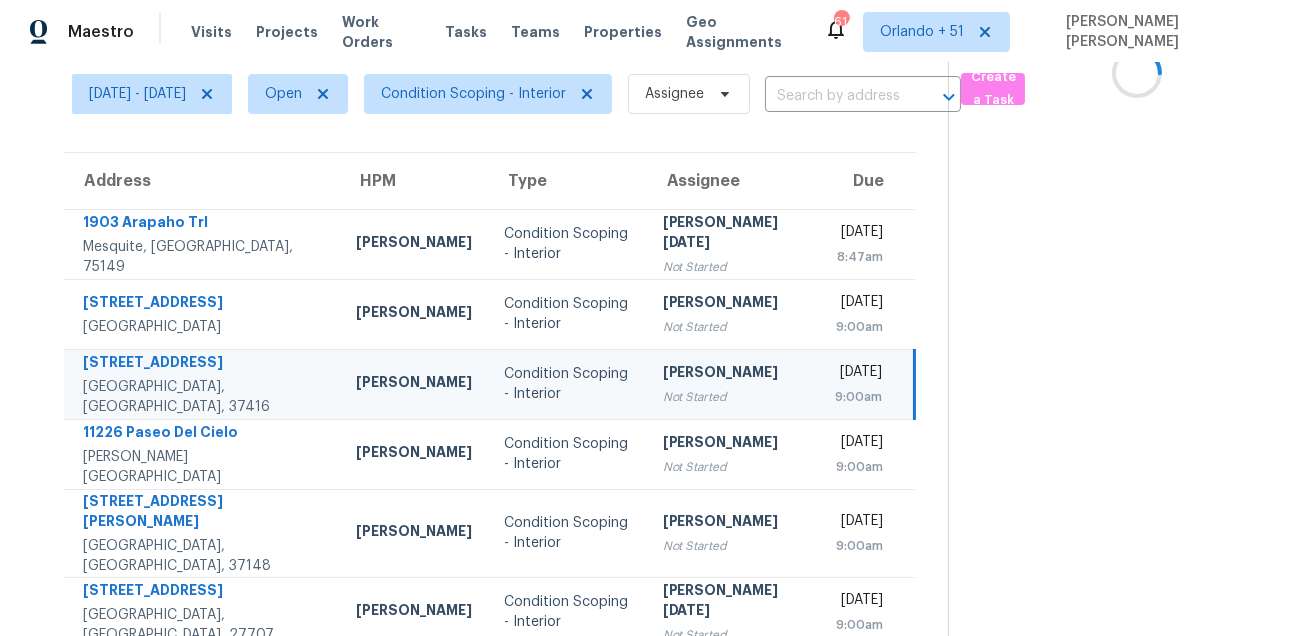click on "[STREET_ADDRESS]" at bounding box center (203, 364) 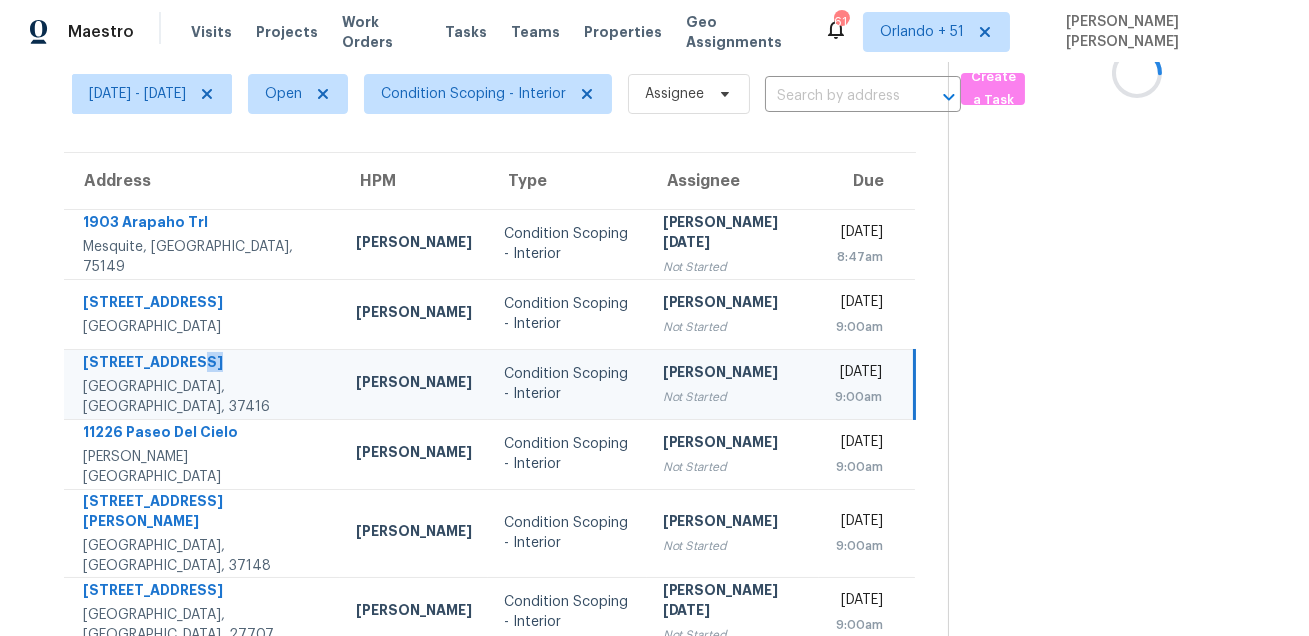 click on "[STREET_ADDRESS]" at bounding box center (203, 364) 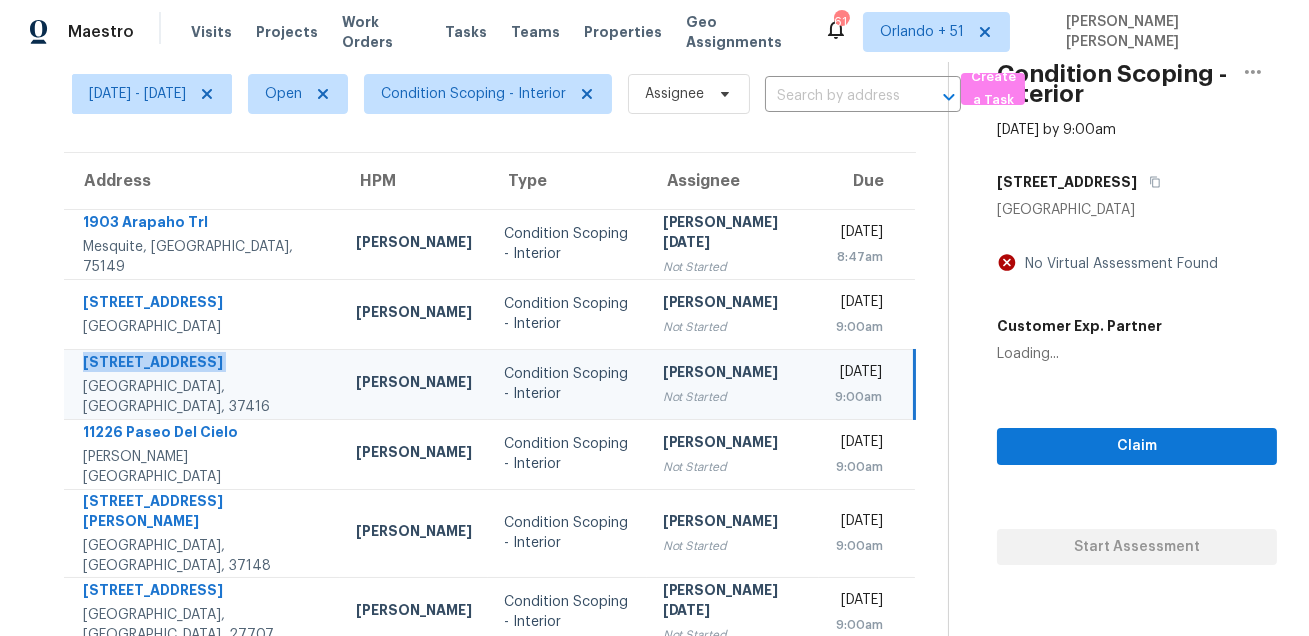 copy on "[STREET_ADDRESS]" 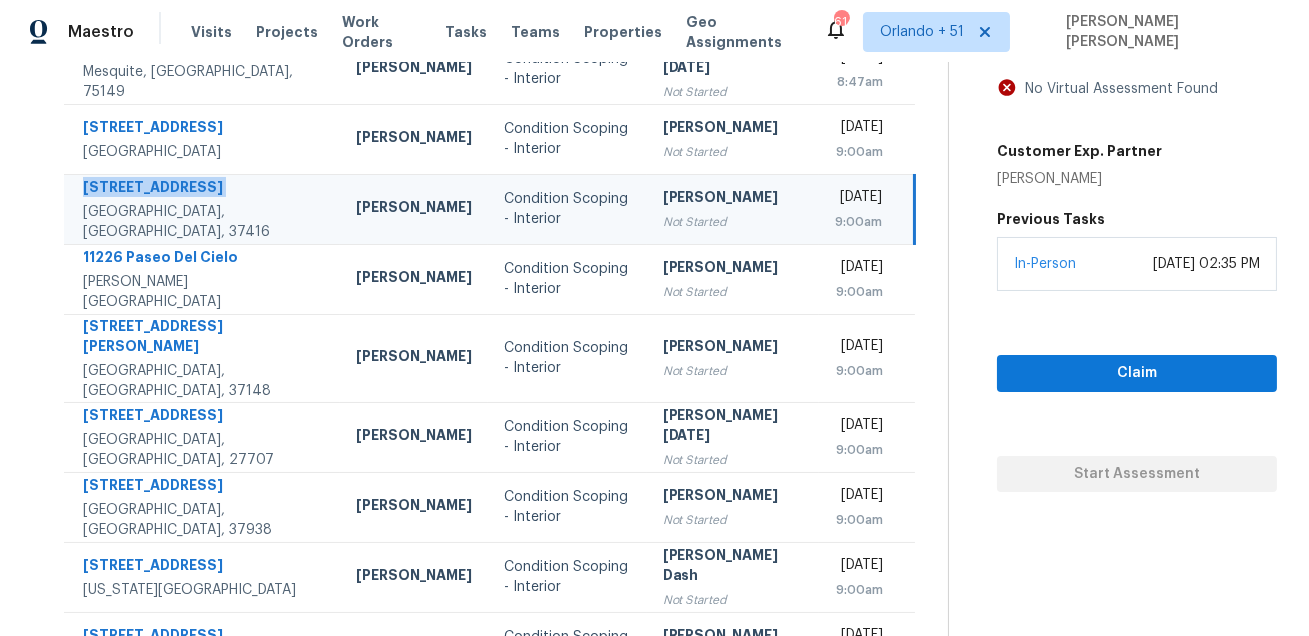 scroll, scrollTop: 422, scrollLeft: 0, axis: vertical 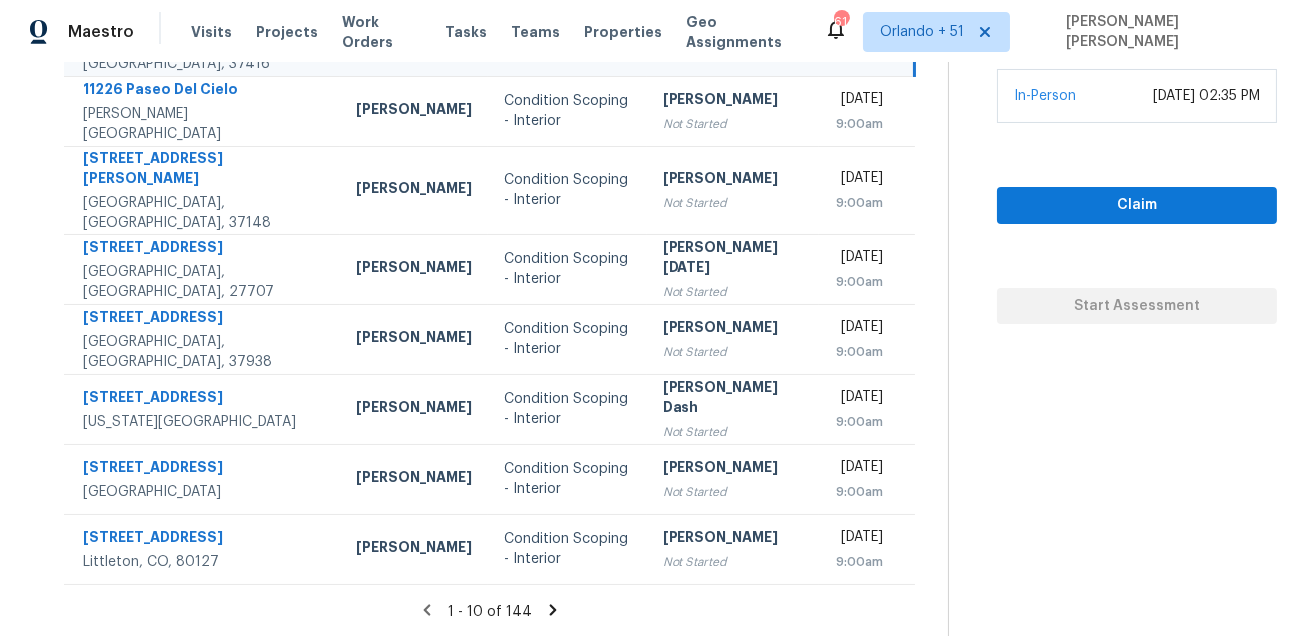 click 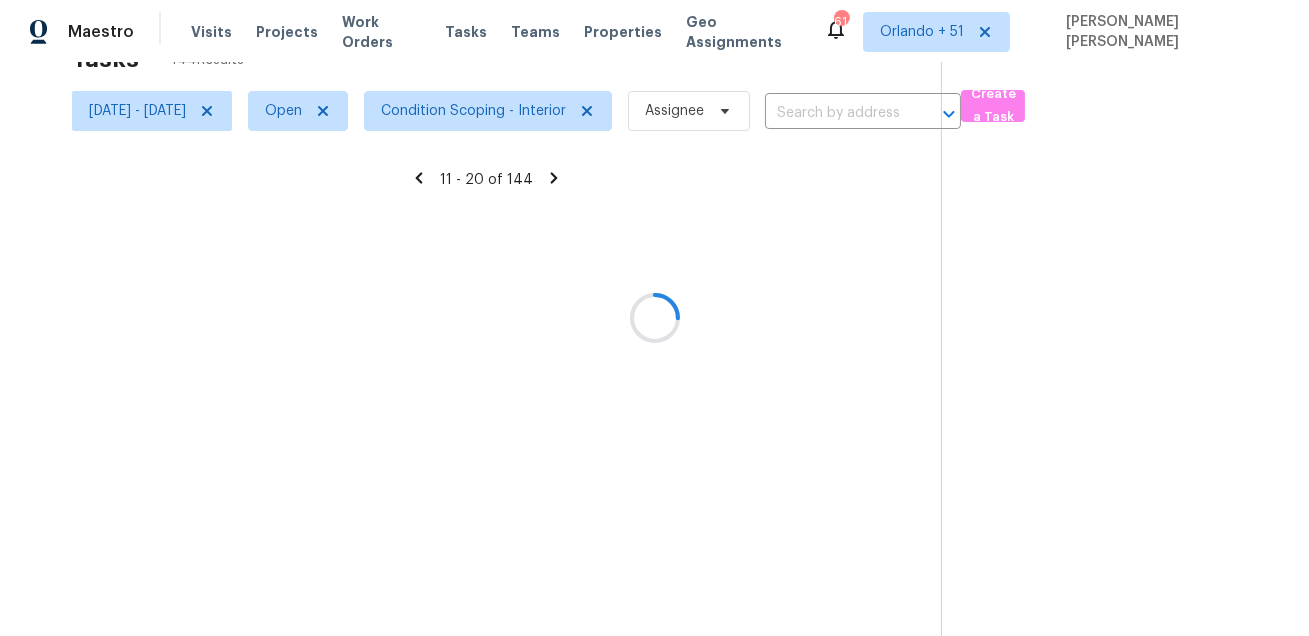 scroll, scrollTop: 405, scrollLeft: 0, axis: vertical 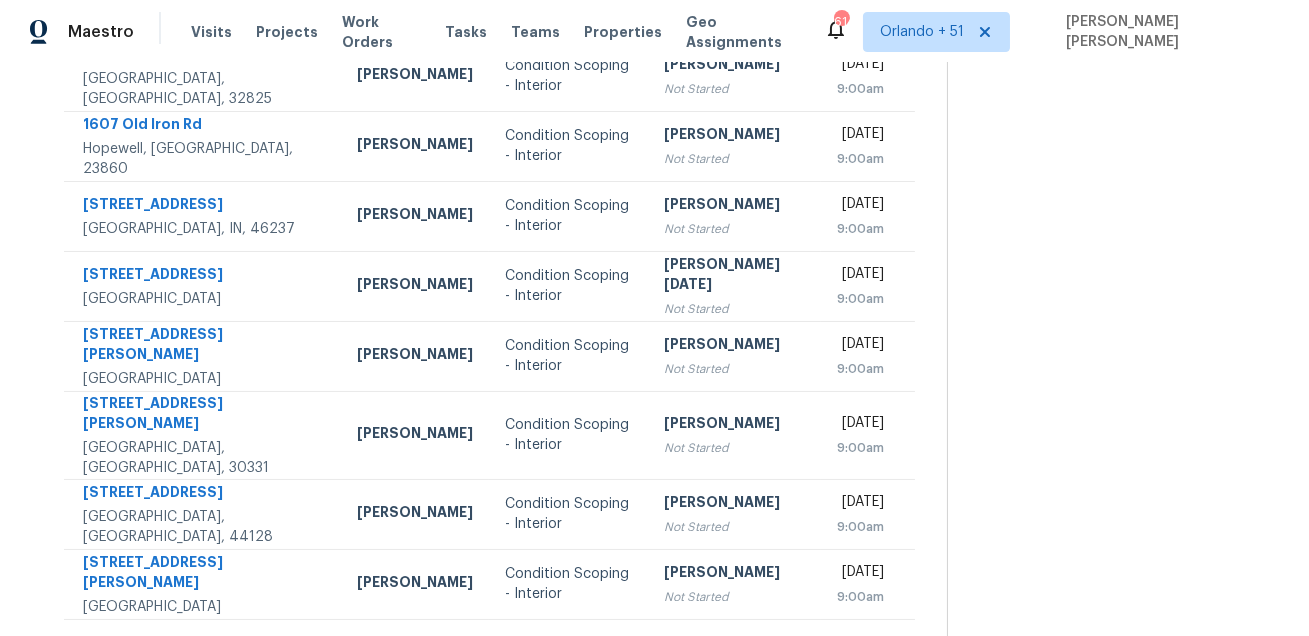 click 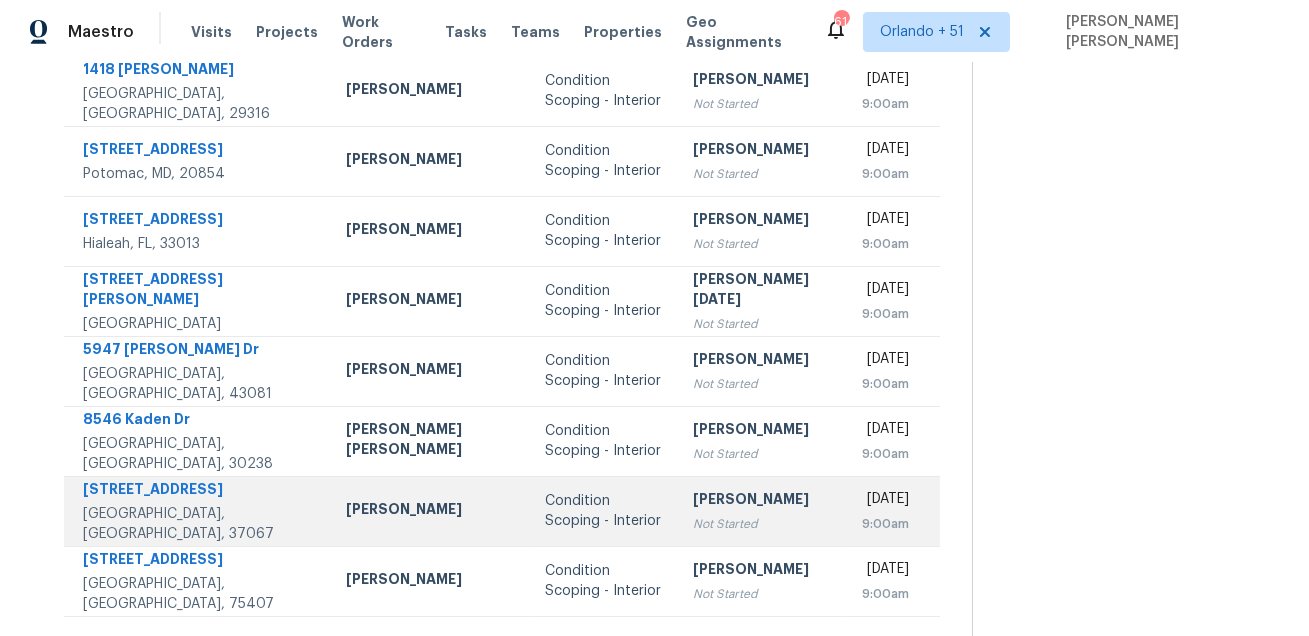 scroll, scrollTop: 405, scrollLeft: 0, axis: vertical 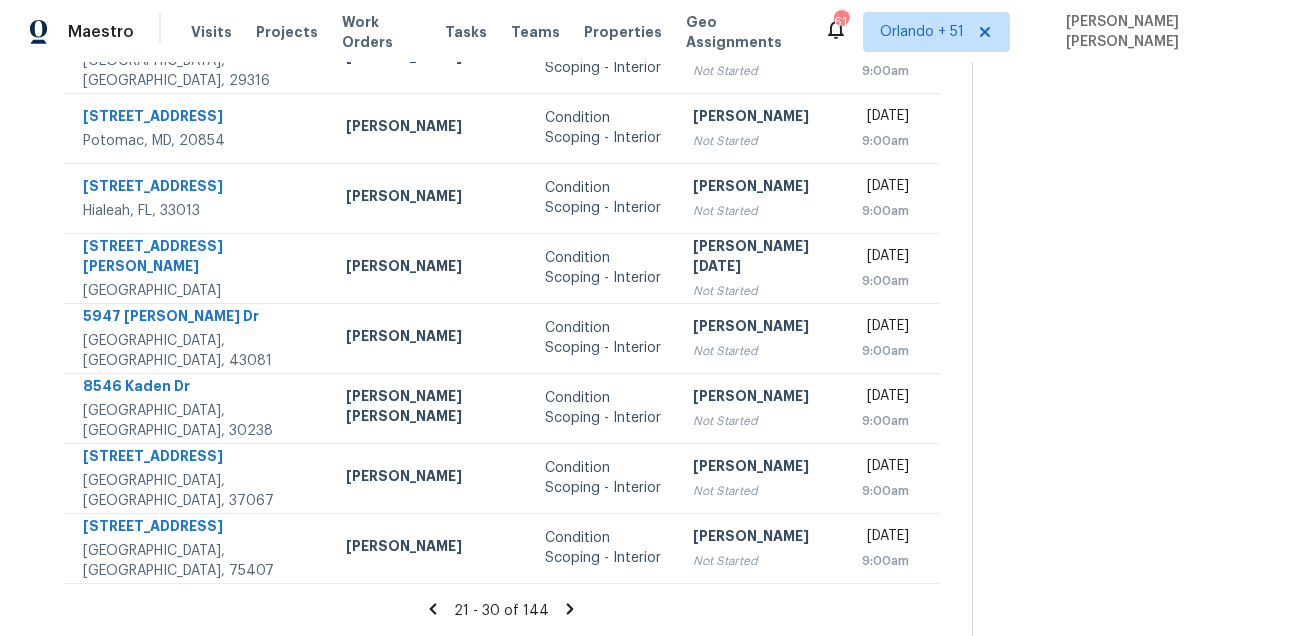 click 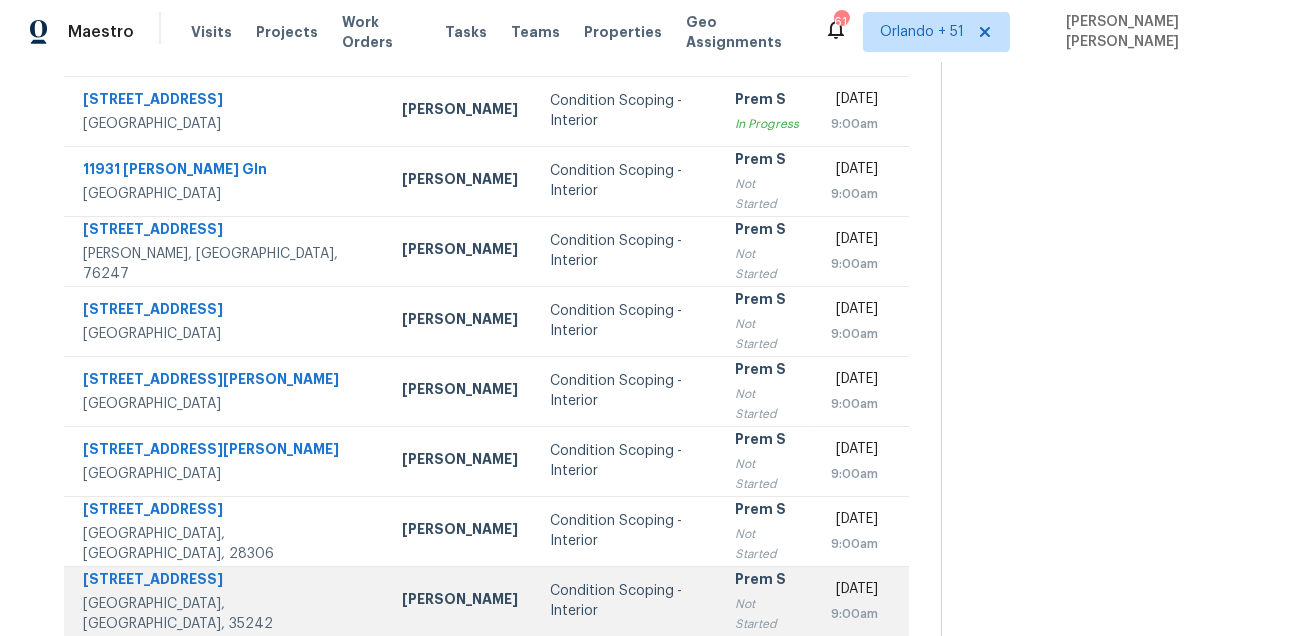 scroll, scrollTop: 405, scrollLeft: 0, axis: vertical 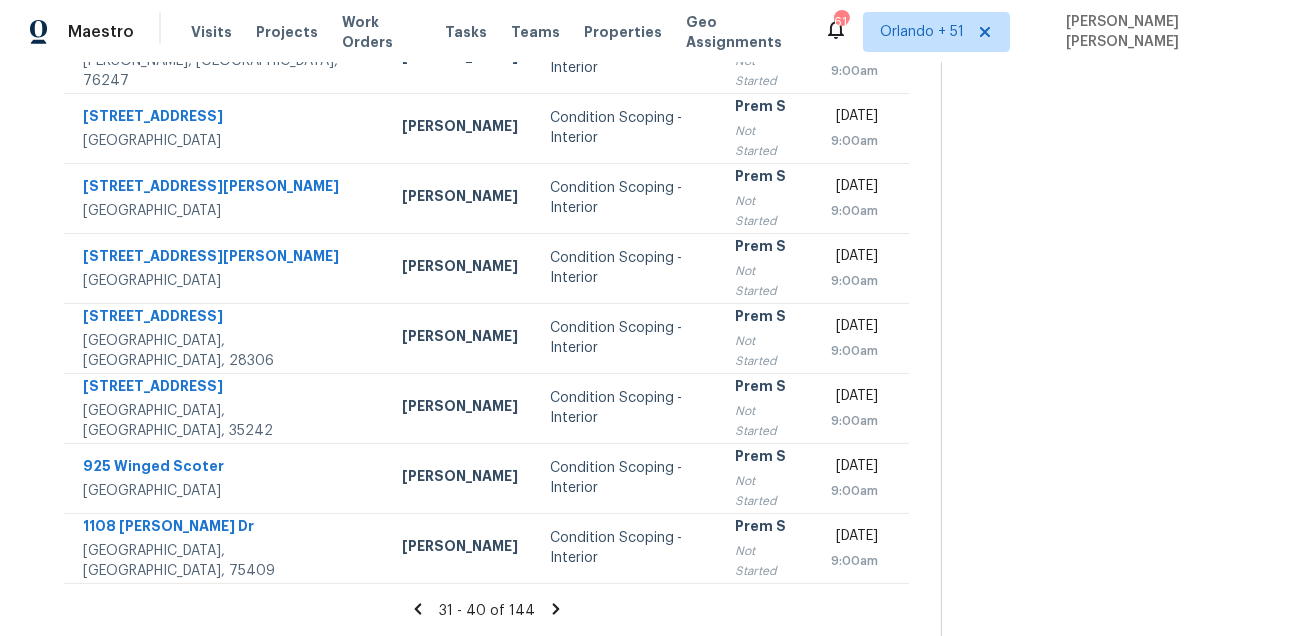 click 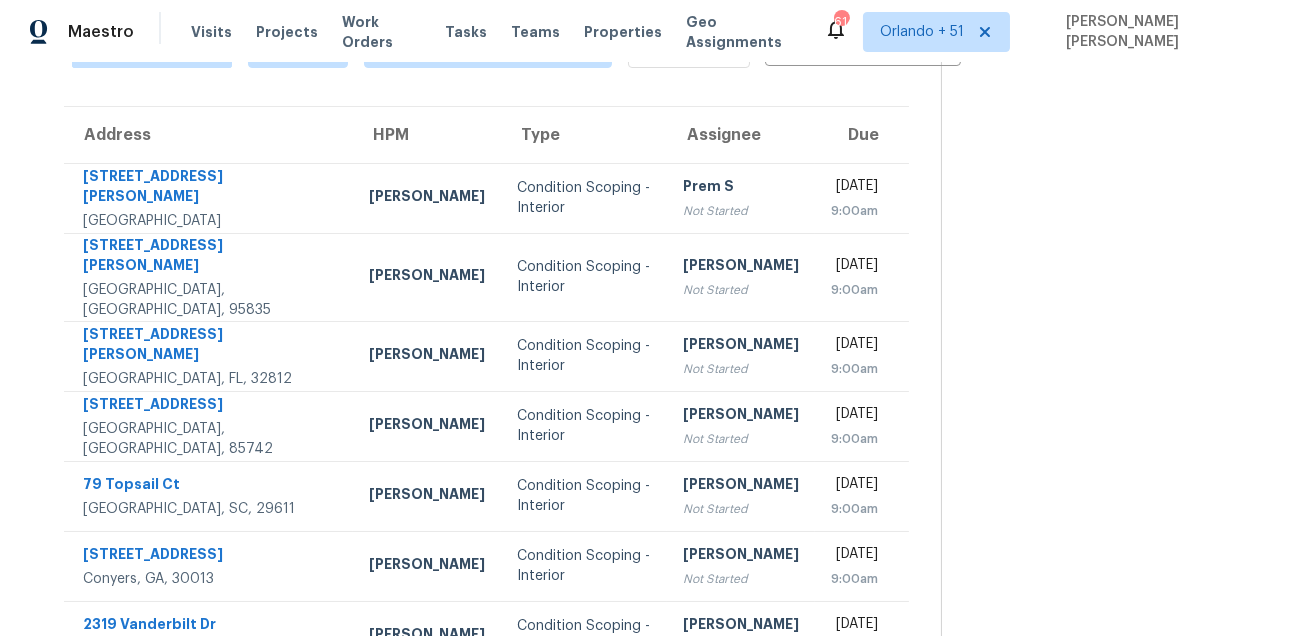 scroll, scrollTop: 405, scrollLeft: 0, axis: vertical 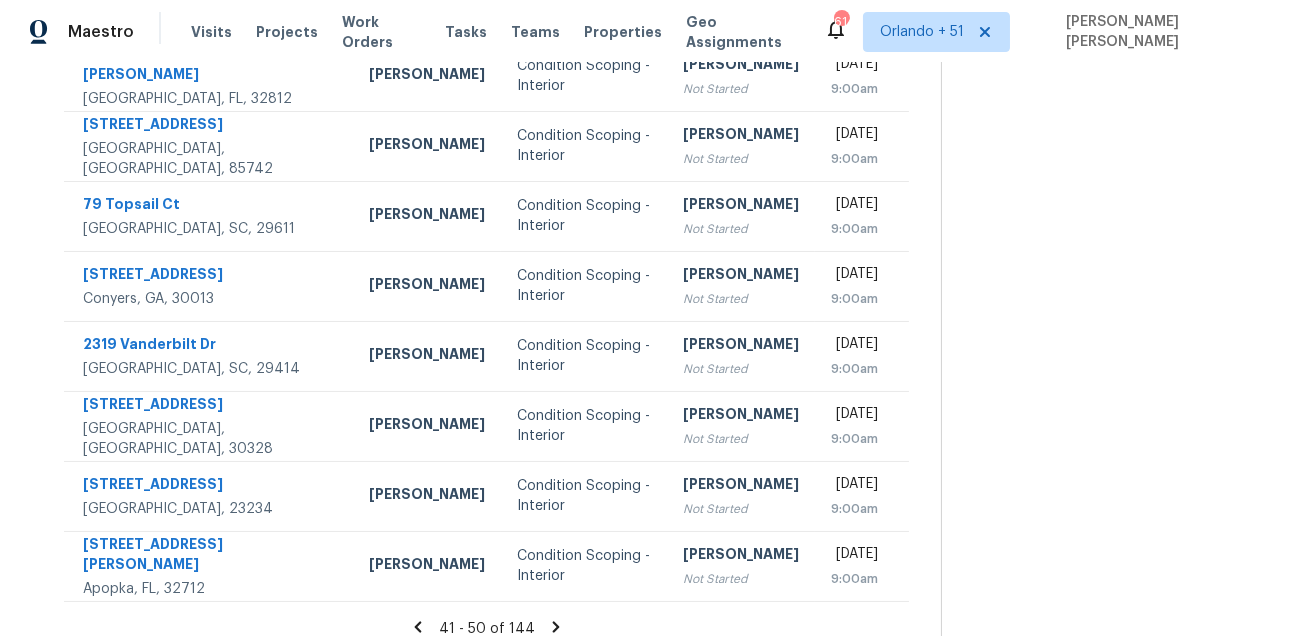 click at bounding box center [1109, 156] 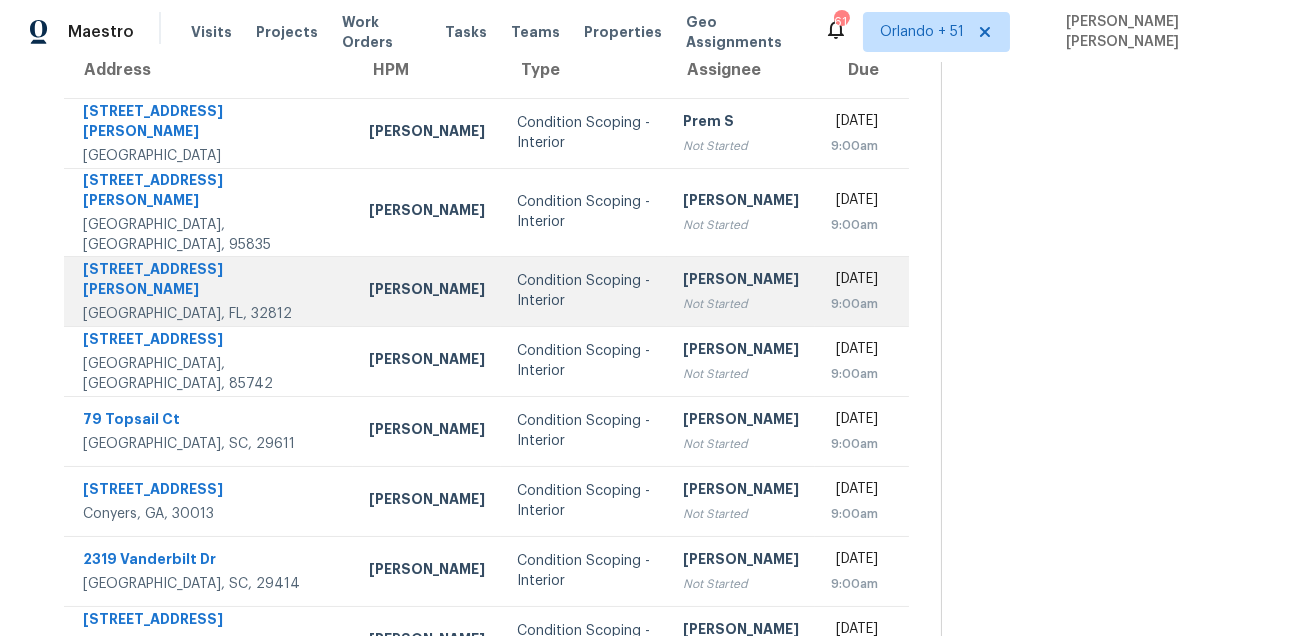 scroll, scrollTop: 175, scrollLeft: 0, axis: vertical 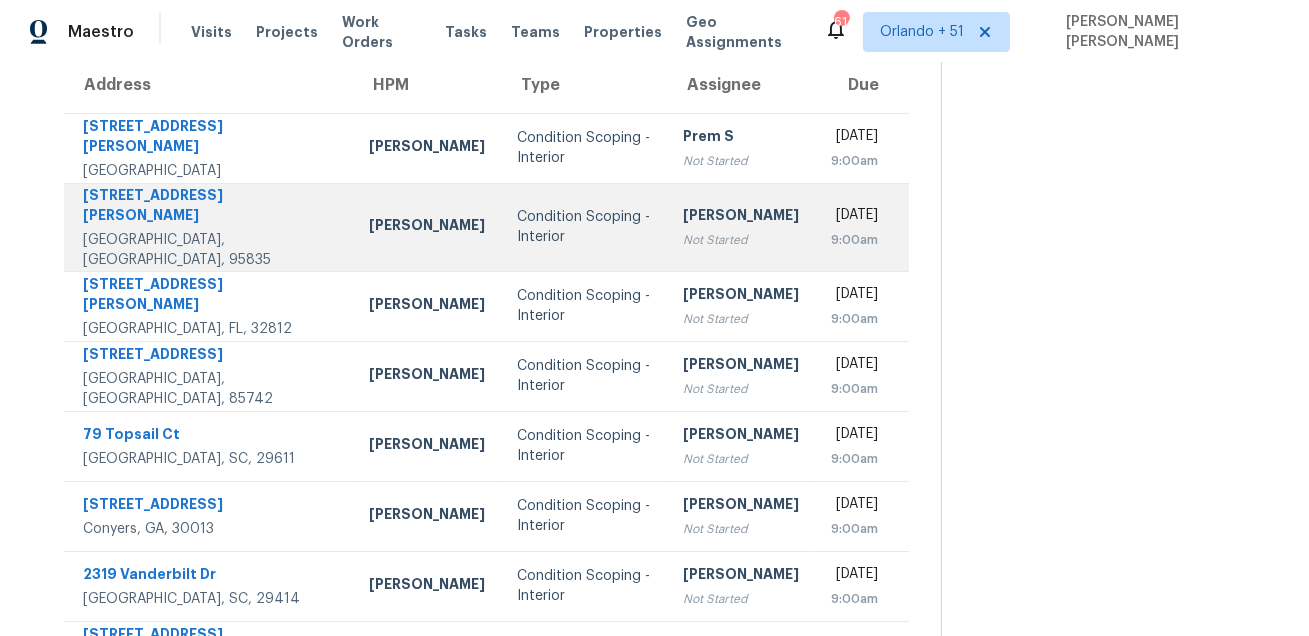 click on "[STREET_ADDRESS][PERSON_NAME]" at bounding box center [210, 207] 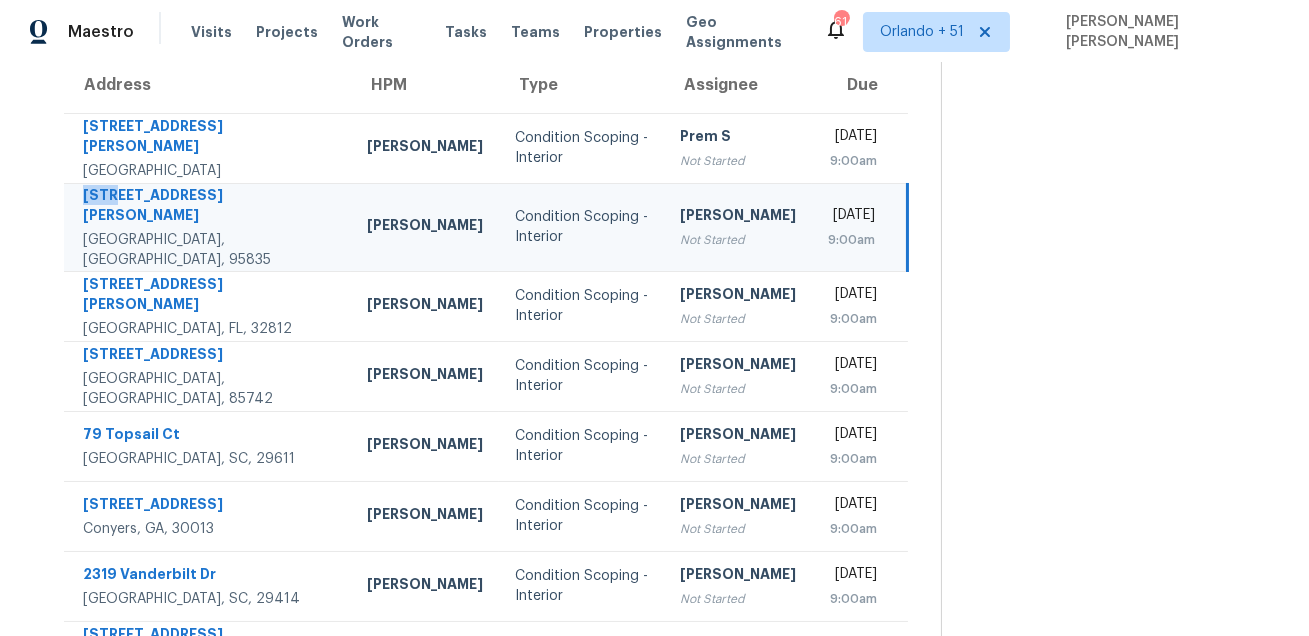 click on "[STREET_ADDRESS][PERSON_NAME]" at bounding box center (209, 207) 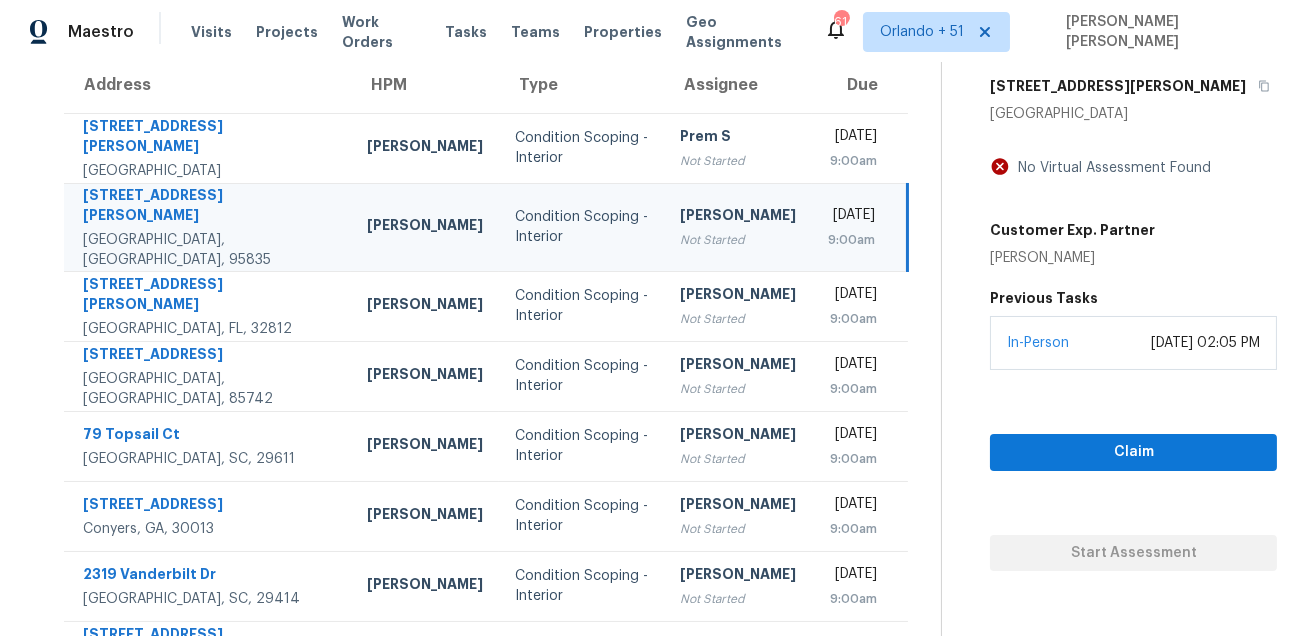 click on "Address HPM Type Assignee Due [STREET_ADDRESS][PERSON_NAME] [PERSON_NAME] Condition Scoping - Interior Prem S Not Started [DATE] 9:00am [STREET_ADDRESS][PERSON_NAME] [PERSON_NAME] Condition Scoping - Interior [PERSON_NAME] Not Started [DATE] 9:00am [STREET_ADDRESS][PERSON_NAME][PERSON_NAME] [PERSON_NAME] Condition Scoping - Interior [PERSON_NAME] Not Started [DATE] 9:00am [STREET_ADDRESS] [PERSON_NAME] Condition Scoping - Interior [PERSON_NAME] Not Started [DATE] 9:00am [STREET_ADDRESS] [PERSON_NAME] Condition Scoping - Interior [PERSON_NAME] Not Started [DATE] 9:00am [STREET_ADDRESS] [PERSON_NAME] Condition Scoping - Interior [PERSON_NAME] Not Started [DATE] 9:00am [STREET_ADDRESS][PERSON_NAME] [PERSON_NAME] Condition Scoping - Interior [PERSON_NAME] Not Started [DATE] 9:00am [PERSON_NAME]" at bounding box center (486, 444) 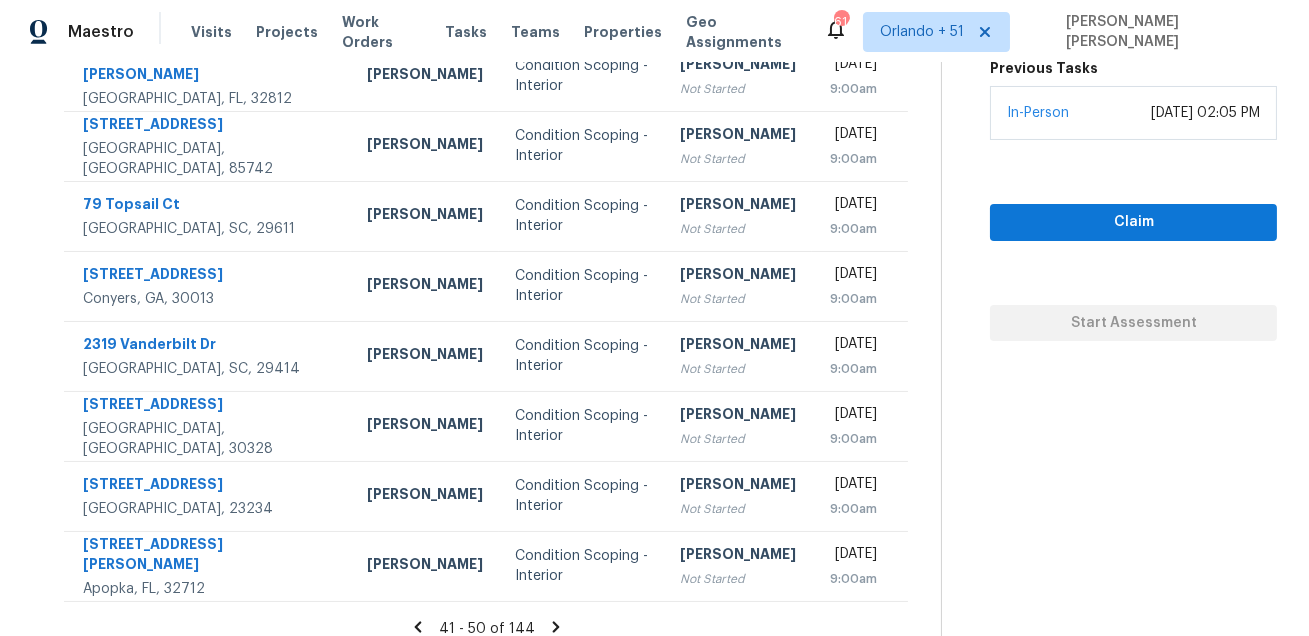drag, startPoint x: 76, startPoint y: 186, endPoint x: 928, endPoint y: 520, distance: 915.1284 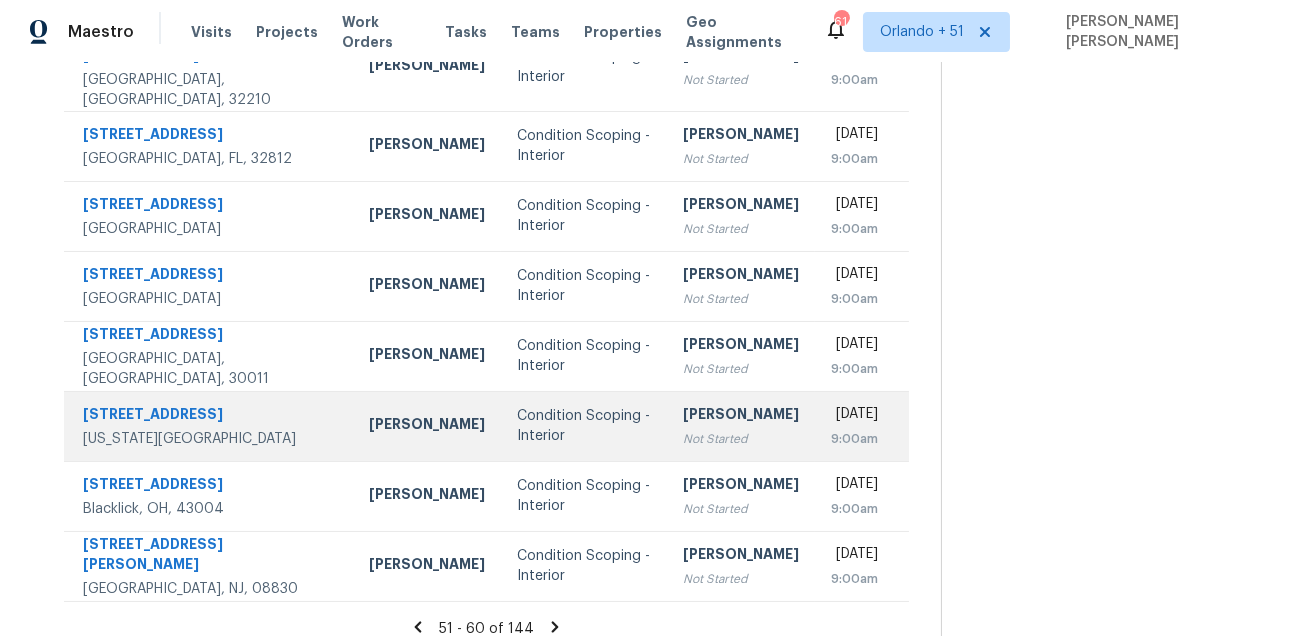 scroll, scrollTop: 0, scrollLeft: 0, axis: both 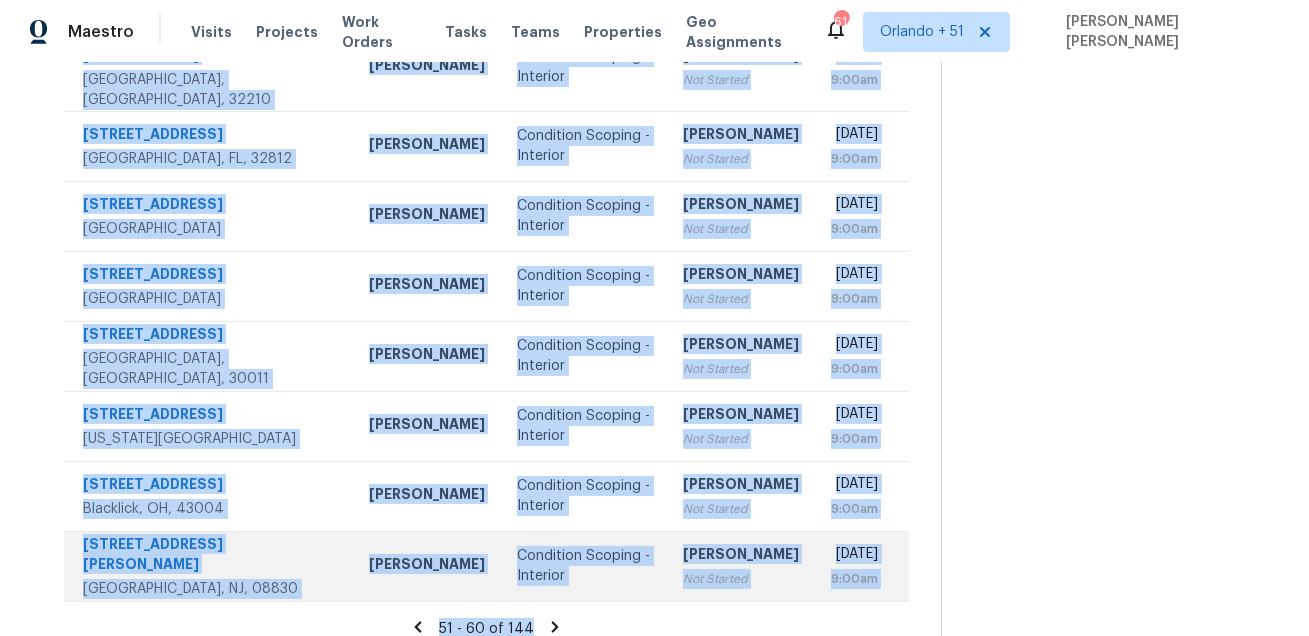 drag, startPoint x: 76, startPoint y: 291, endPoint x: 781, endPoint y: 557, distance: 753.51245 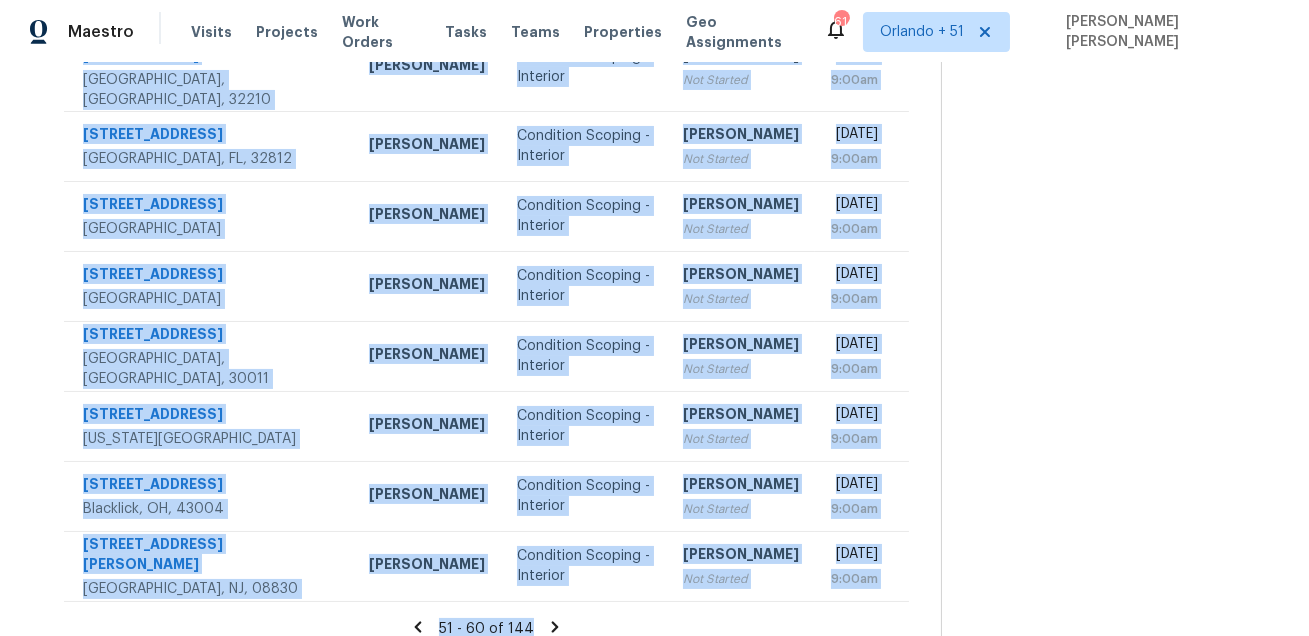 click on "51 - 60 of 144" at bounding box center (486, 628) 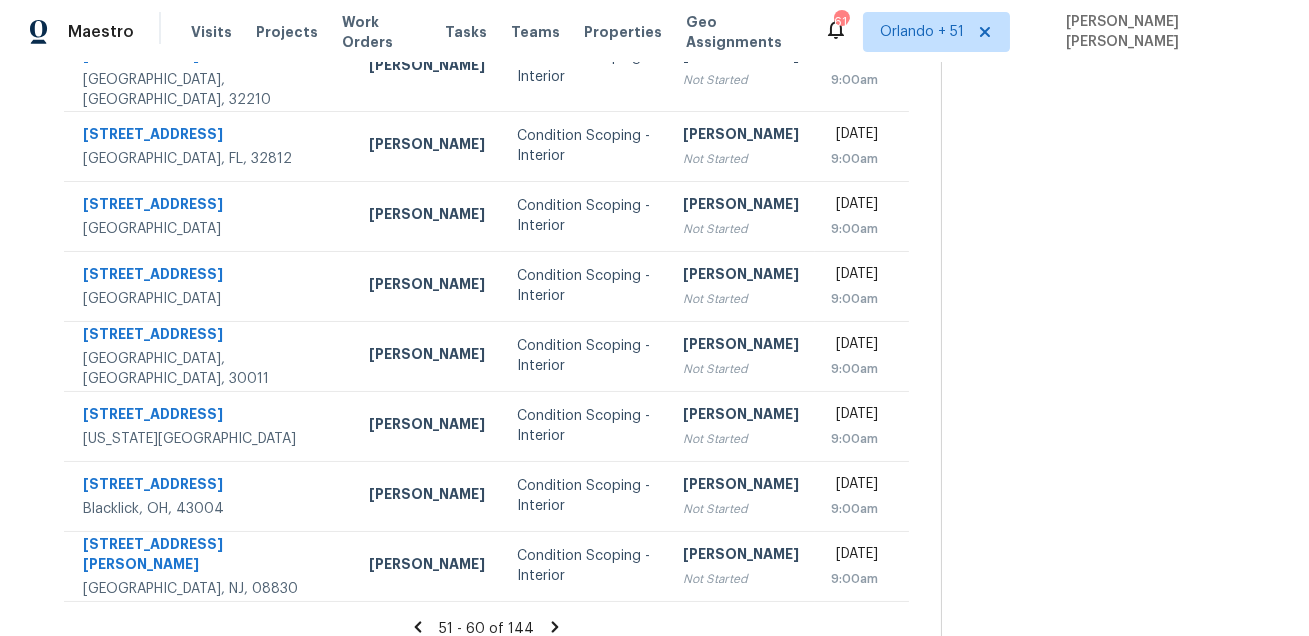 click 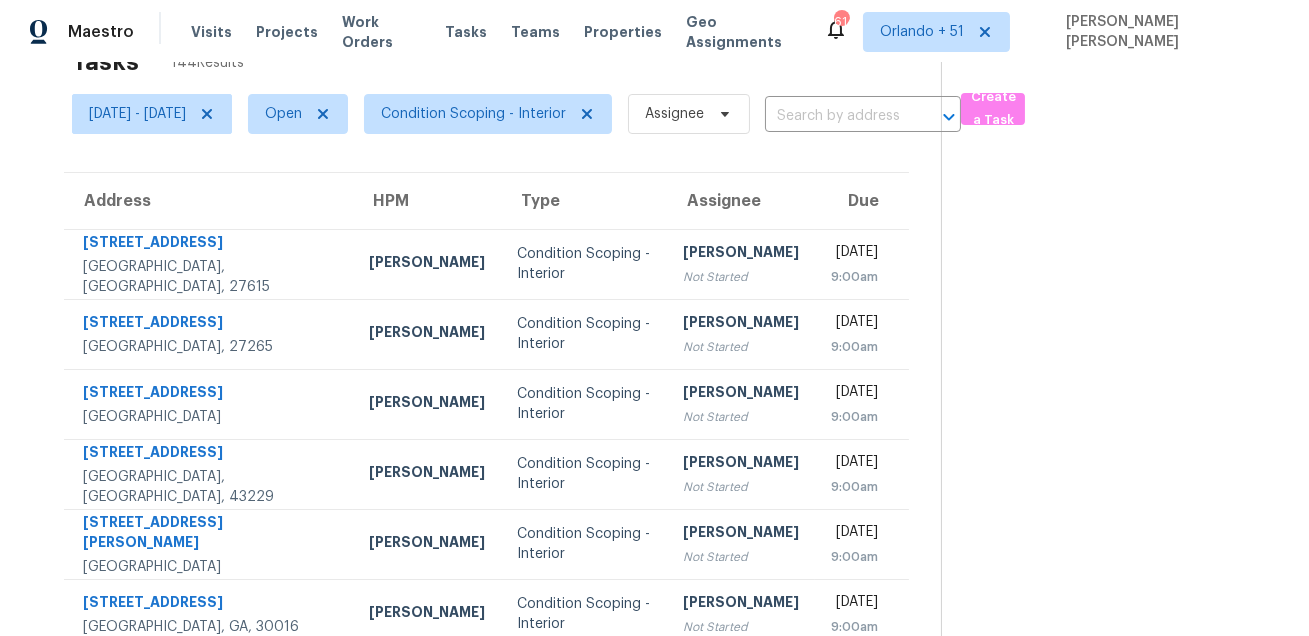 scroll, scrollTop: 0, scrollLeft: 0, axis: both 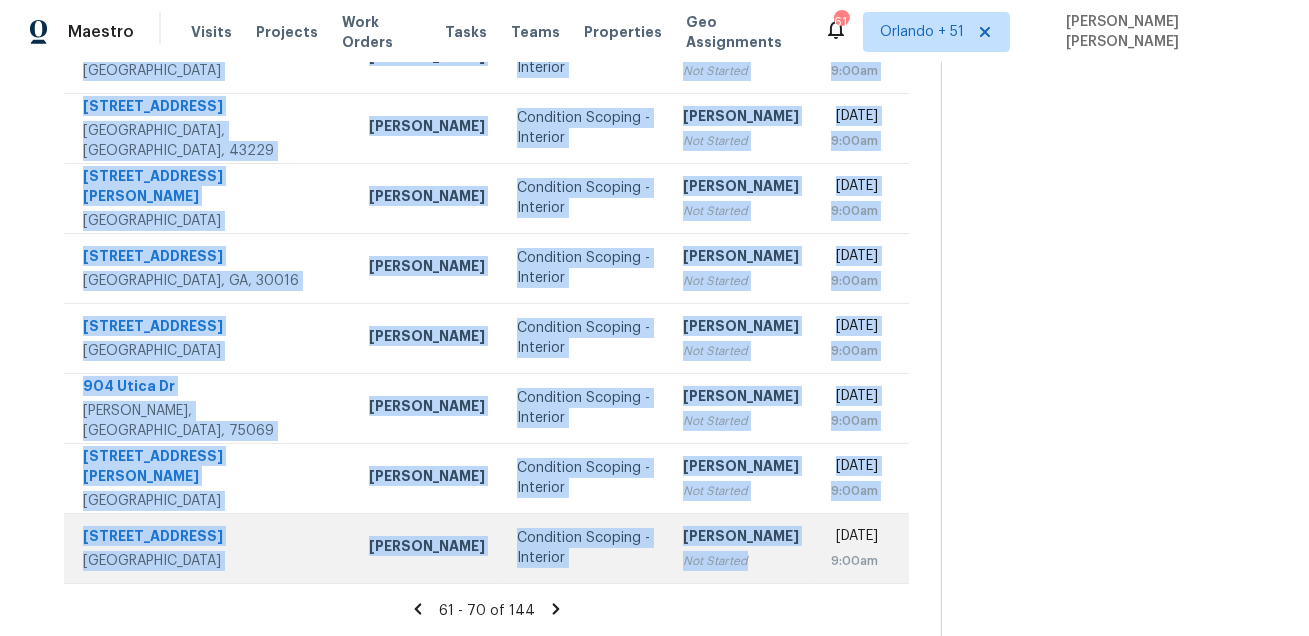 drag, startPoint x: 79, startPoint y: 295, endPoint x: 721, endPoint y: 582, distance: 703.2304 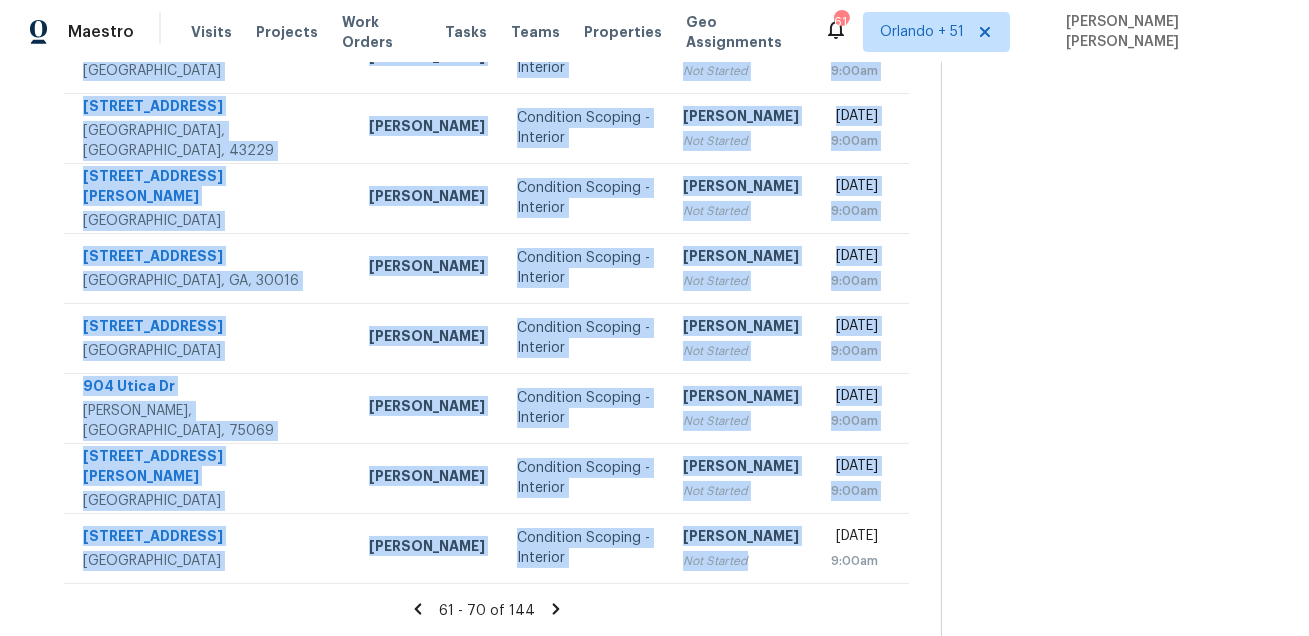 click 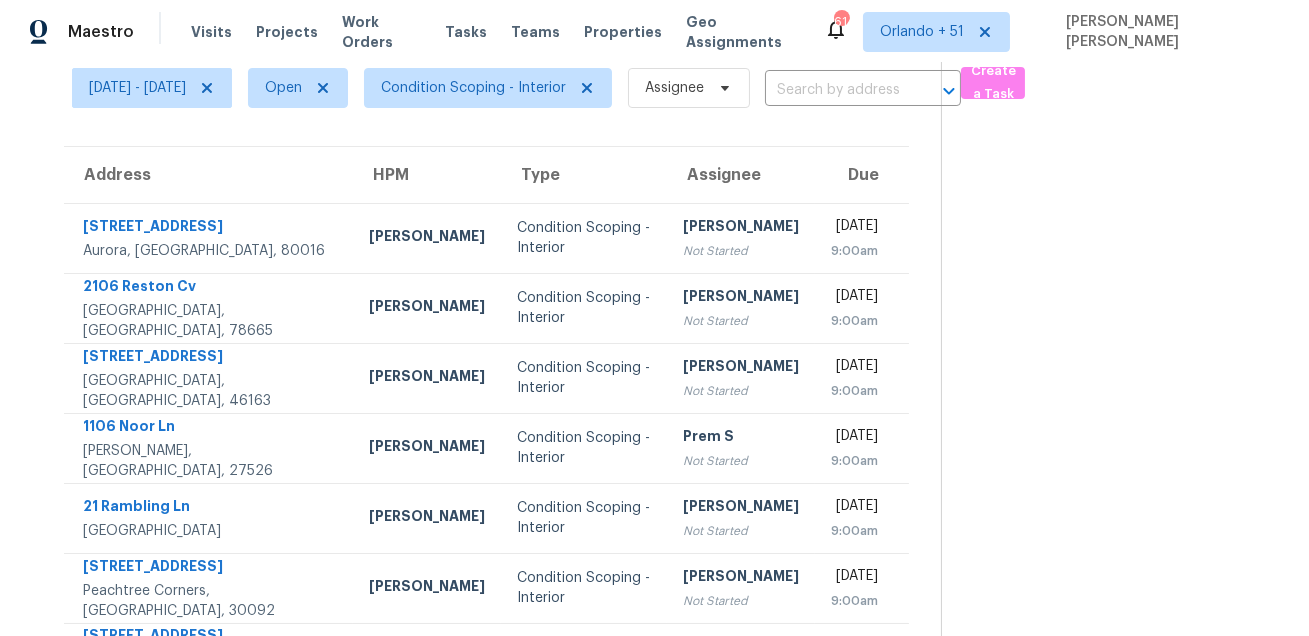 scroll, scrollTop: 0, scrollLeft: 0, axis: both 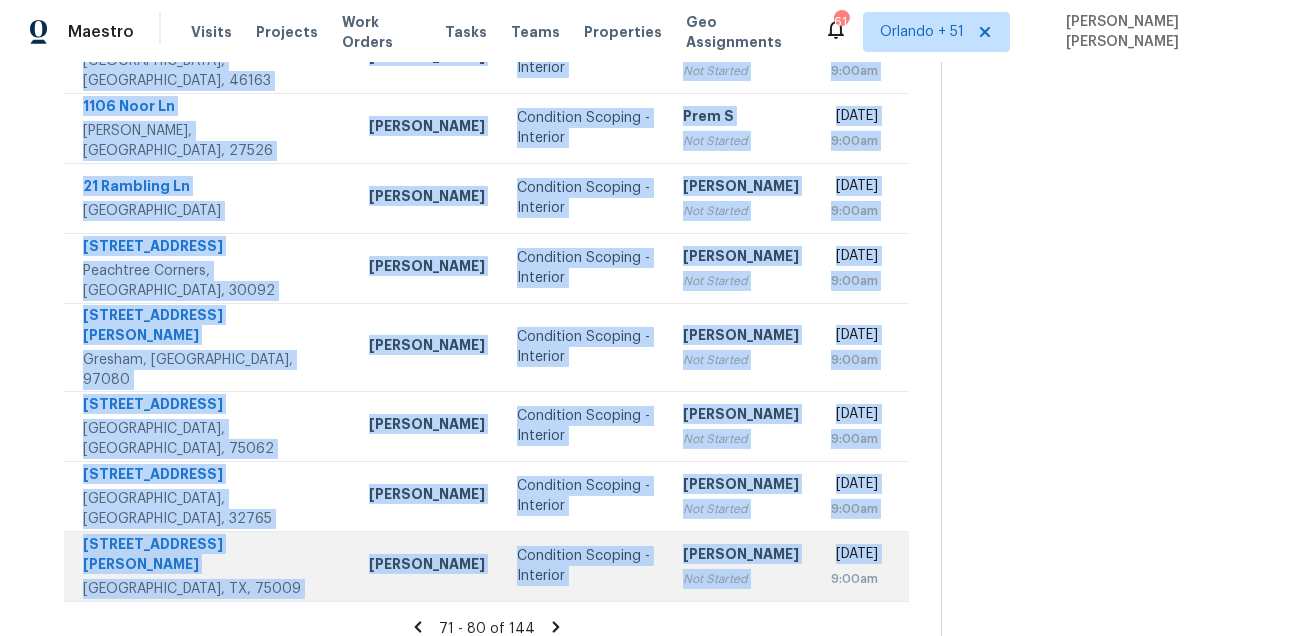 drag, startPoint x: 76, startPoint y: 303, endPoint x: 816, endPoint y: 573, distance: 787.7182 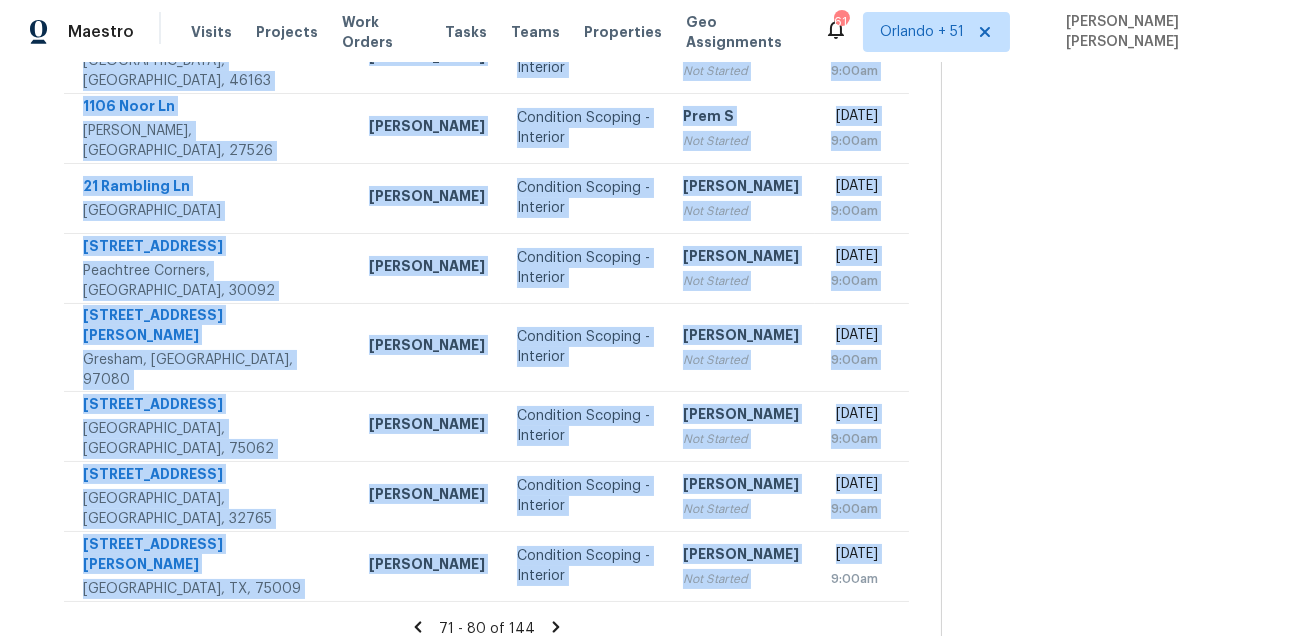 click 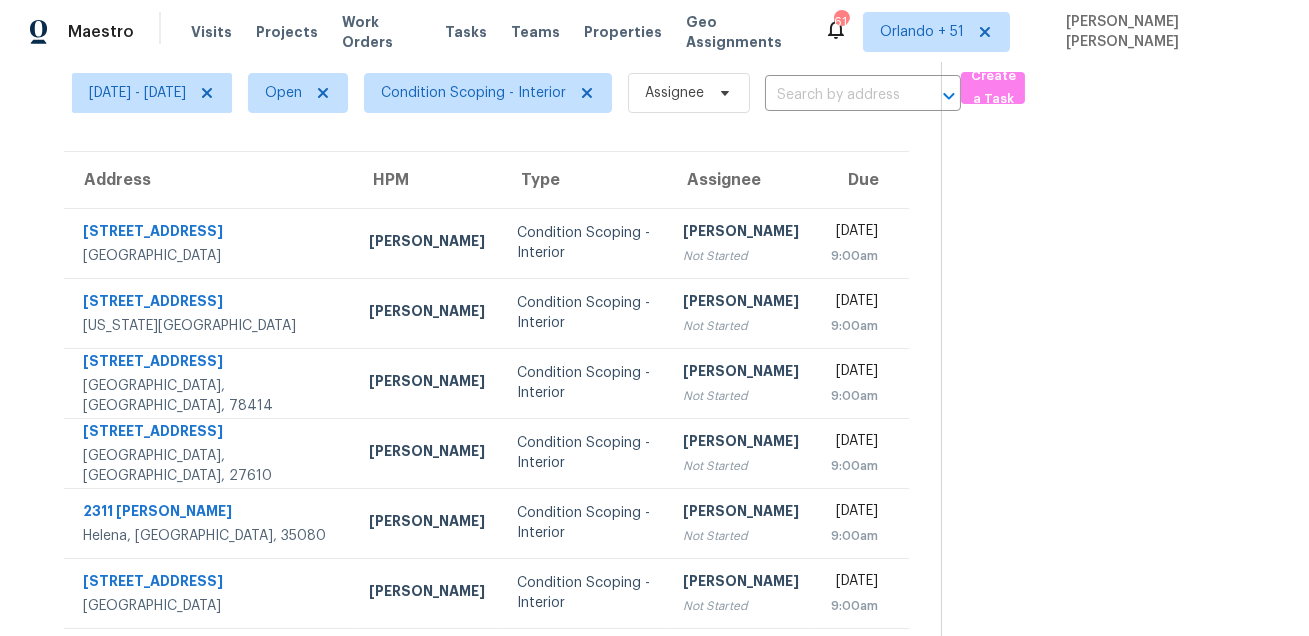 scroll, scrollTop: 0, scrollLeft: 0, axis: both 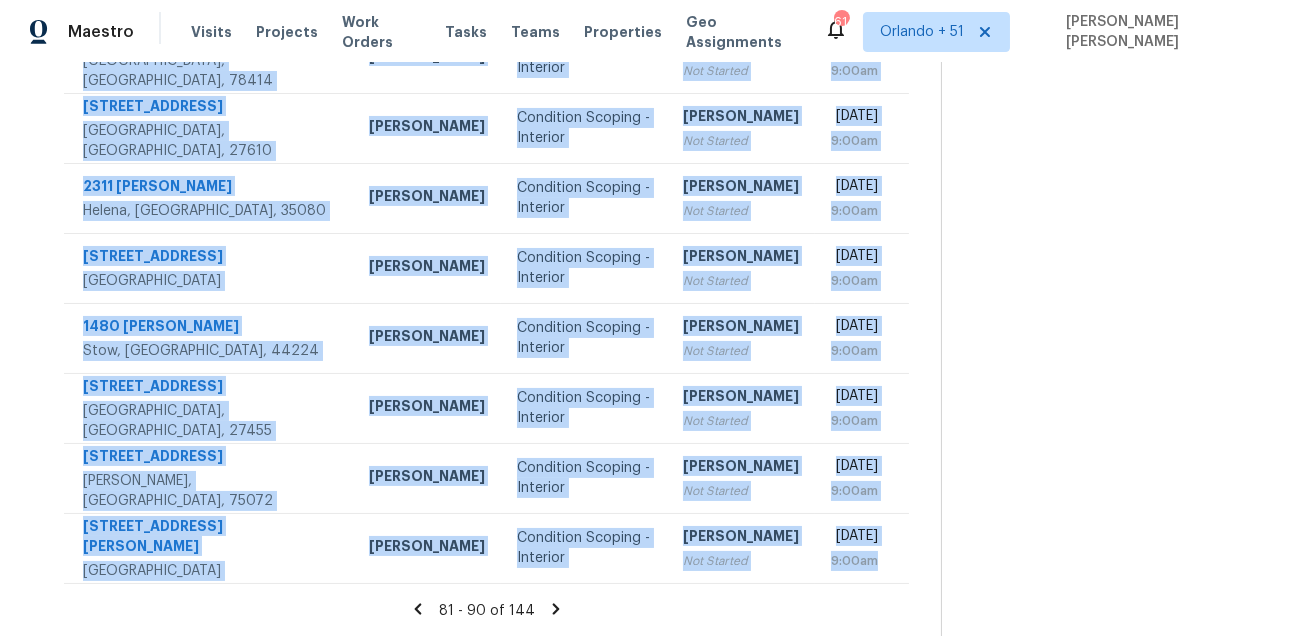 drag, startPoint x: 79, startPoint y: 297, endPoint x: 827, endPoint y: 585, distance: 801.52856 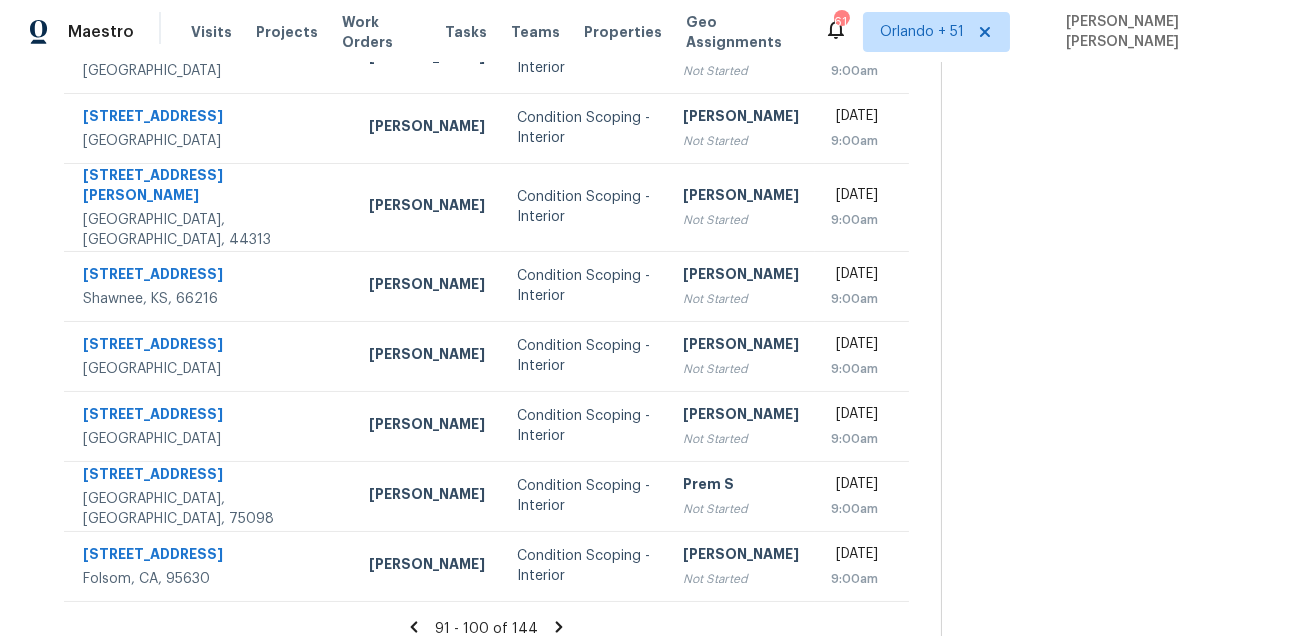 scroll, scrollTop: 0, scrollLeft: 0, axis: both 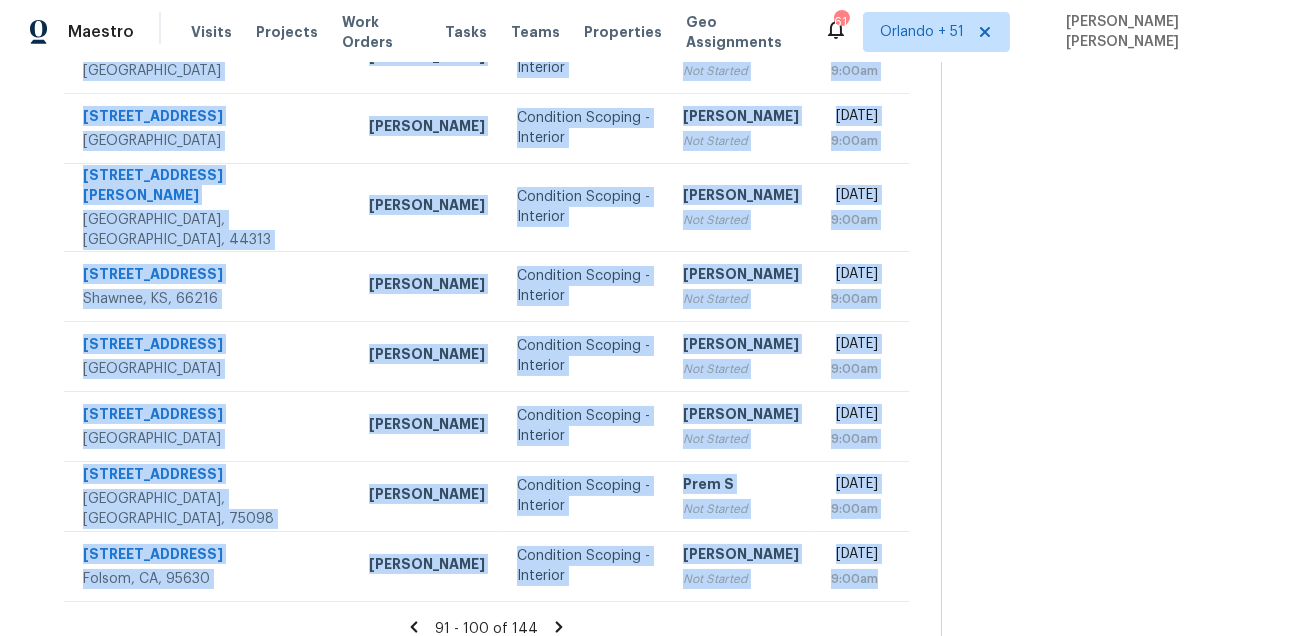 drag, startPoint x: 85, startPoint y: 297, endPoint x: 723, endPoint y: 594, distance: 703.7421 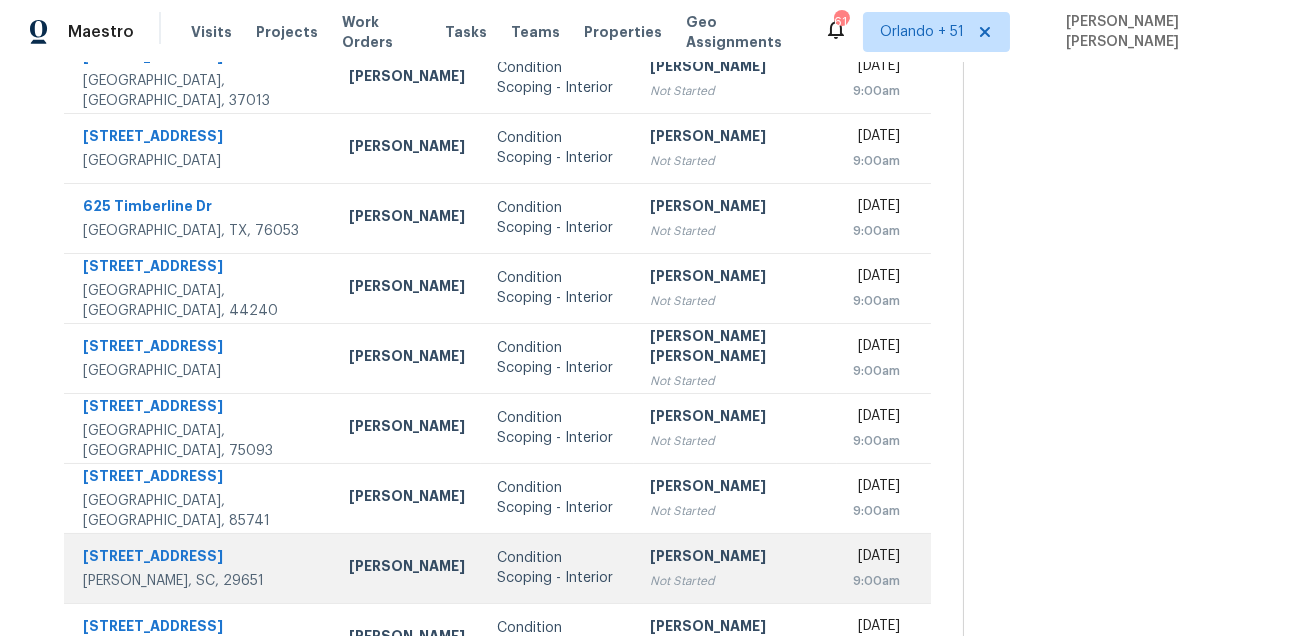 scroll, scrollTop: 0, scrollLeft: 0, axis: both 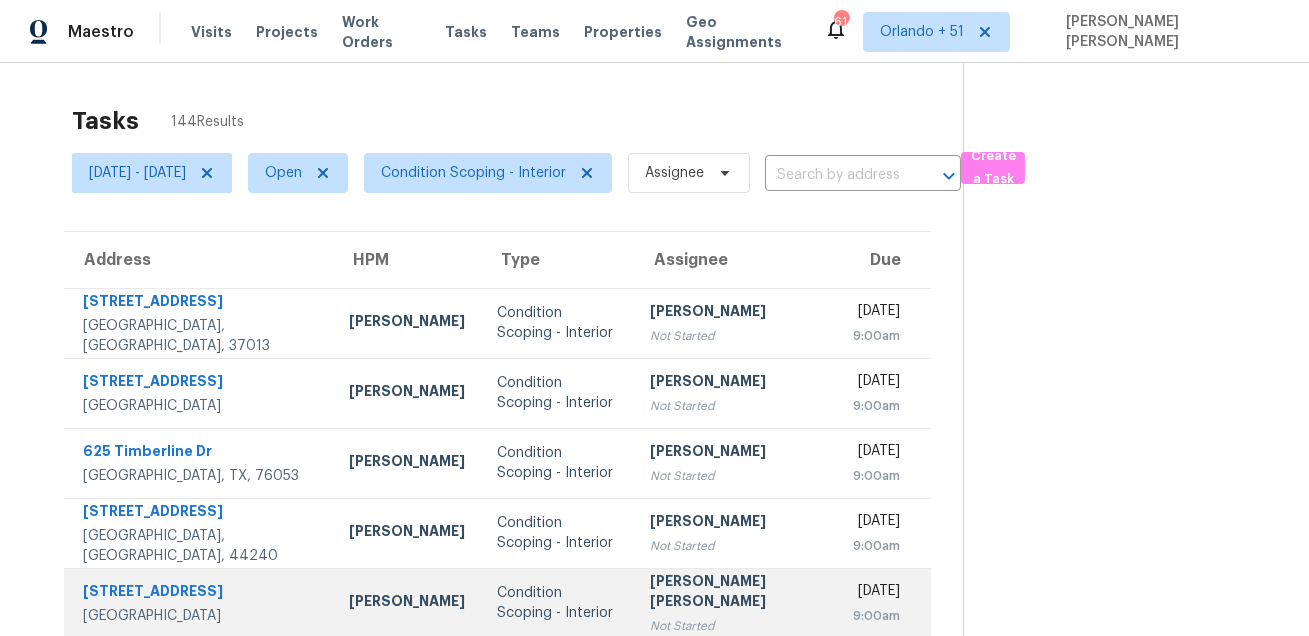 drag, startPoint x: 73, startPoint y: 287, endPoint x: 284, endPoint y: 635, distance: 406.97052 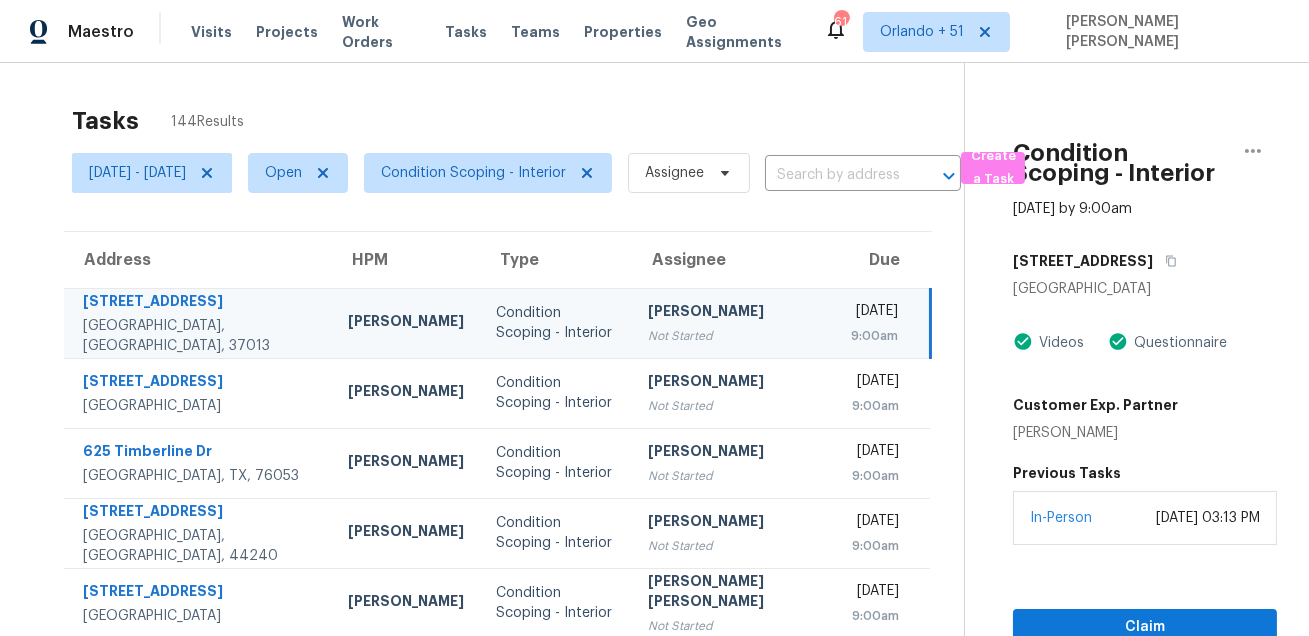 click on "Address HPM Type Assignee Due [STREET_ADDRESS][PERSON_NAME] [PERSON_NAME] Condition Scoping - Interior [PERSON_NAME] Not Started [DATE] 9:00am [STREET_ADDRESS] [PERSON_NAME] Condition Scoping - Interior [PERSON_NAME] Not Started [DATE] 9:00am [STREET_ADDRESS][PERSON_NAME] [PERSON_NAME] Condition Scoping - Interior [PERSON_NAME] Not Started [DATE] 9:00am [STREET_ADDRESS][PERSON_NAME] [PERSON_NAME] Condition Scoping - Interior [PERSON_NAME] Not Started [DATE] 9:00am [STREET_ADDRESS] [PERSON_NAME] Condition Scoping - Interior [PERSON_NAME] [PERSON_NAME] Not Started [DATE] 9:00am [STREET_ADDRESS] [PERSON_NAME] Condition Scoping - Interior [PERSON_NAME] Not Started [DATE] 9:00am [STREET_ADDRESS] [PERSON_NAME] Condition Scoping - Interior [PERSON_NAME] Not Started [DATE] 9:00am 111 Crisp Cameo Ct" at bounding box center (498, 610) 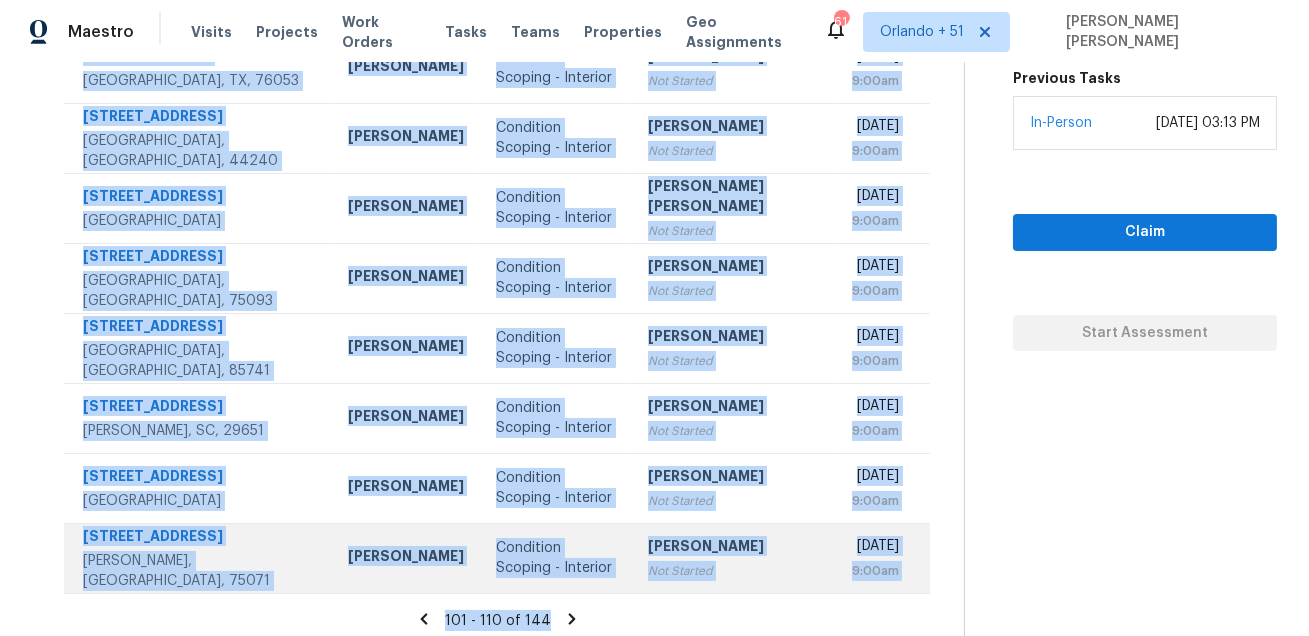 scroll, scrollTop: 405, scrollLeft: 0, axis: vertical 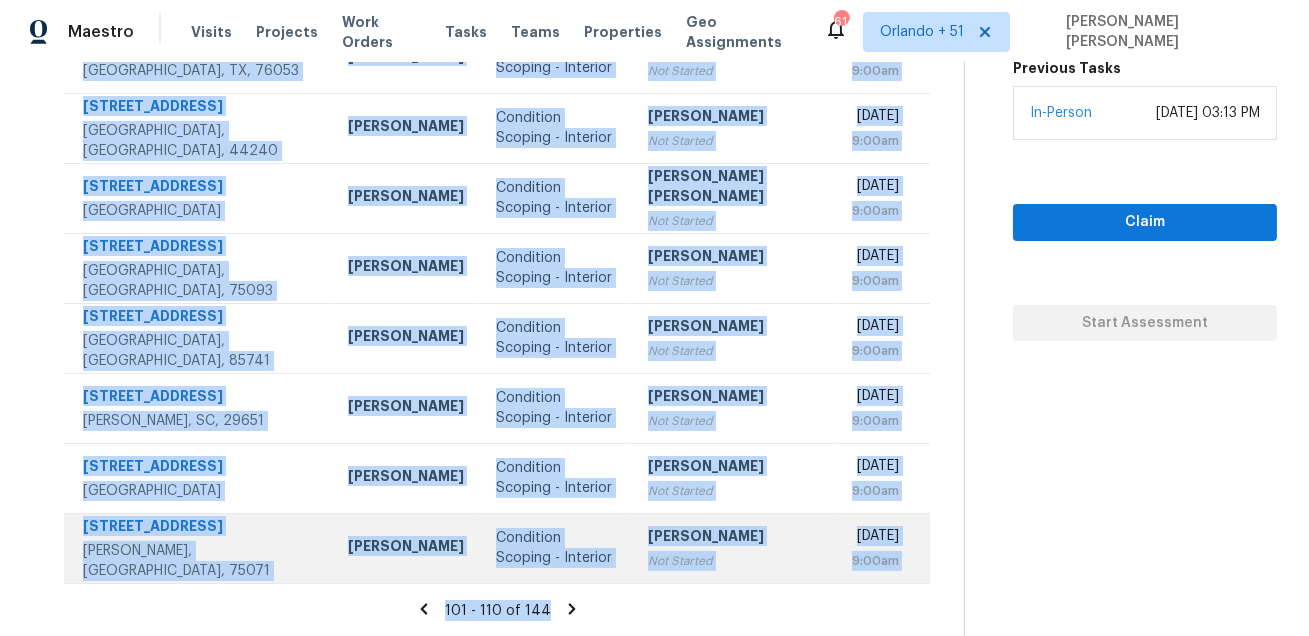 drag, startPoint x: 78, startPoint y: 288, endPoint x: 708, endPoint y: 558, distance: 685.41956 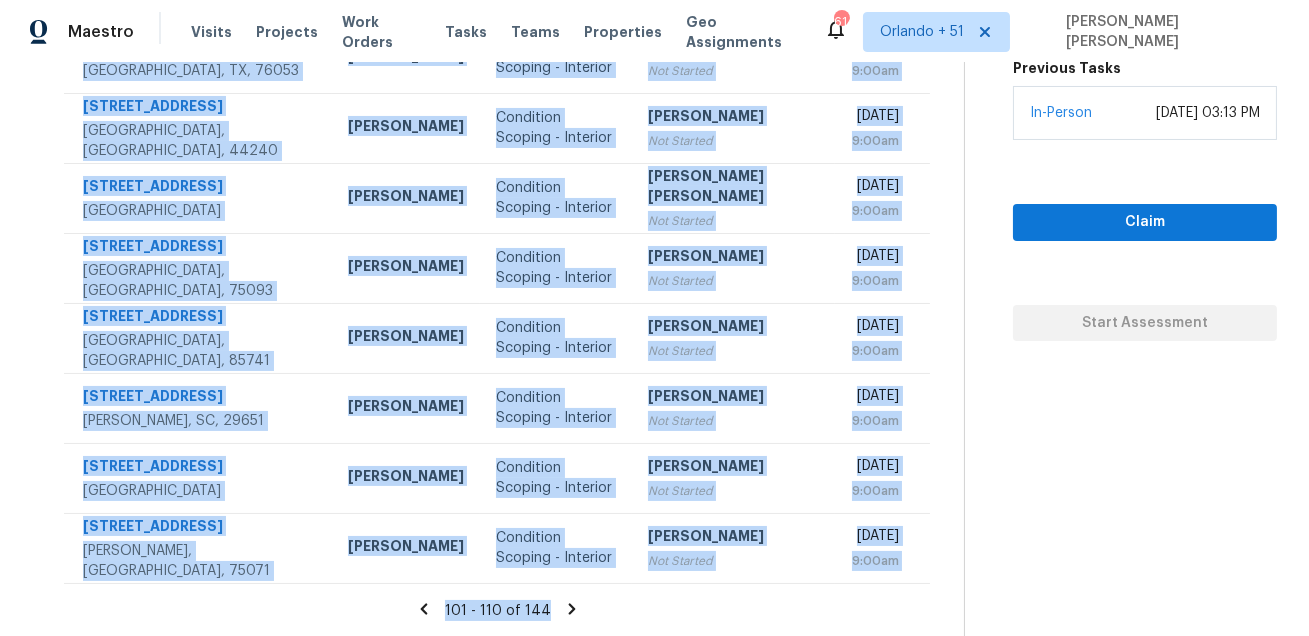 copy on "[STREET_ADDRESS][PERSON_NAME] [PERSON_NAME] Condition Scoping - Interior [PERSON_NAME] Not Started [DATE] 9:00am [STREET_ADDRESS] [PERSON_NAME] Condition Scoping - Interior [PERSON_NAME] Not Started [DATE] 9:00am [STREET_ADDRESS][PERSON_NAME] [PERSON_NAME] Condition Scoping - Interior [PERSON_NAME] Not Started [DATE] 9:00am [STREET_ADDRESS][PERSON_NAME] [PERSON_NAME] Condition Scoping - Interior [PERSON_NAME] Not Started [DATE] 9:00am [STREET_ADDRESS] [PERSON_NAME] Condition Scoping - Interior [PERSON_NAME] [PERSON_NAME] Not Started [DATE] 9:00am [STREET_ADDRESS][PERSON_NAME] [PERSON_NAME] Condition Scoping - Interior [PERSON_NAME] Not Started [DATE] 9:00am [STREET_ADDRESS] [PERSON_NAME] Condition Scoping - Interior [PERSON_NAME] Not Started [DATE] 9:00am [STREET_ADDRESS] [PERSON_NAME]..." 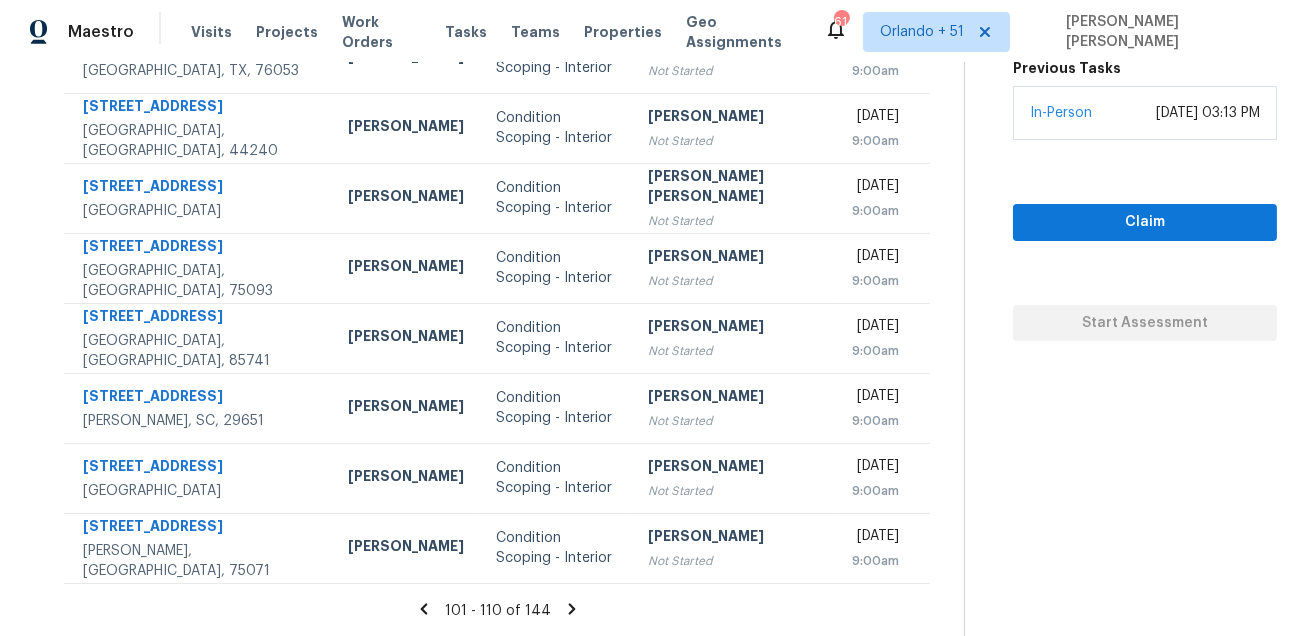 click 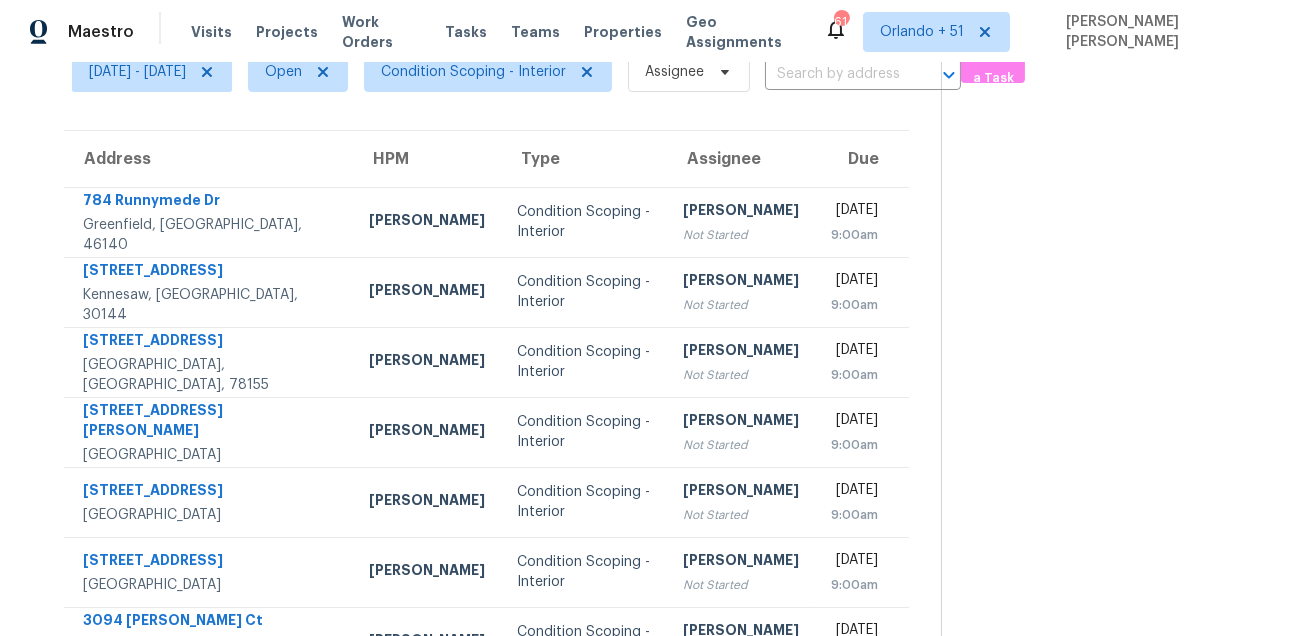 scroll, scrollTop: 15, scrollLeft: 0, axis: vertical 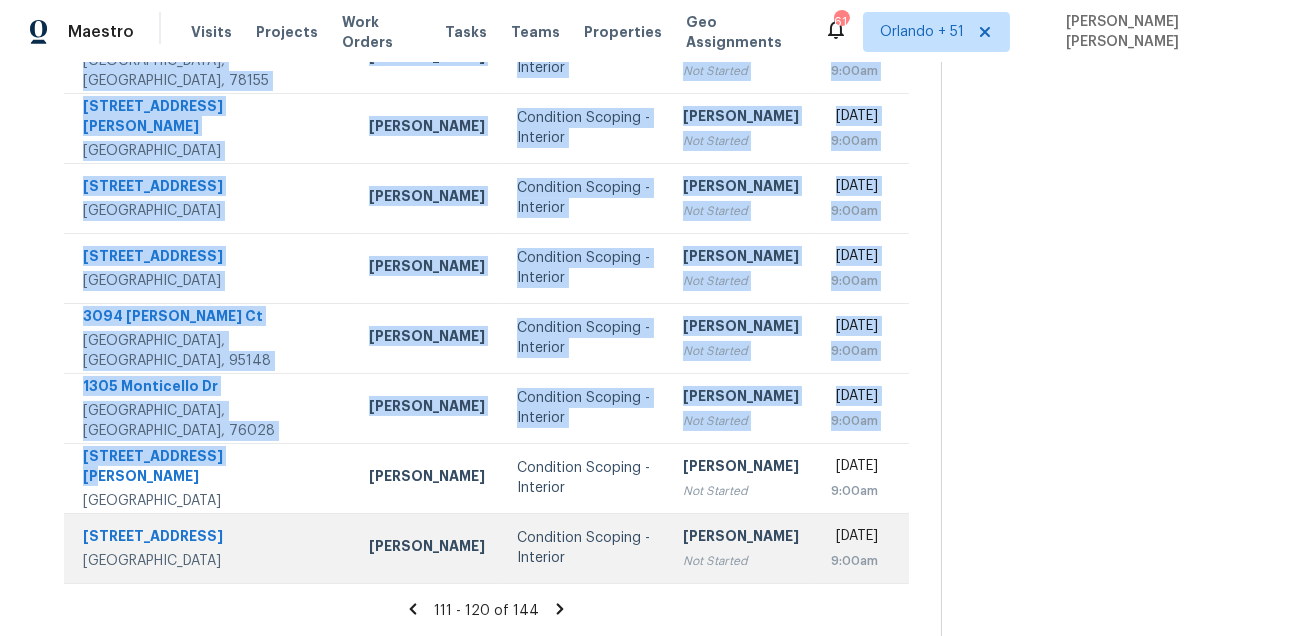 drag, startPoint x: 78, startPoint y: 283, endPoint x: 762, endPoint y: 559, distance: 737.58527 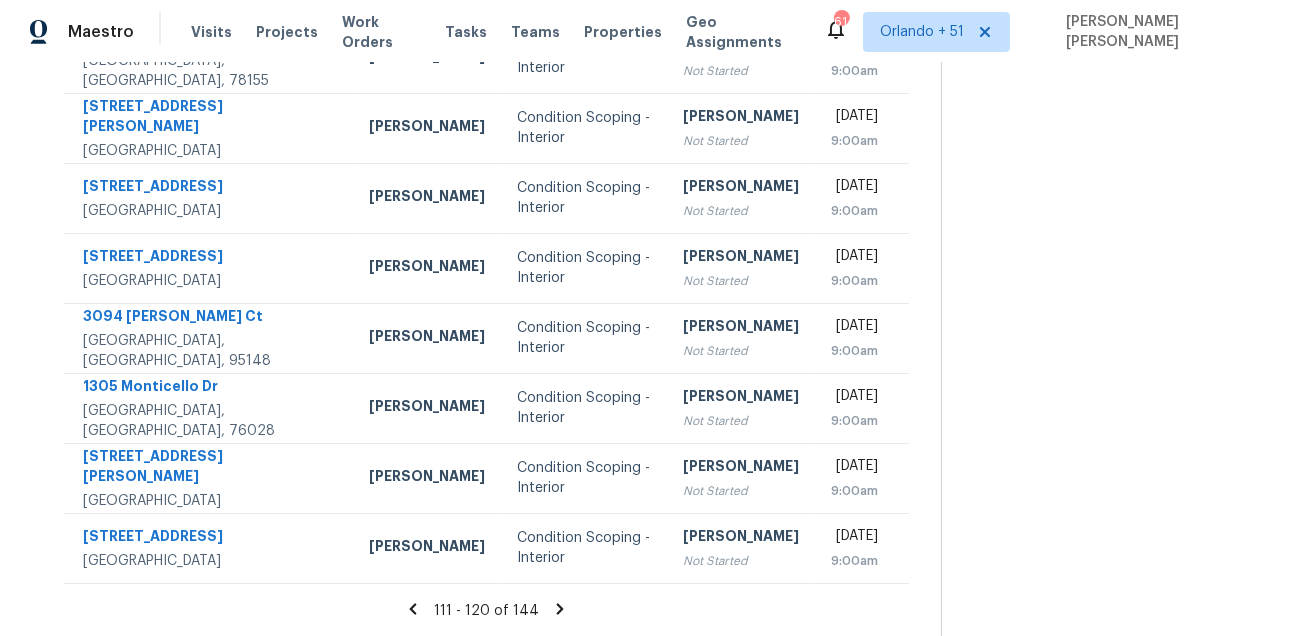 click 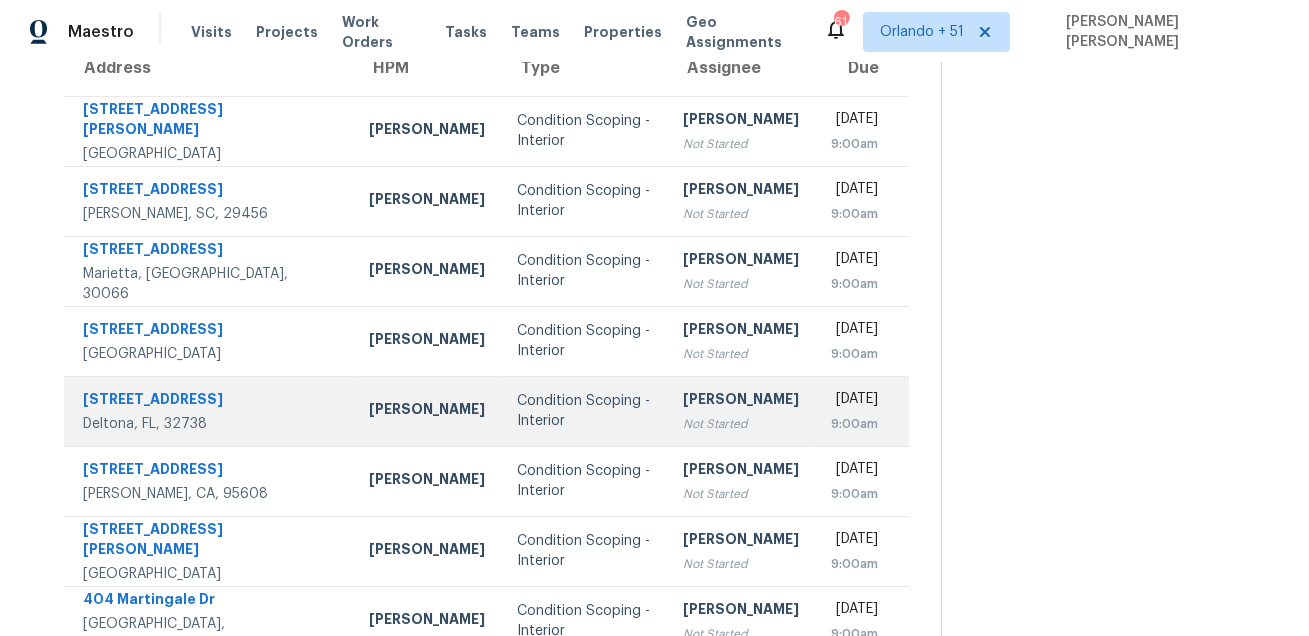 scroll, scrollTop: 0, scrollLeft: 0, axis: both 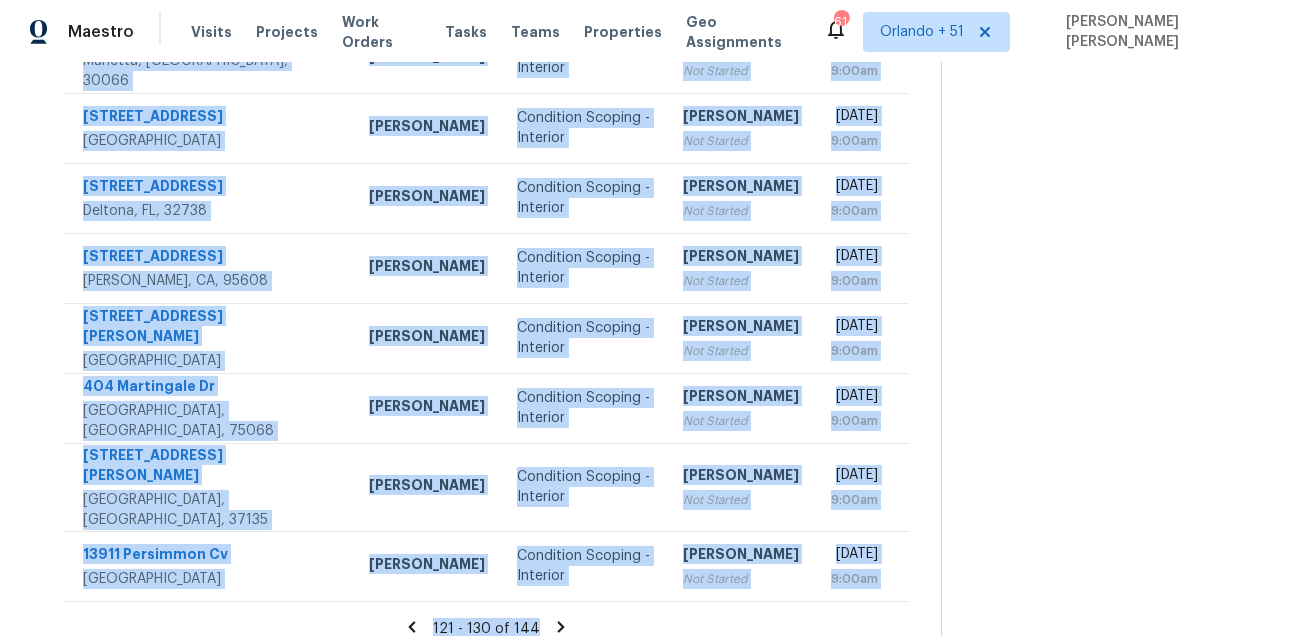 drag, startPoint x: 77, startPoint y: 301, endPoint x: 771, endPoint y: 608, distance: 758.87085 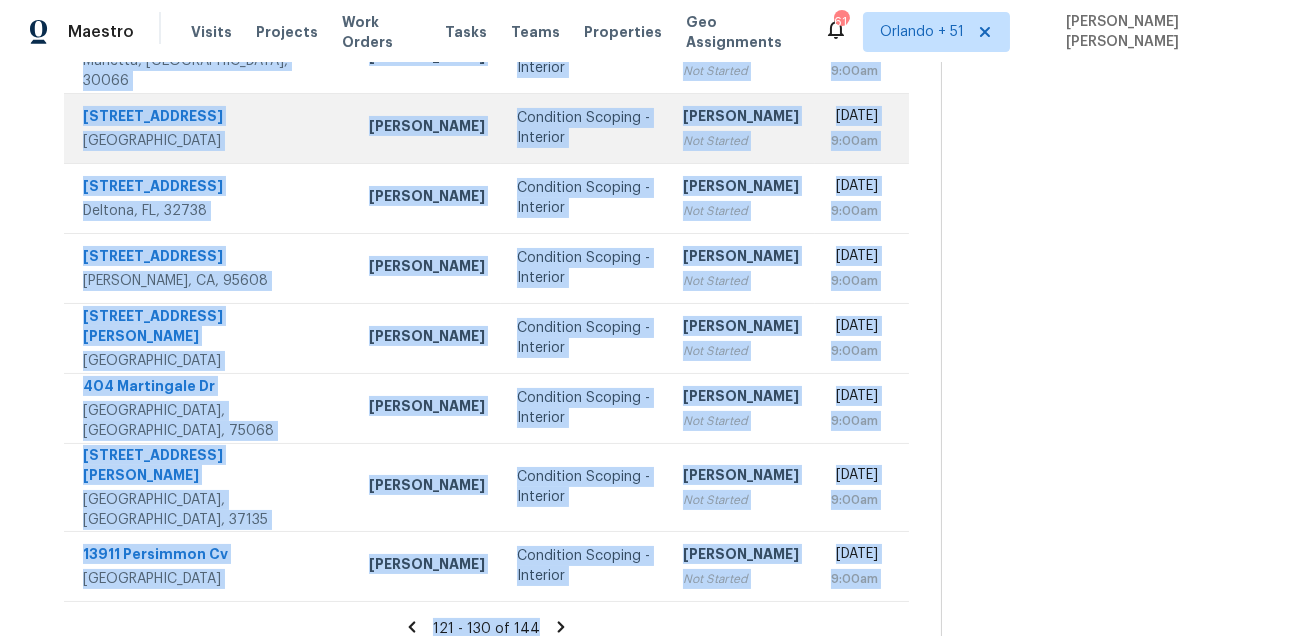 copy on "[STREET_ADDRESS][PERSON_NAME] [PERSON_NAME] Condition Scoping - Interior [PERSON_NAME] Not Started [DATE] 9:00am [STREET_ADDRESS] [PERSON_NAME] Condition Scoping - Interior [PERSON_NAME] Not Started [DATE] 9:00am [GEOGRAPHIC_DATA] [PERSON_NAME] Condition Scoping - Interior [PERSON_NAME] Not Started [DATE] 9:00am [STREET_ADDRESS] [PERSON_NAME] Condition Scoping - Interior [PERSON_NAME] Not Started [DATE] 9:00am [STREET_ADDRESS] [PERSON_NAME] Condition Scoping - Interior [PERSON_NAME] Not Started [DATE] 9:00am [STREET_ADDRESS] [PERSON_NAME] Condition Scoping - Interior [PERSON_NAME] Not Started [DATE] 9:00am [STREET_ADDRESS][PERSON_NAME] [PERSON_NAME] Condition Scoping - Interior [PERSON_NAME] Not Started [DATE] 9:00am 40..." 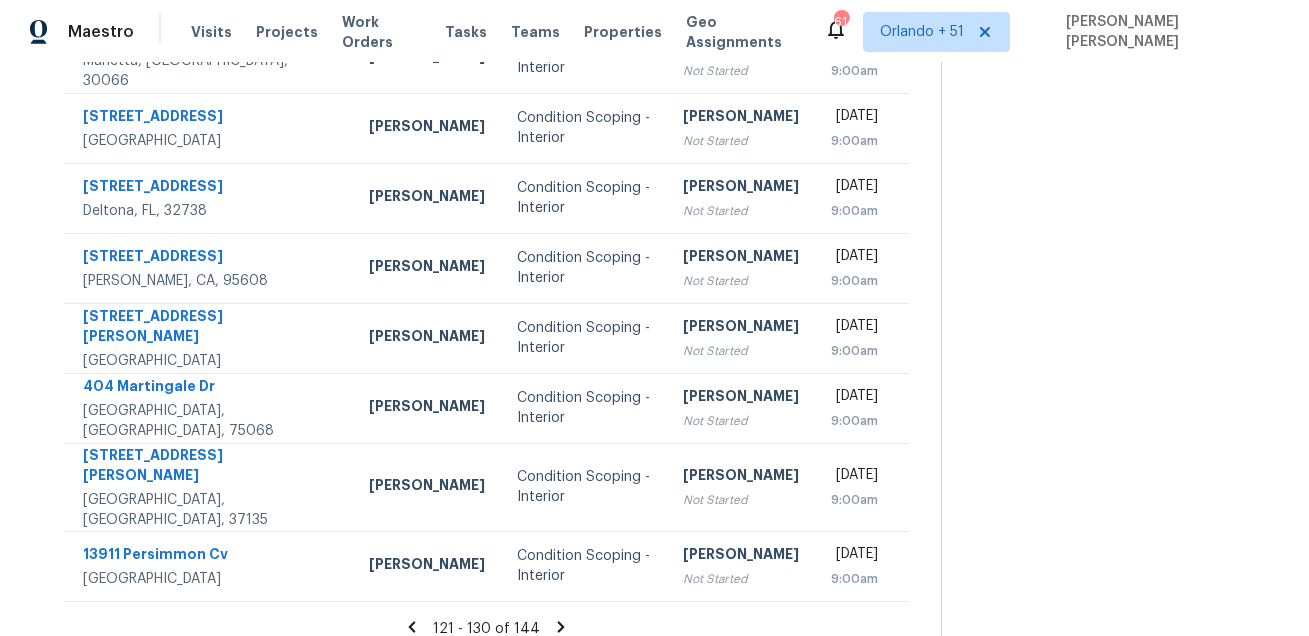 click 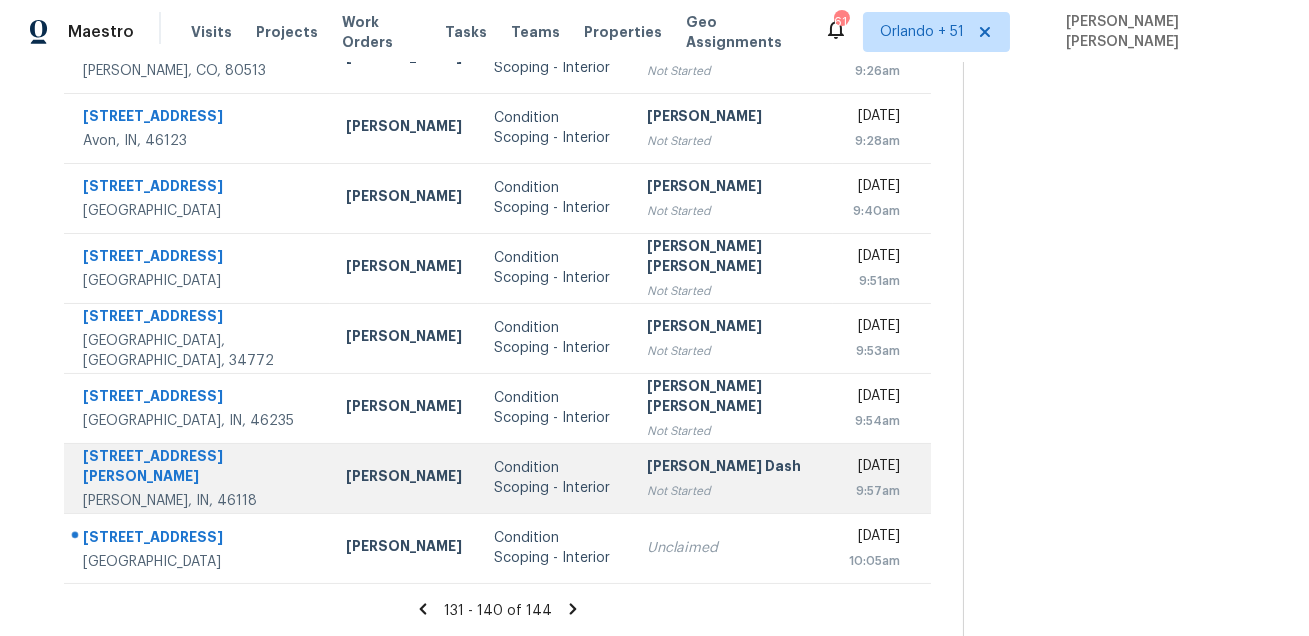 scroll, scrollTop: 0, scrollLeft: 0, axis: both 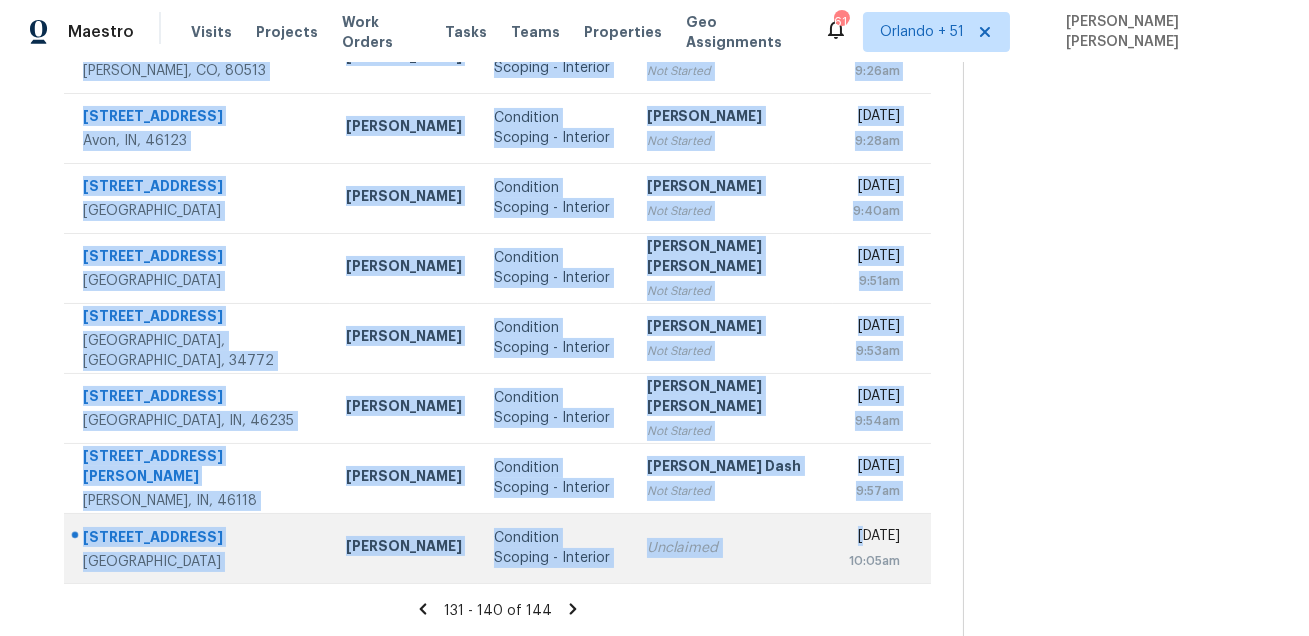 drag, startPoint x: 79, startPoint y: 292, endPoint x: 812, endPoint y: 522, distance: 768.2376 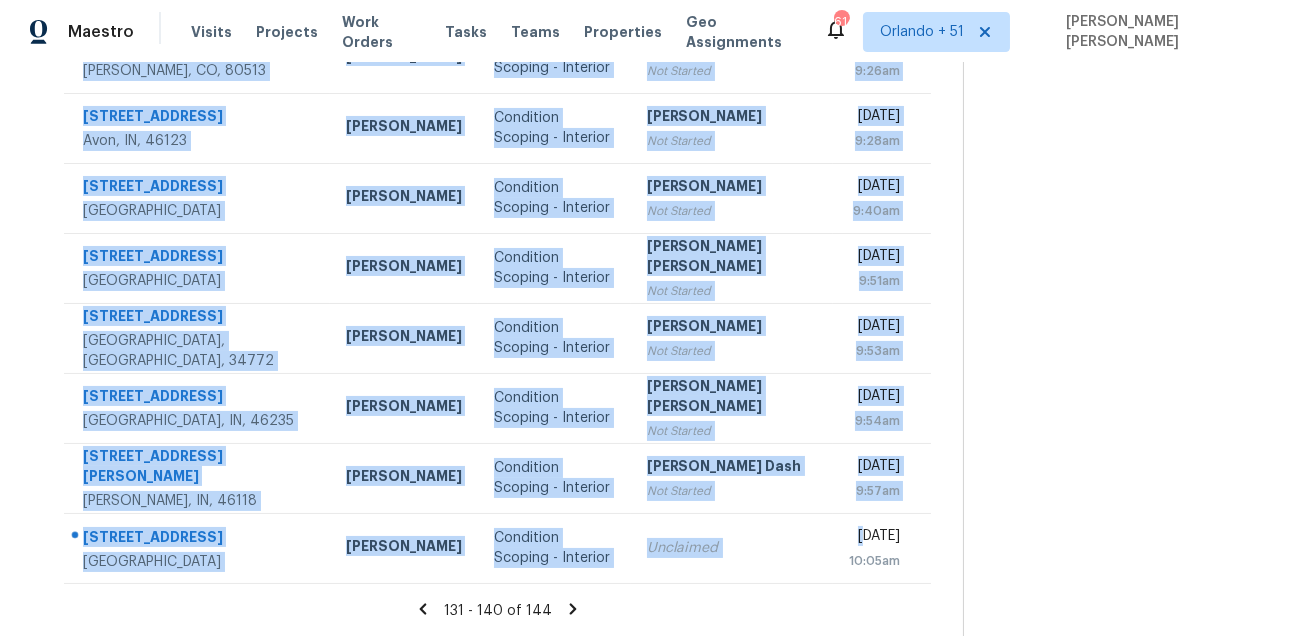 click 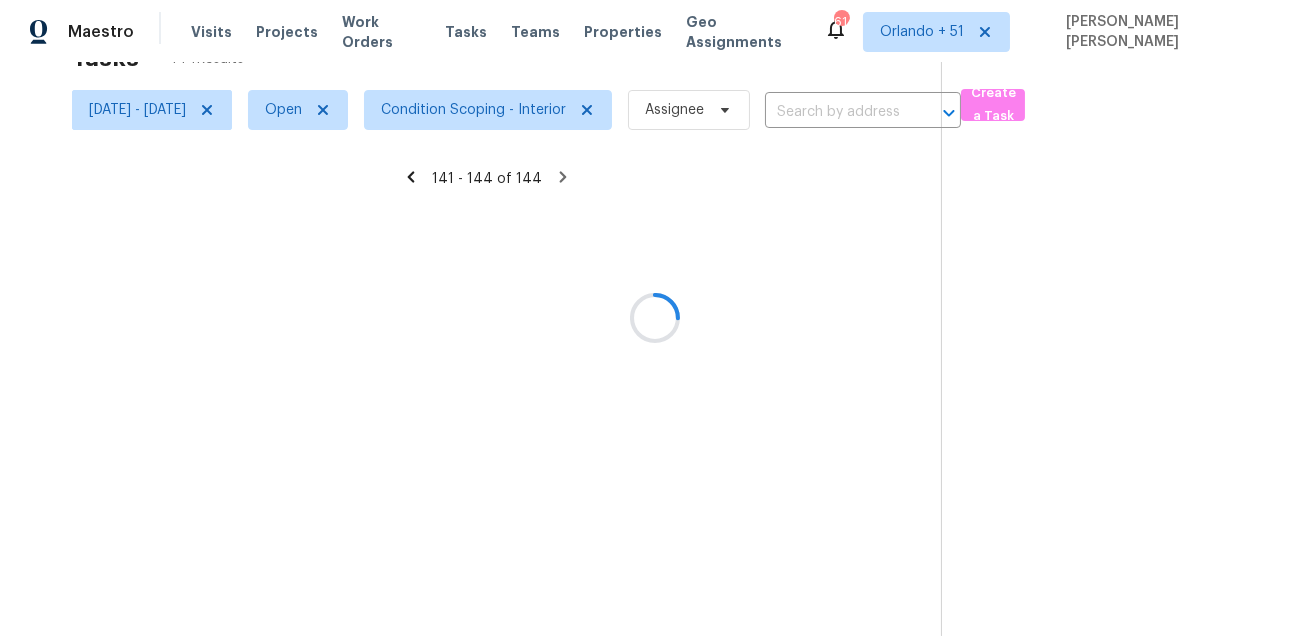 scroll, scrollTop: 62, scrollLeft: 0, axis: vertical 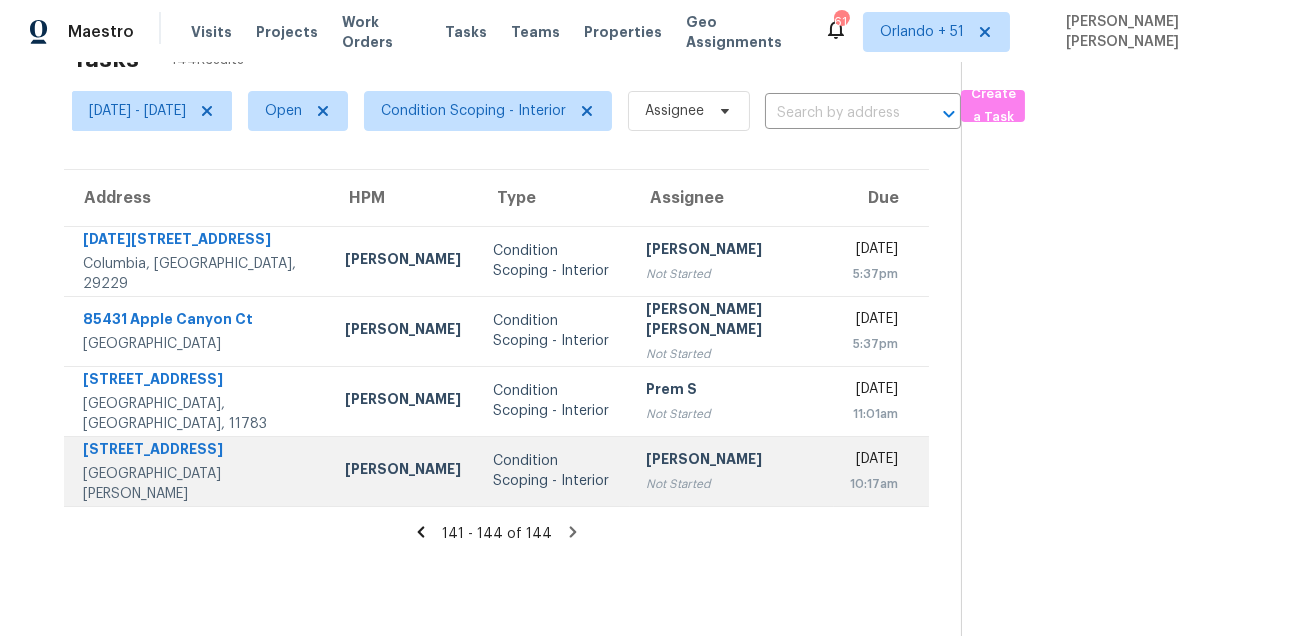 drag, startPoint x: 73, startPoint y: 235, endPoint x: 834, endPoint y: 466, distance: 795.28735 